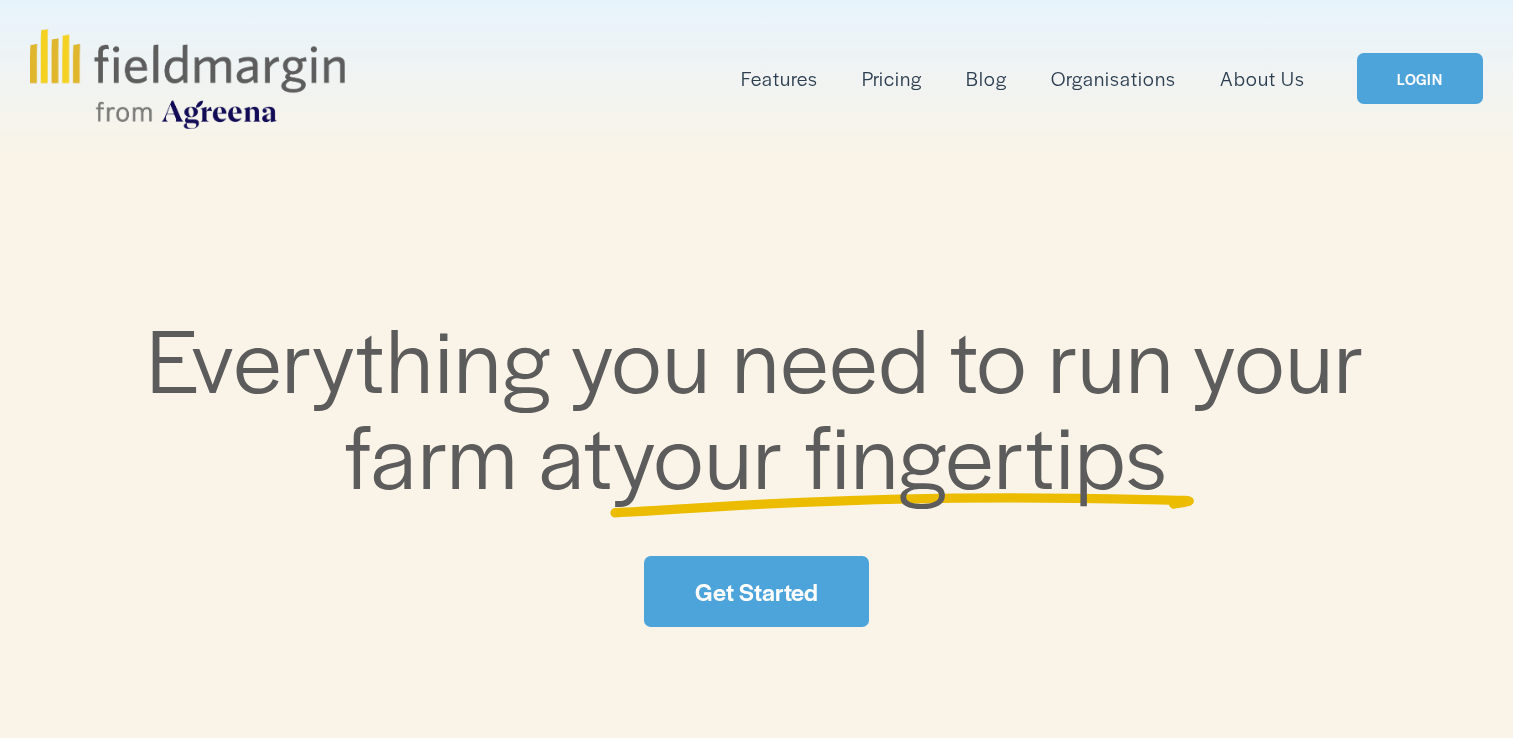 scroll, scrollTop: 0, scrollLeft: 0, axis: both 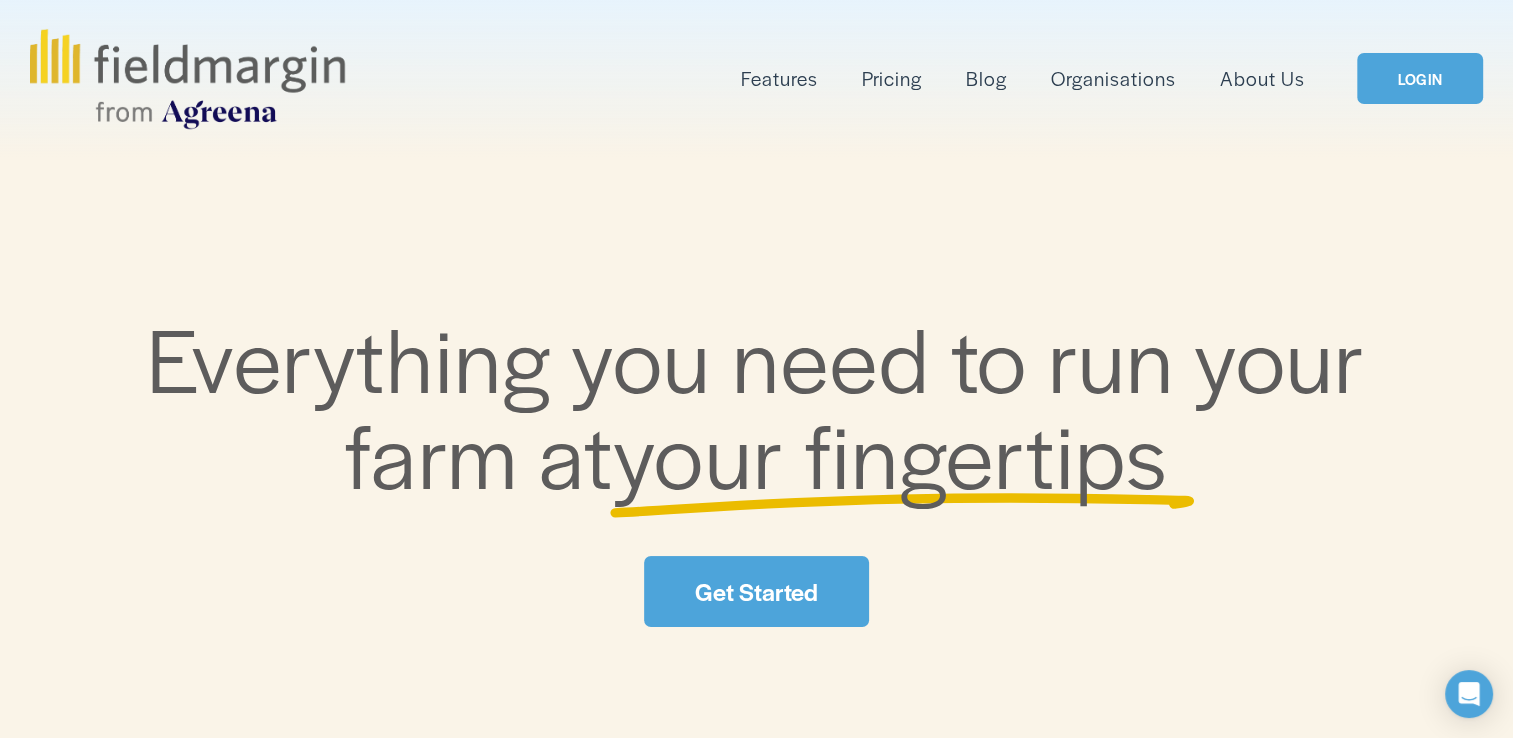 click on "LOGIN" at bounding box center (1420, 78) 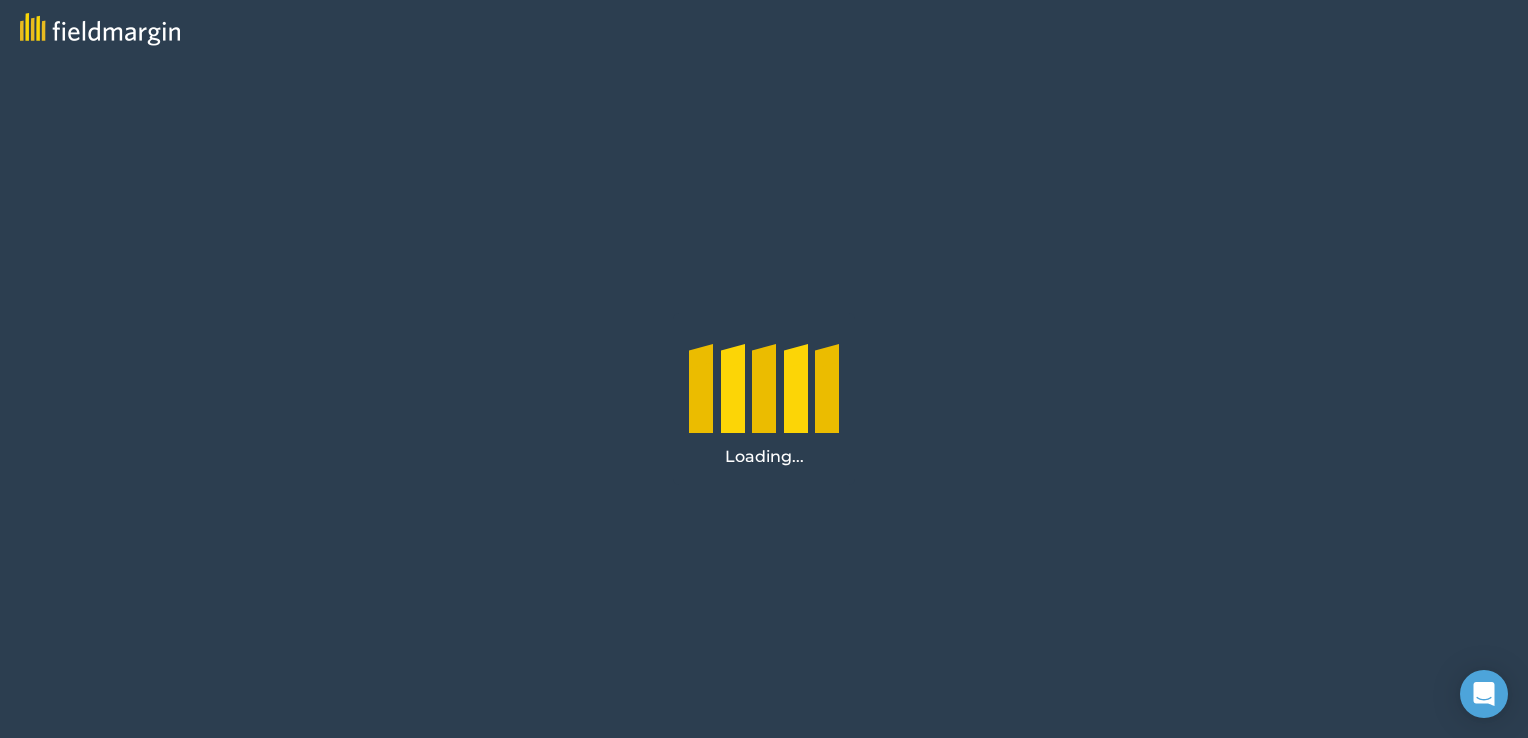 scroll, scrollTop: 0, scrollLeft: 0, axis: both 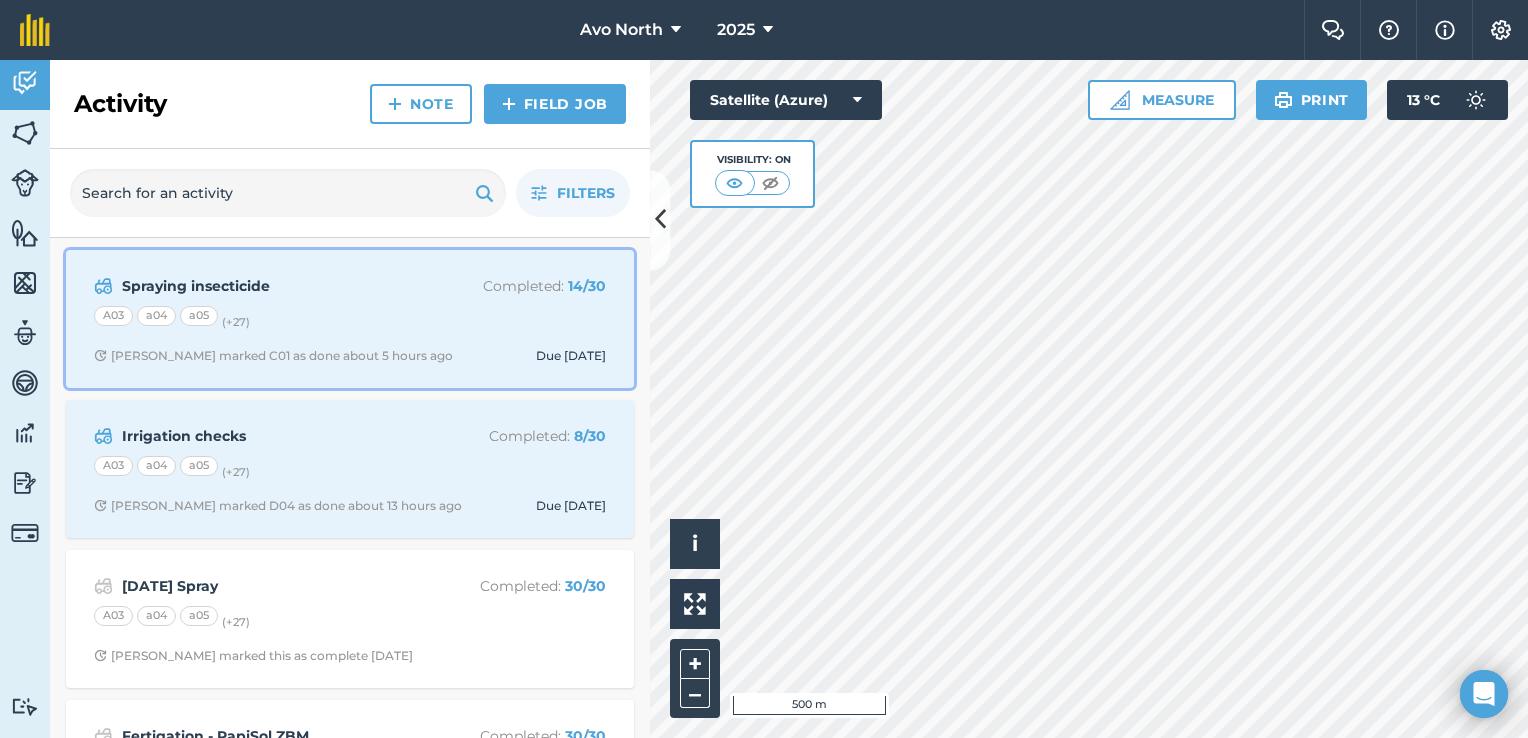 click on "Spraying insecticide  Completed :   14 / 30 A03 a04 a05 (+ 27 ) [PERSON_NAME] marked C01 as done about 5 hours ago Due [DATE]" at bounding box center (350, 319) 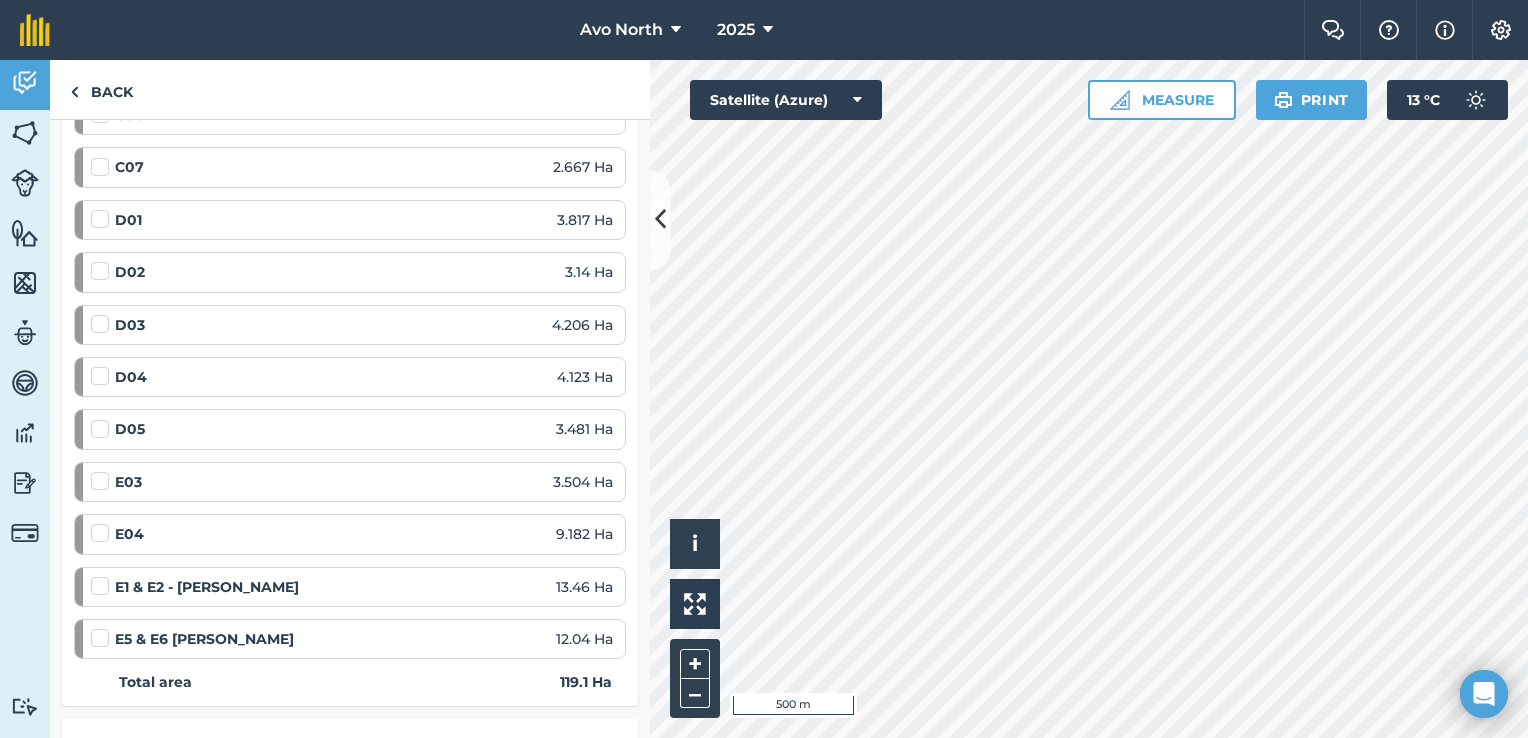 scroll, scrollTop: 1800, scrollLeft: 0, axis: vertical 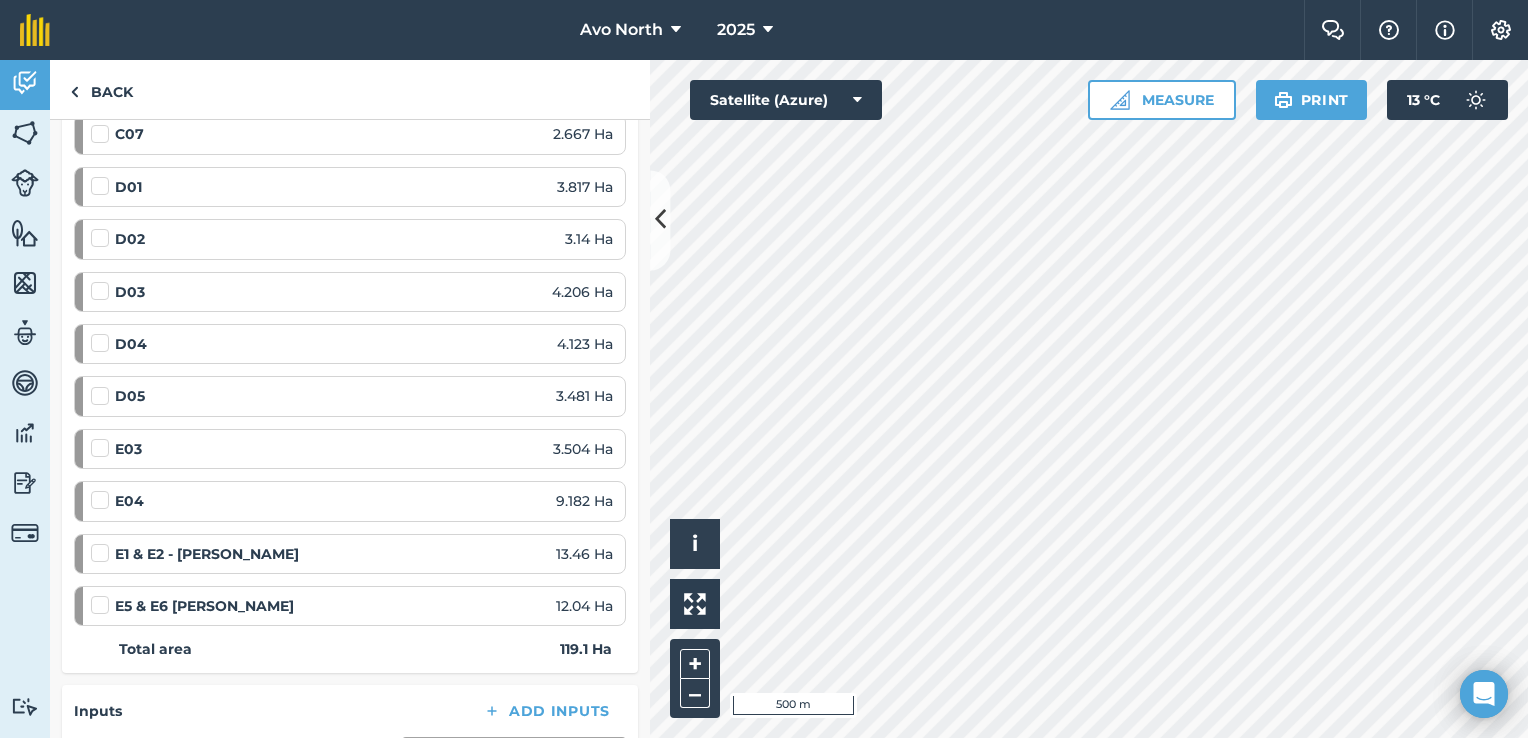 click at bounding box center [103, 438] 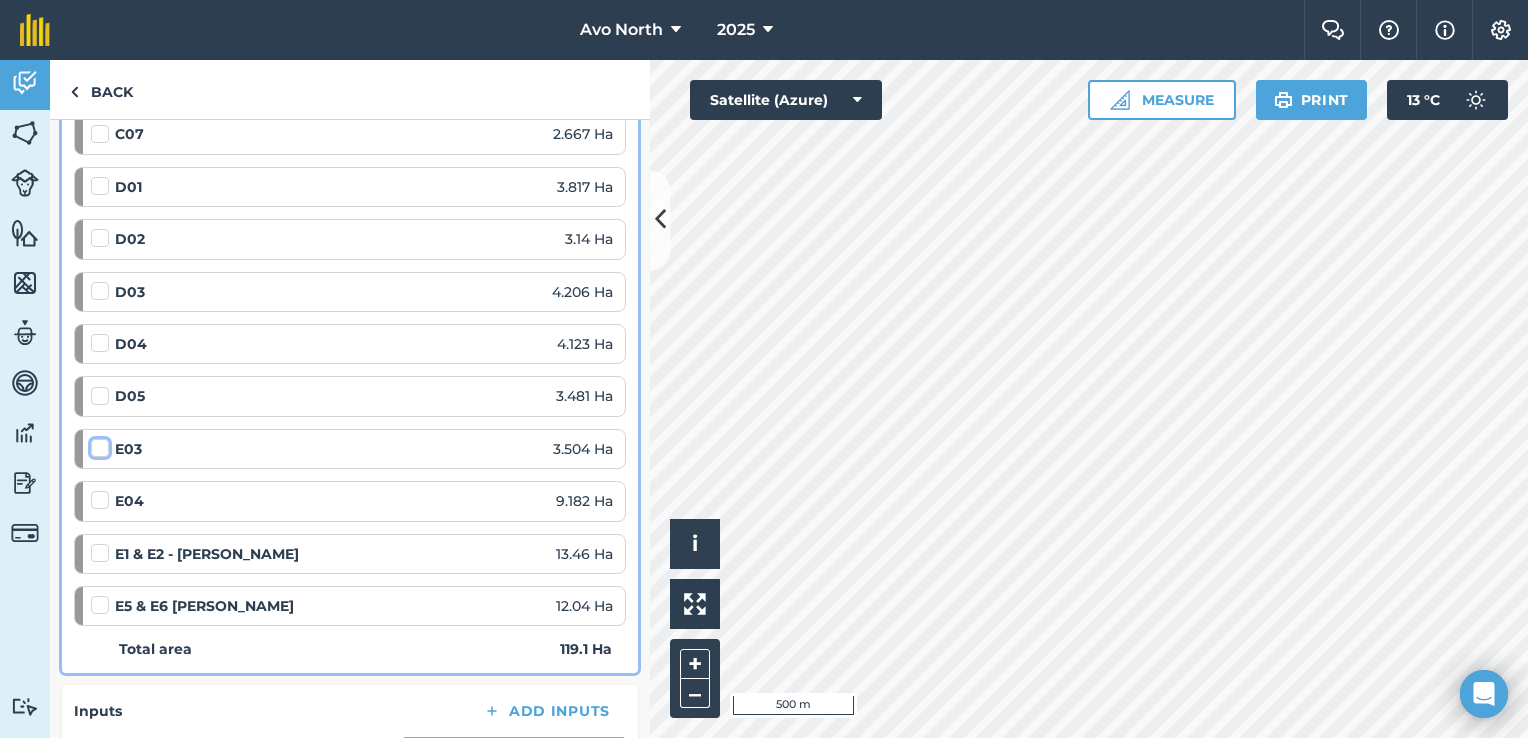 click at bounding box center (97, 444) 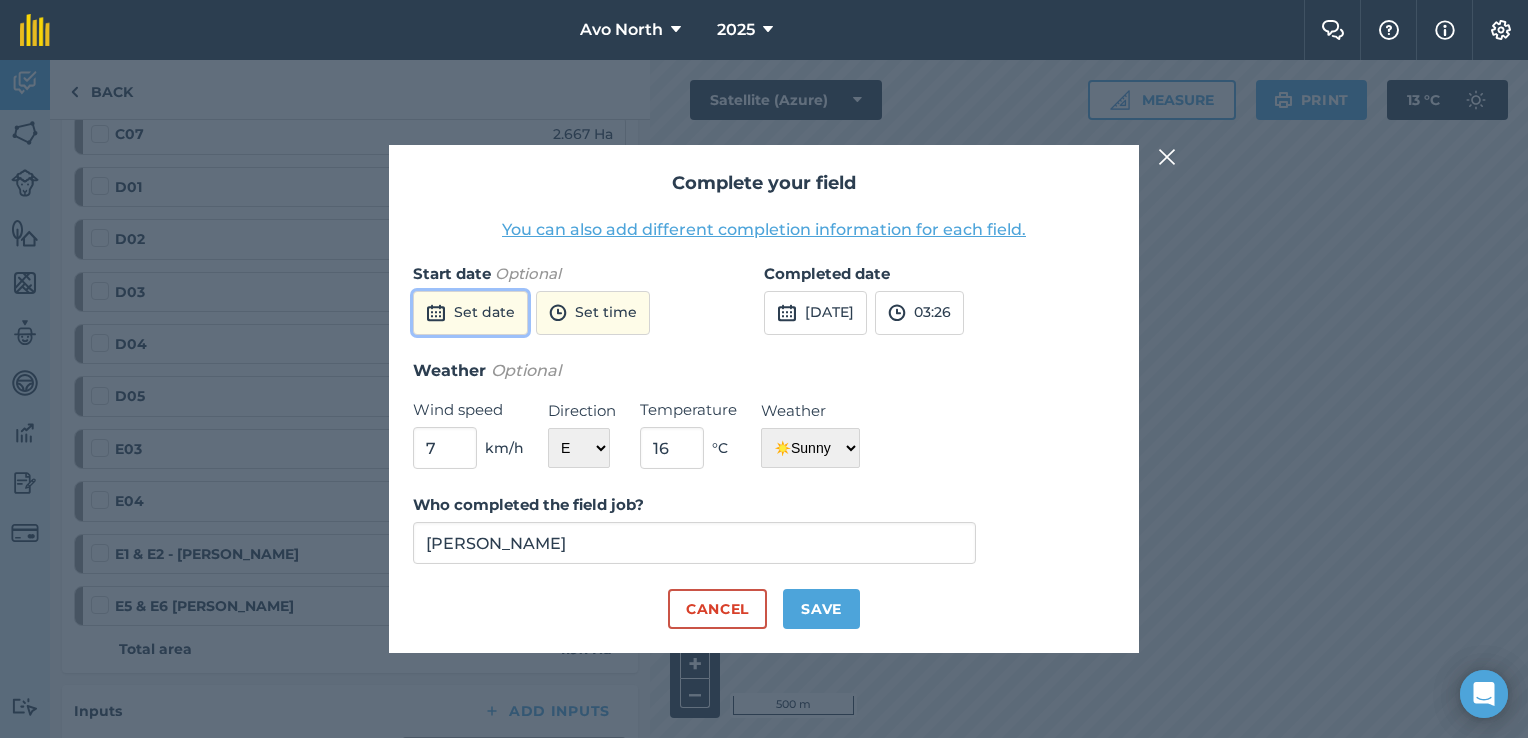 click on "Set date" at bounding box center [470, 313] 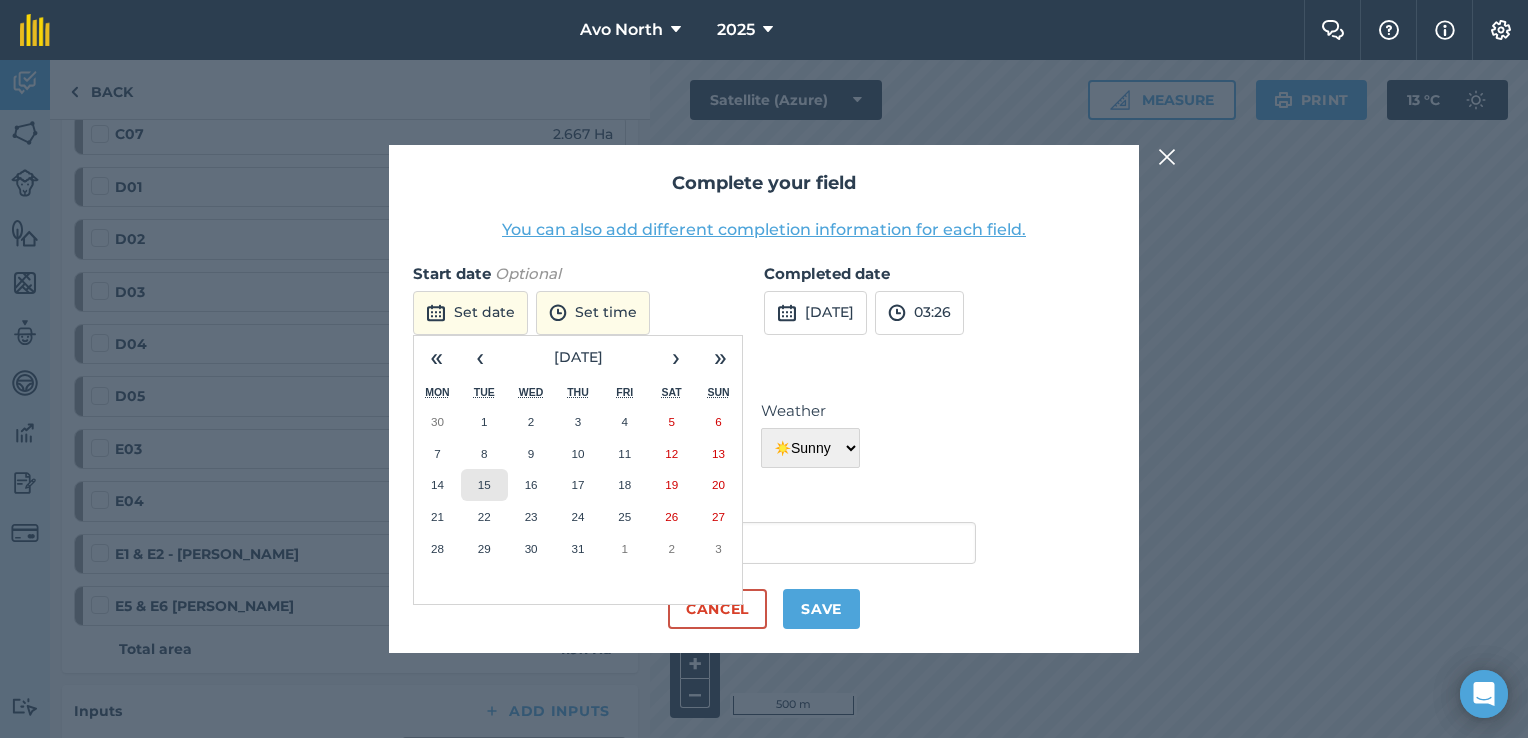 click on "15" at bounding box center [484, 485] 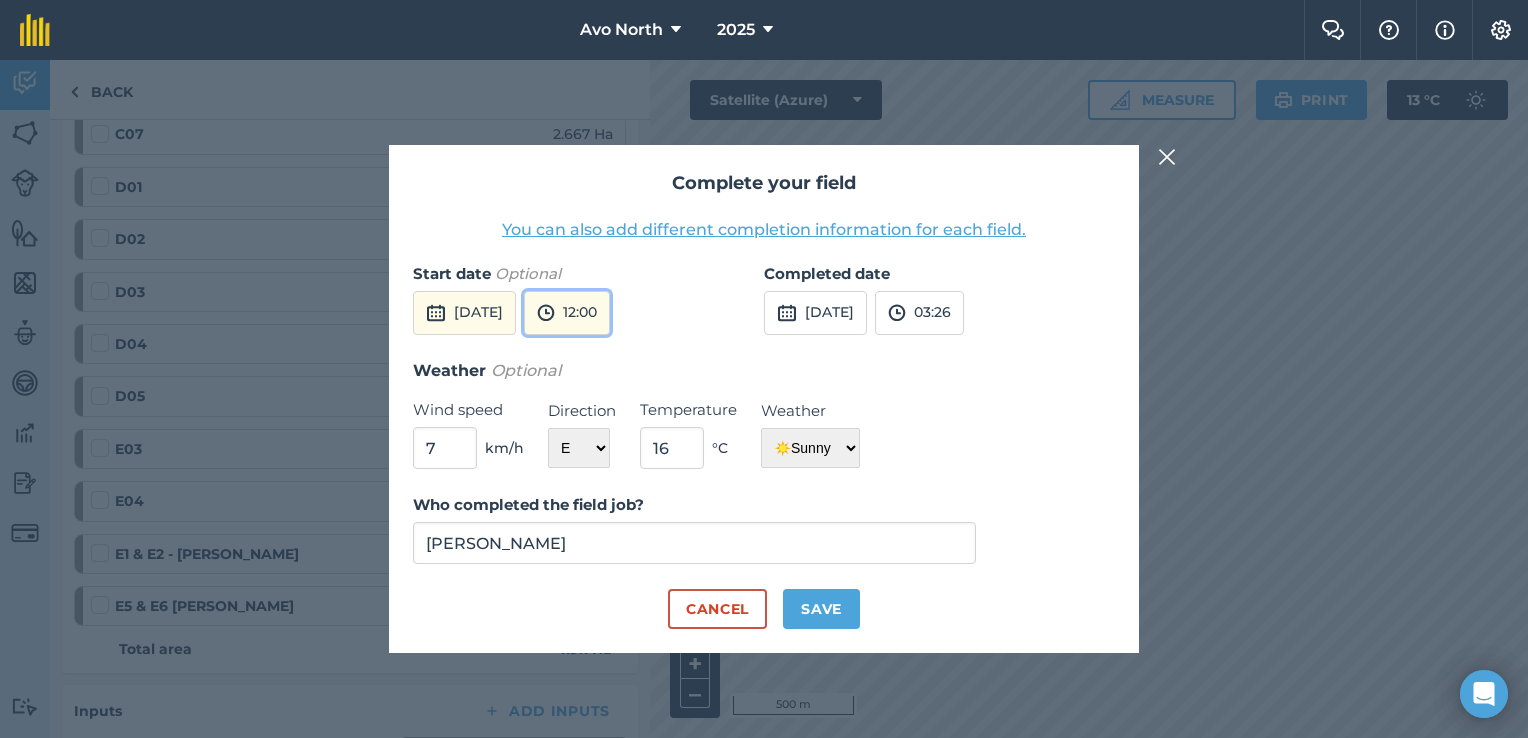 click at bounding box center [546, 313] 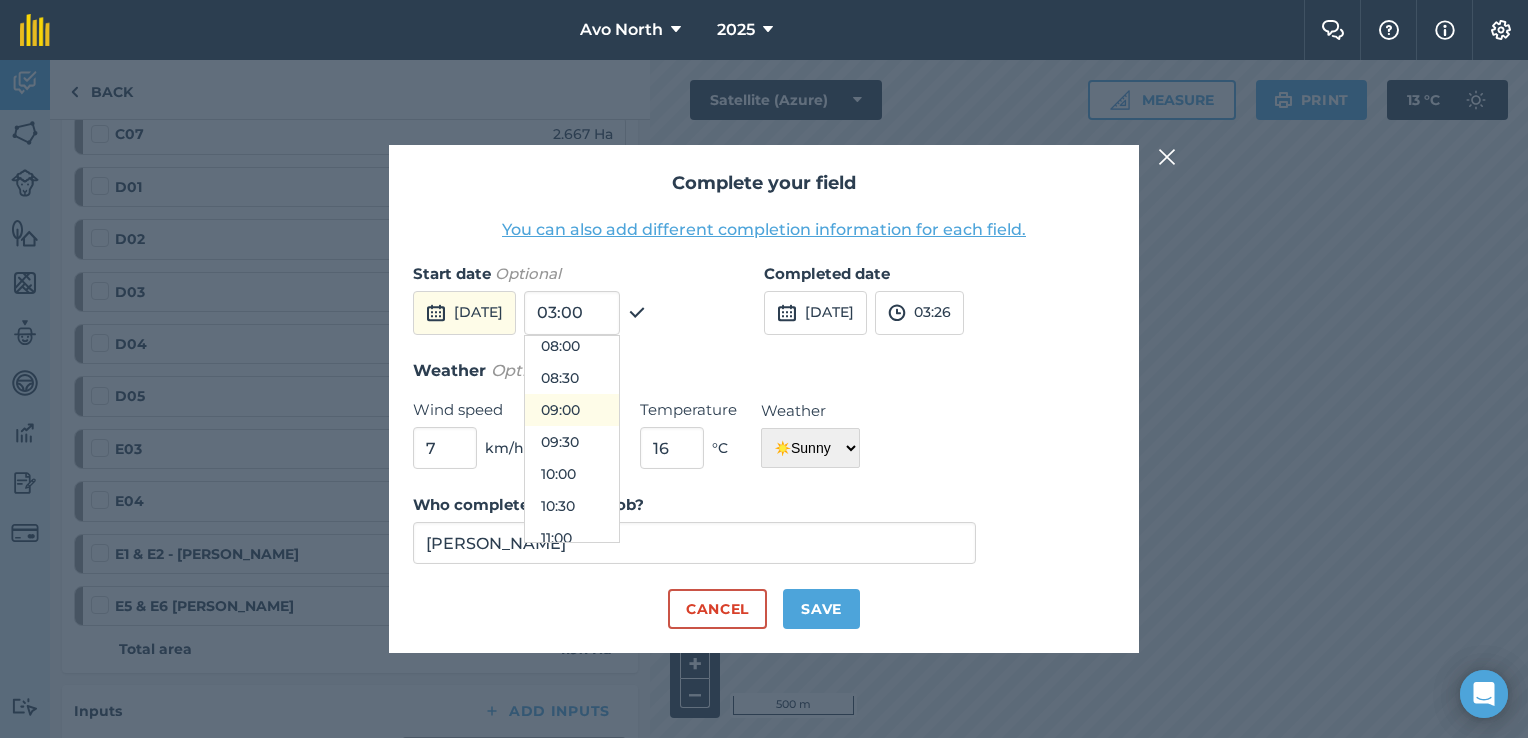 scroll, scrollTop: 472, scrollLeft: 0, axis: vertical 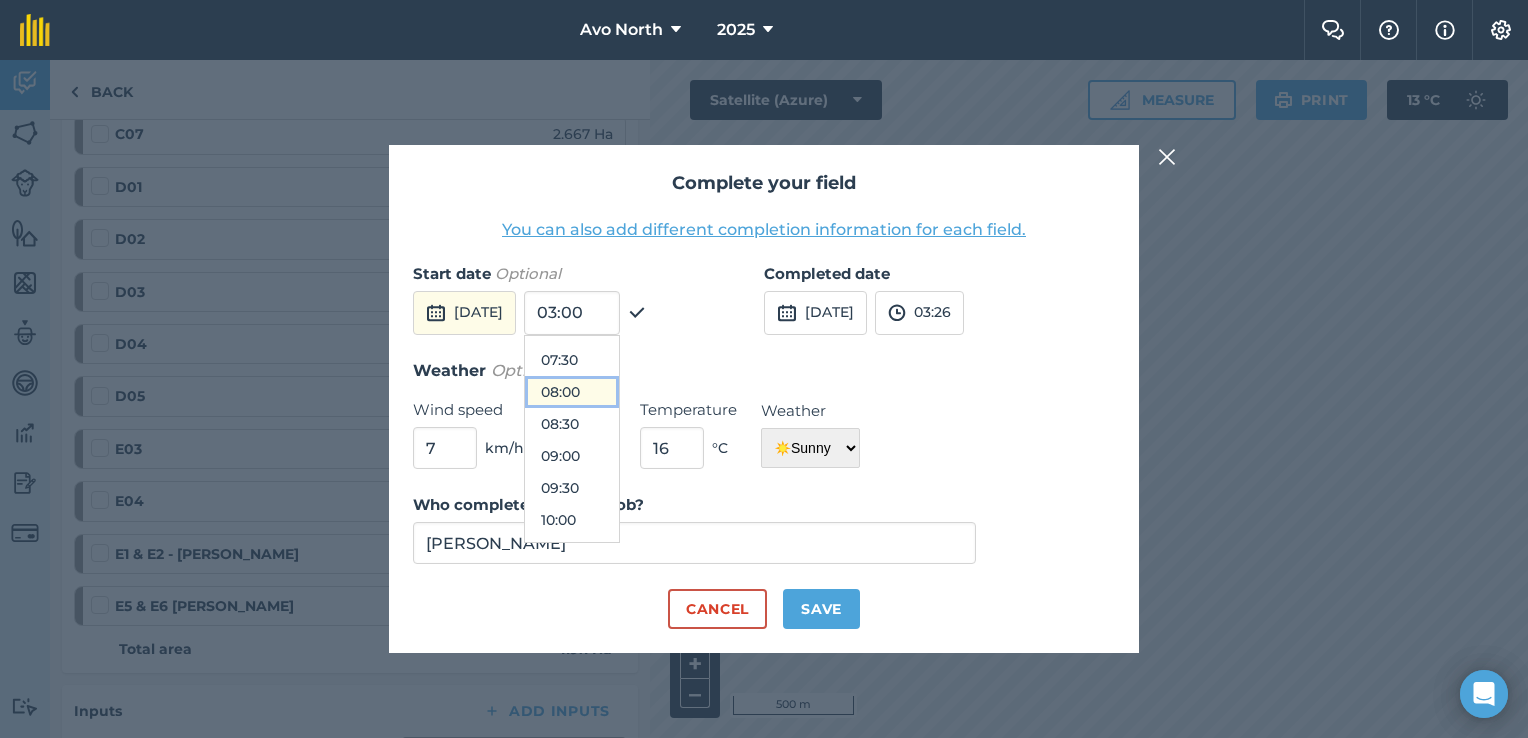 click on "08:00" at bounding box center (572, 392) 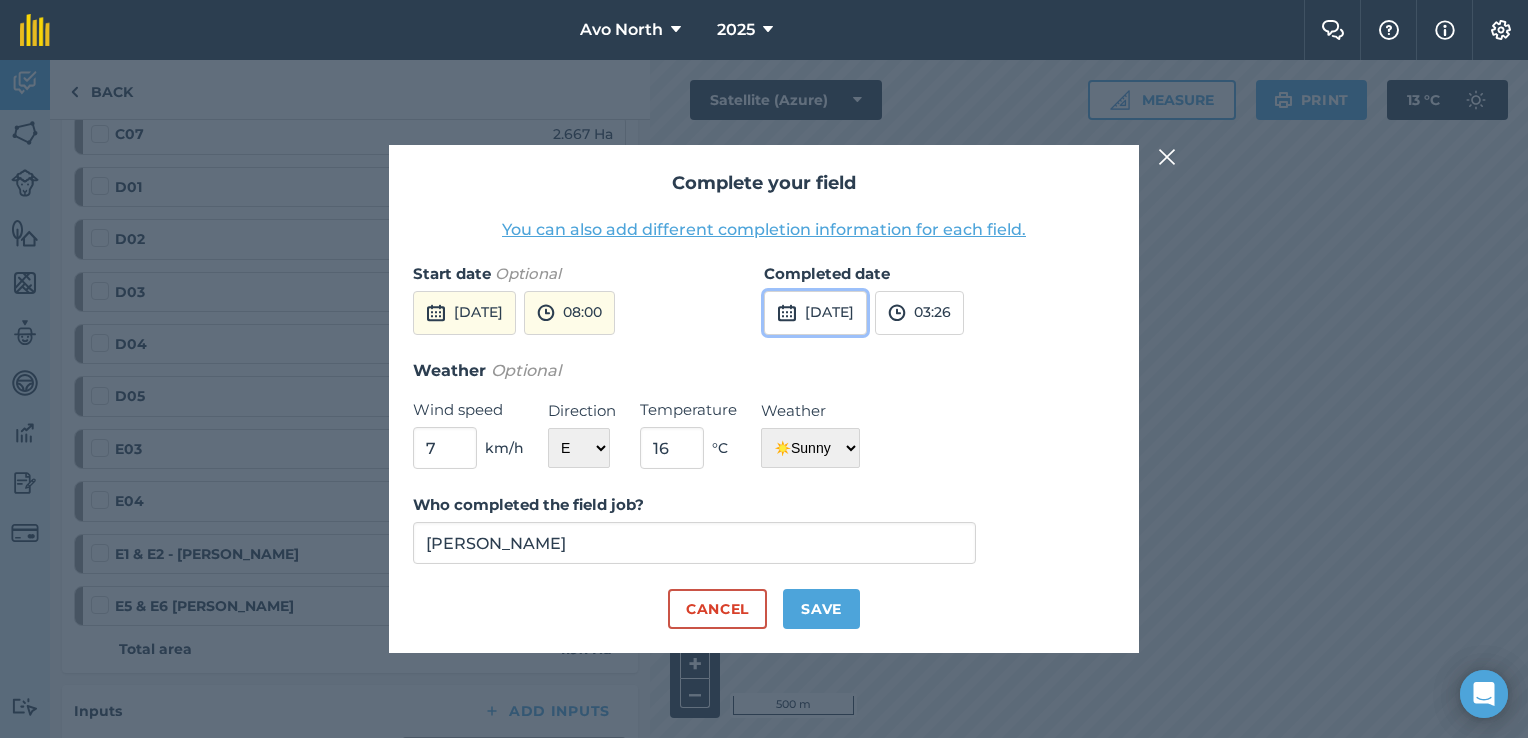 click on "[DATE]" at bounding box center (815, 313) 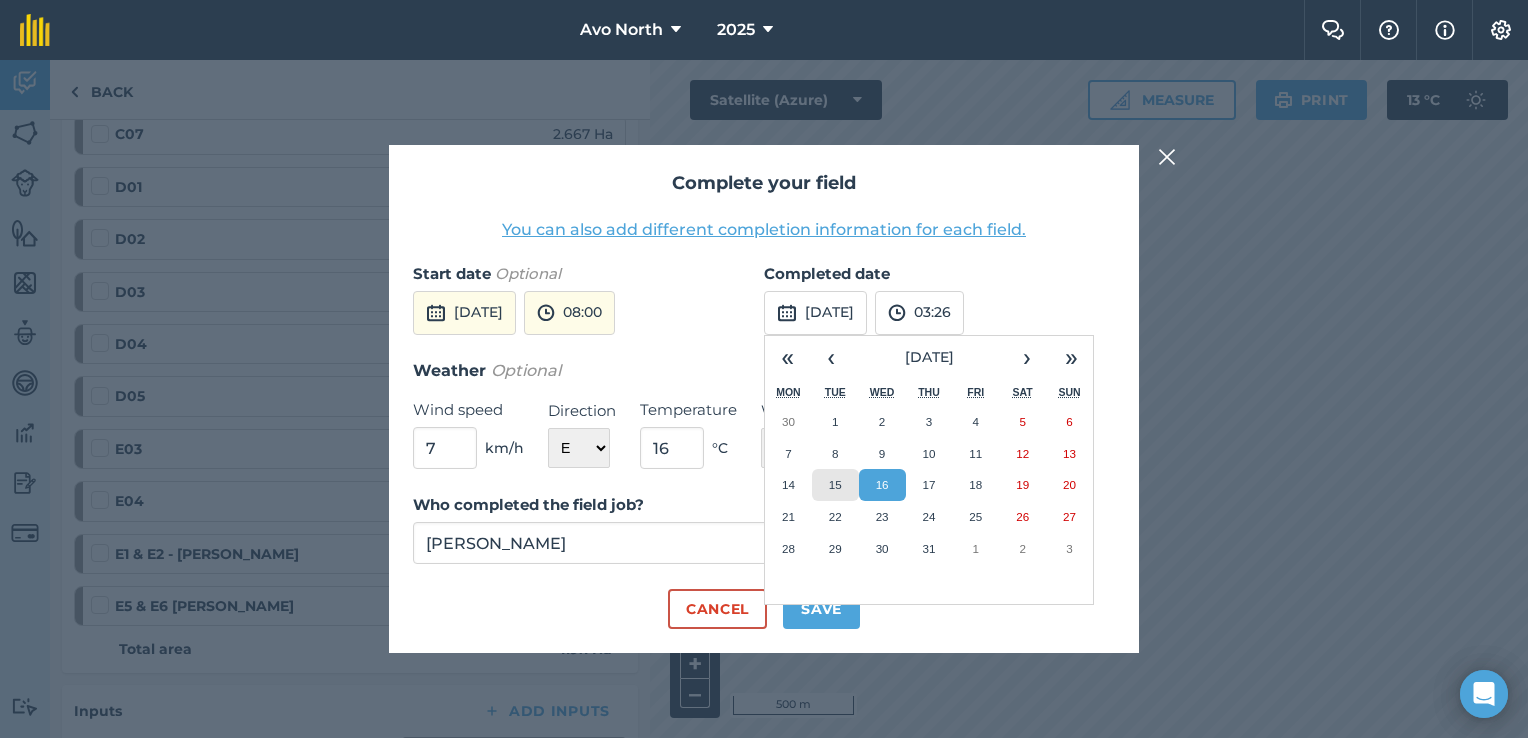 click on "15" at bounding box center [835, 485] 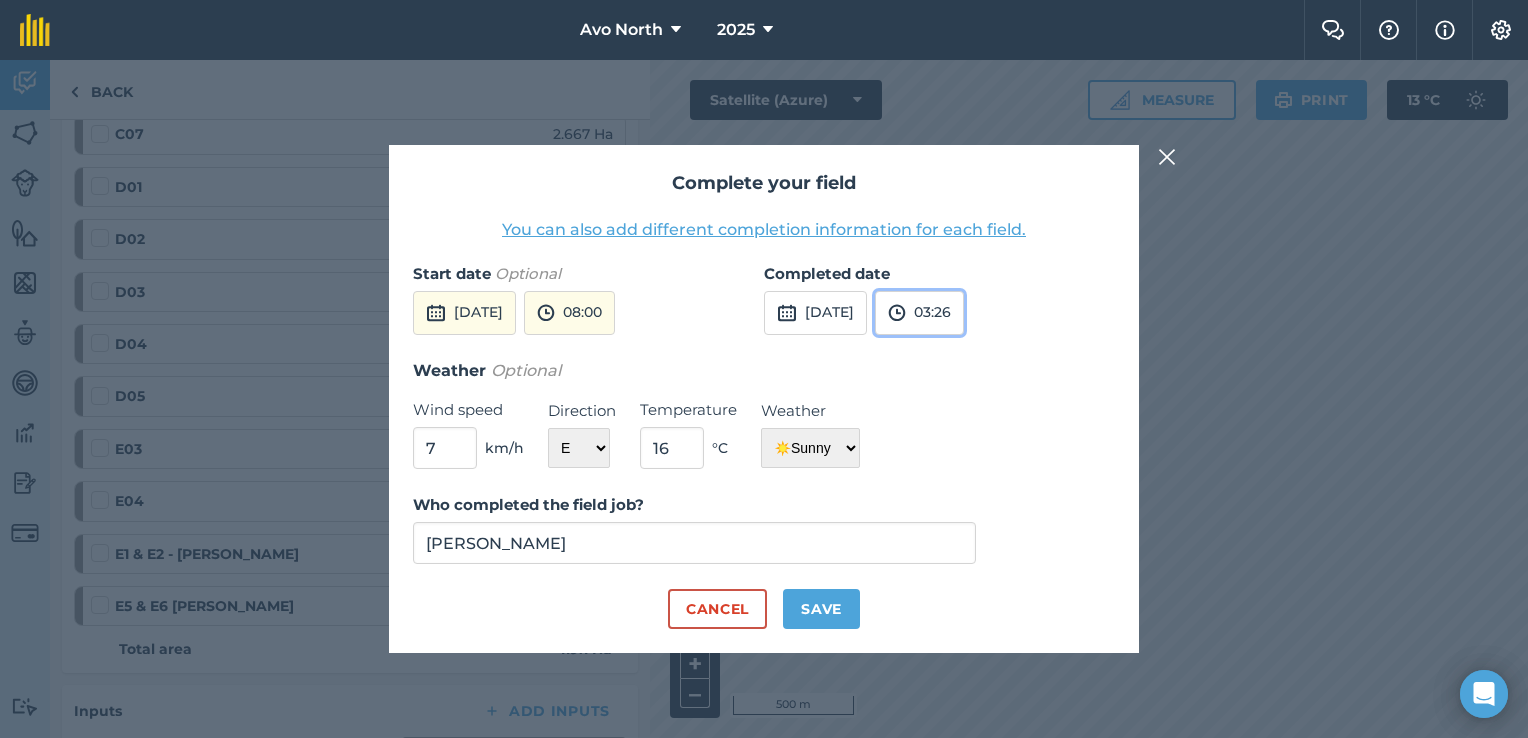 click on "03:26" at bounding box center [919, 313] 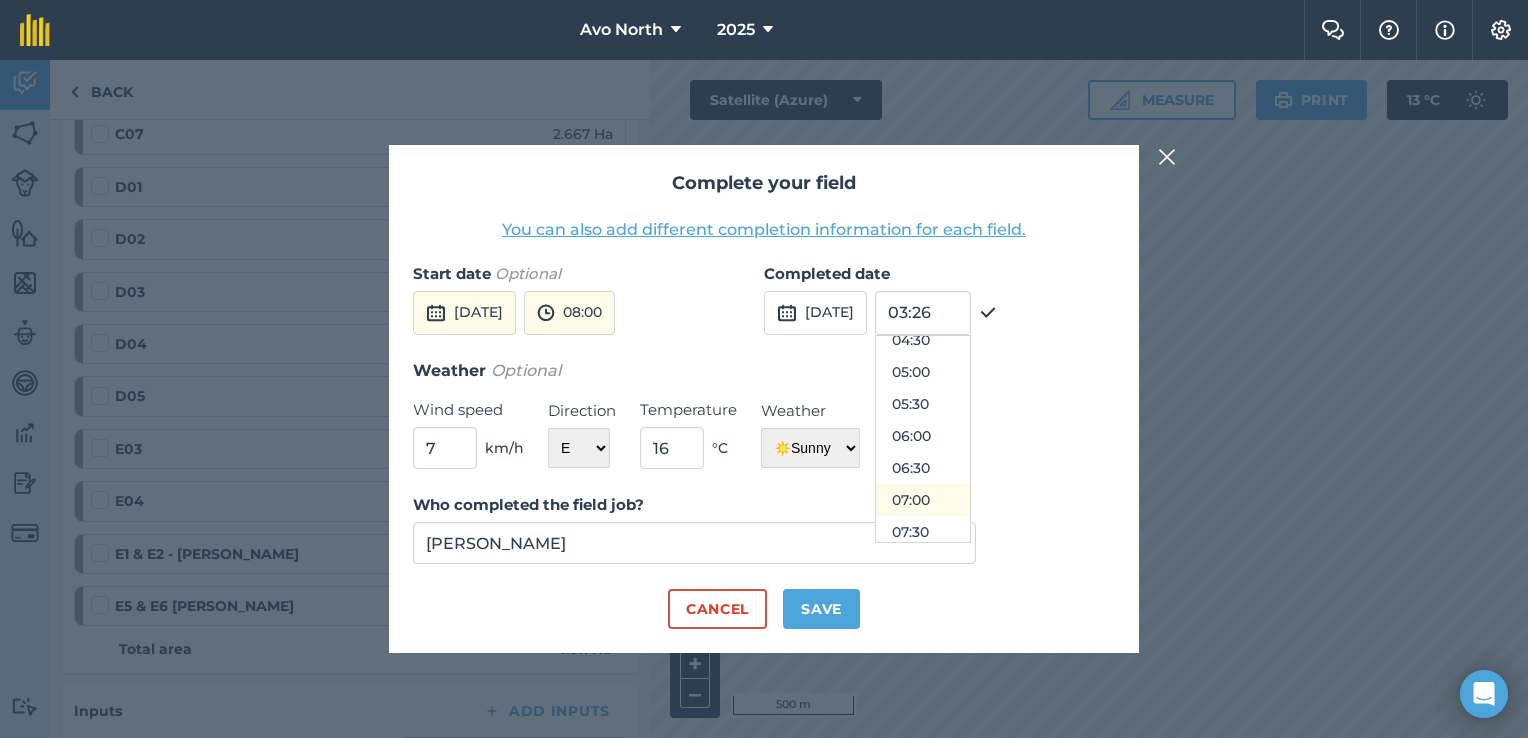 scroll, scrollTop: 500, scrollLeft: 0, axis: vertical 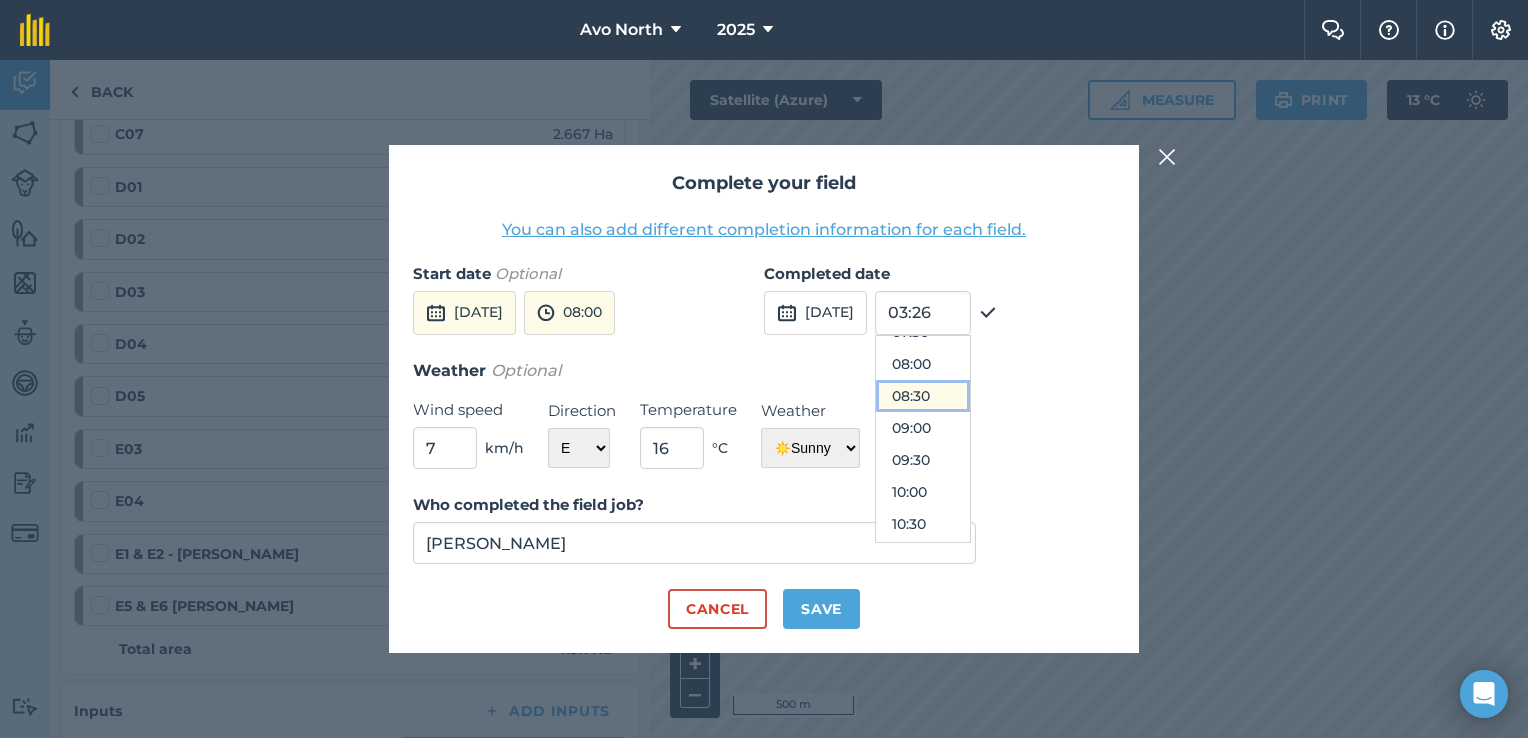 click on "08:30" at bounding box center (923, 396) 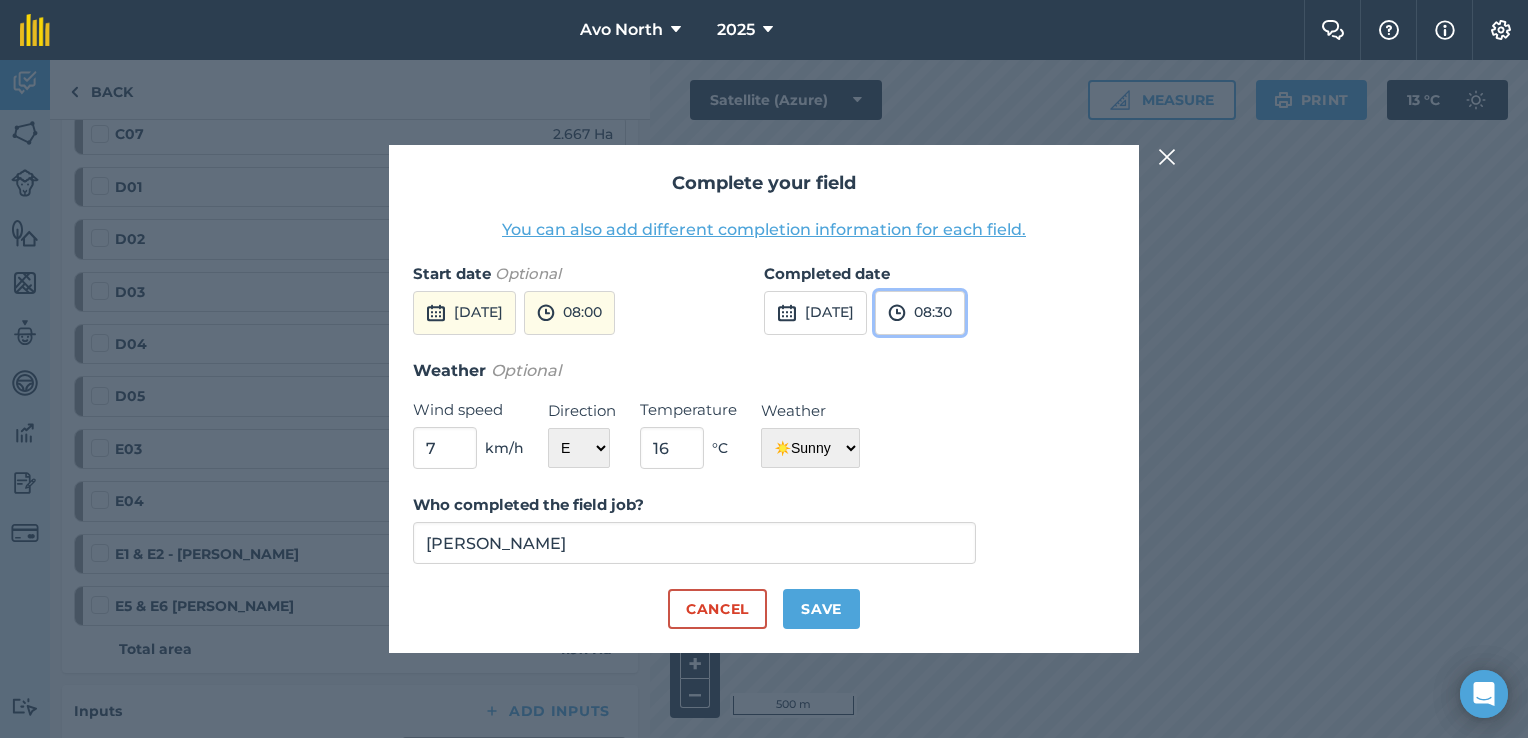click on "08:30" at bounding box center [920, 313] 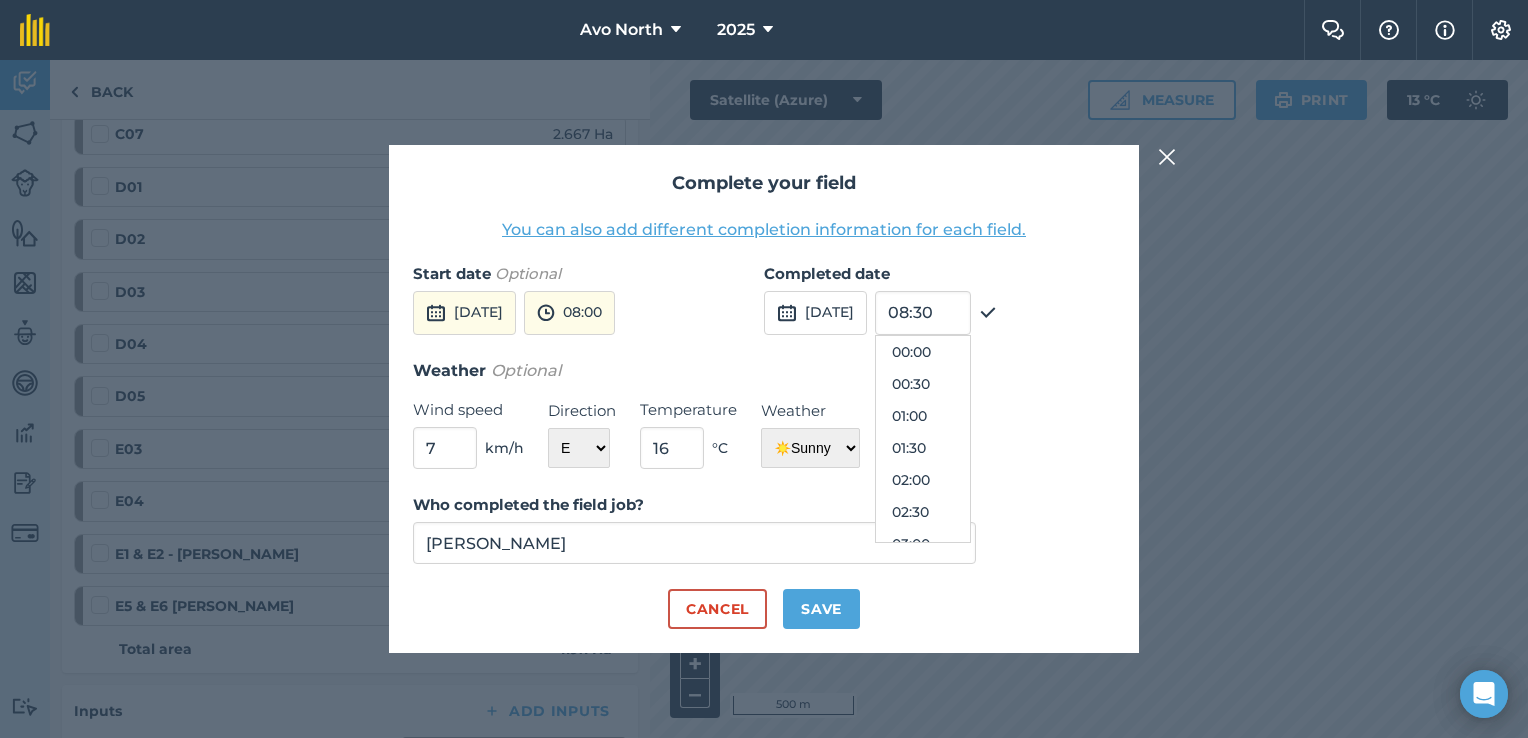scroll, scrollTop: 448, scrollLeft: 0, axis: vertical 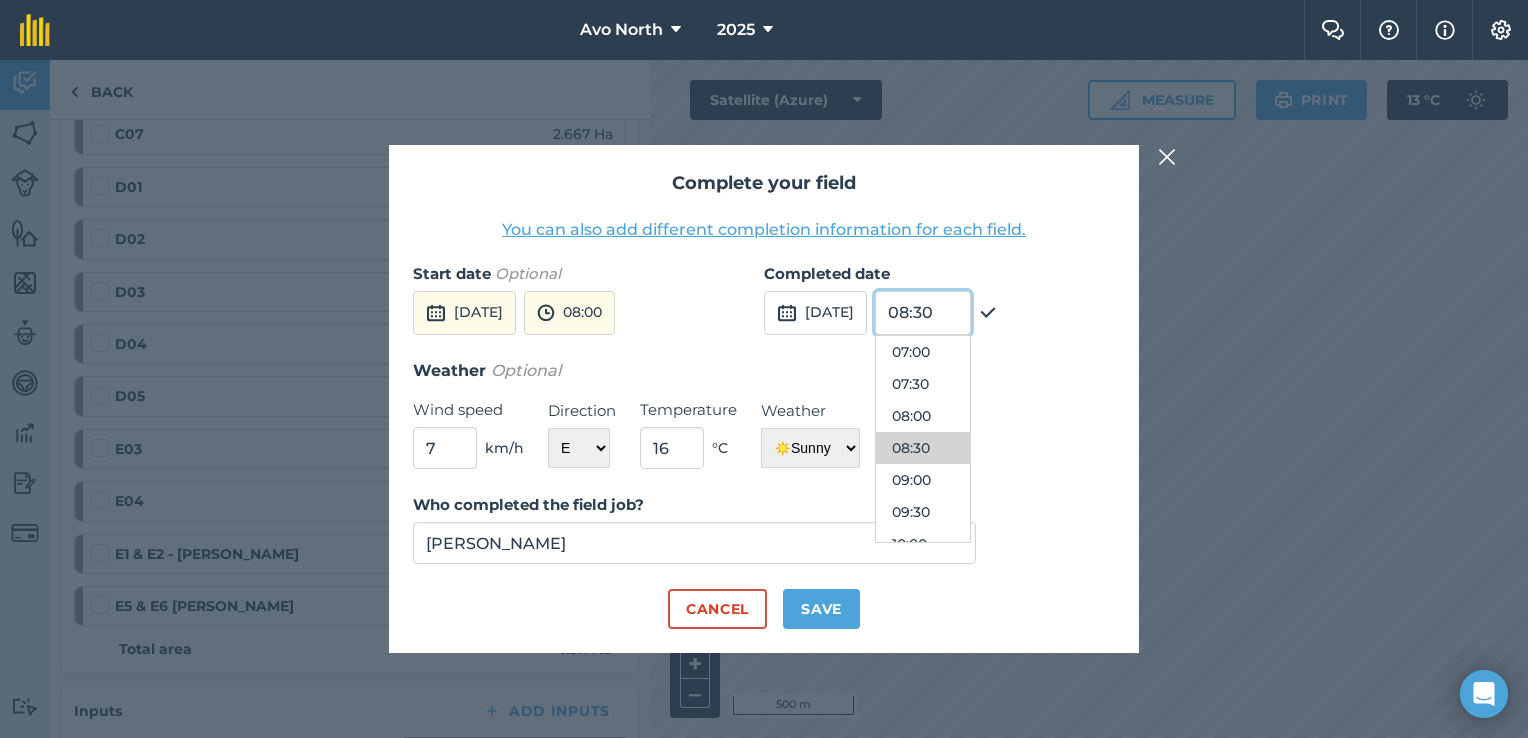 drag, startPoint x: 980, startPoint y: 314, endPoint x: 956, endPoint y: 313, distance: 24.020824 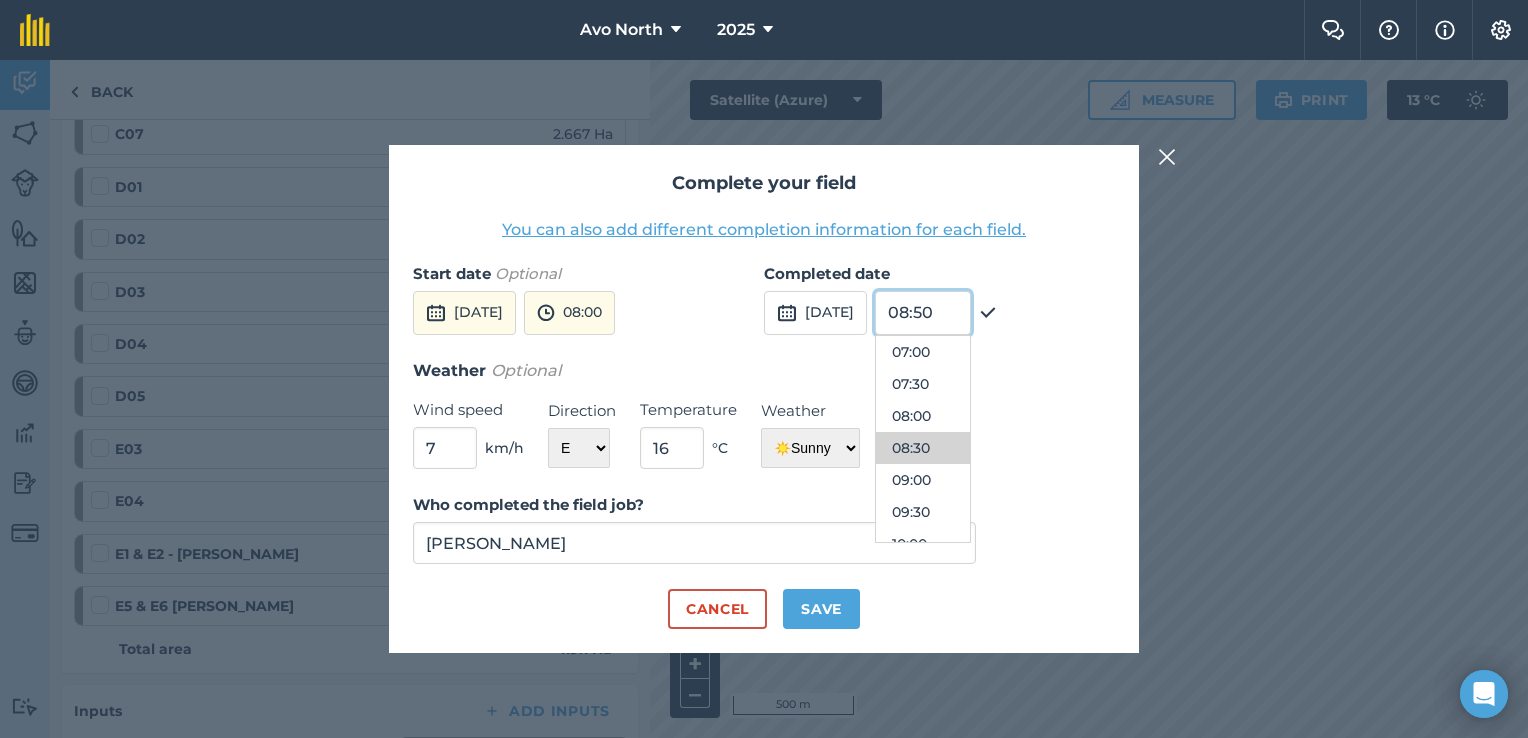 type on "08:50" 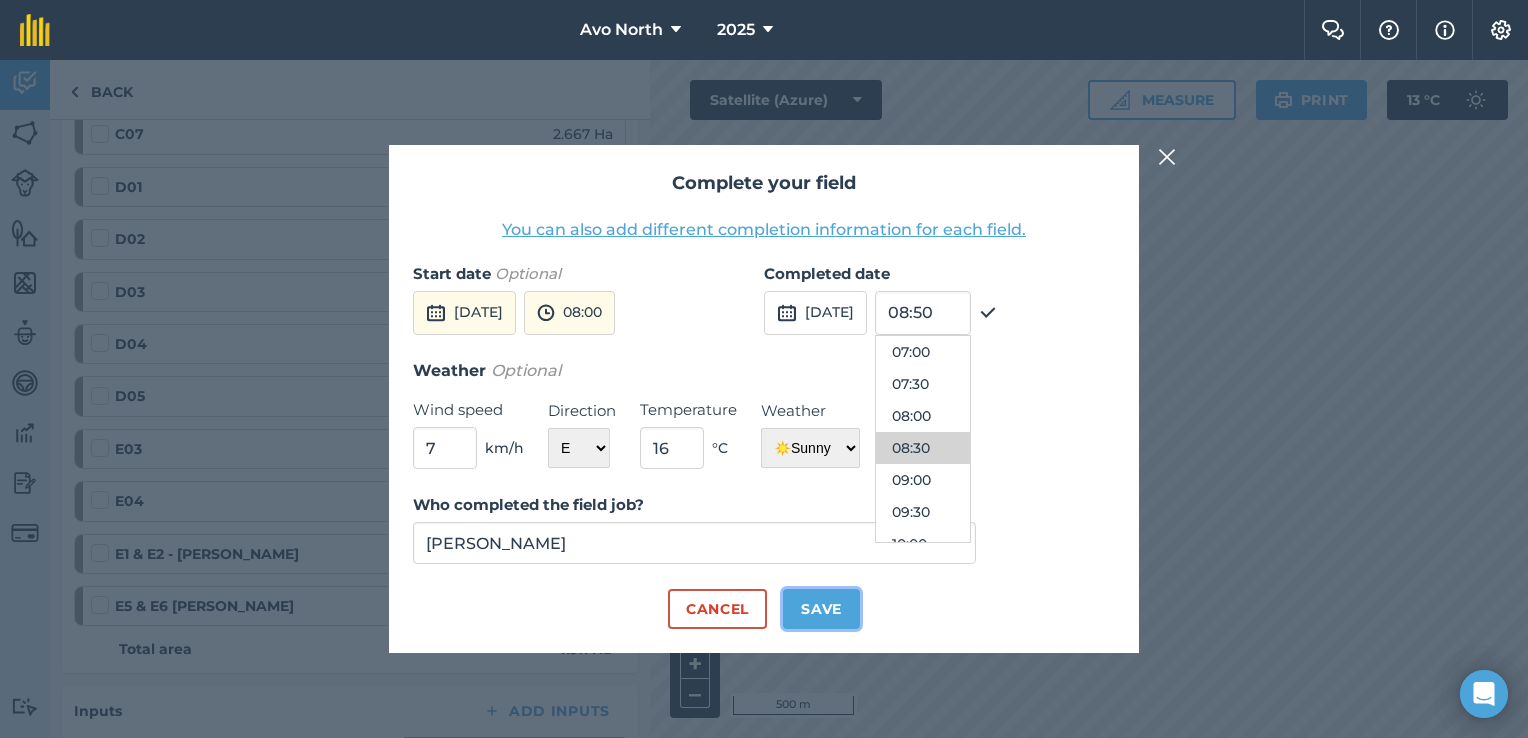 click on "Save" at bounding box center [821, 609] 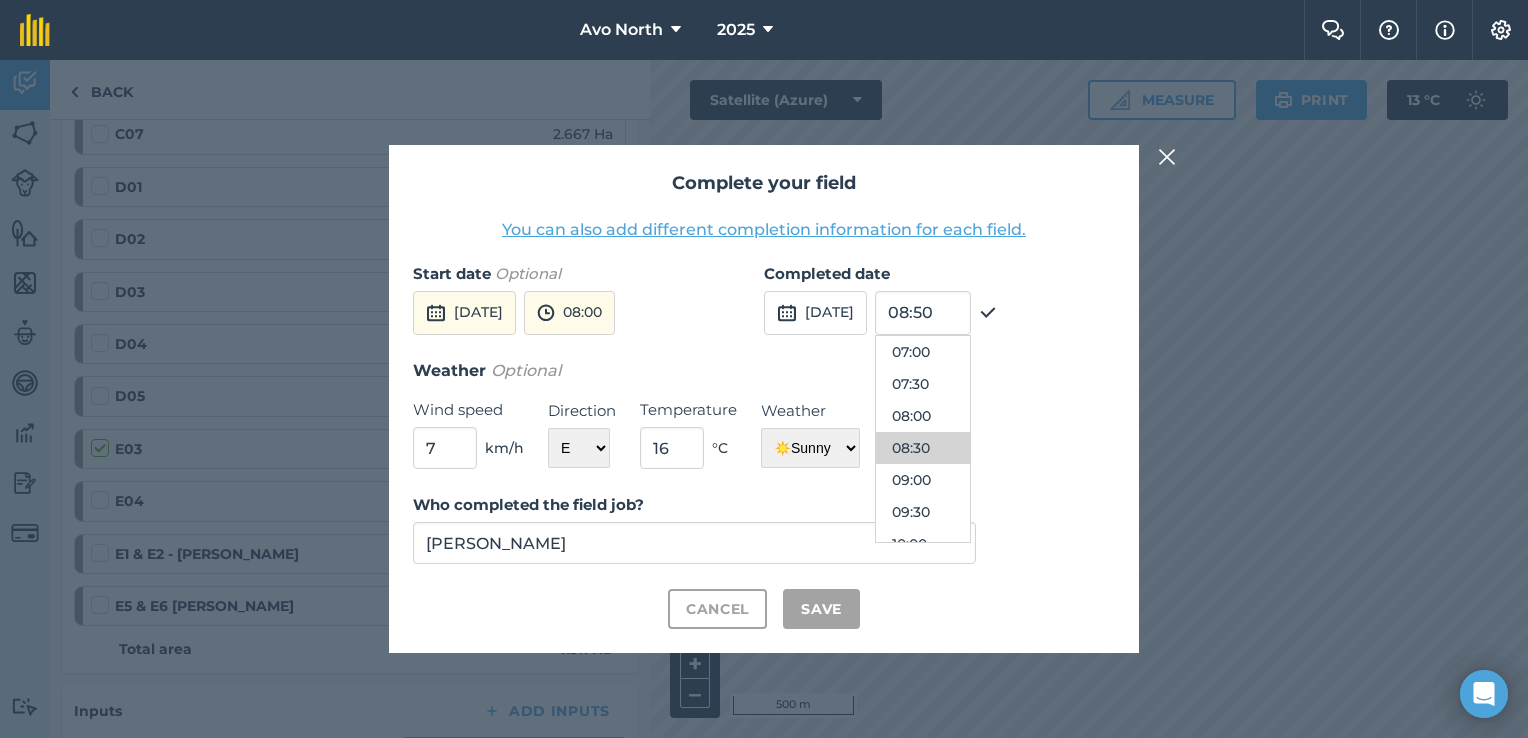 checkbox on "true" 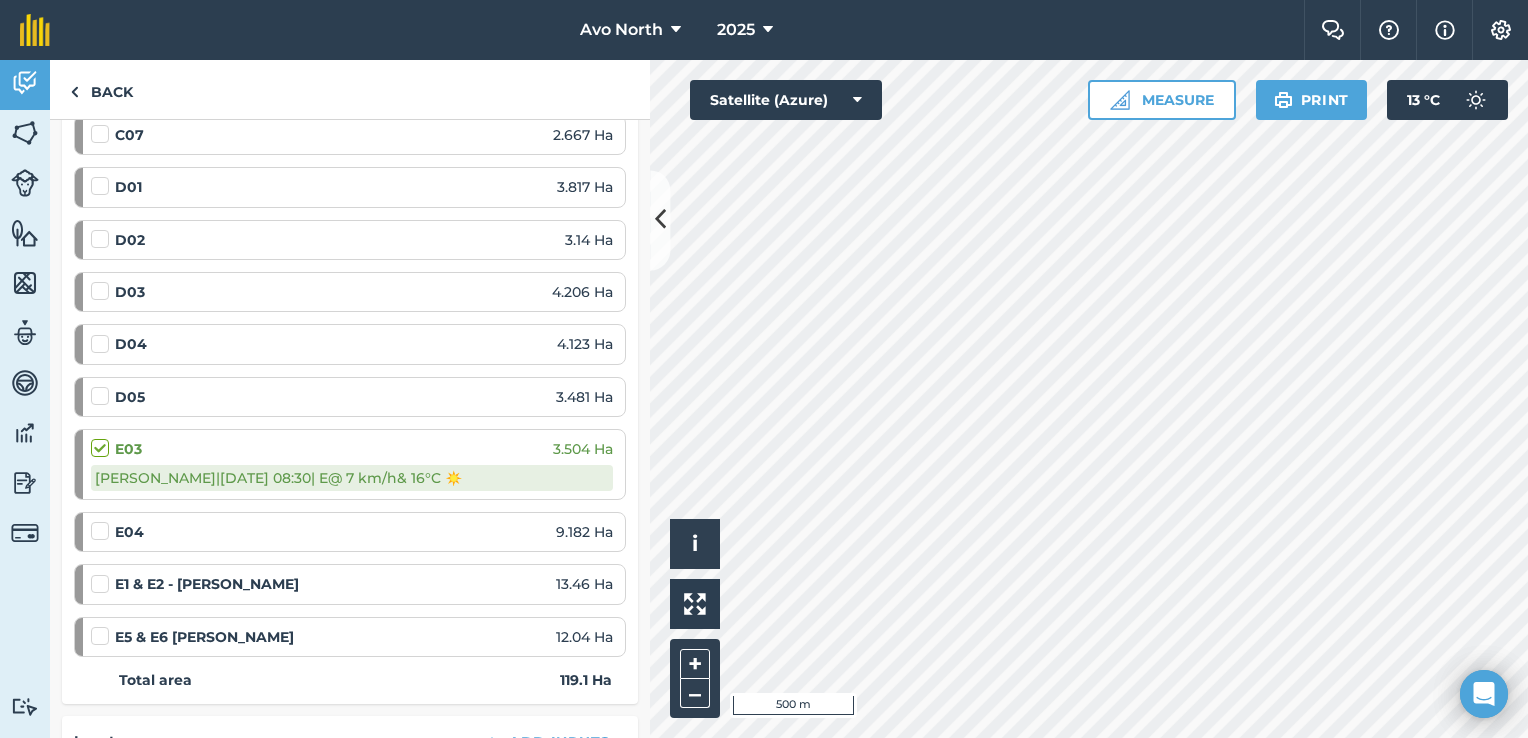 click at bounding box center [103, 448] 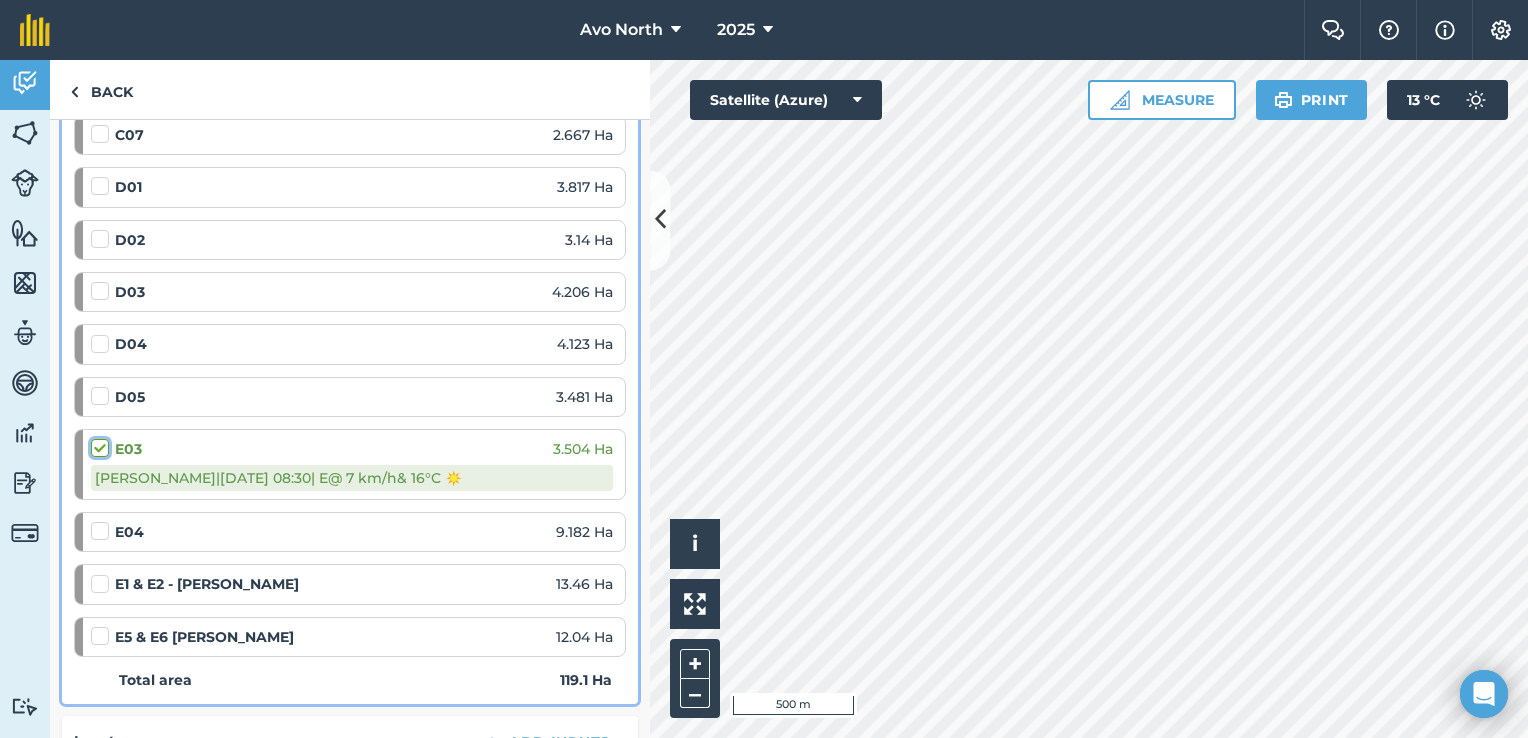 click at bounding box center [97, 444] 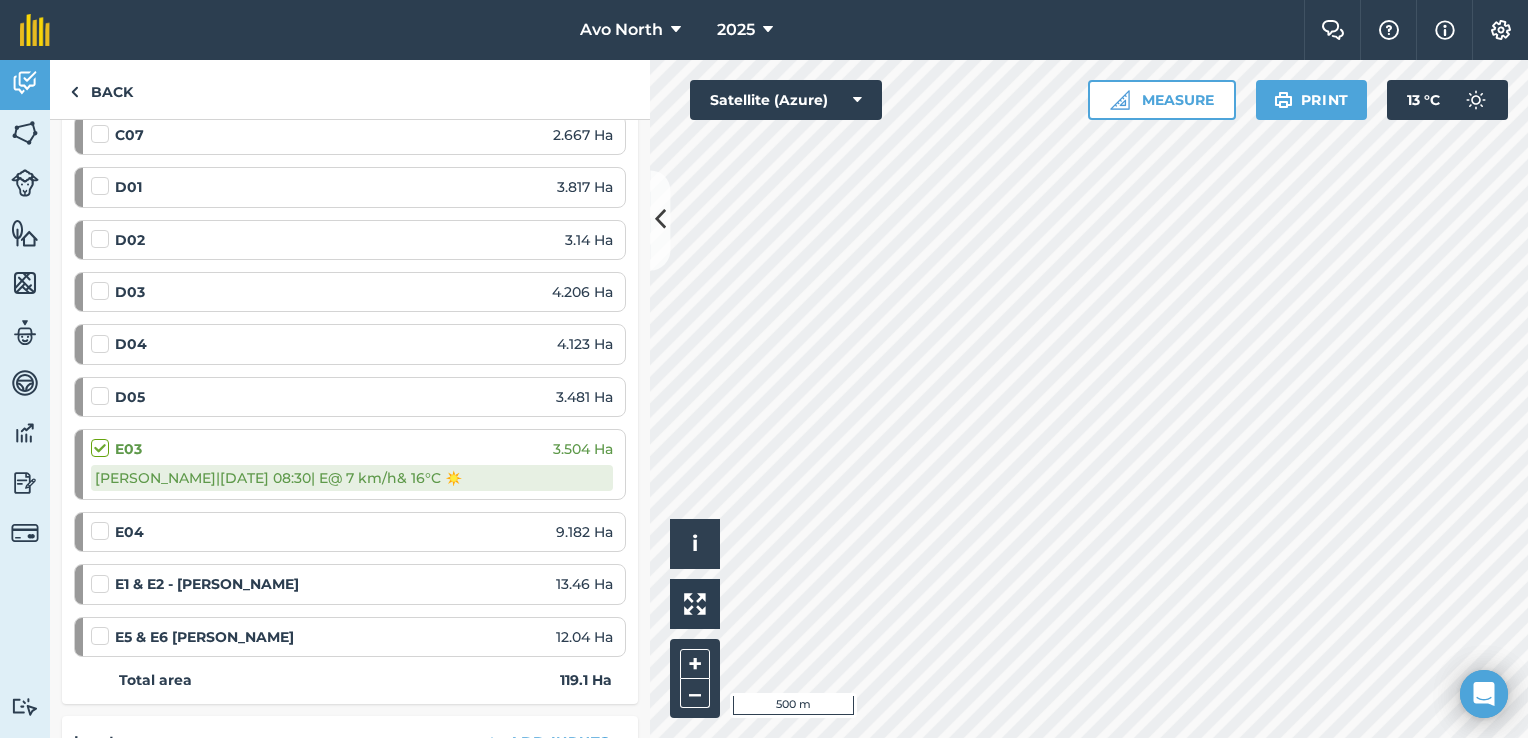 checkbox on "true" 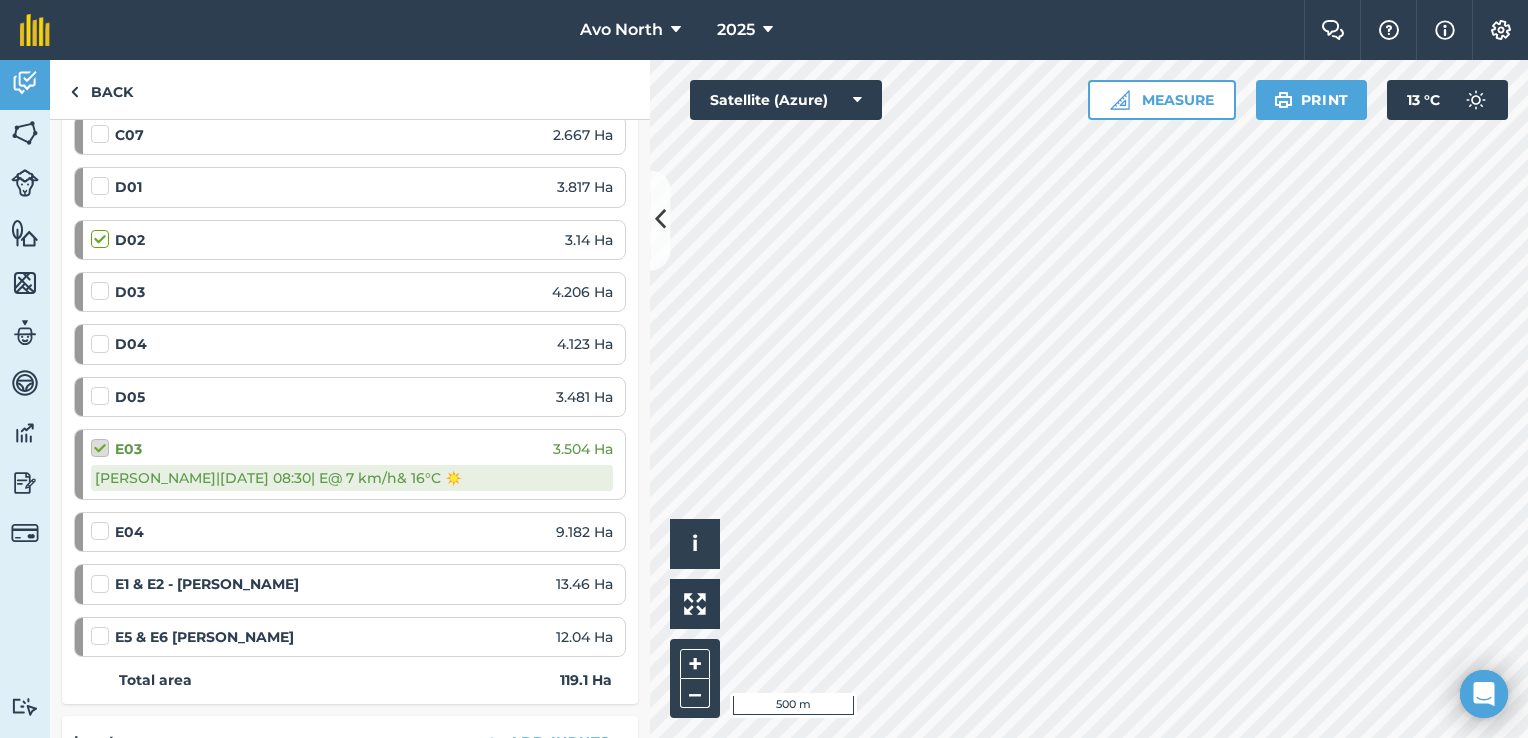 checkbox on "true" 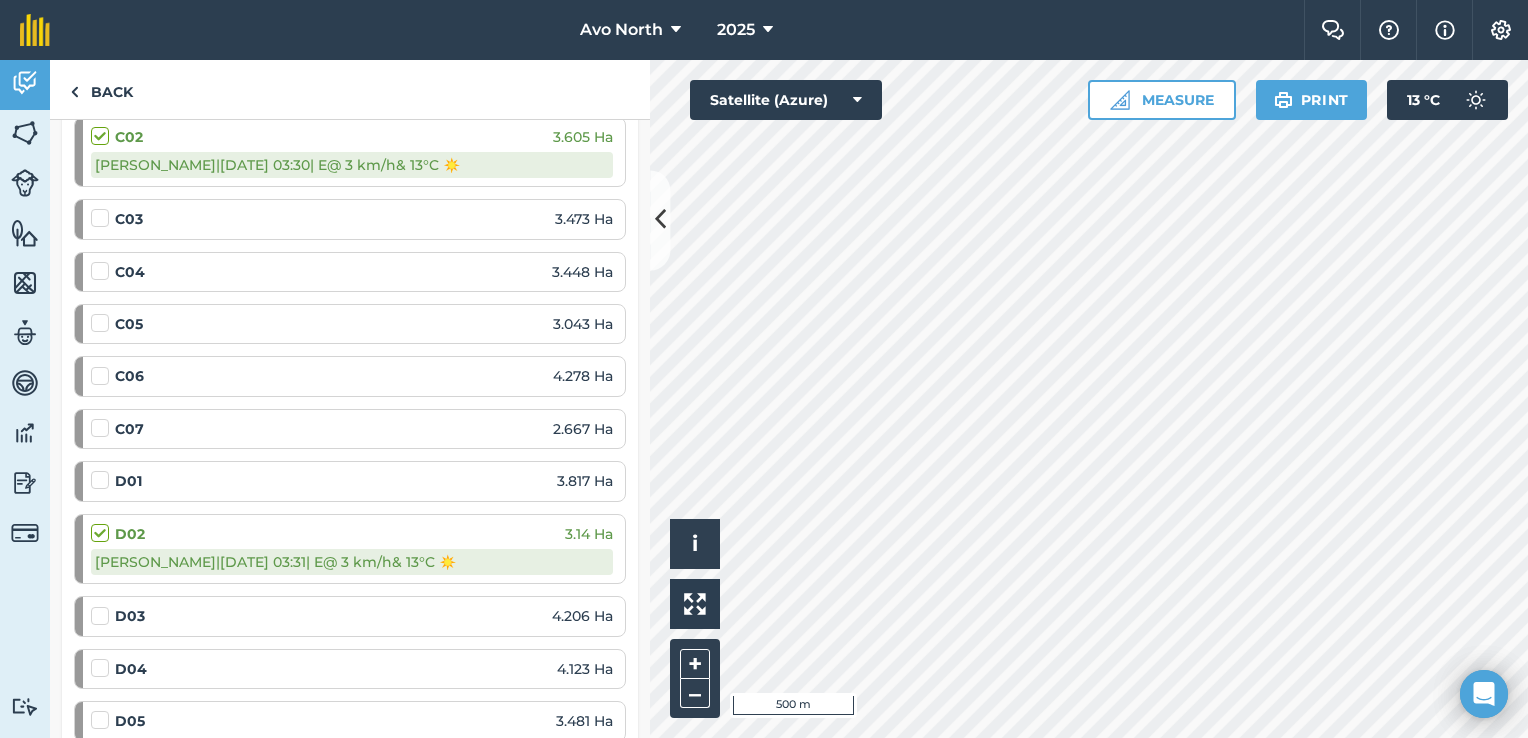scroll, scrollTop: 1530, scrollLeft: 0, axis: vertical 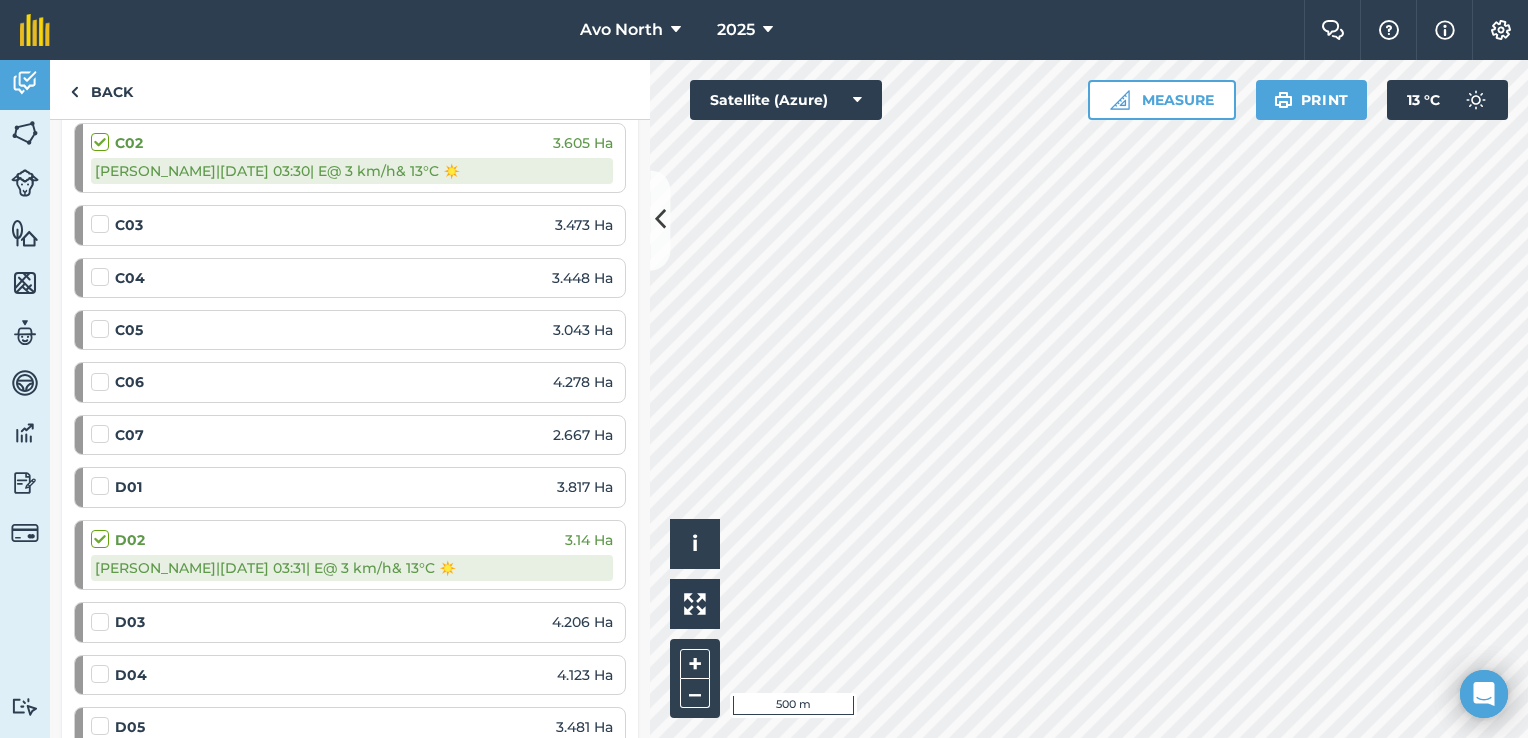 click at bounding box center (103, 476) 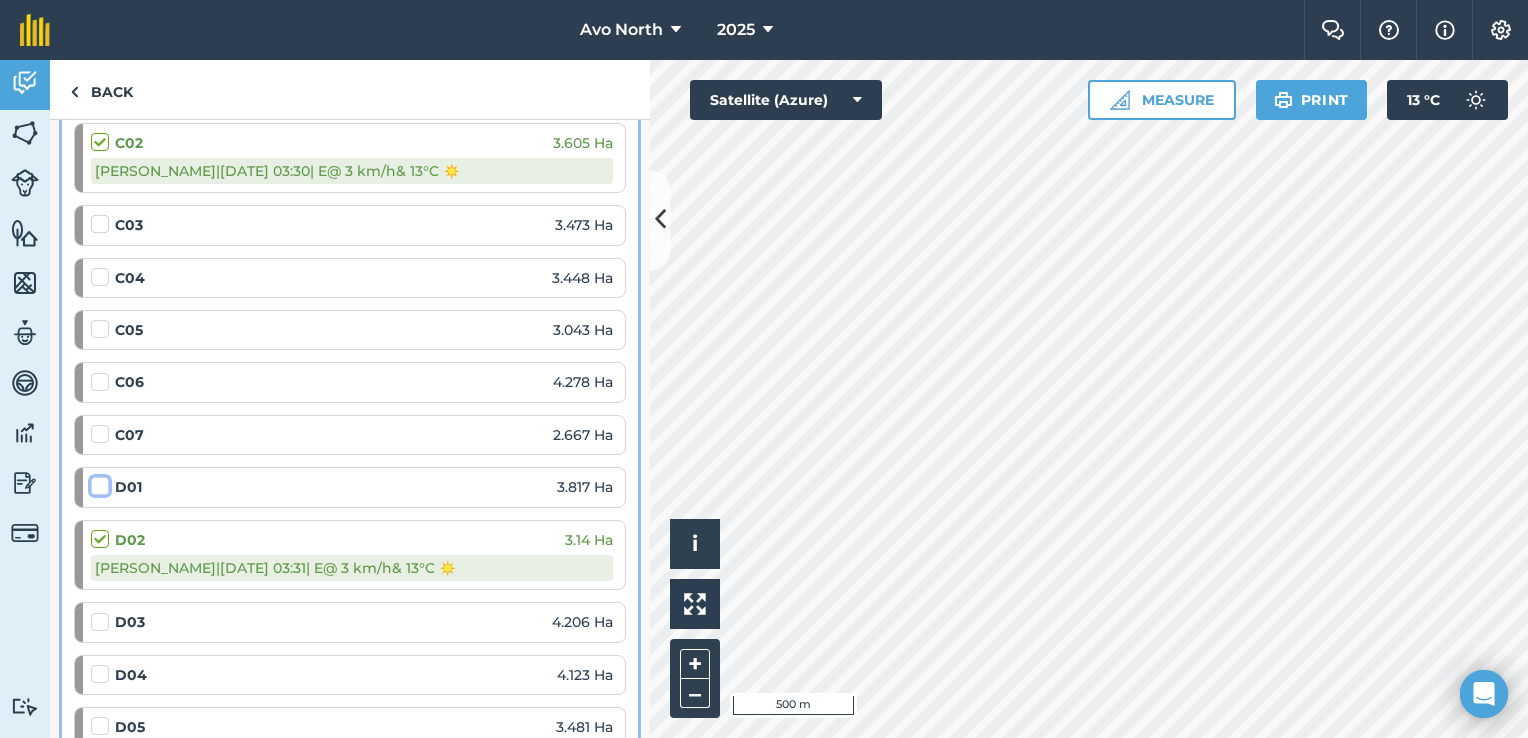 click at bounding box center [97, 482] 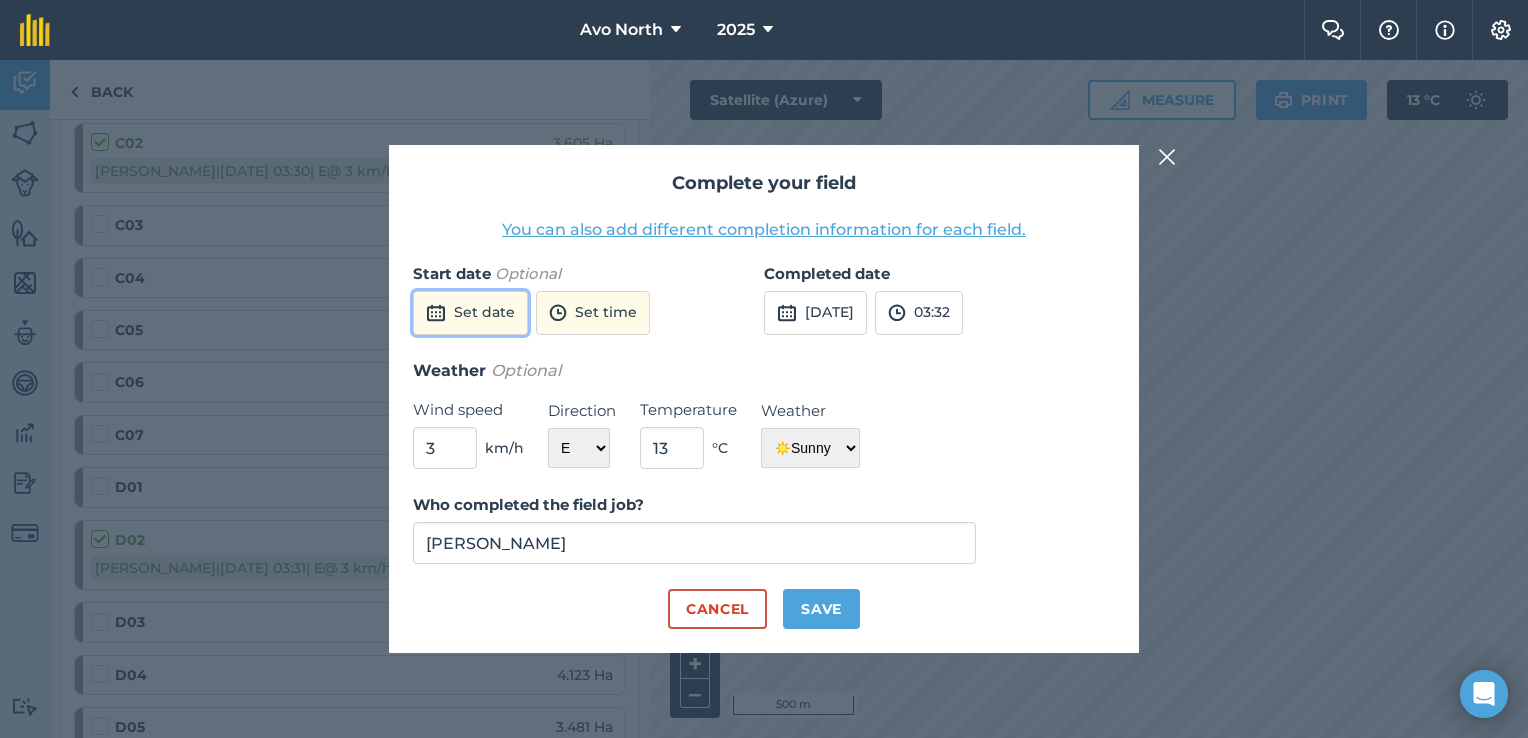 click on "Set date" at bounding box center (470, 313) 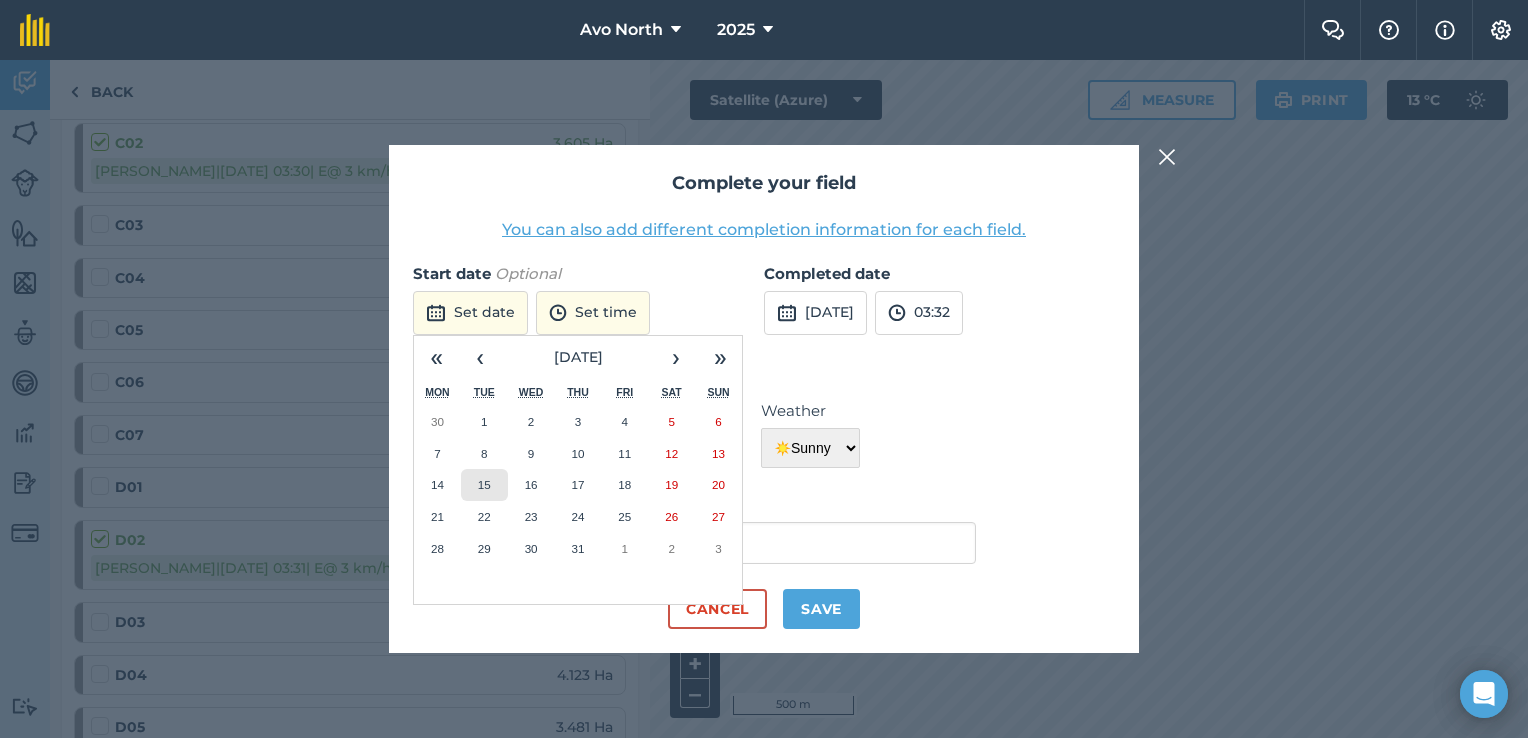 click on "15" at bounding box center (484, 484) 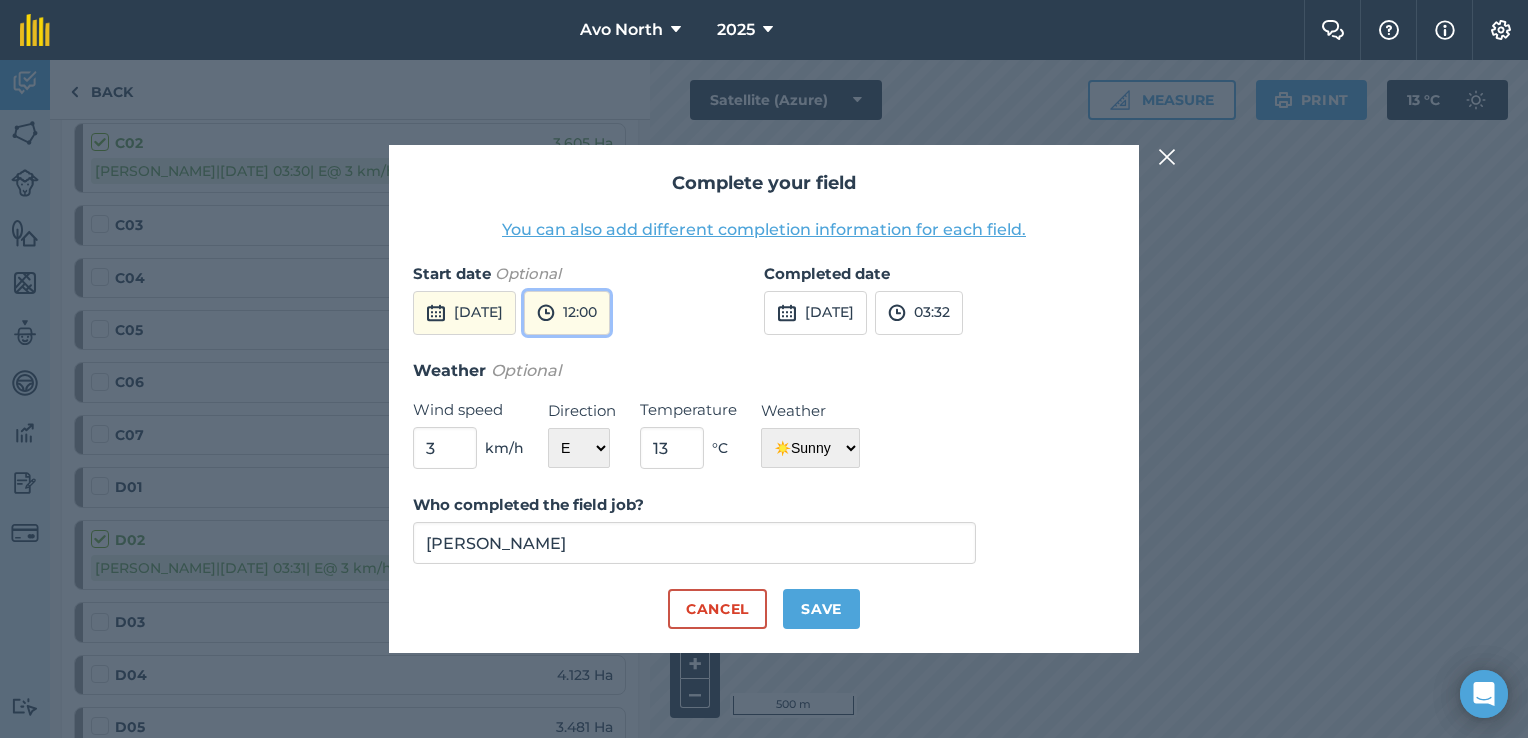 click on "12:00" at bounding box center (567, 313) 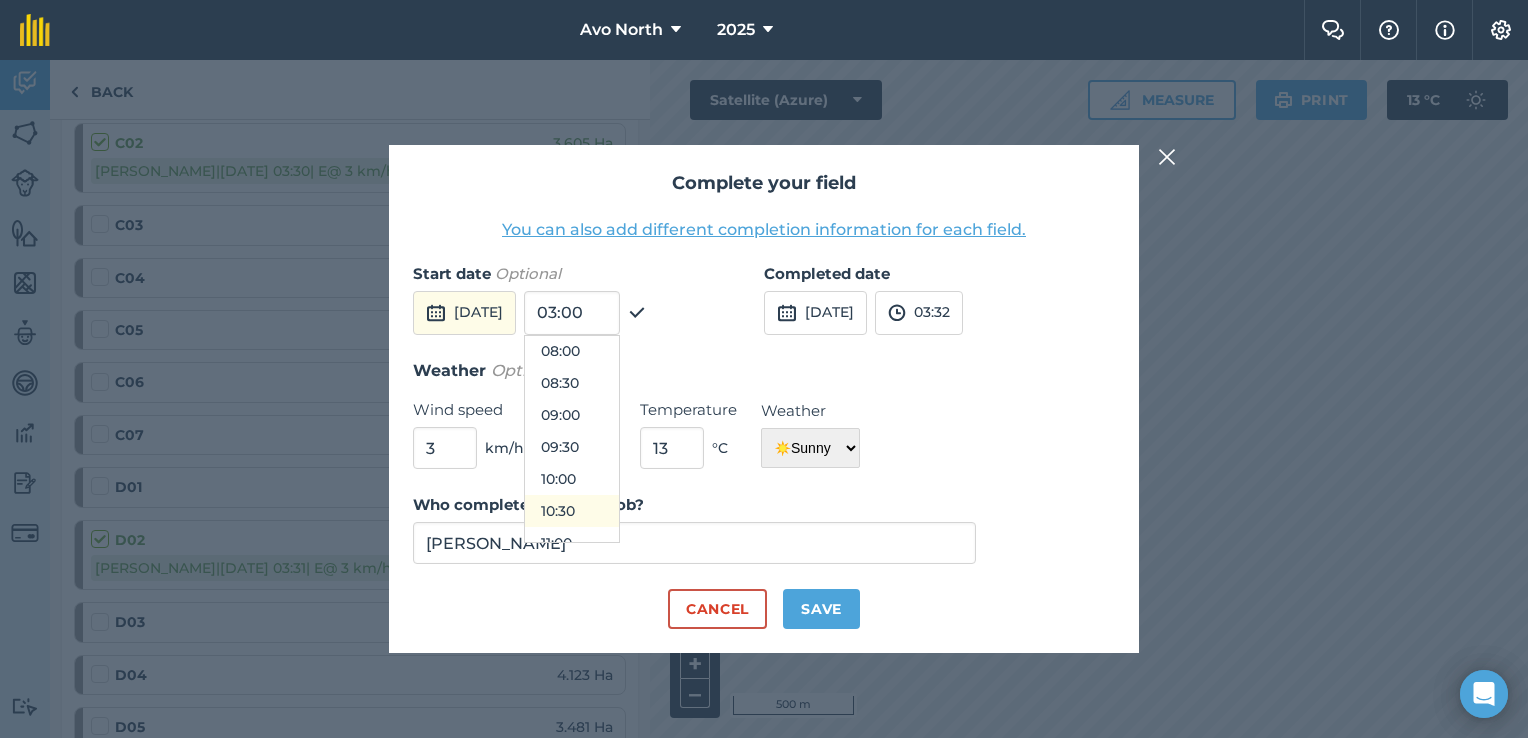 scroll, scrollTop: 472, scrollLeft: 0, axis: vertical 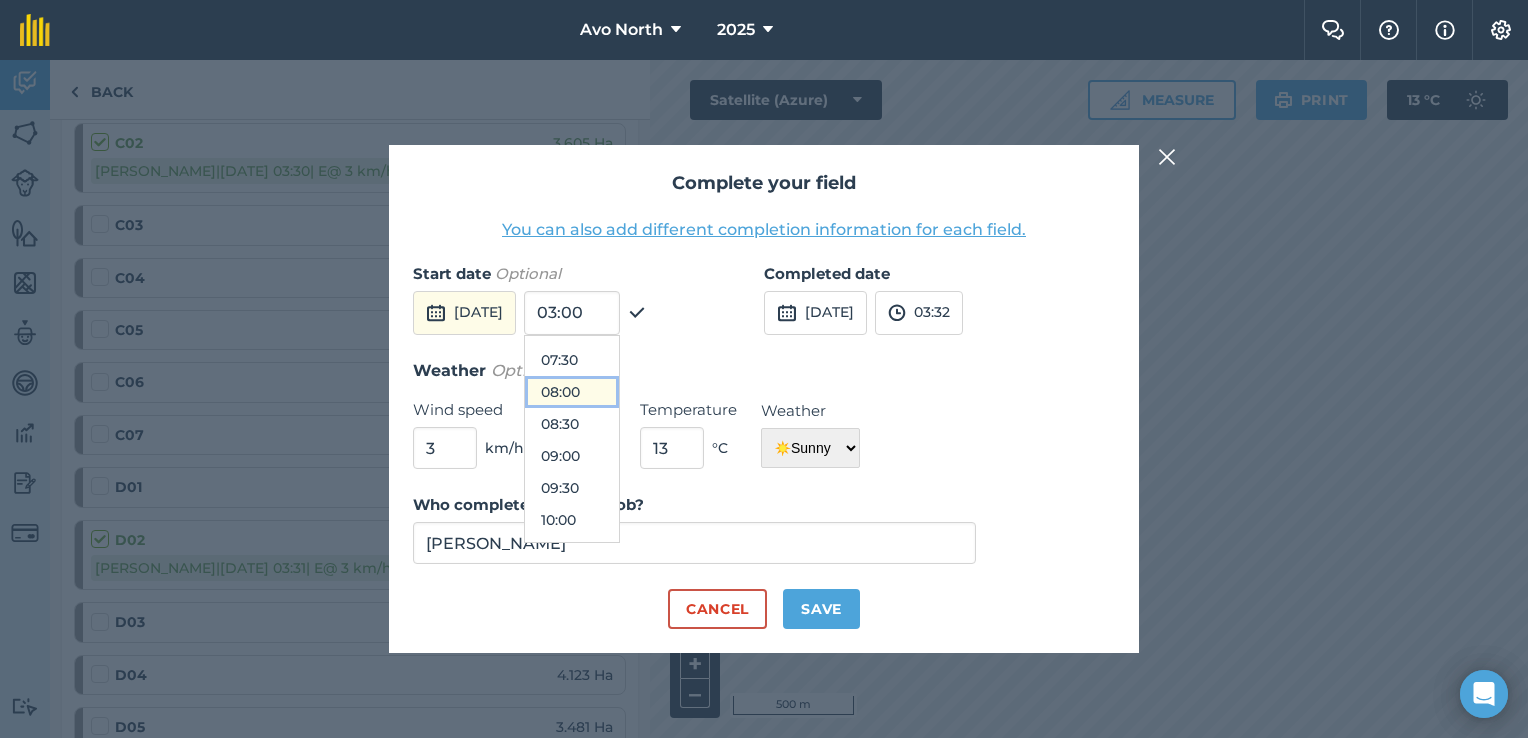 click on "08:00" at bounding box center [572, 392] 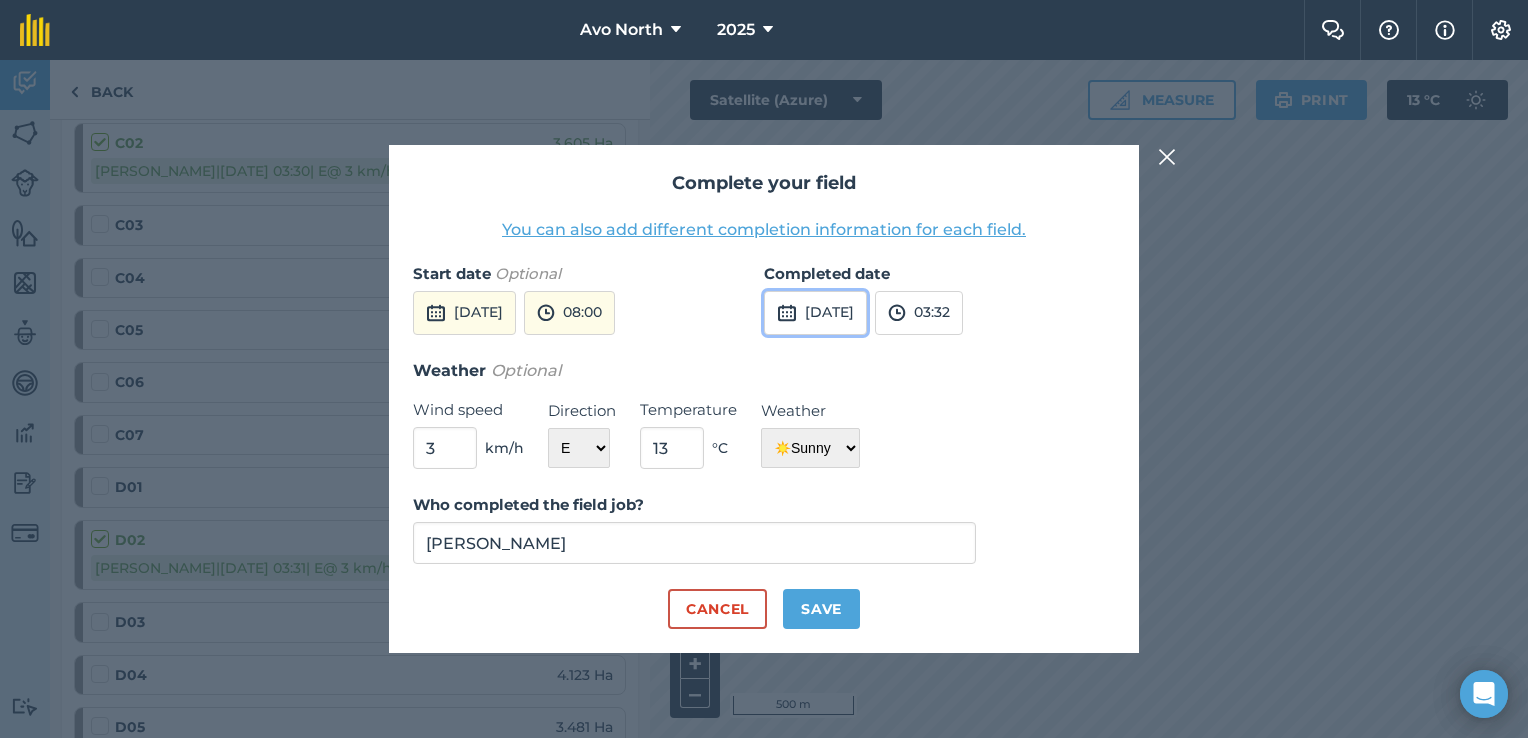 click on "[DATE]" at bounding box center [815, 313] 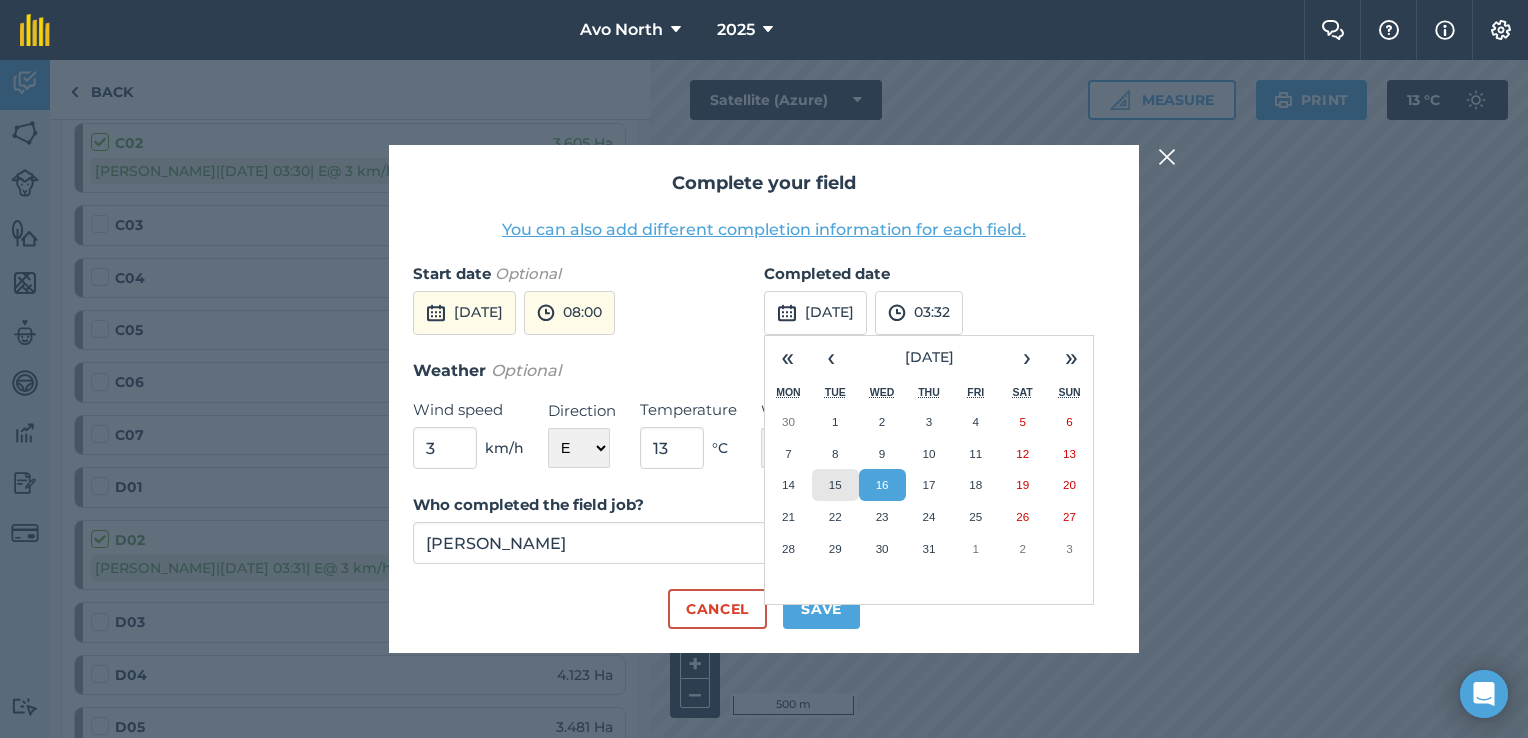 click on "15" at bounding box center (835, 484) 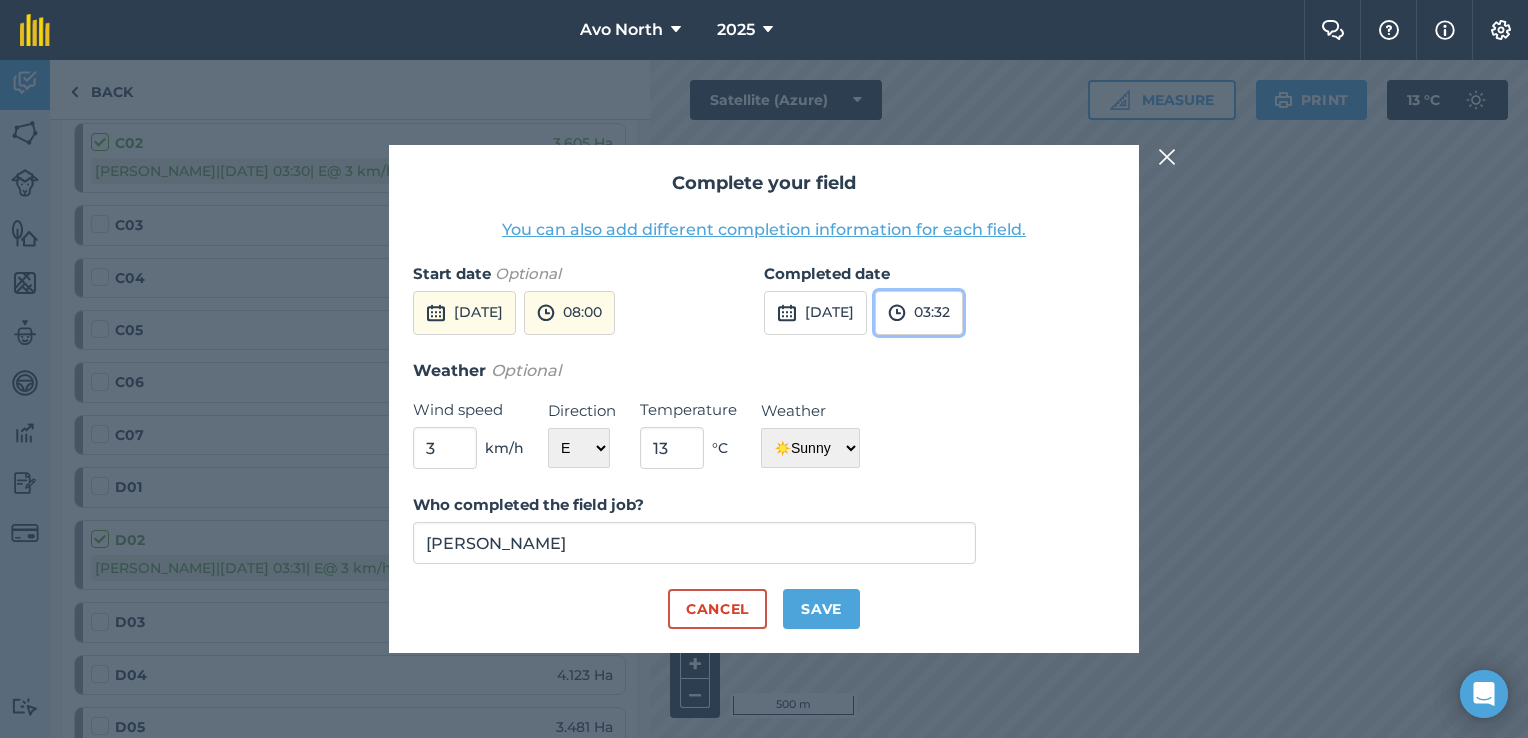 click on "03:32" at bounding box center (919, 313) 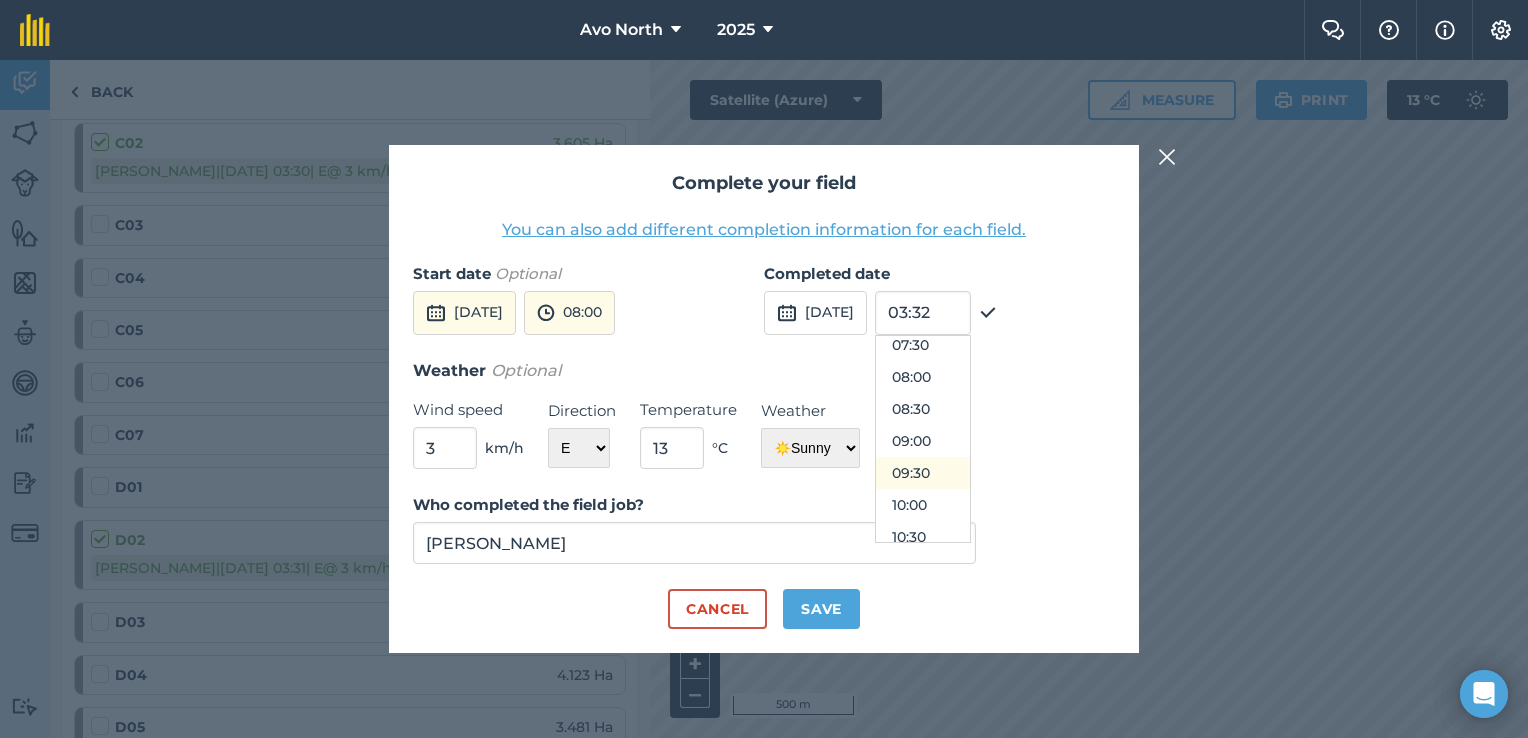 scroll, scrollTop: 500, scrollLeft: 0, axis: vertical 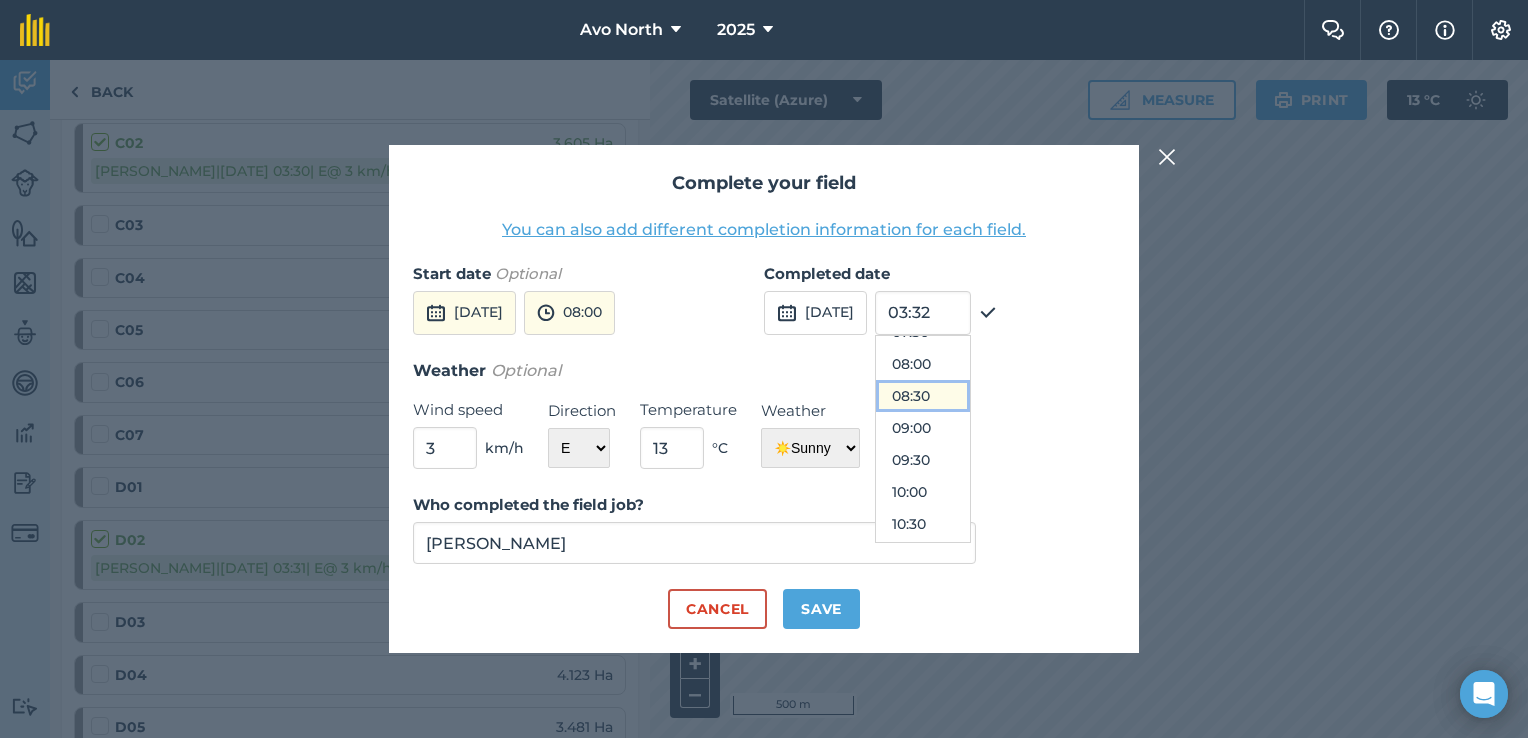 click on "08:30" at bounding box center [923, 396] 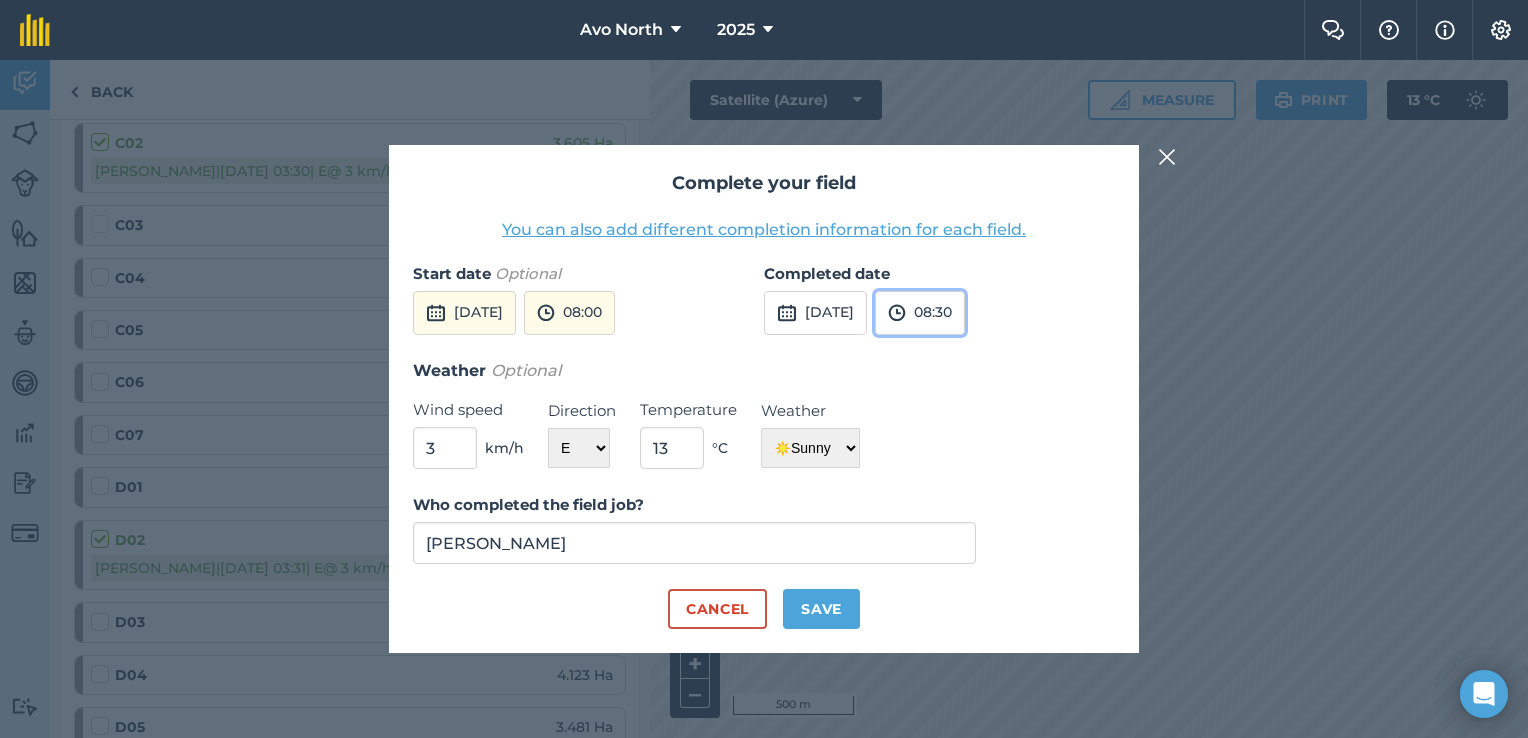 click on "08:30" at bounding box center [920, 313] 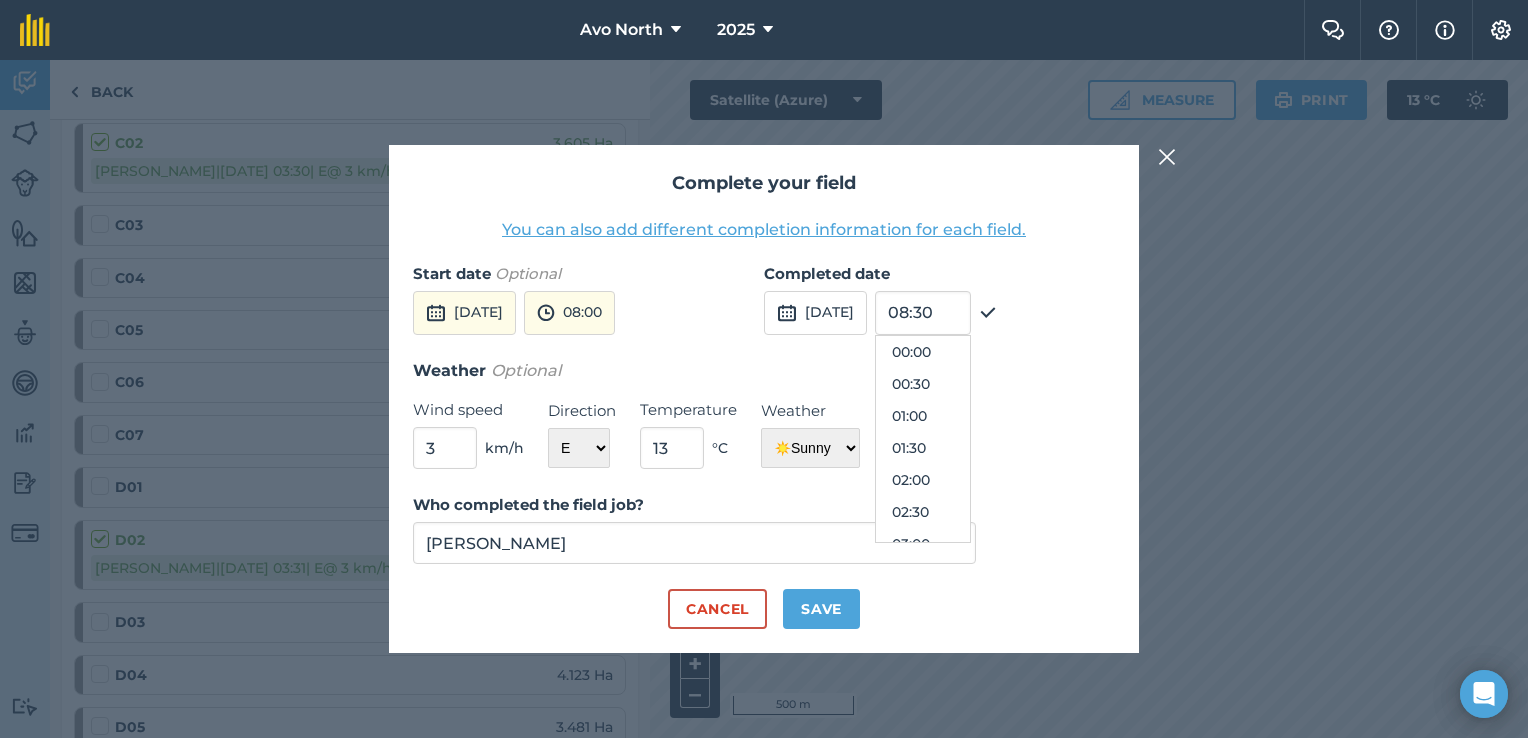 scroll, scrollTop: 448, scrollLeft: 0, axis: vertical 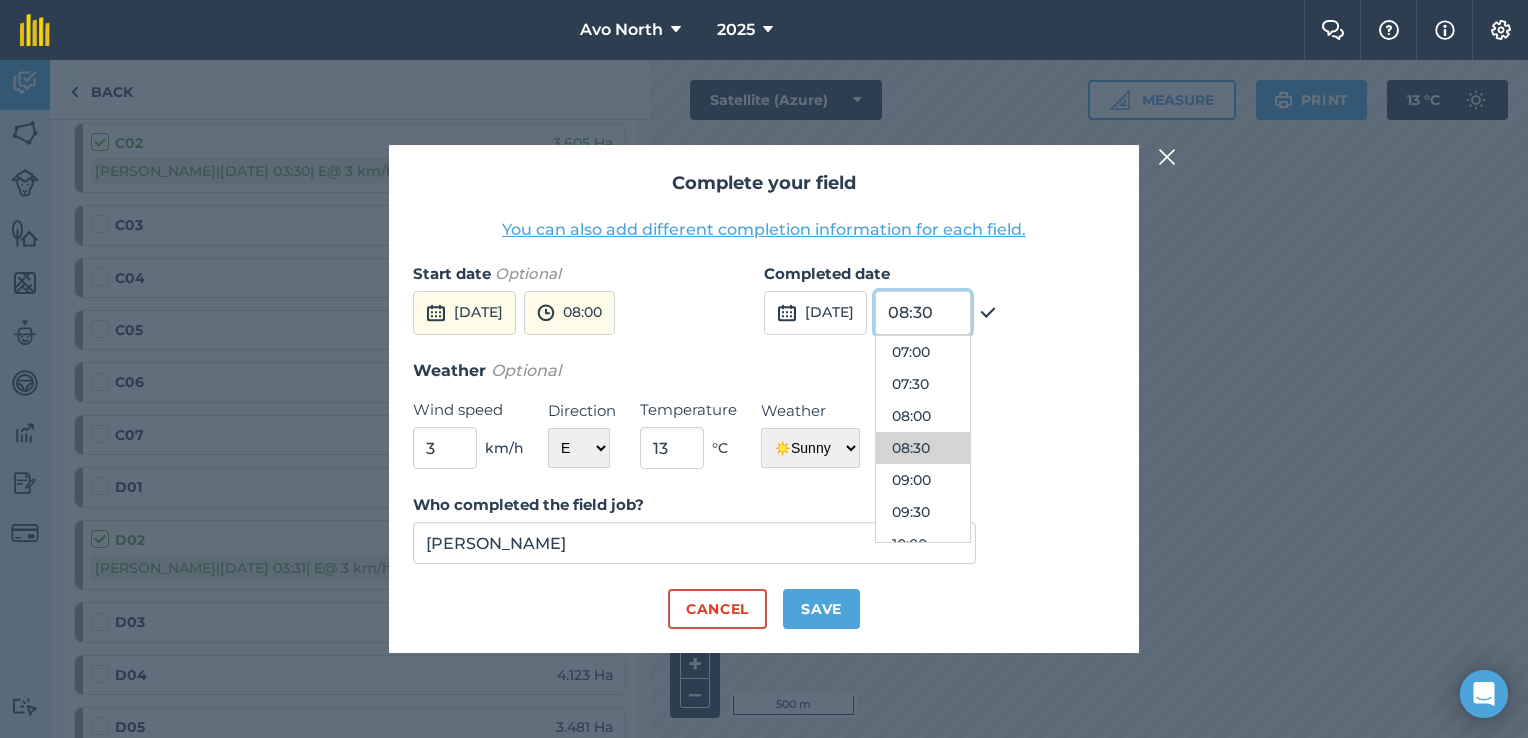 drag, startPoint x: 975, startPoint y: 319, endPoint x: 956, endPoint y: 322, distance: 19.235384 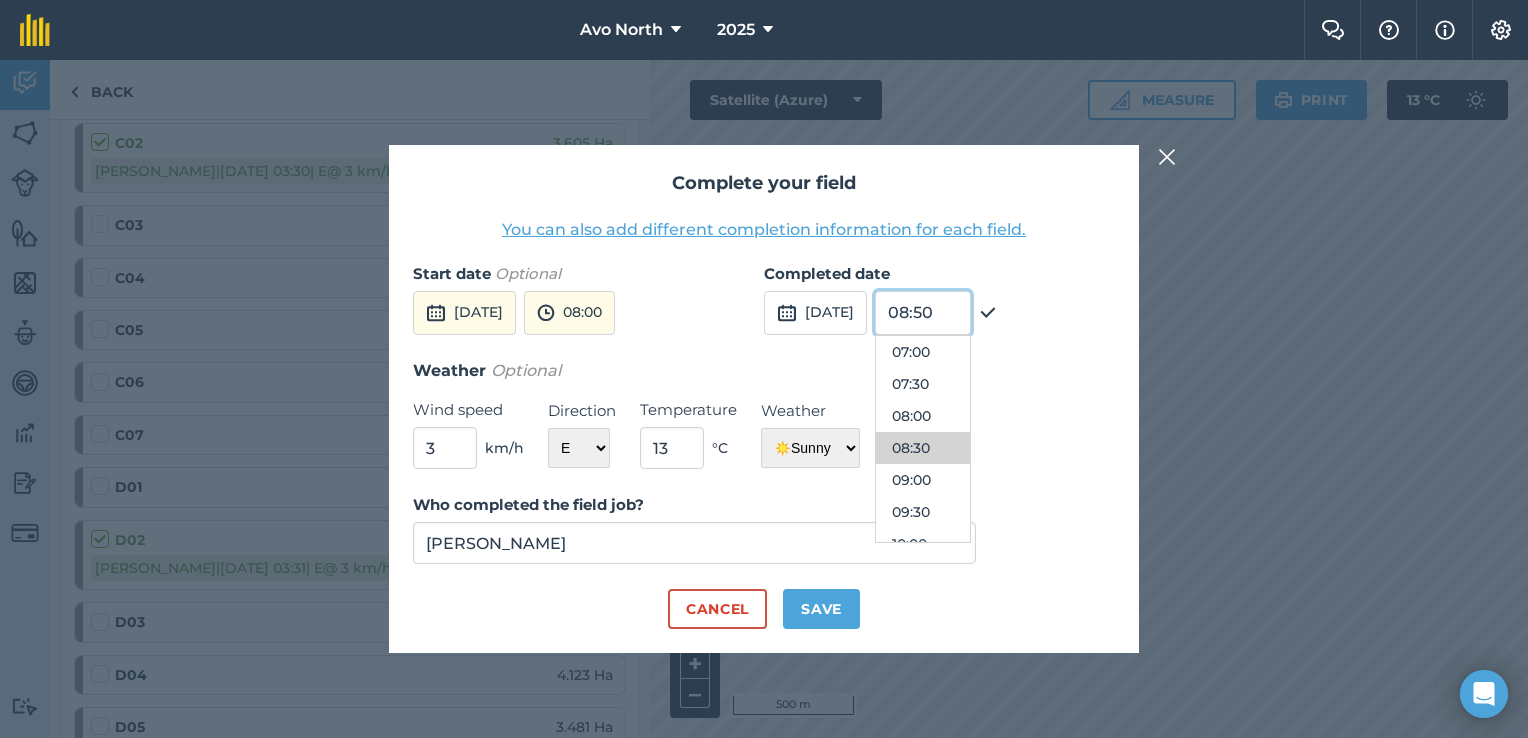 type on "08:50" 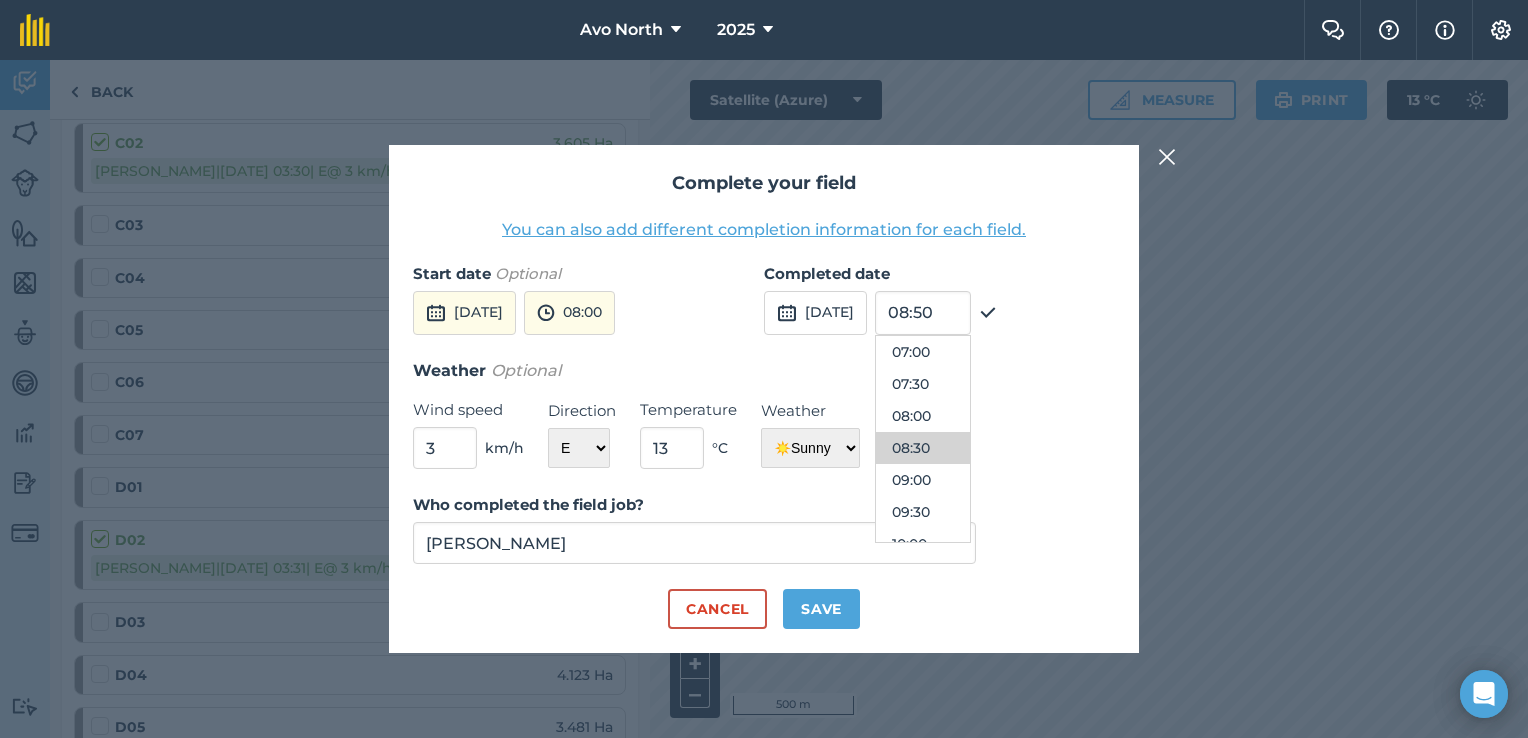 click on "Who completed the field job?" at bounding box center (694, 505) 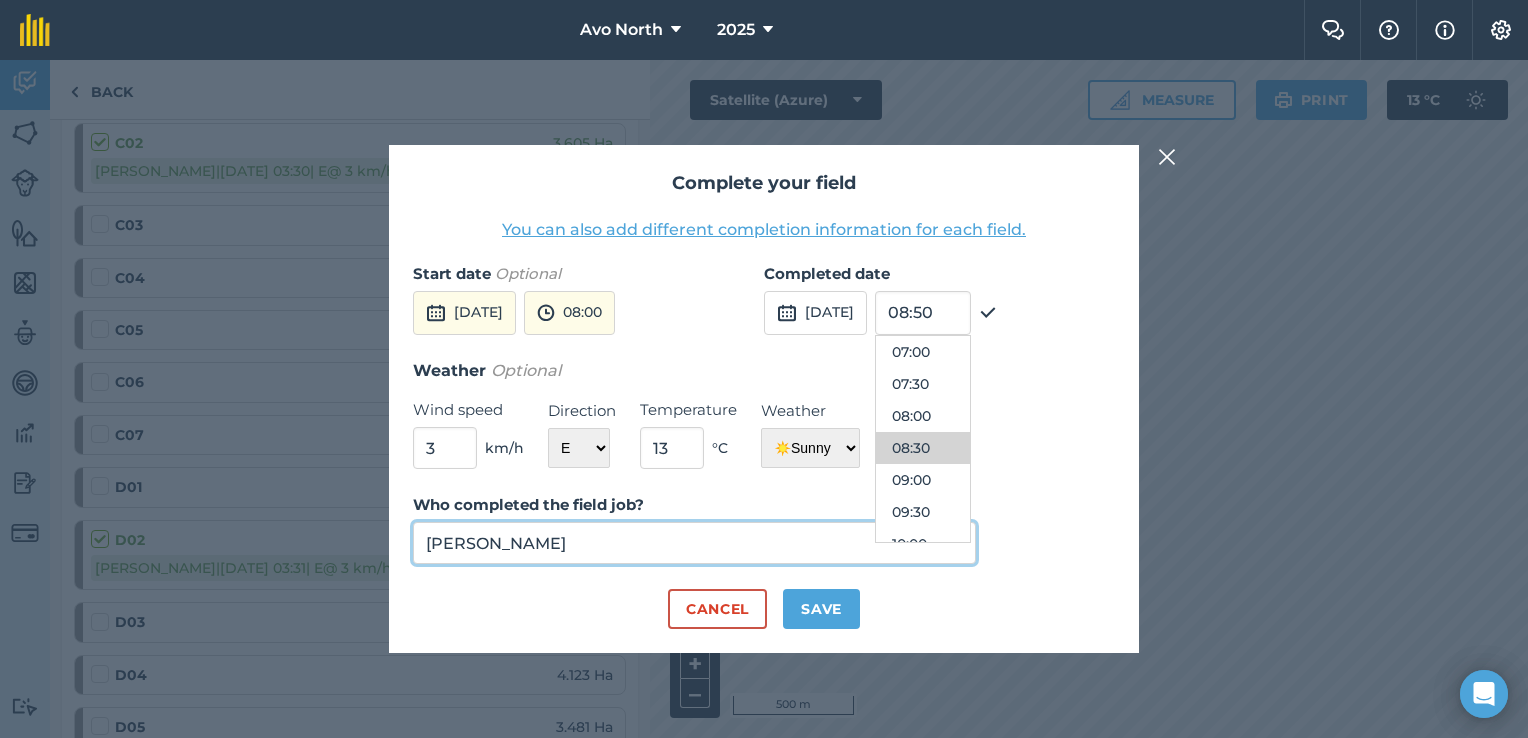 click on "[PERSON_NAME]" at bounding box center [694, 543] 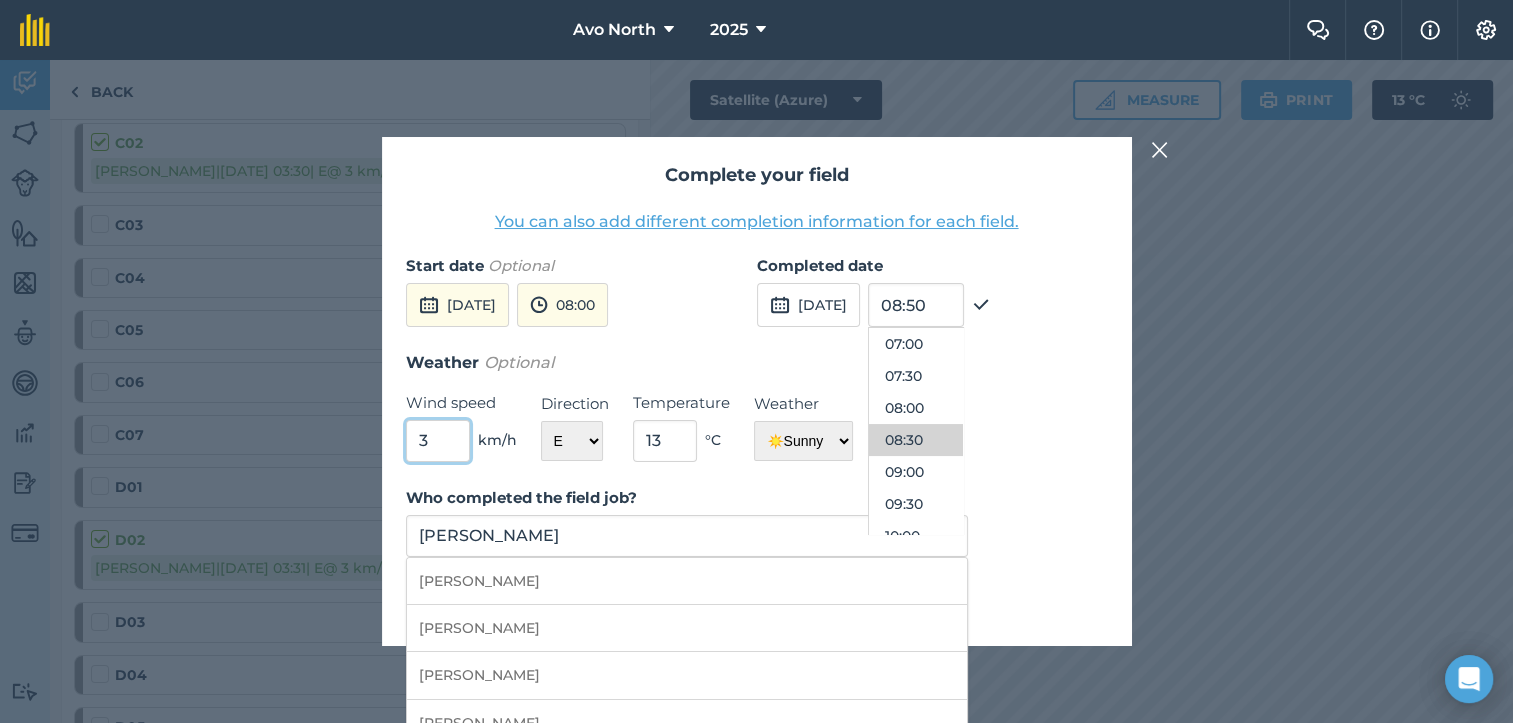 drag, startPoint x: 456, startPoint y: 450, endPoint x: 371, endPoint y: 449, distance: 85.00588 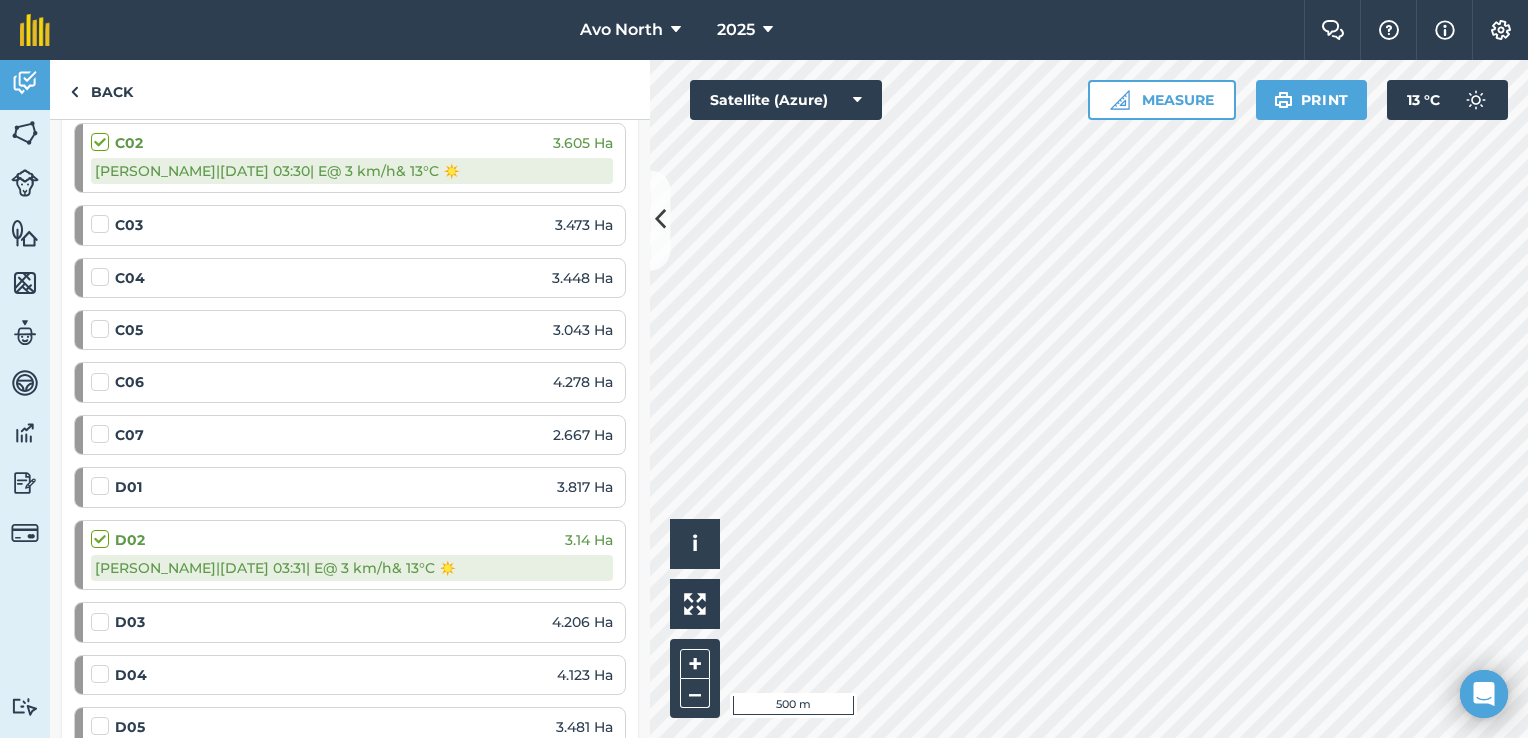 click on "D01 3.817   Ha" at bounding box center [352, 487] 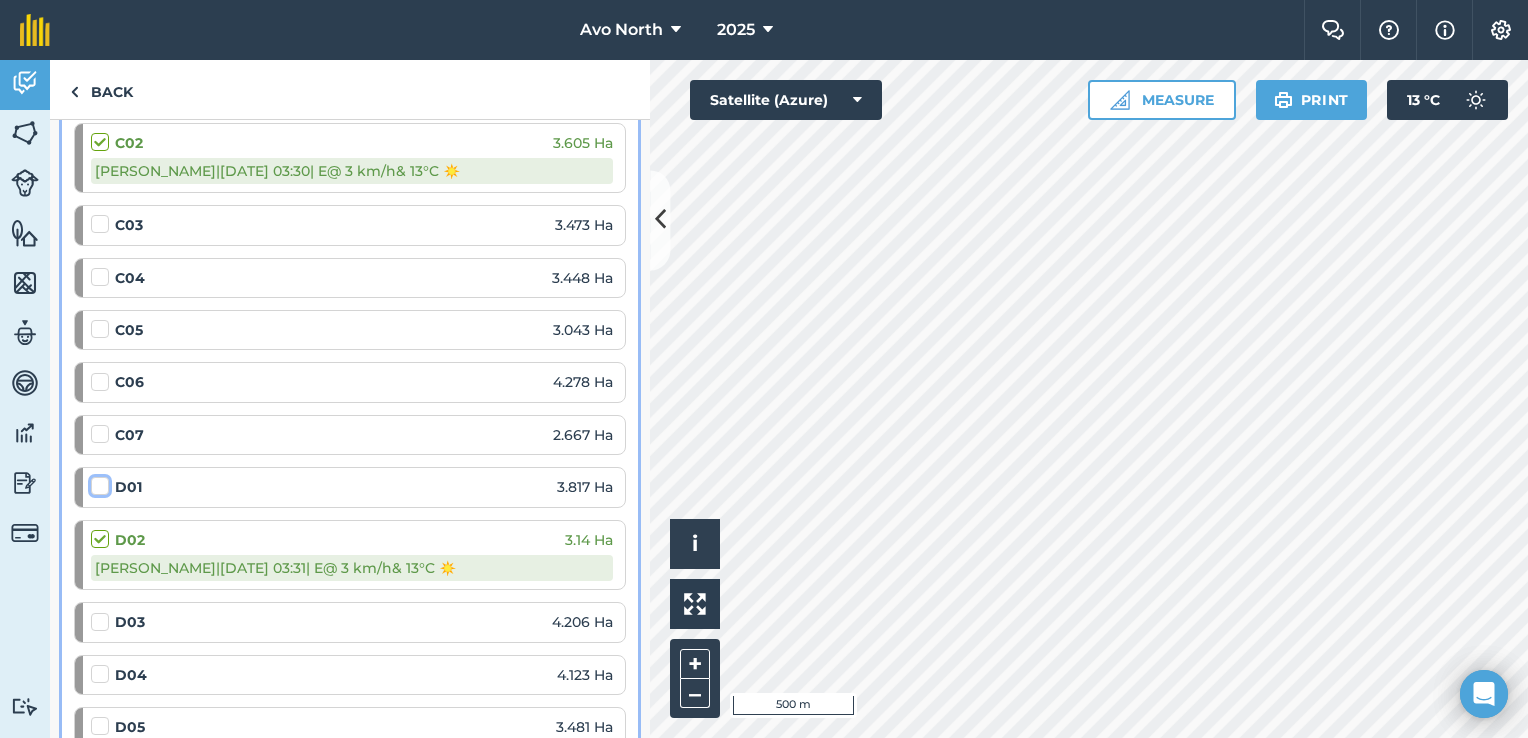 click at bounding box center [97, 482] 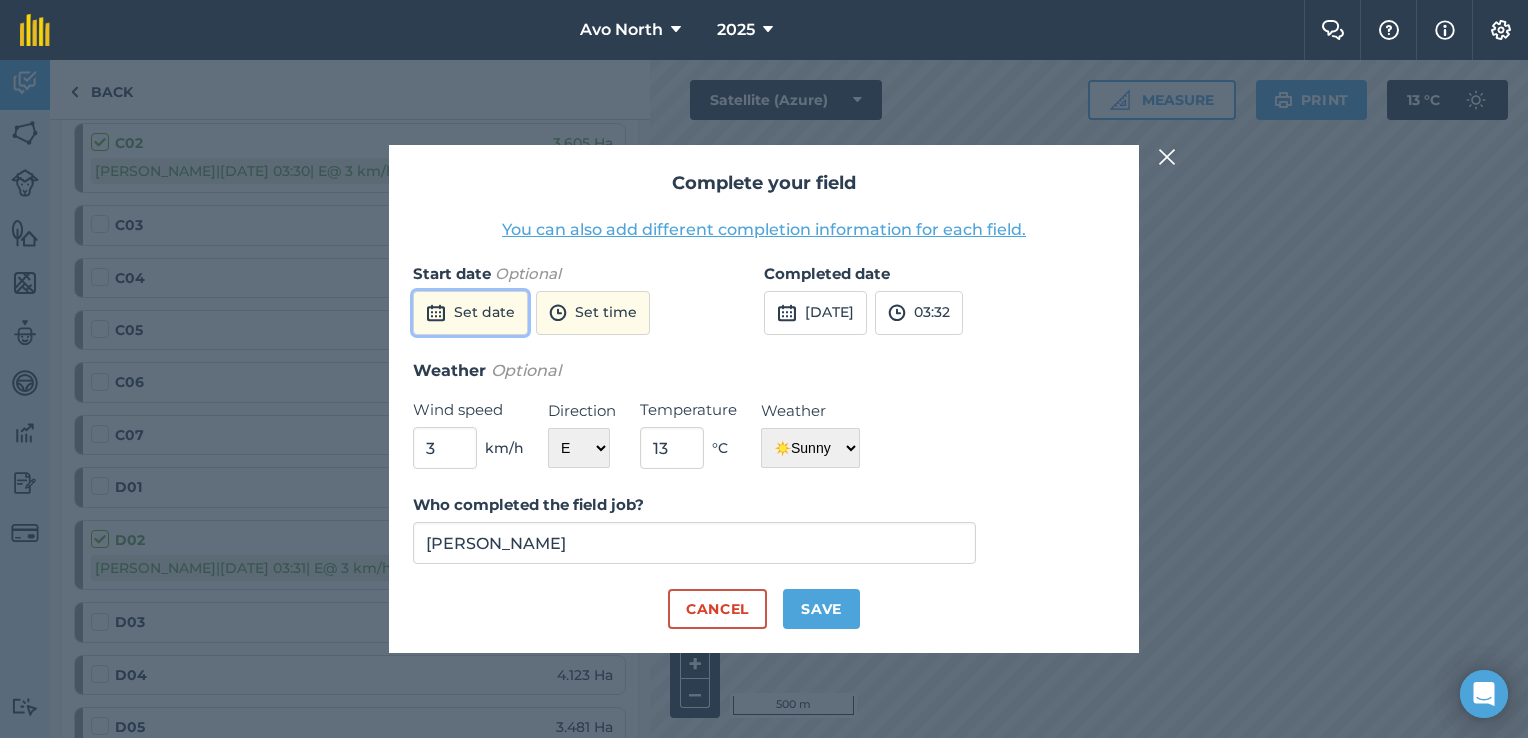 click on "Set date" at bounding box center [470, 313] 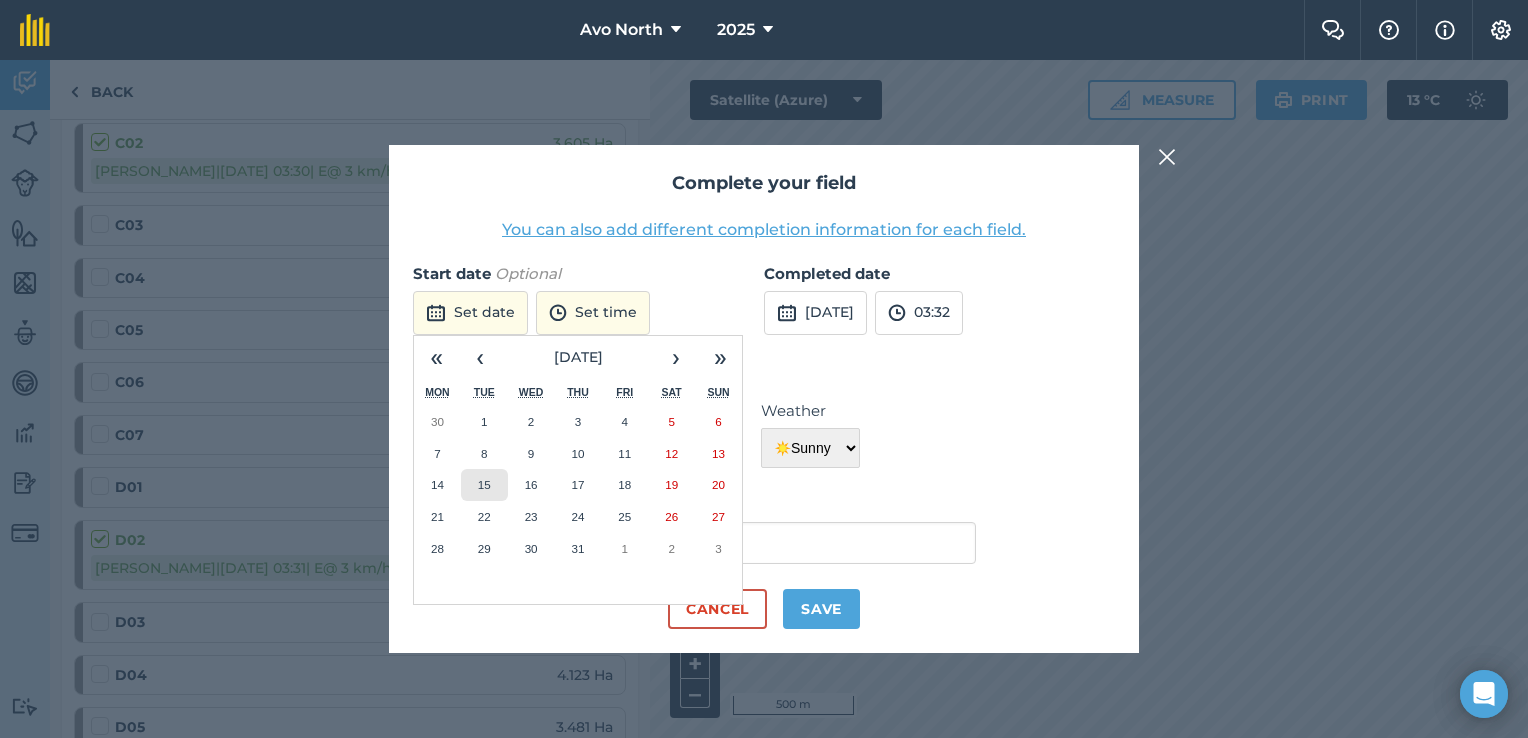 click on "15" at bounding box center (484, 484) 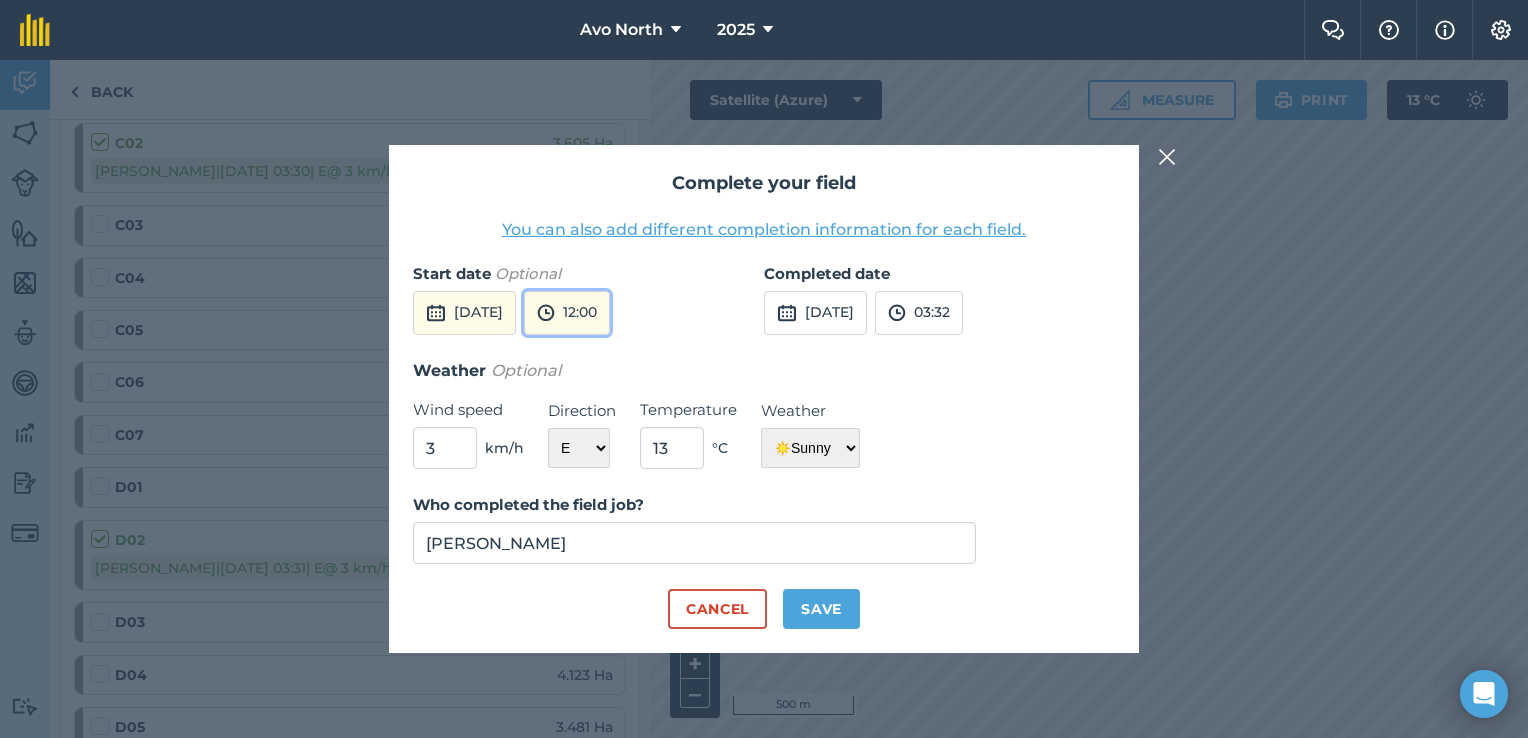 click on "12:00" at bounding box center (567, 313) 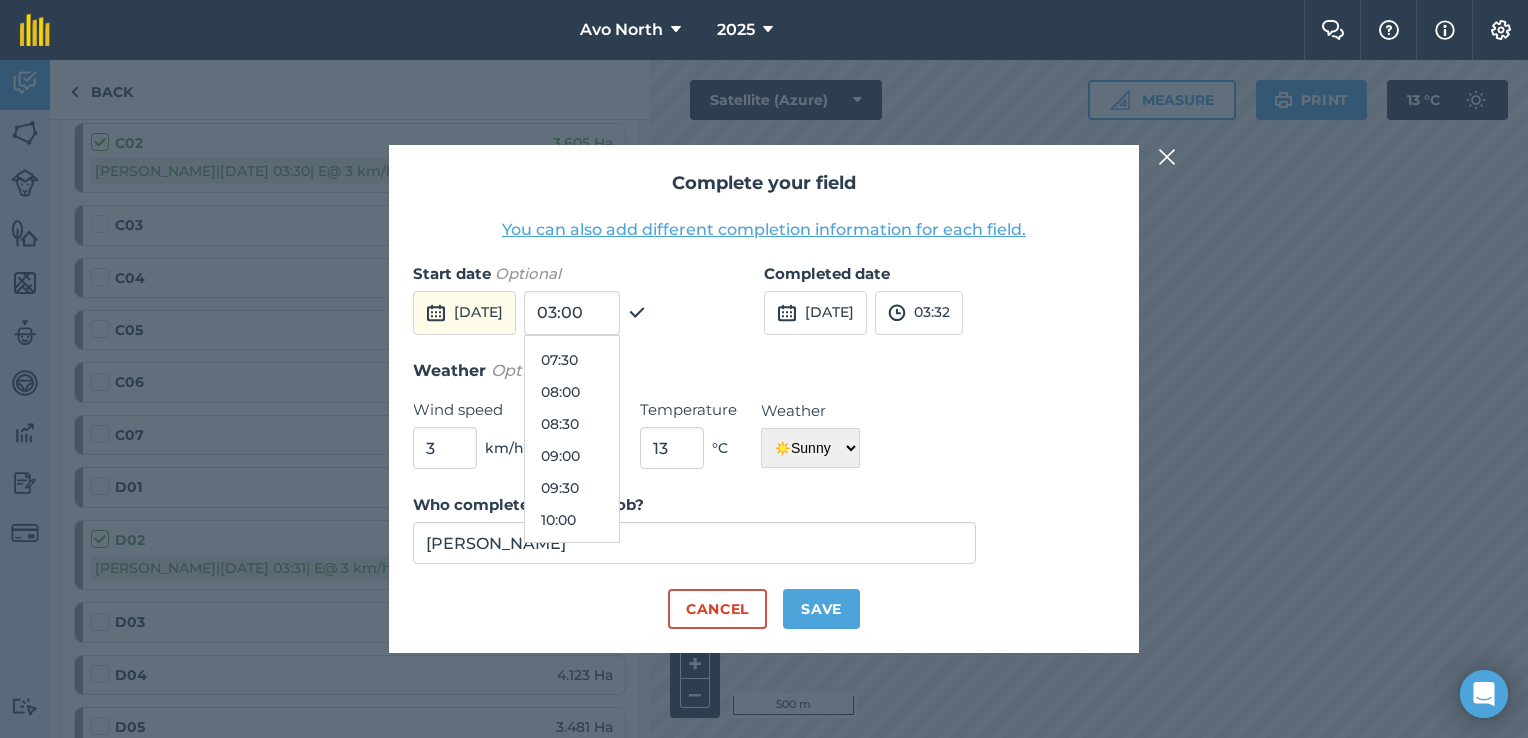 scroll, scrollTop: 472, scrollLeft: 0, axis: vertical 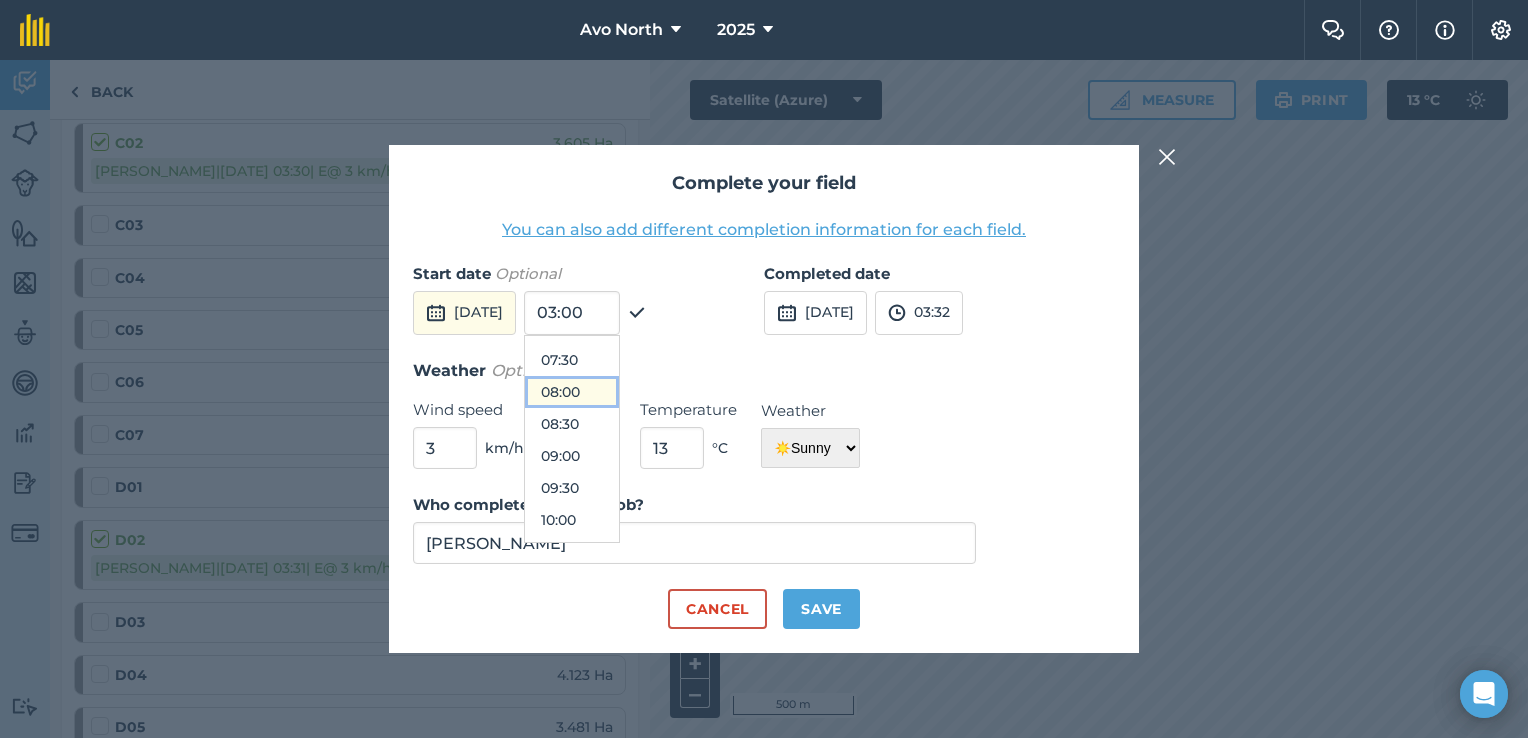 click on "08:00" at bounding box center (572, 392) 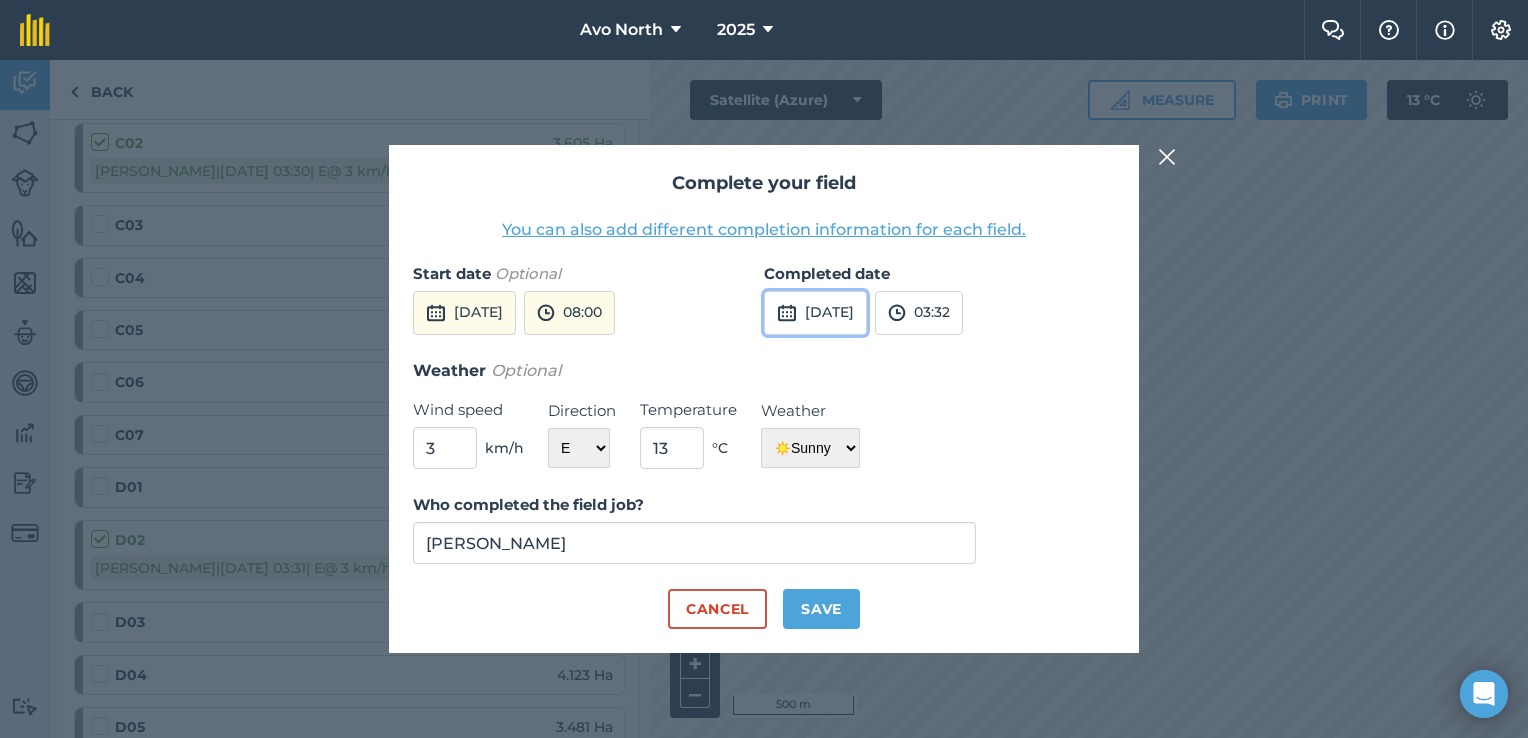click on "[DATE]" at bounding box center [815, 313] 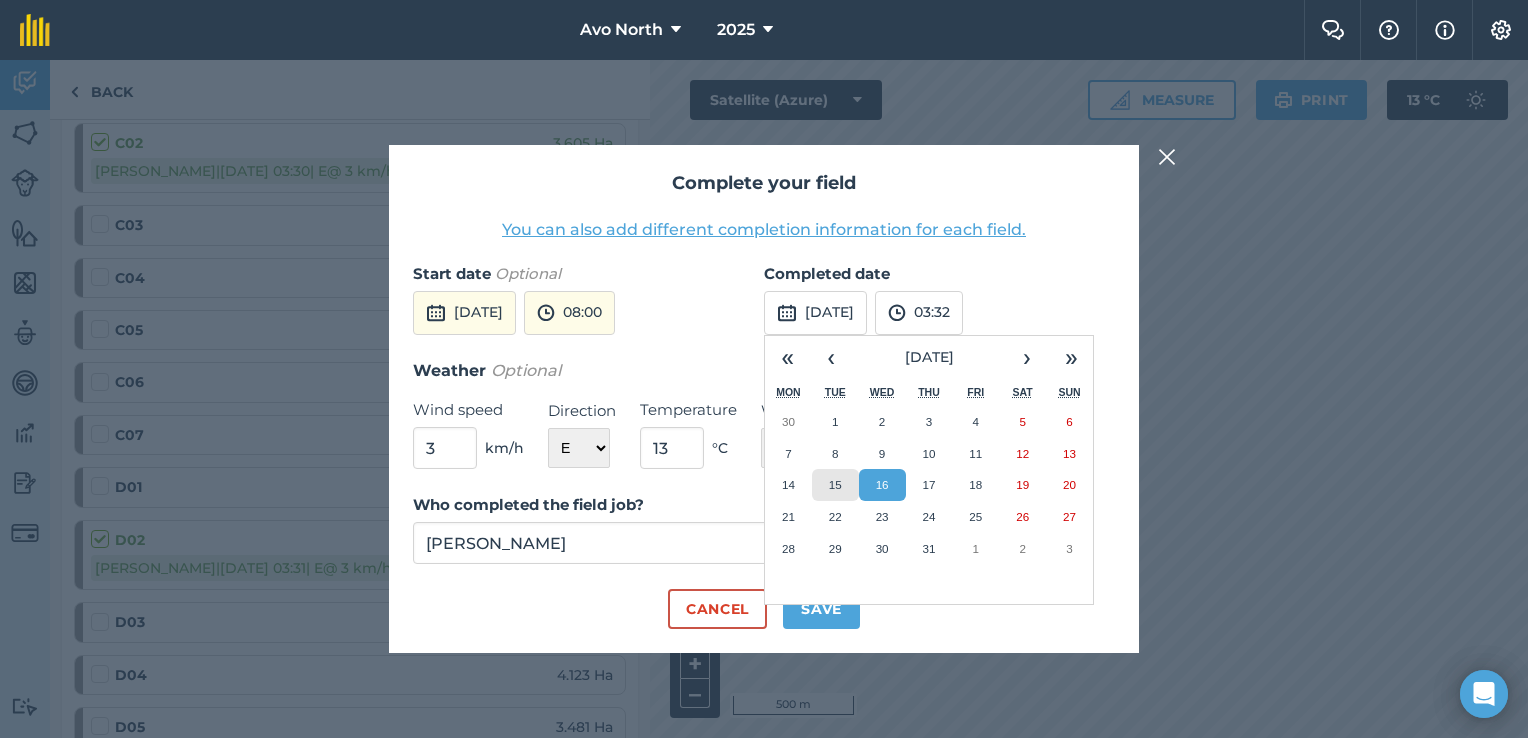 click on "15" at bounding box center (835, 484) 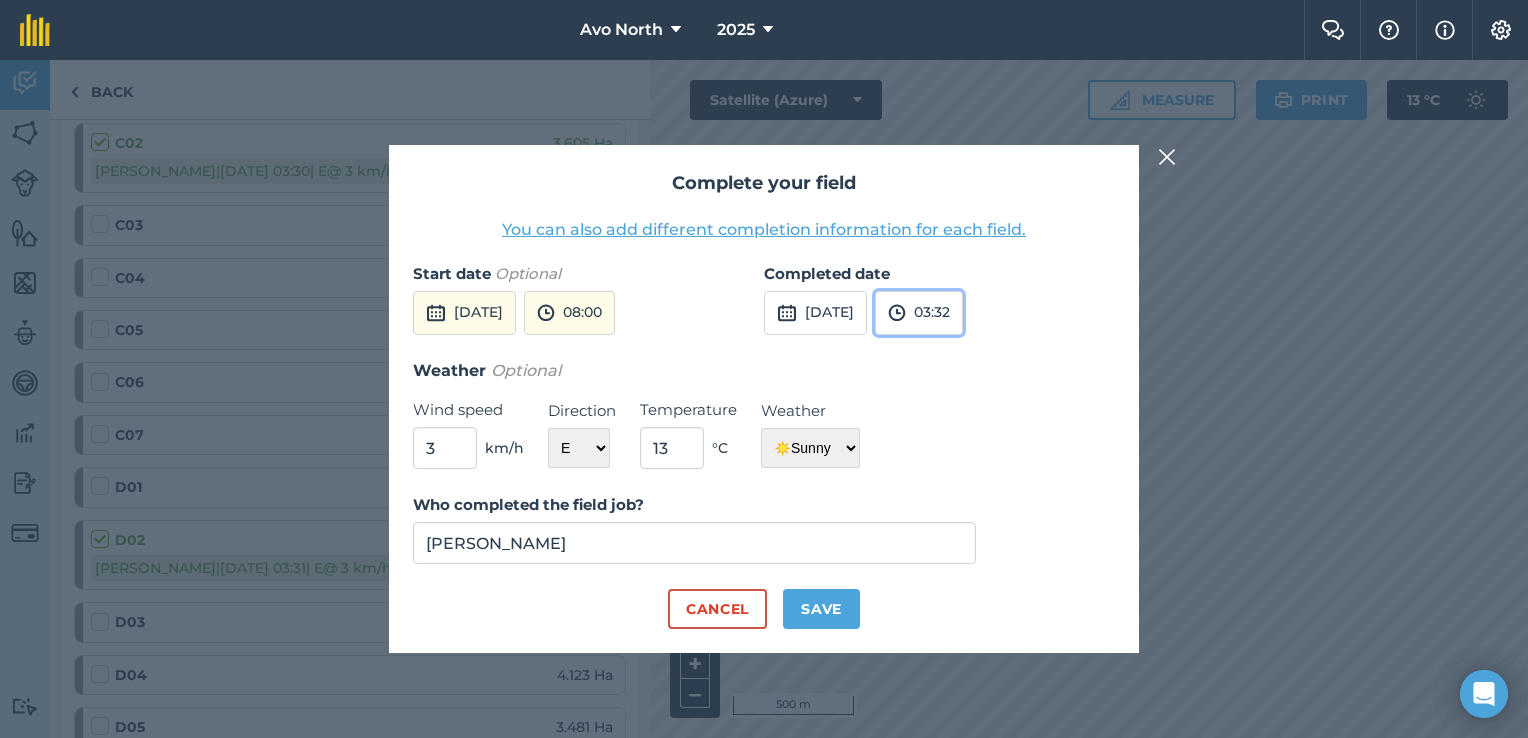 click on "03:32" at bounding box center [919, 313] 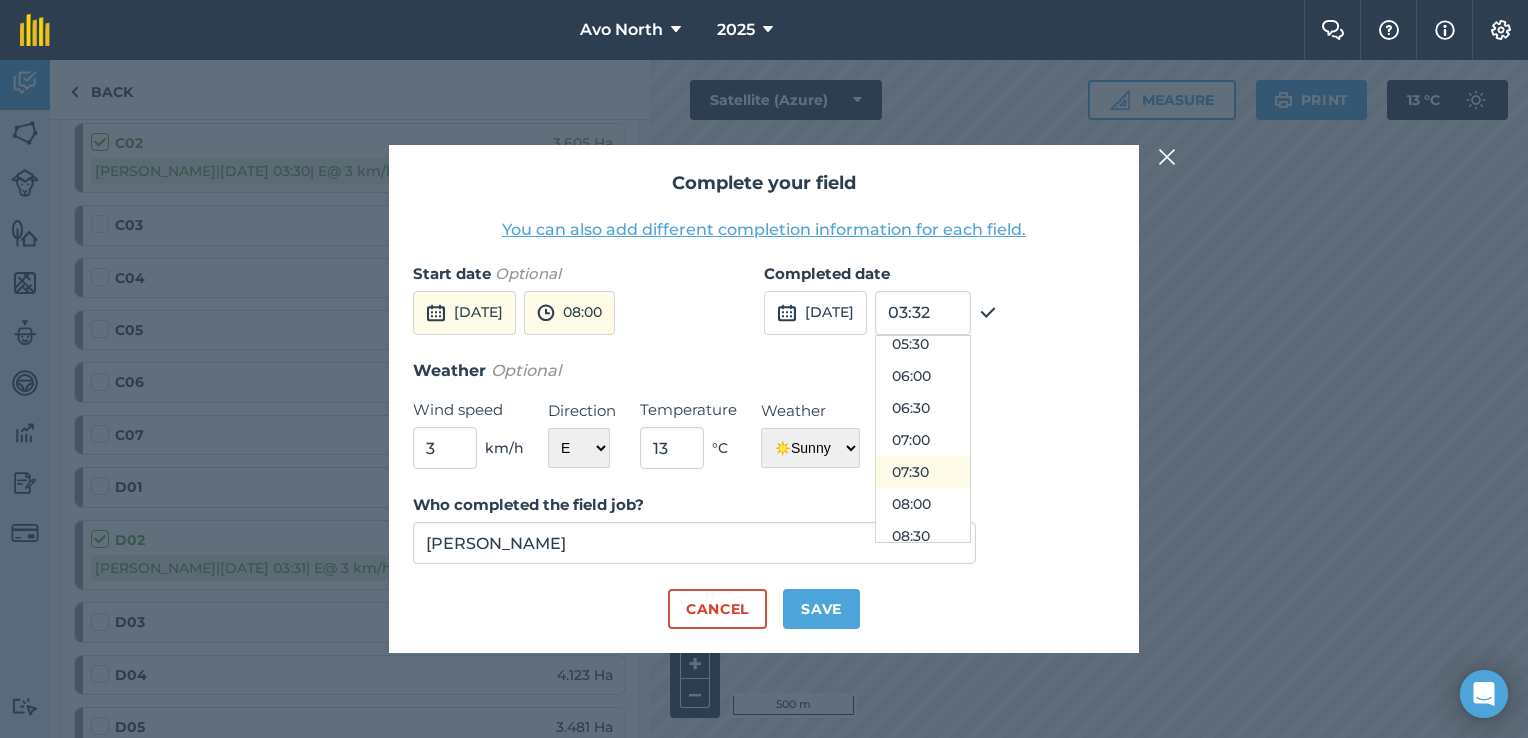 scroll, scrollTop: 460, scrollLeft: 0, axis: vertical 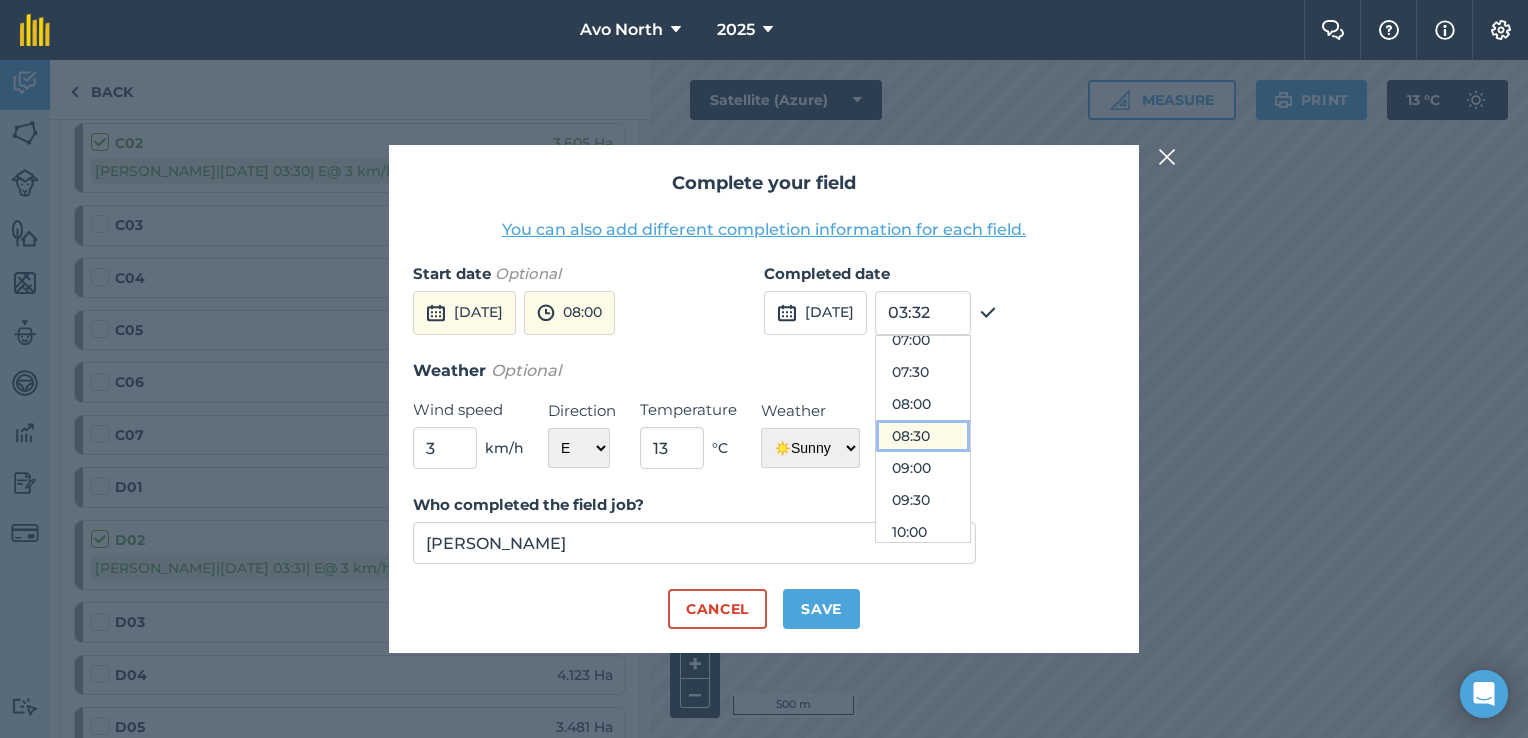 click on "08:30" at bounding box center [923, 436] 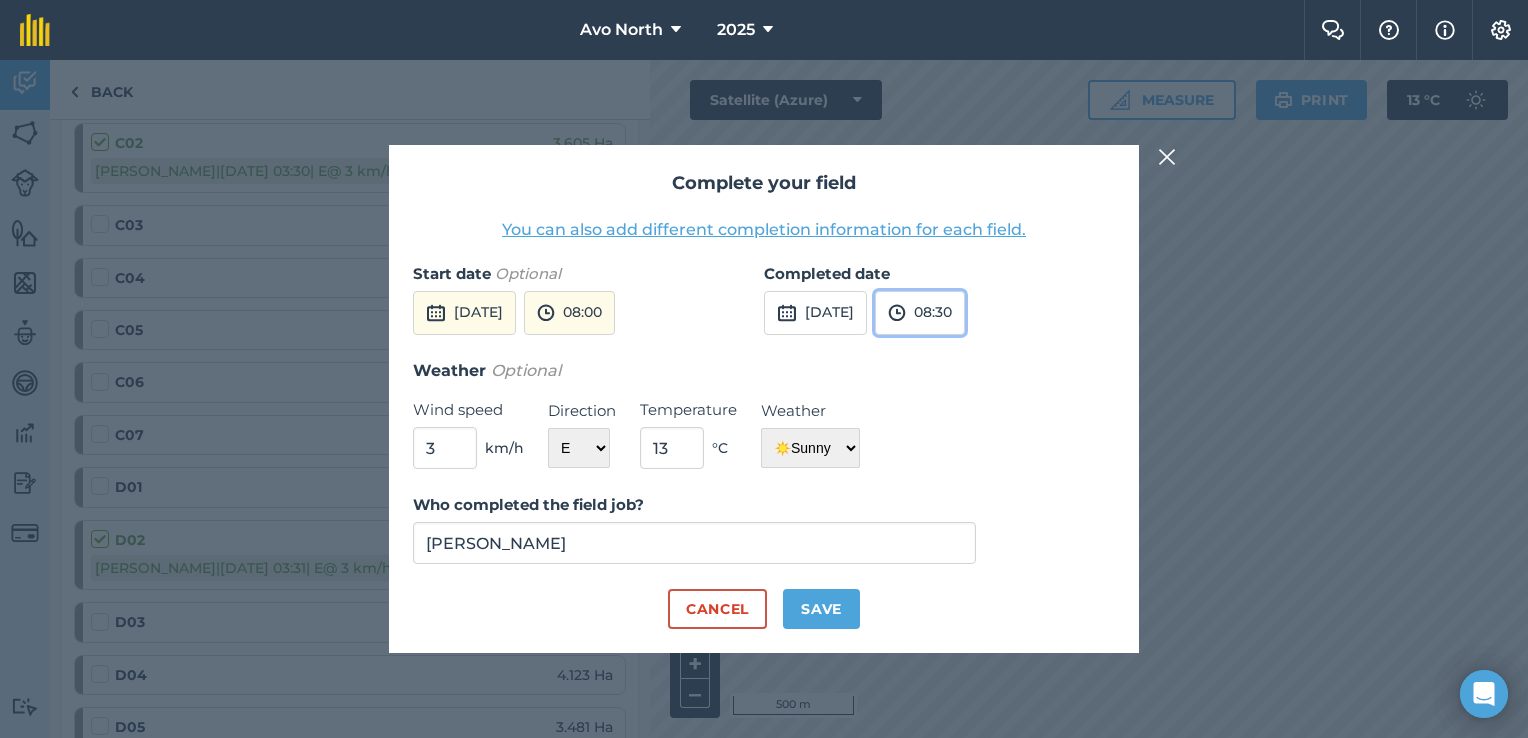 click on "08:30" at bounding box center [920, 313] 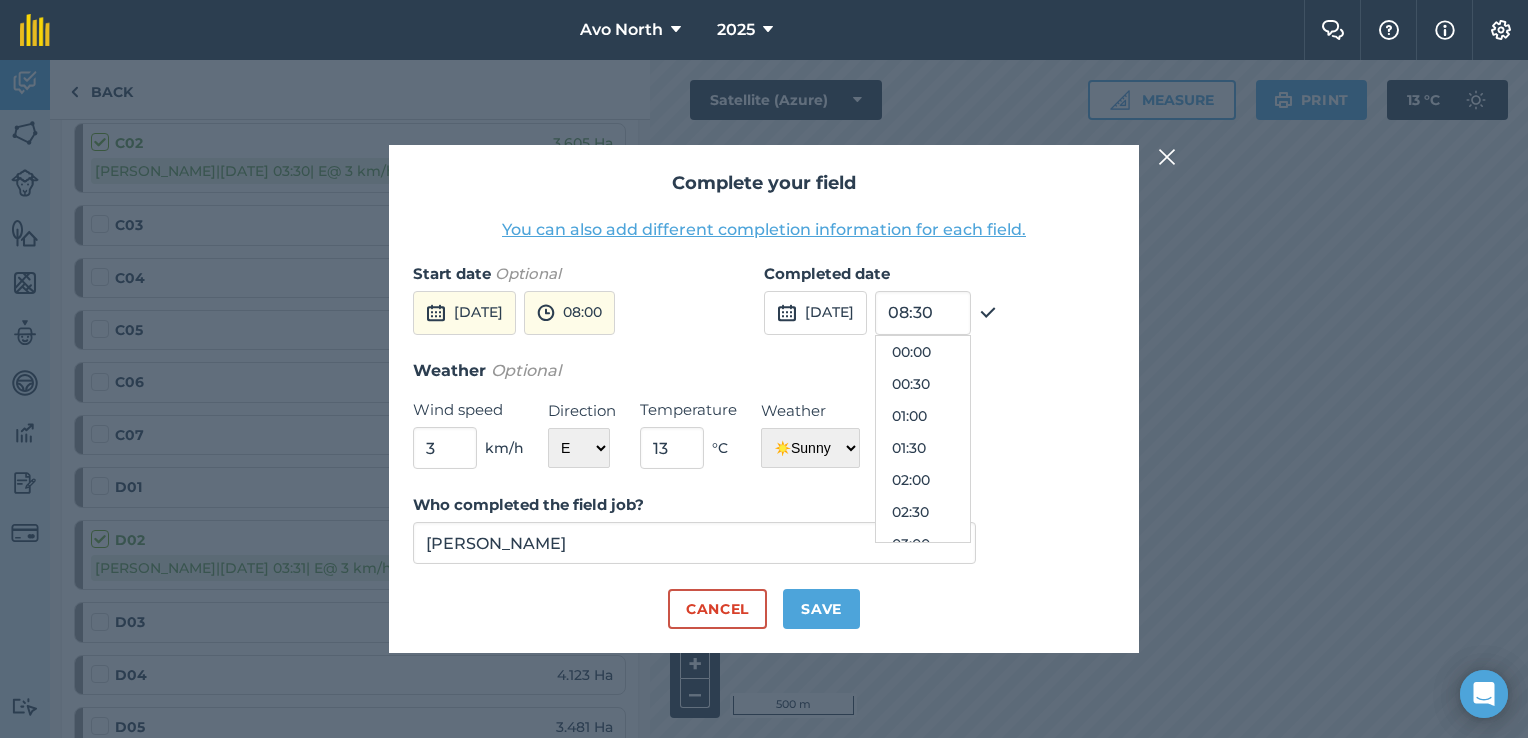 scroll, scrollTop: 448, scrollLeft: 0, axis: vertical 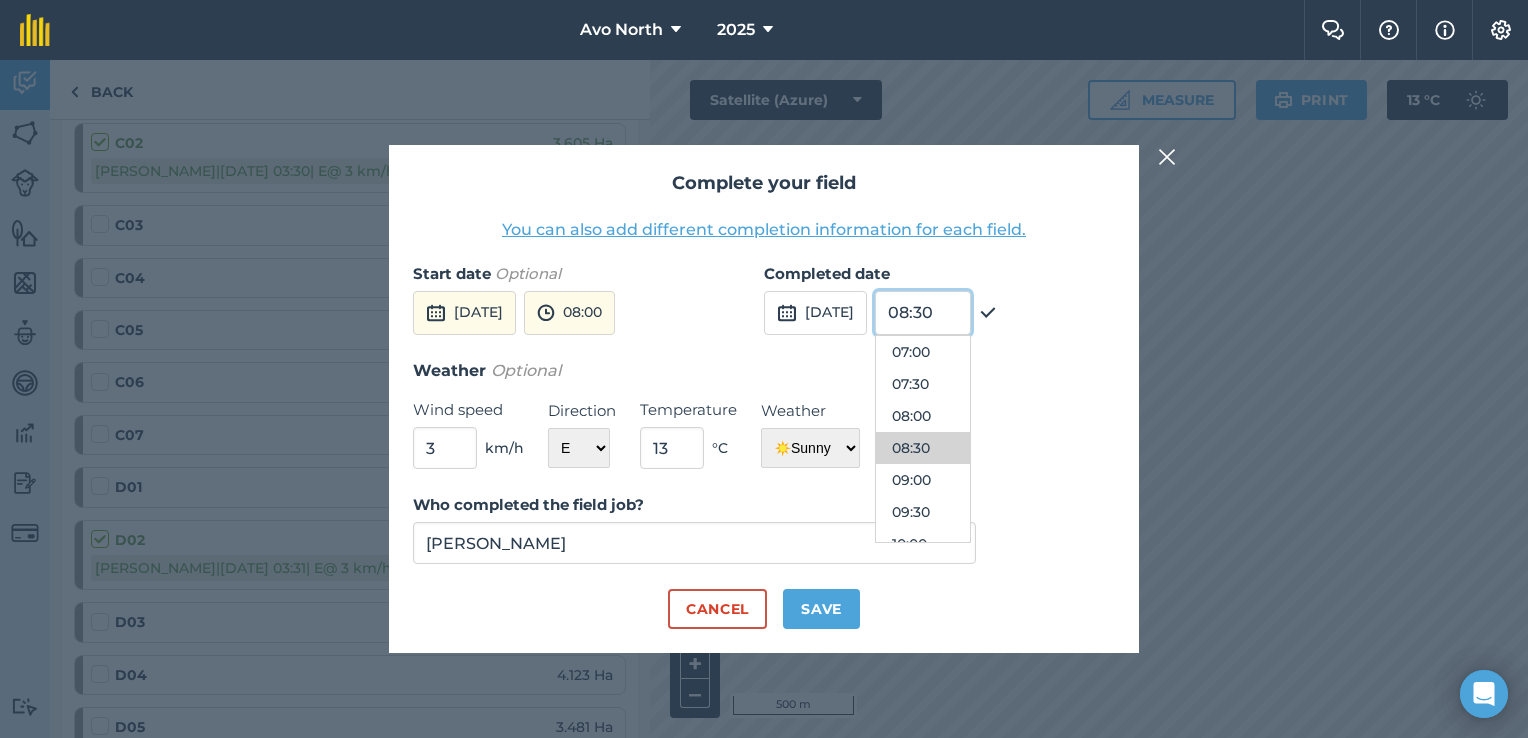 drag, startPoint x: 978, startPoint y: 311, endPoint x: 956, endPoint y: 313, distance: 22.090721 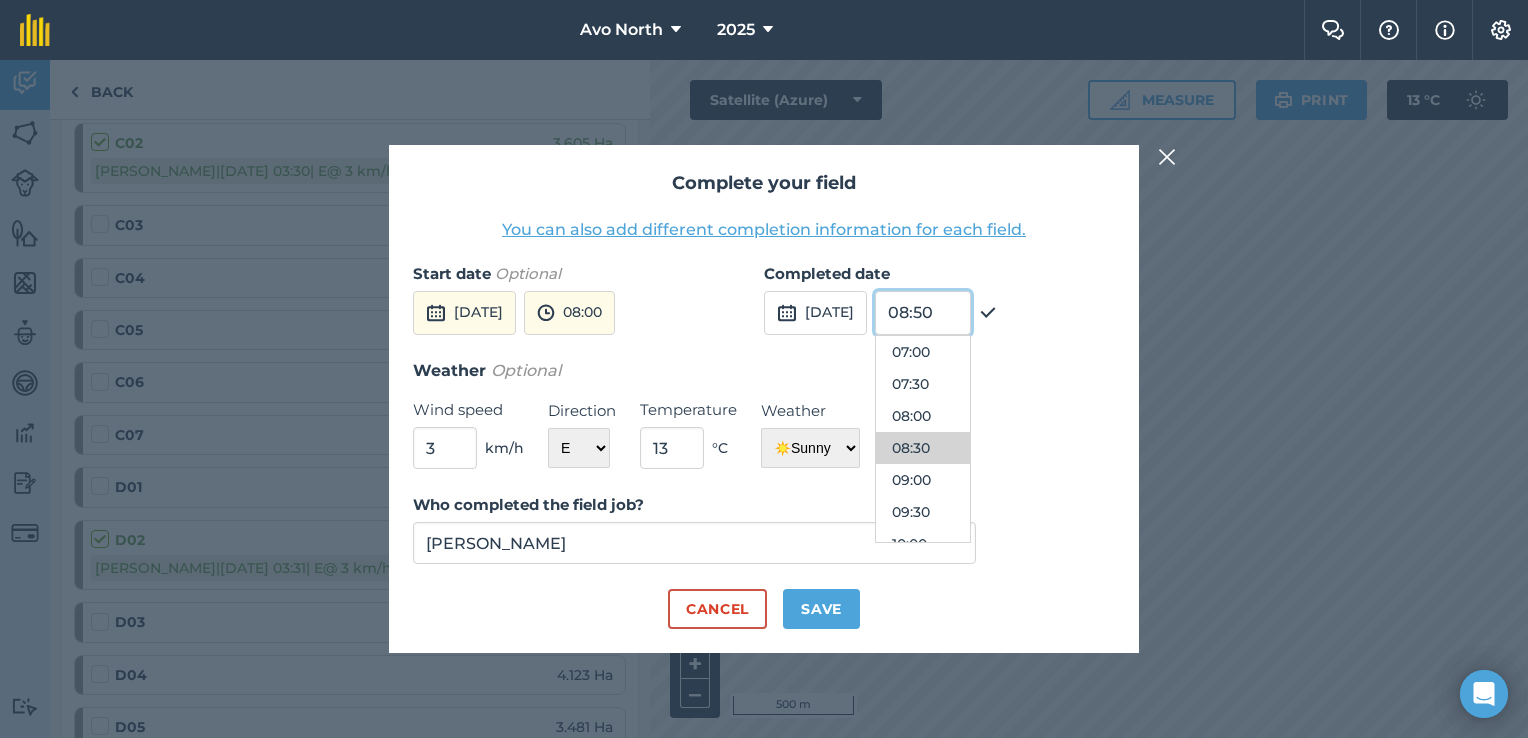 type on "08:50" 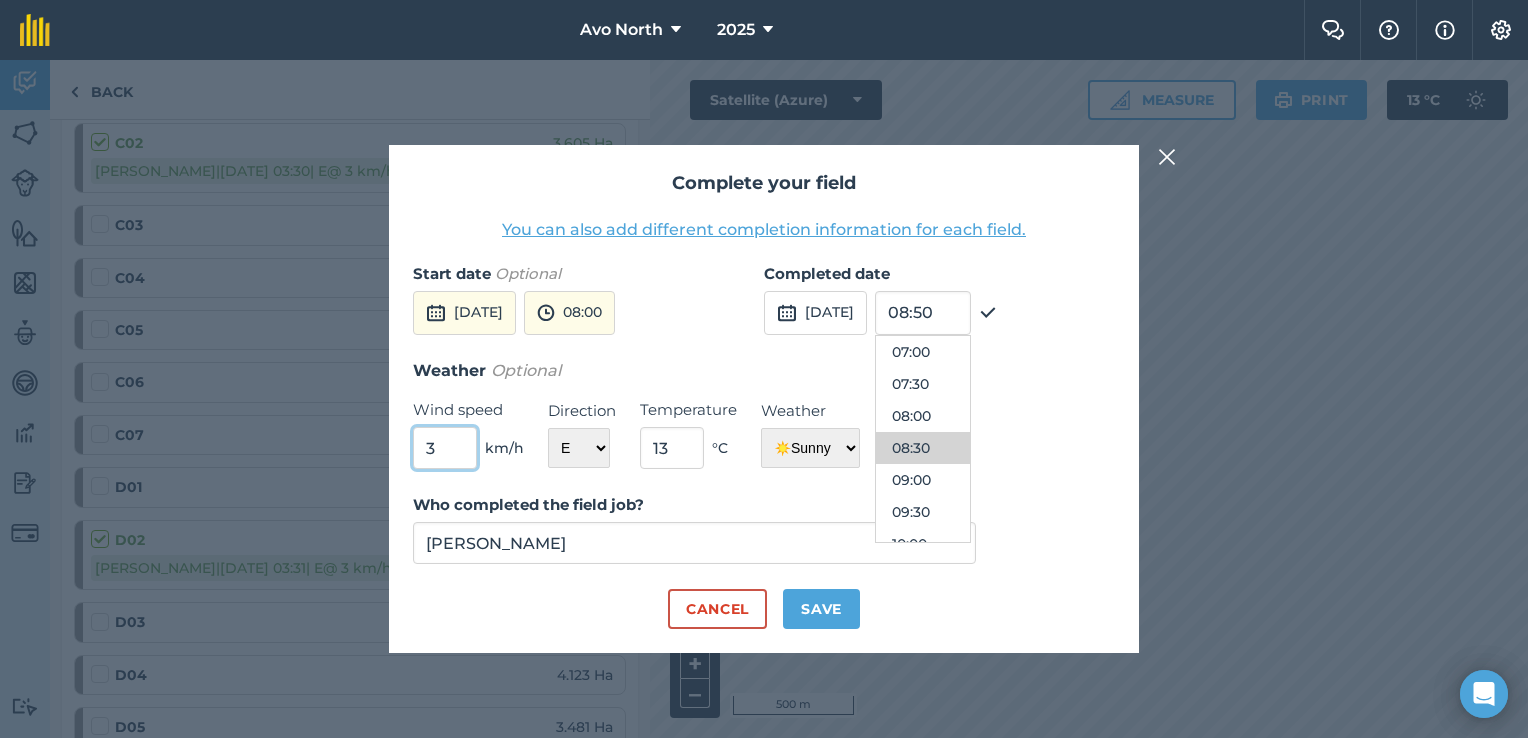 click on "3" at bounding box center [445, 448] 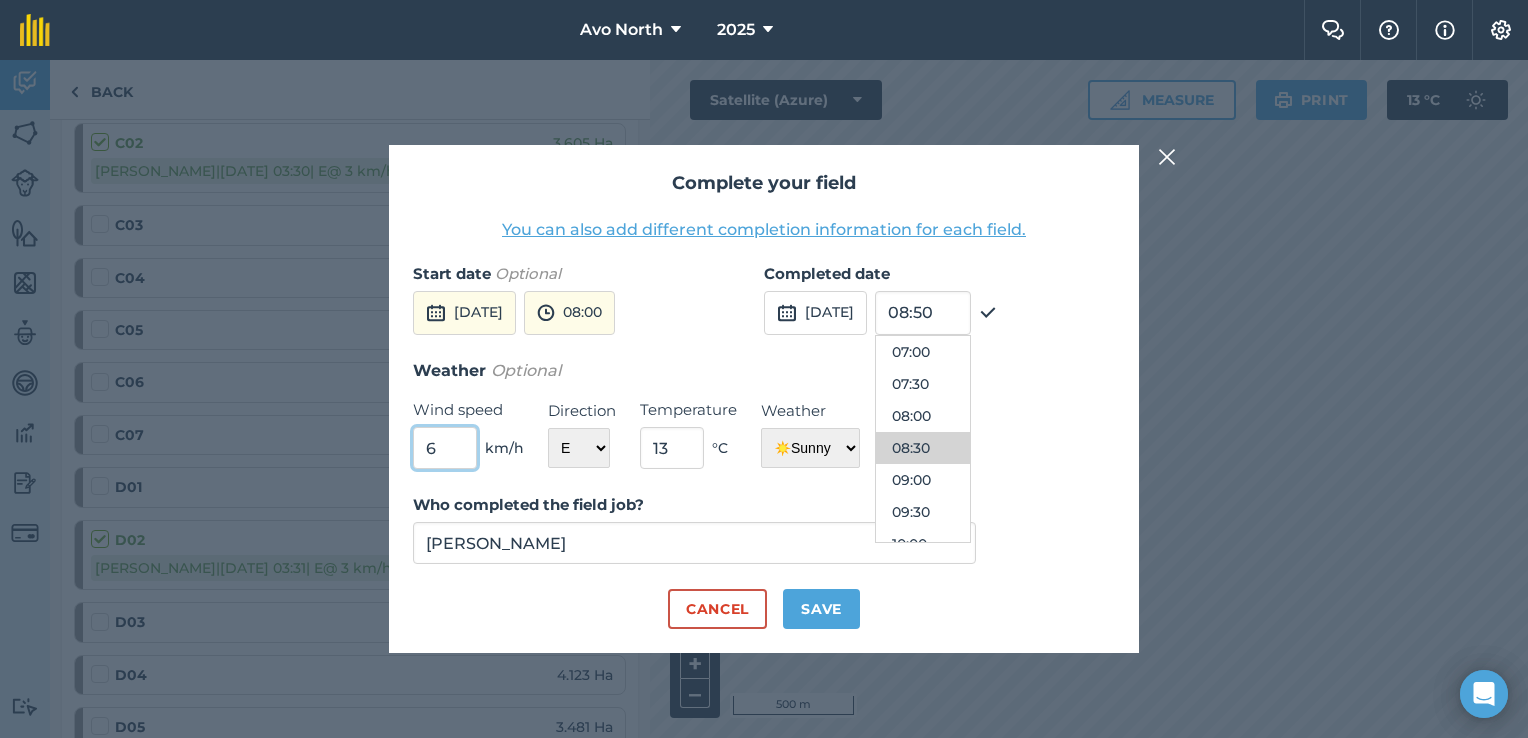 type on "6" 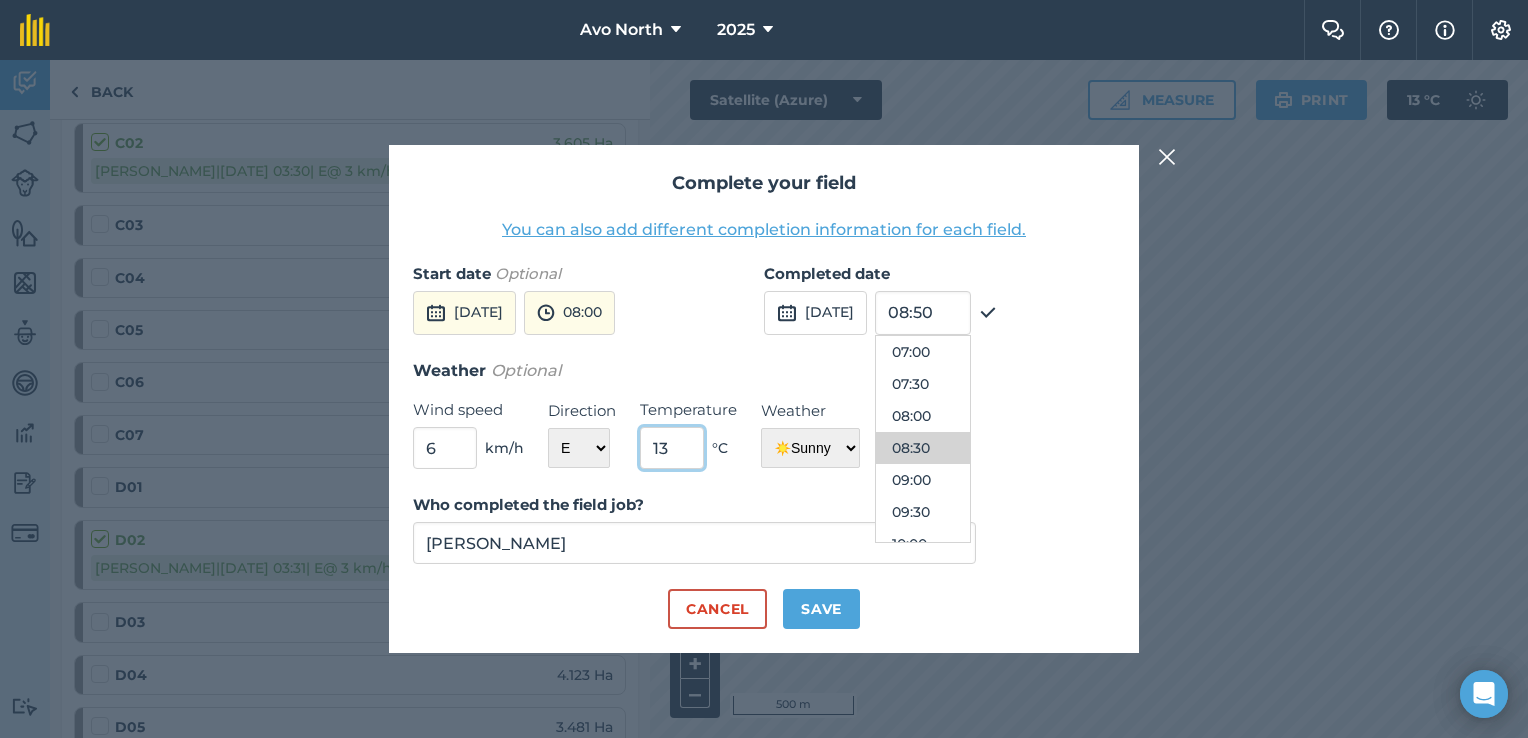 drag, startPoint x: 674, startPoint y: 448, endPoint x: 624, endPoint y: 450, distance: 50.039986 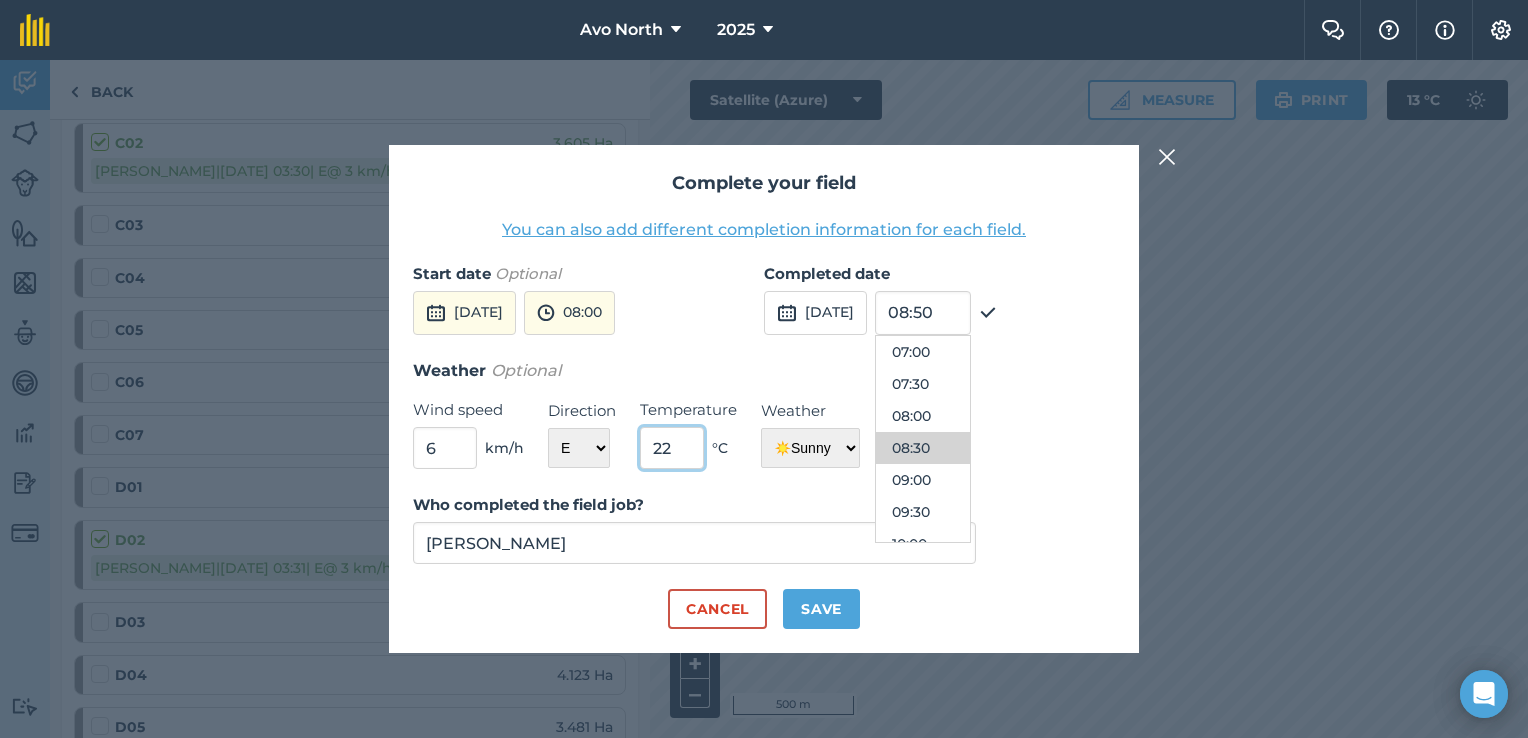 type on "2" 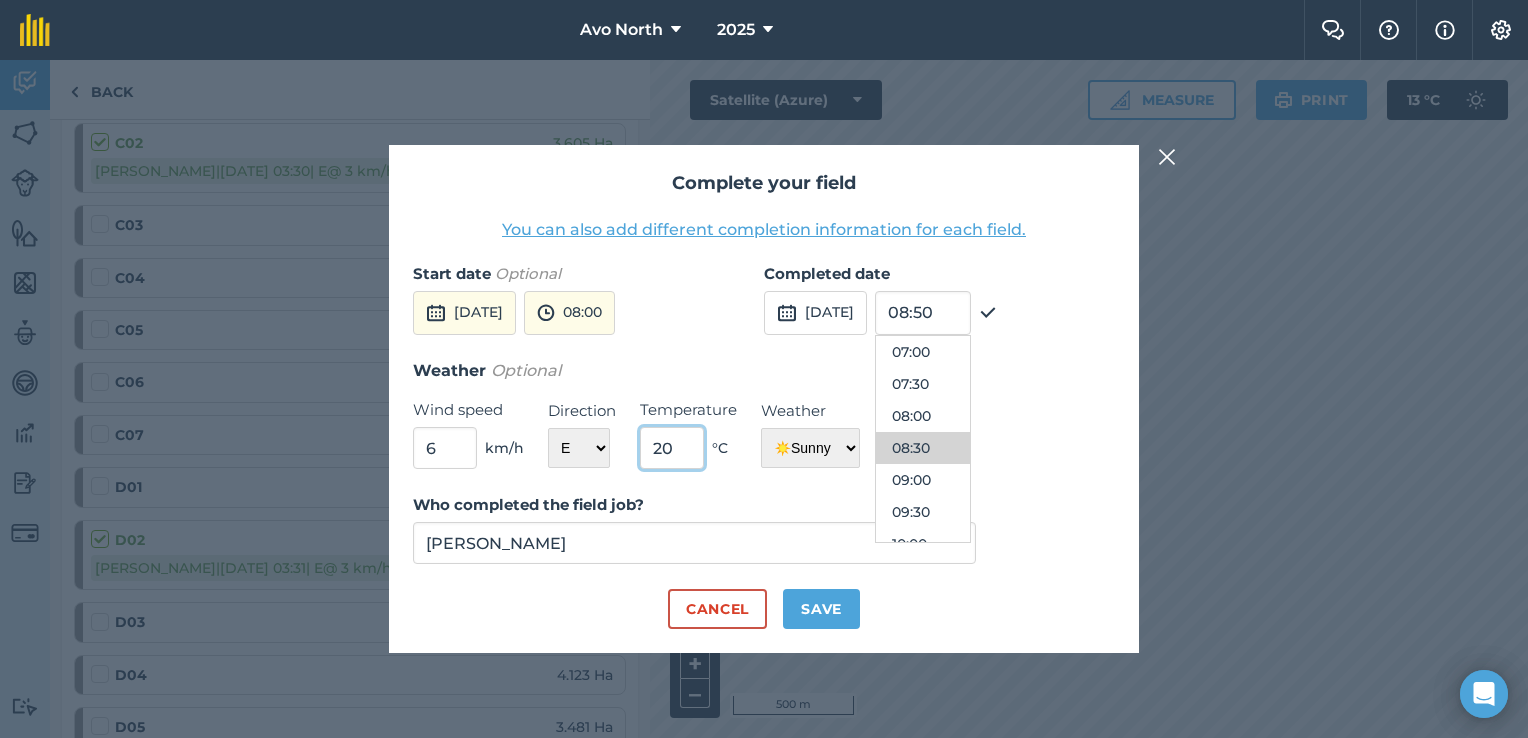 type on "20" 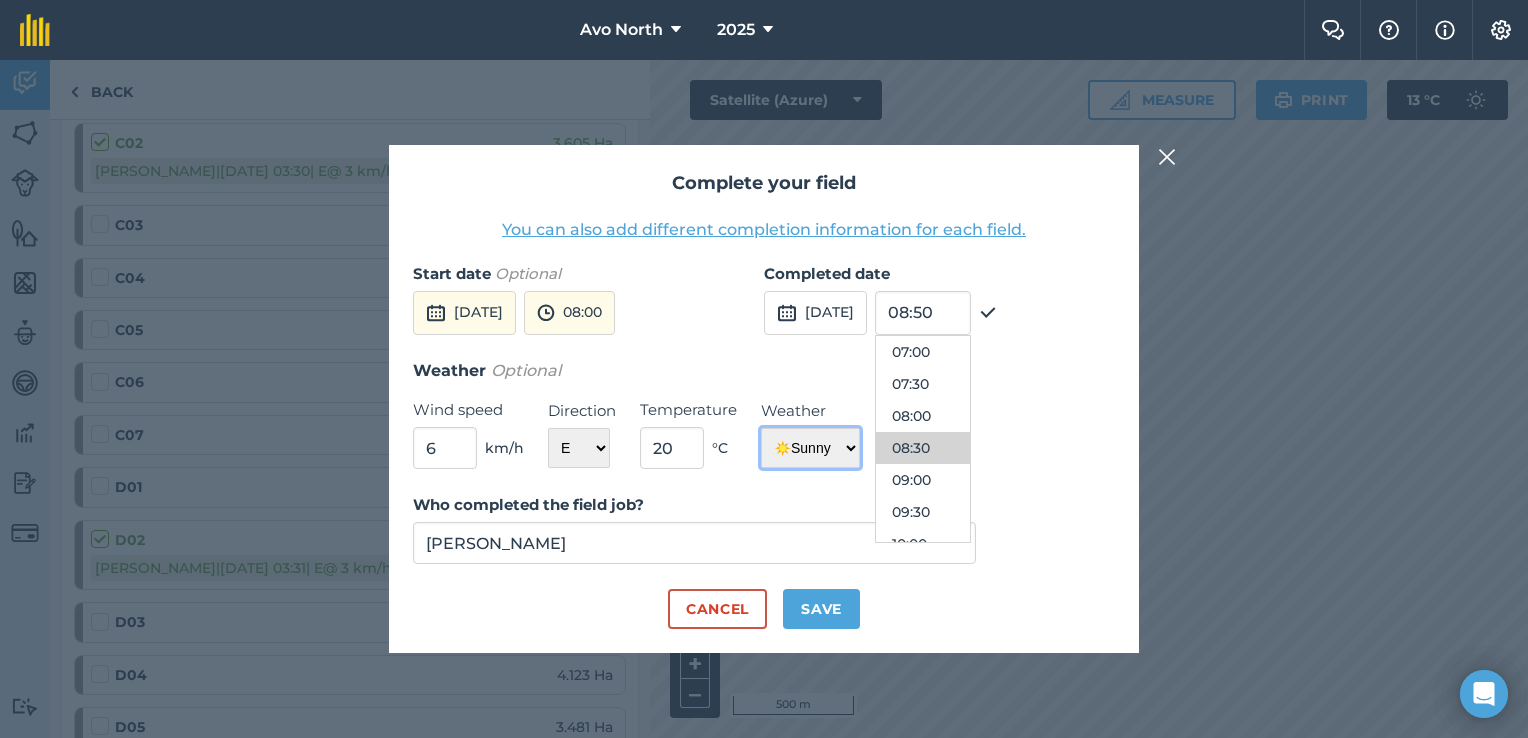 click on "☀️  Sunny 🌧  Rainy ⛅️  Cloudy 🌨  Snow ❄️  Icy" at bounding box center [810, 448] 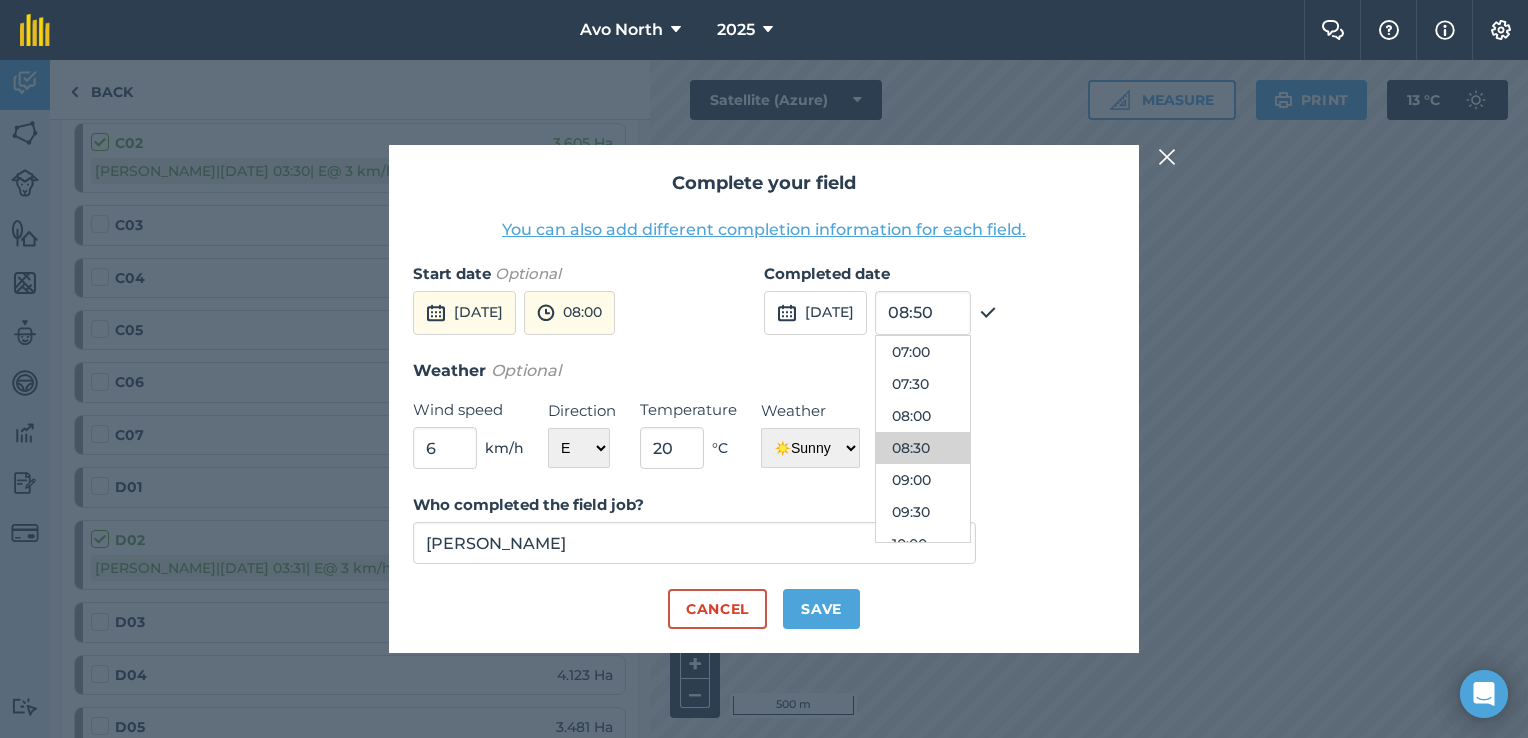 click on "Weather   Optional Wind speed 6 km/h Direction N NE E SE S SW W NW Temperature 20 ° C Weather ☀️  Sunny 🌧  Rainy ⛅️  Cloudy 🌨  Snow ❄️  Icy" at bounding box center (764, 414) 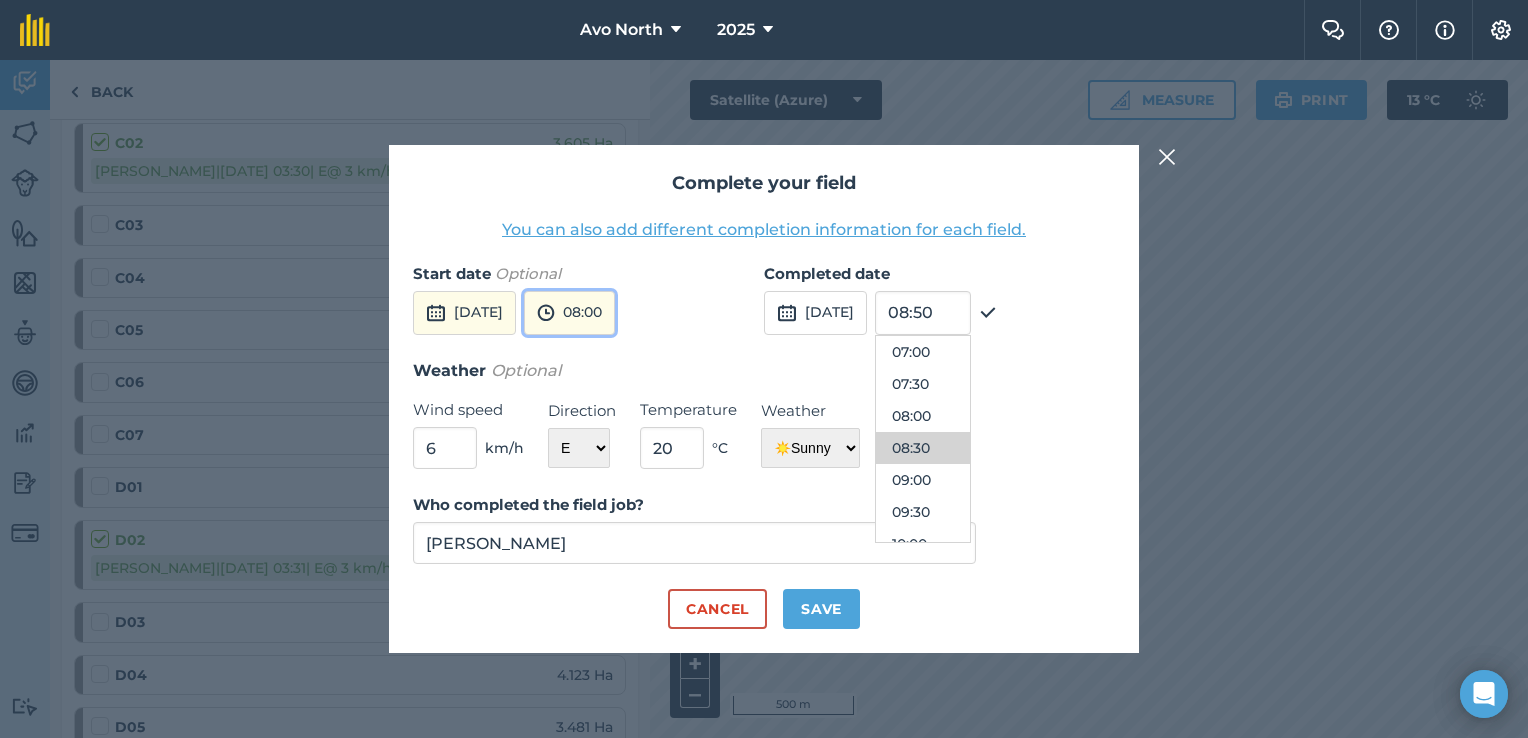 click on "08:00" at bounding box center [569, 313] 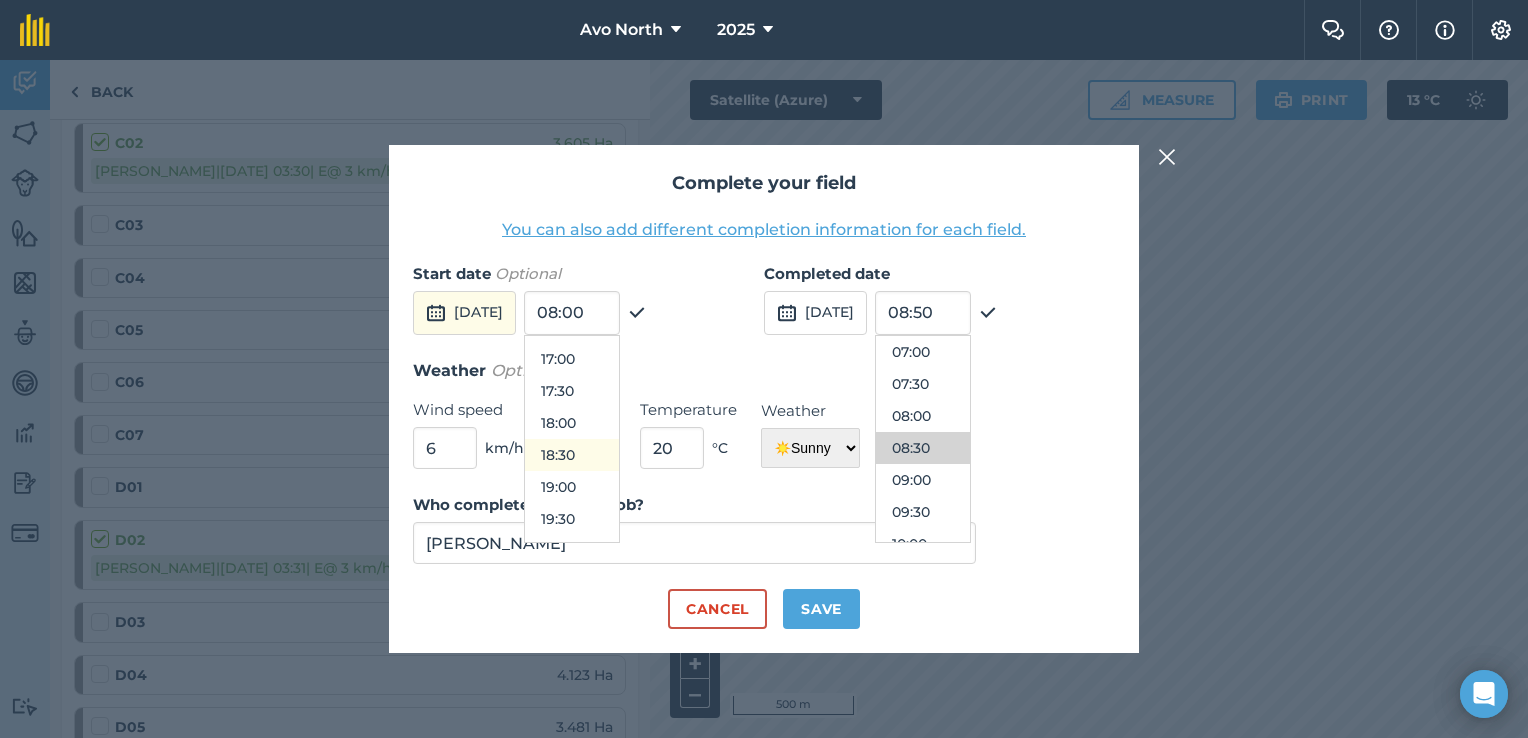 scroll, scrollTop: 1116, scrollLeft: 0, axis: vertical 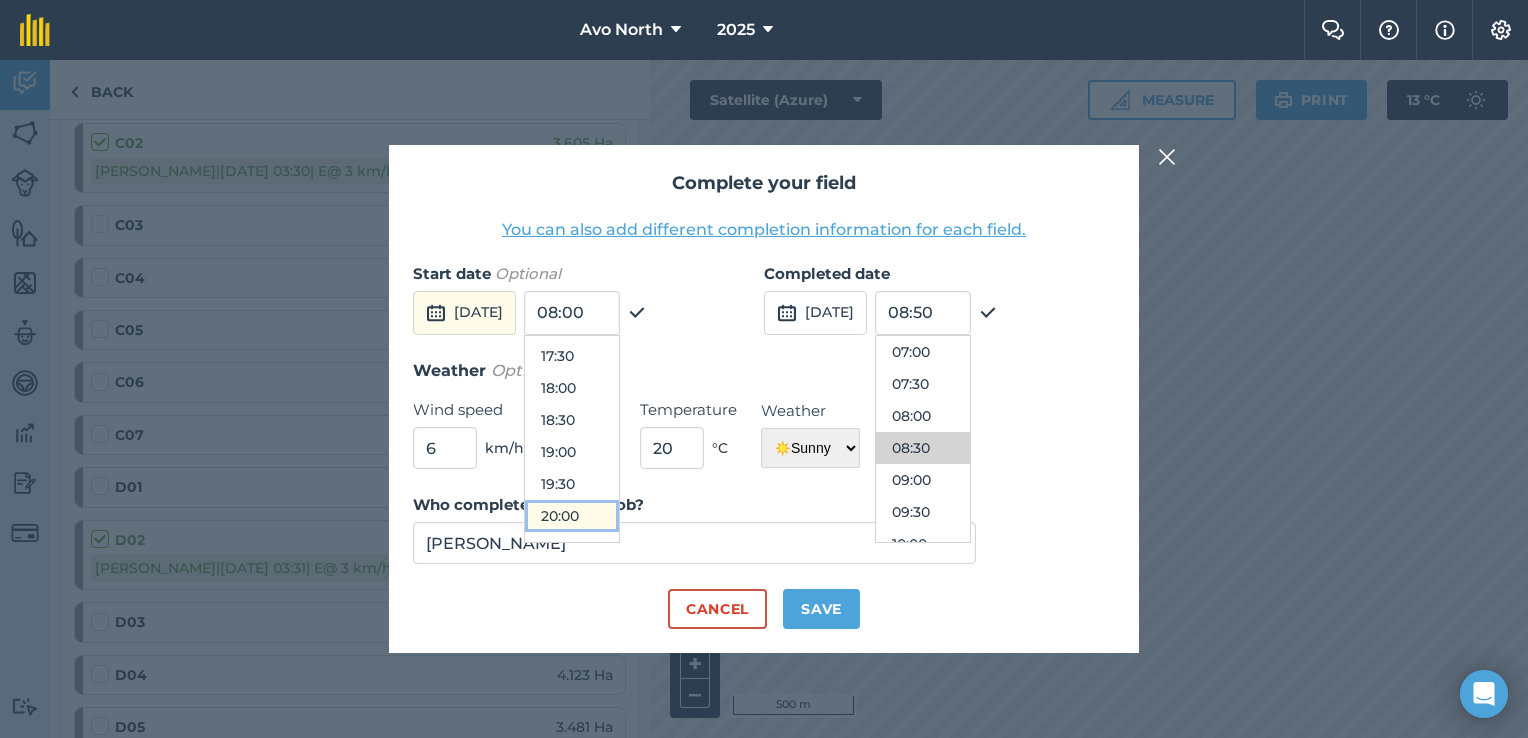 click on "20:00" at bounding box center [572, 516] 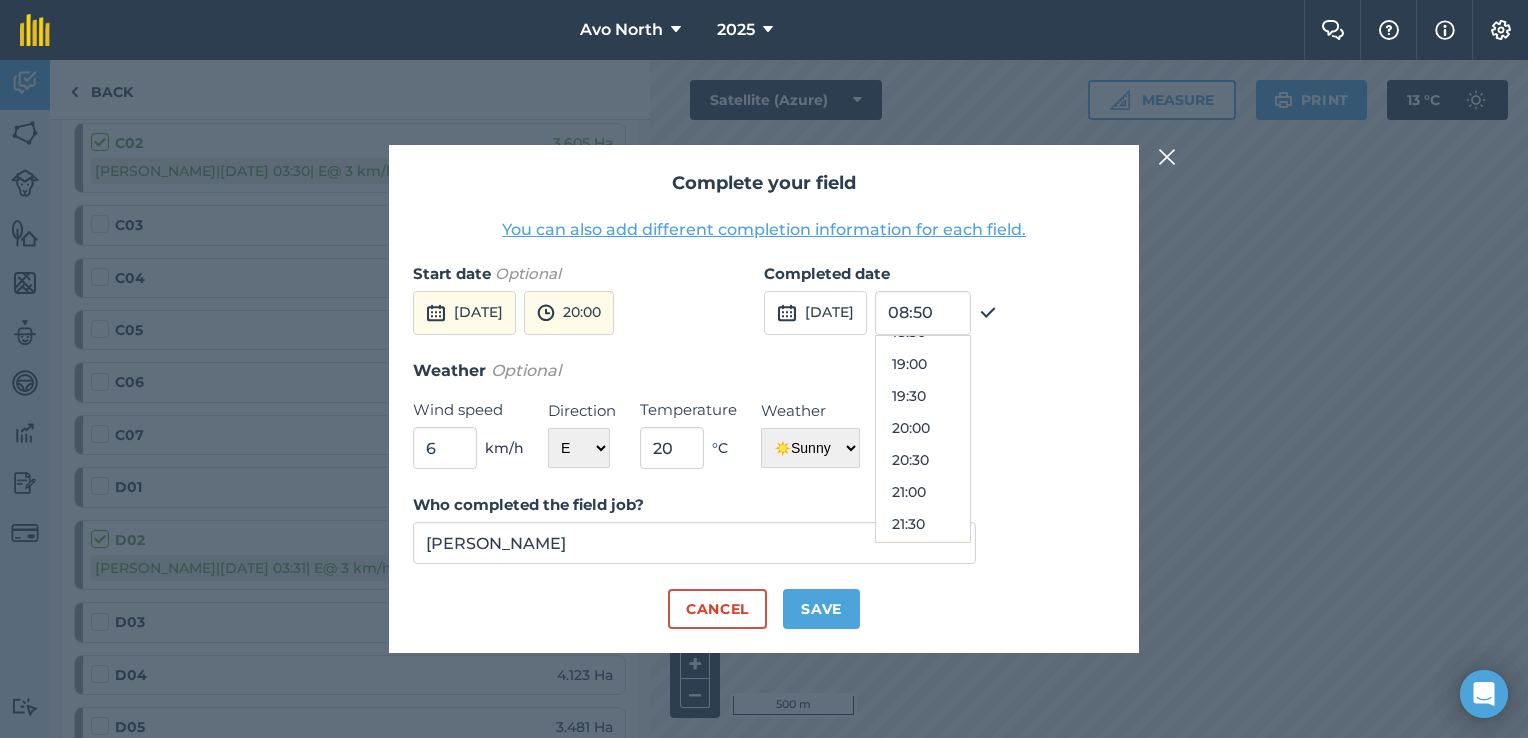 scroll, scrollTop: 1248, scrollLeft: 0, axis: vertical 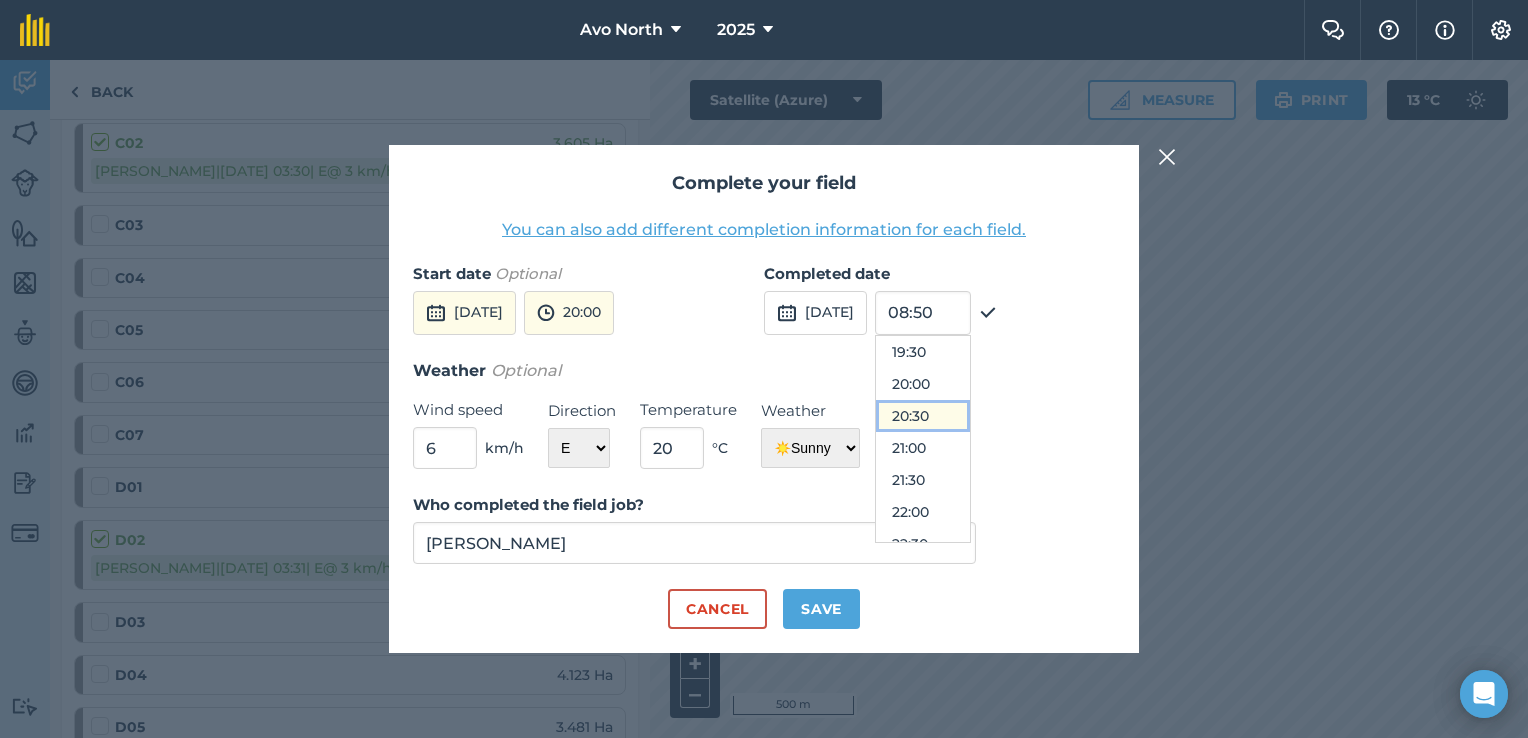 click on "20:30" at bounding box center (923, 416) 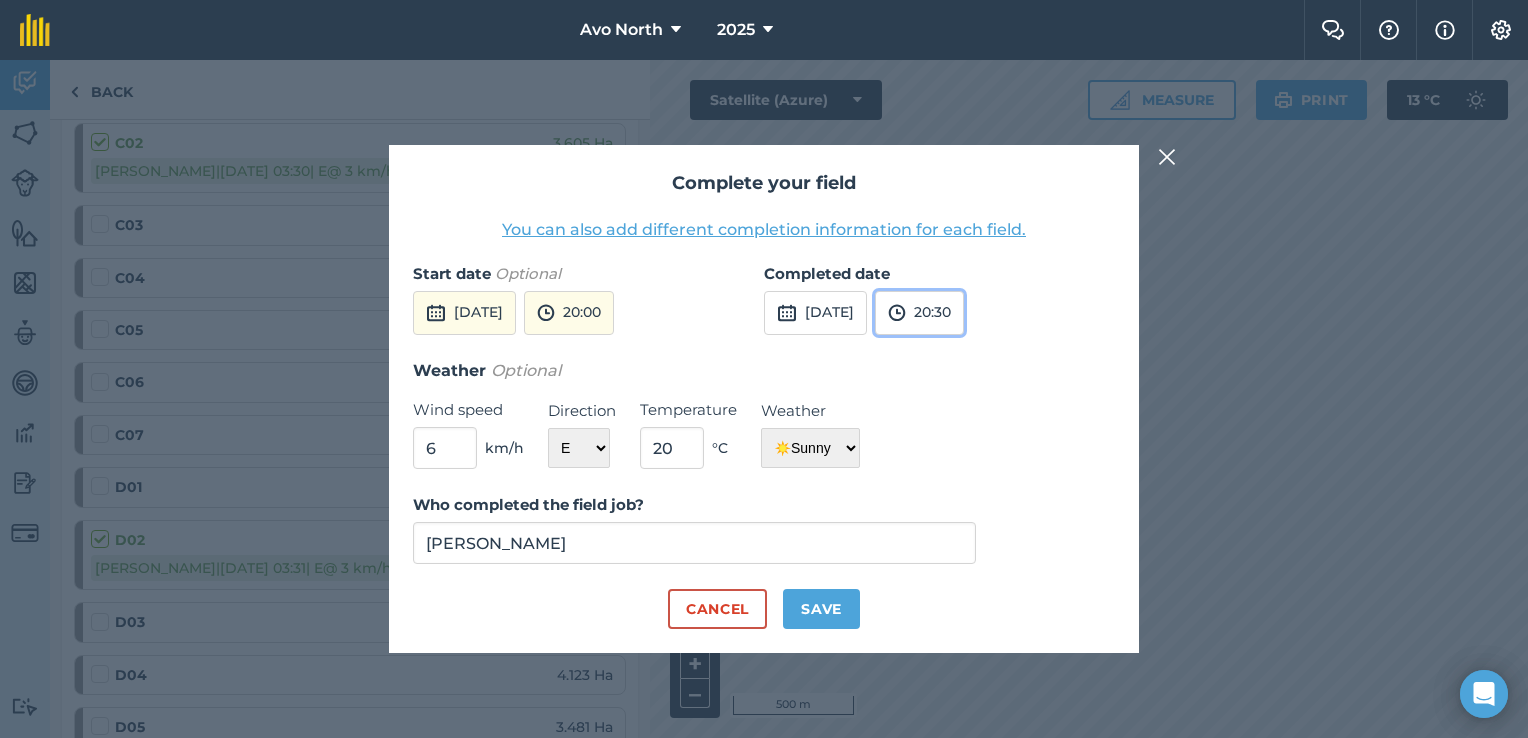click on "20:30" at bounding box center [919, 313] 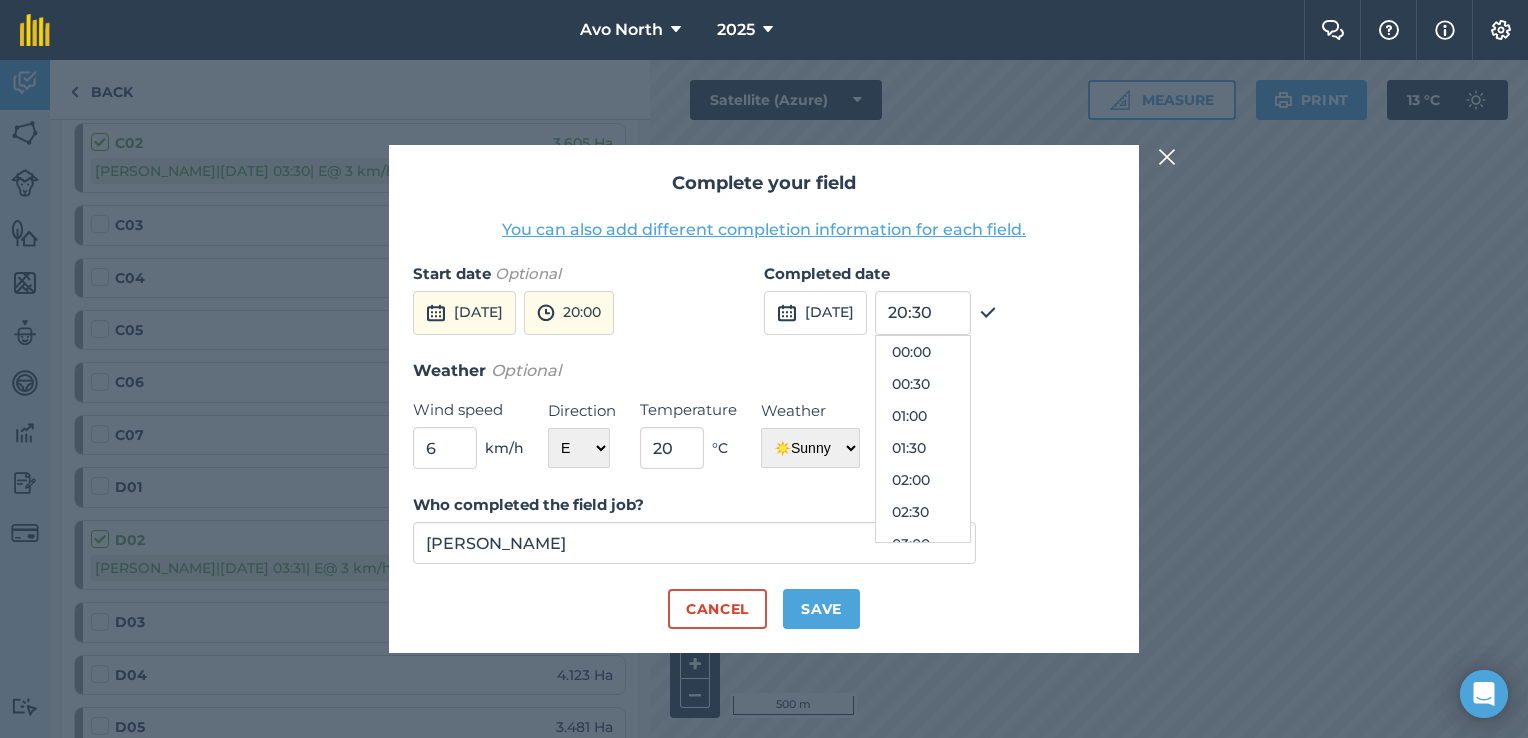 scroll, scrollTop: 1216, scrollLeft: 0, axis: vertical 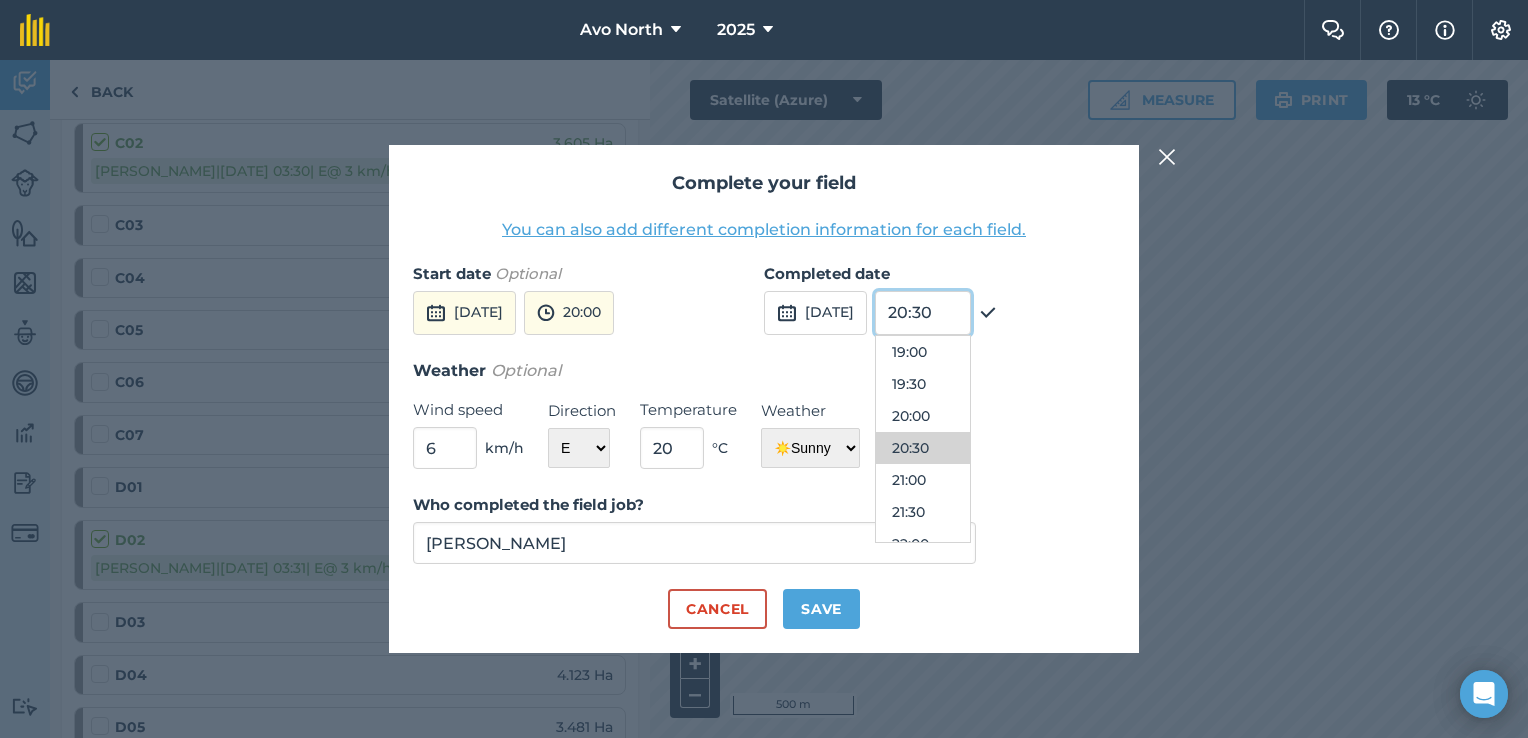 drag, startPoint x: 986, startPoint y: 316, endPoint x: 954, endPoint y: 313, distance: 32.140316 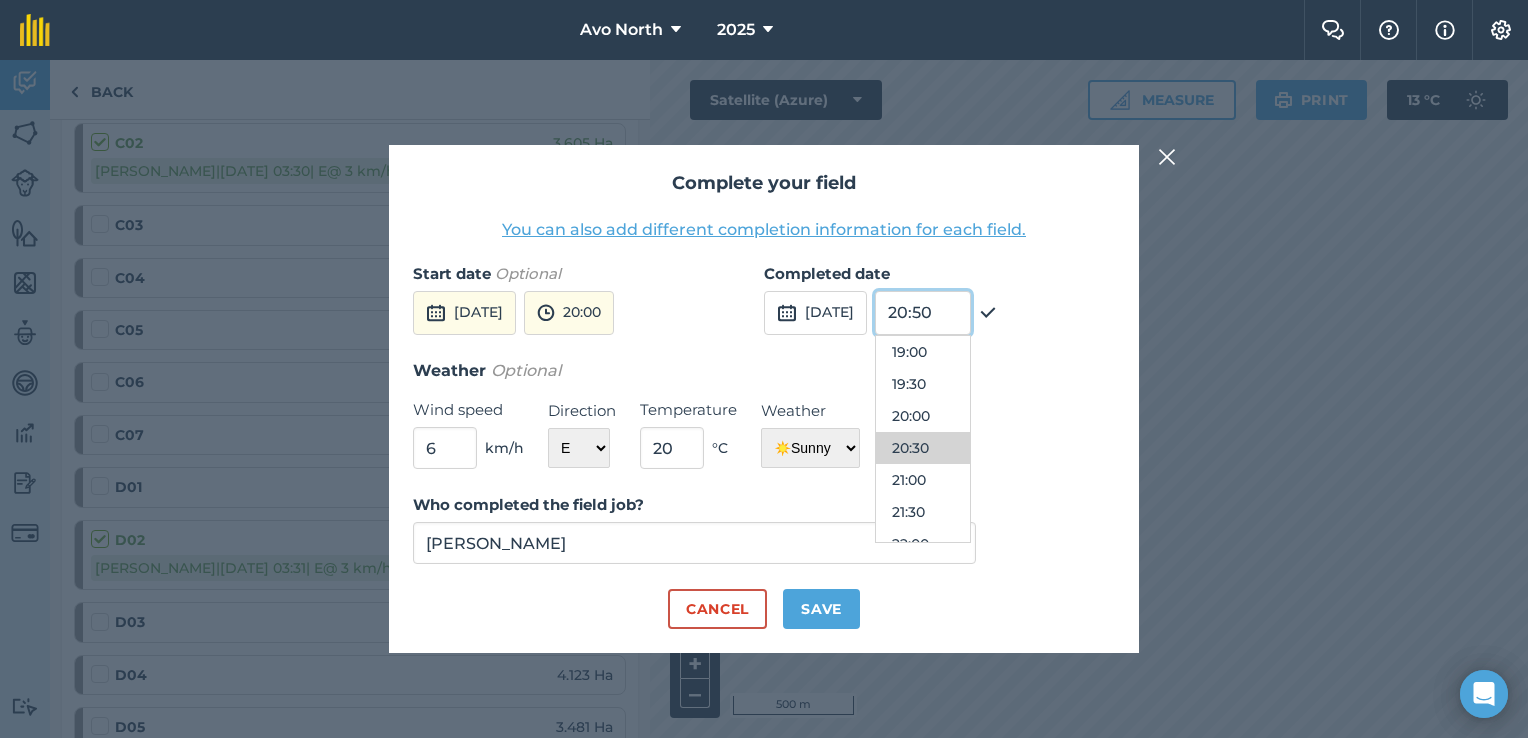 type on "20:50" 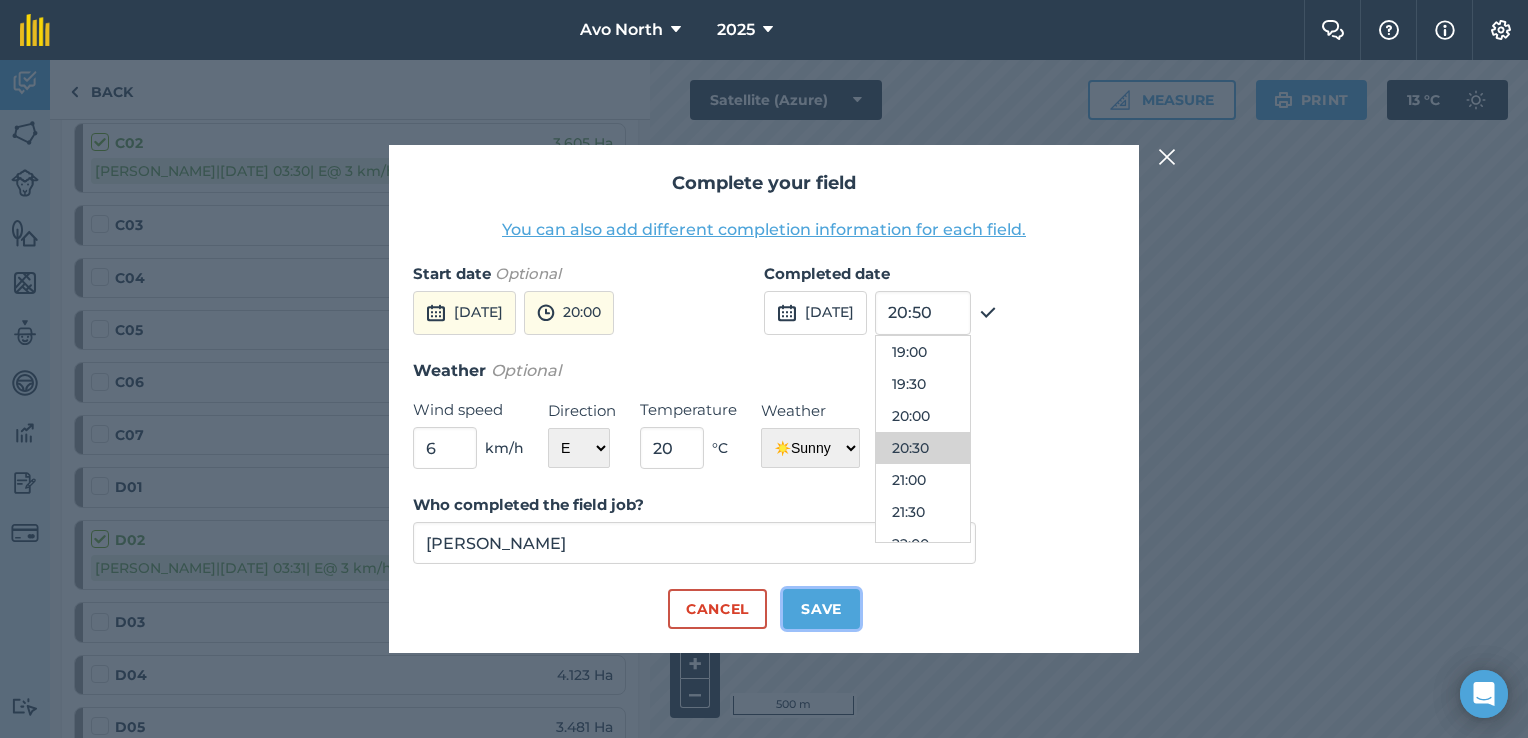 click on "Save" at bounding box center (821, 609) 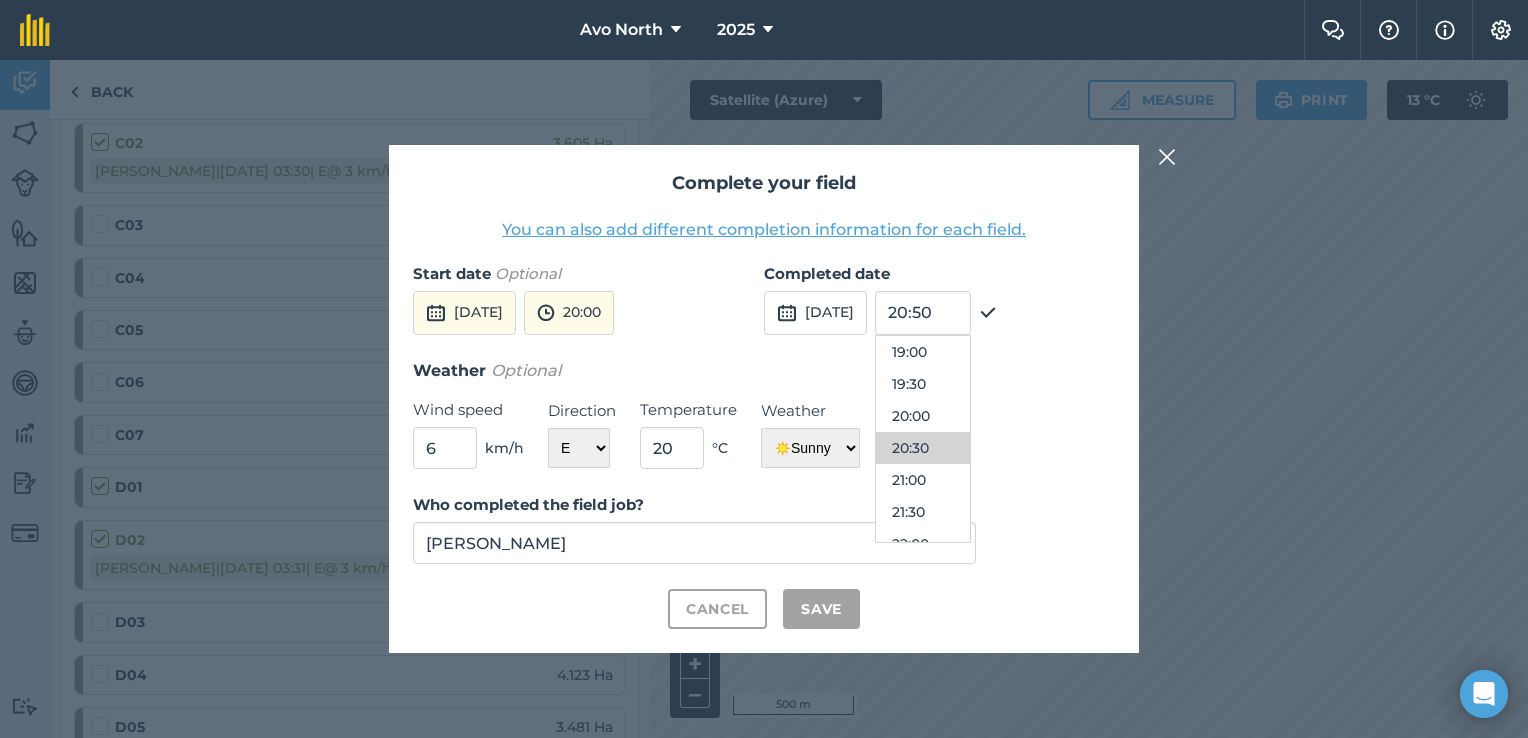 checkbox on "true" 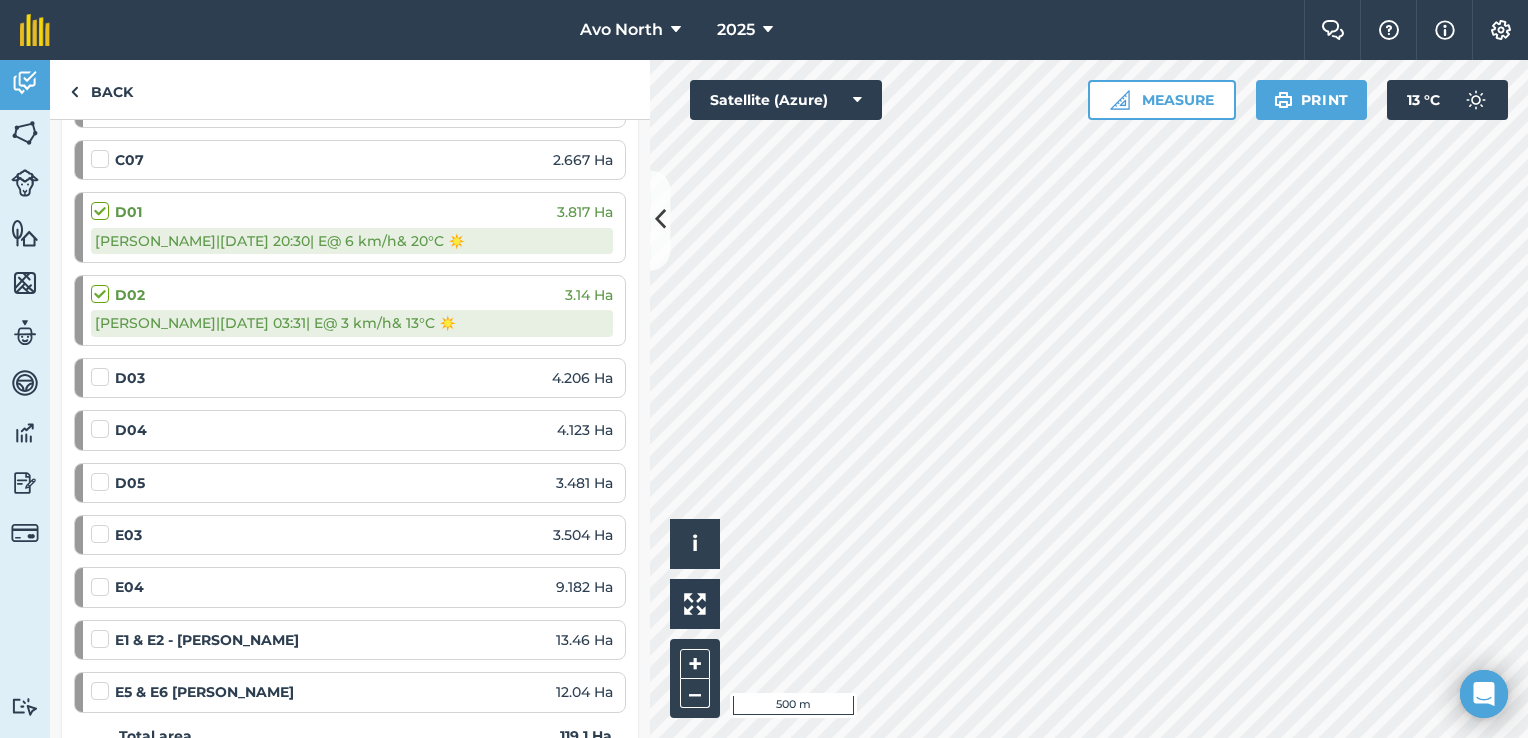 scroll, scrollTop: 1830, scrollLeft: 0, axis: vertical 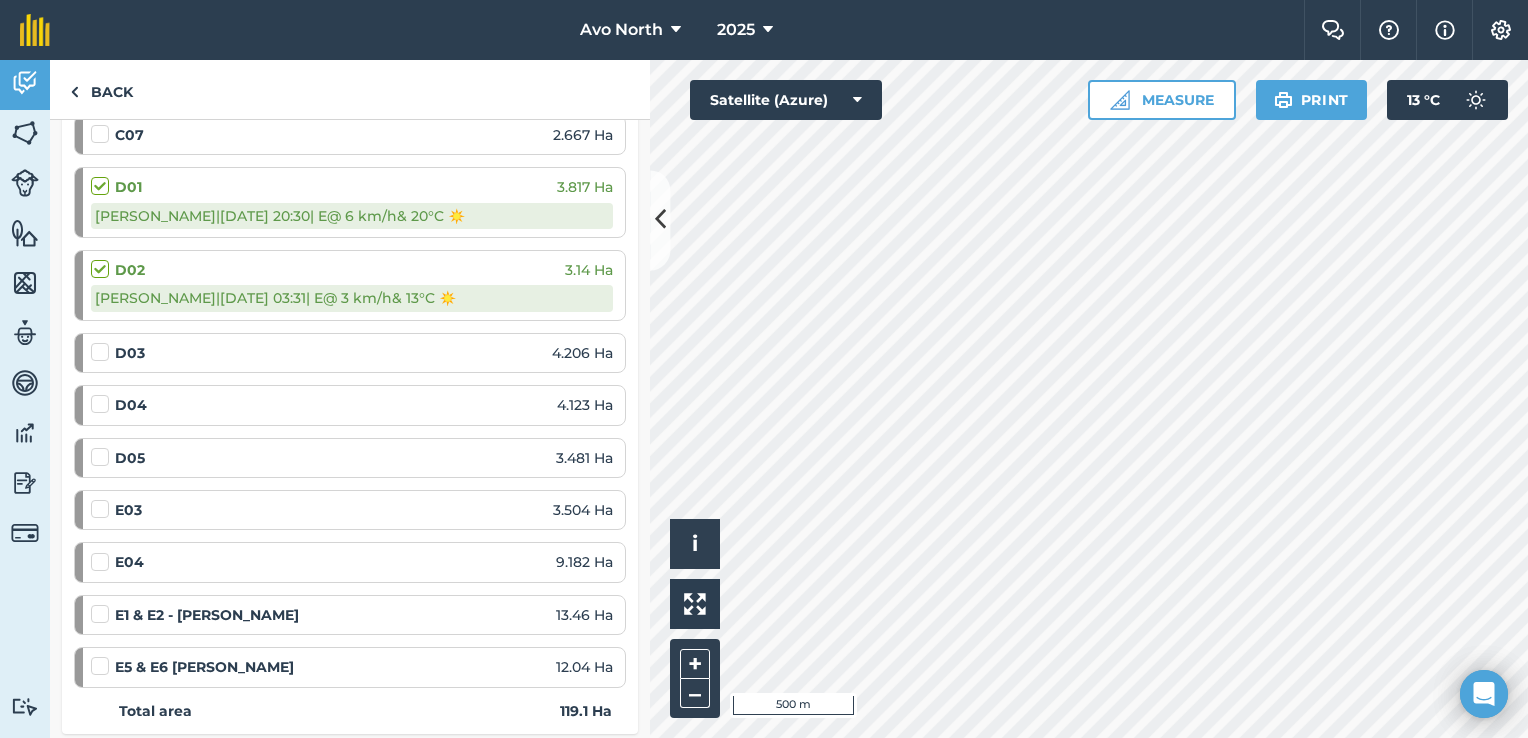 click at bounding box center (103, 604) 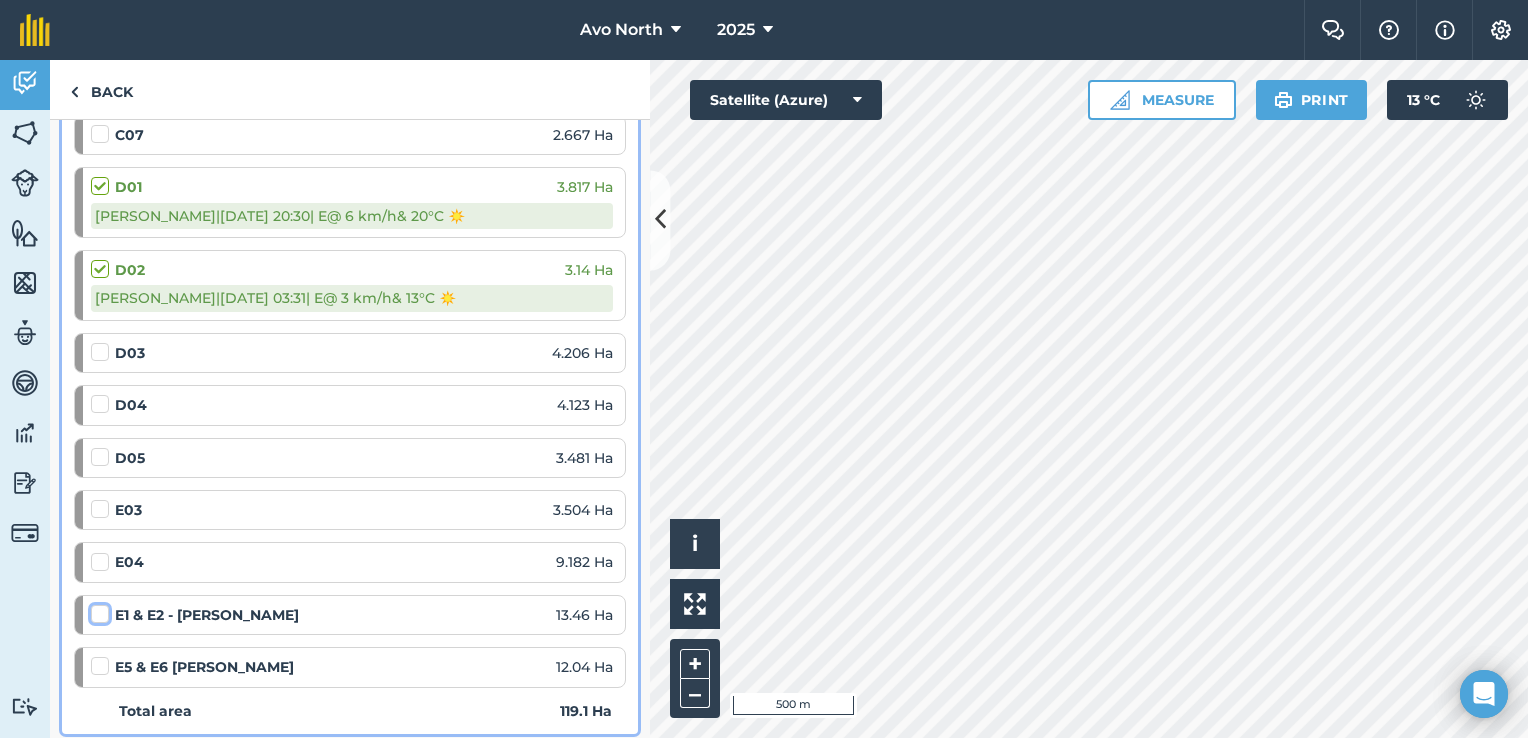 click at bounding box center (97, 610) 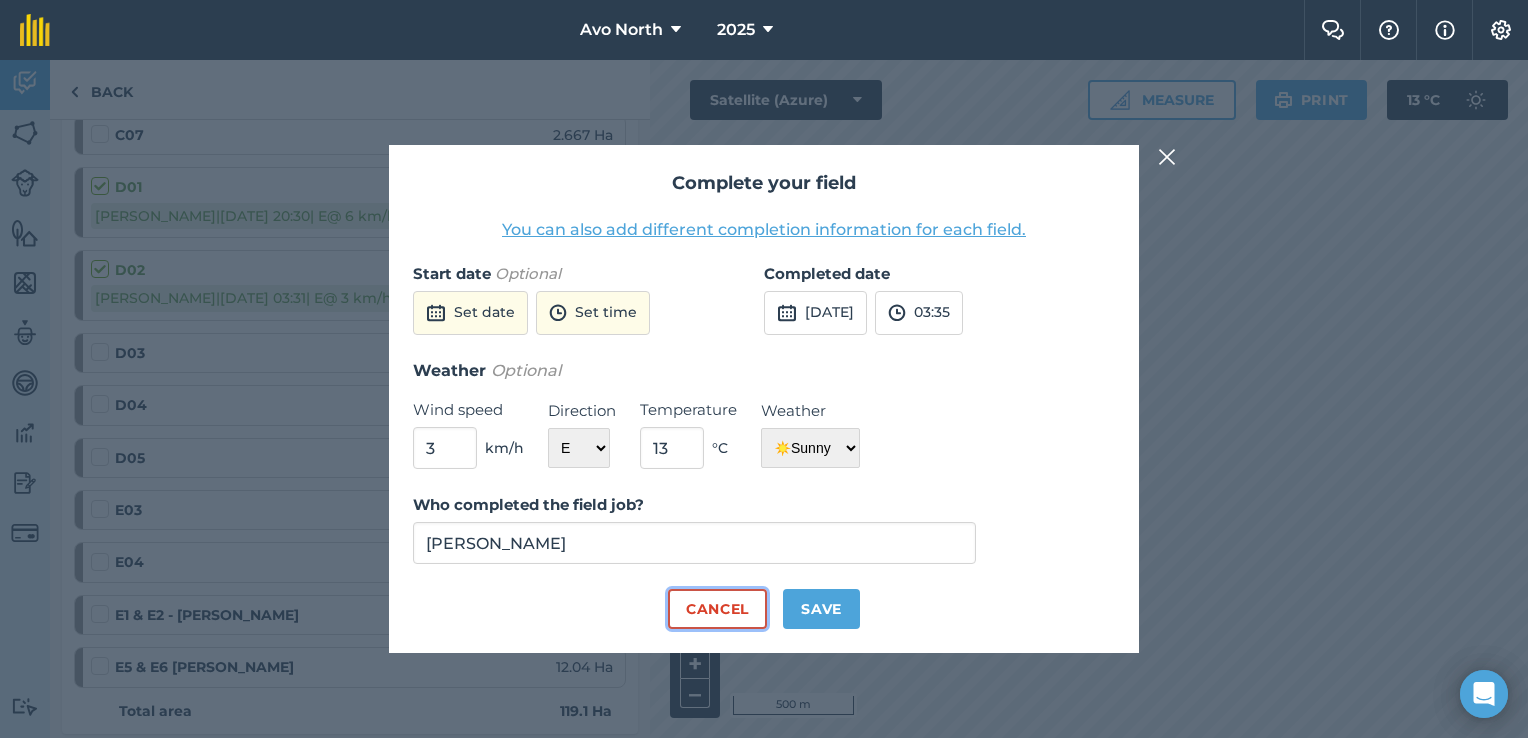 click on "Cancel" at bounding box center [717, 609] 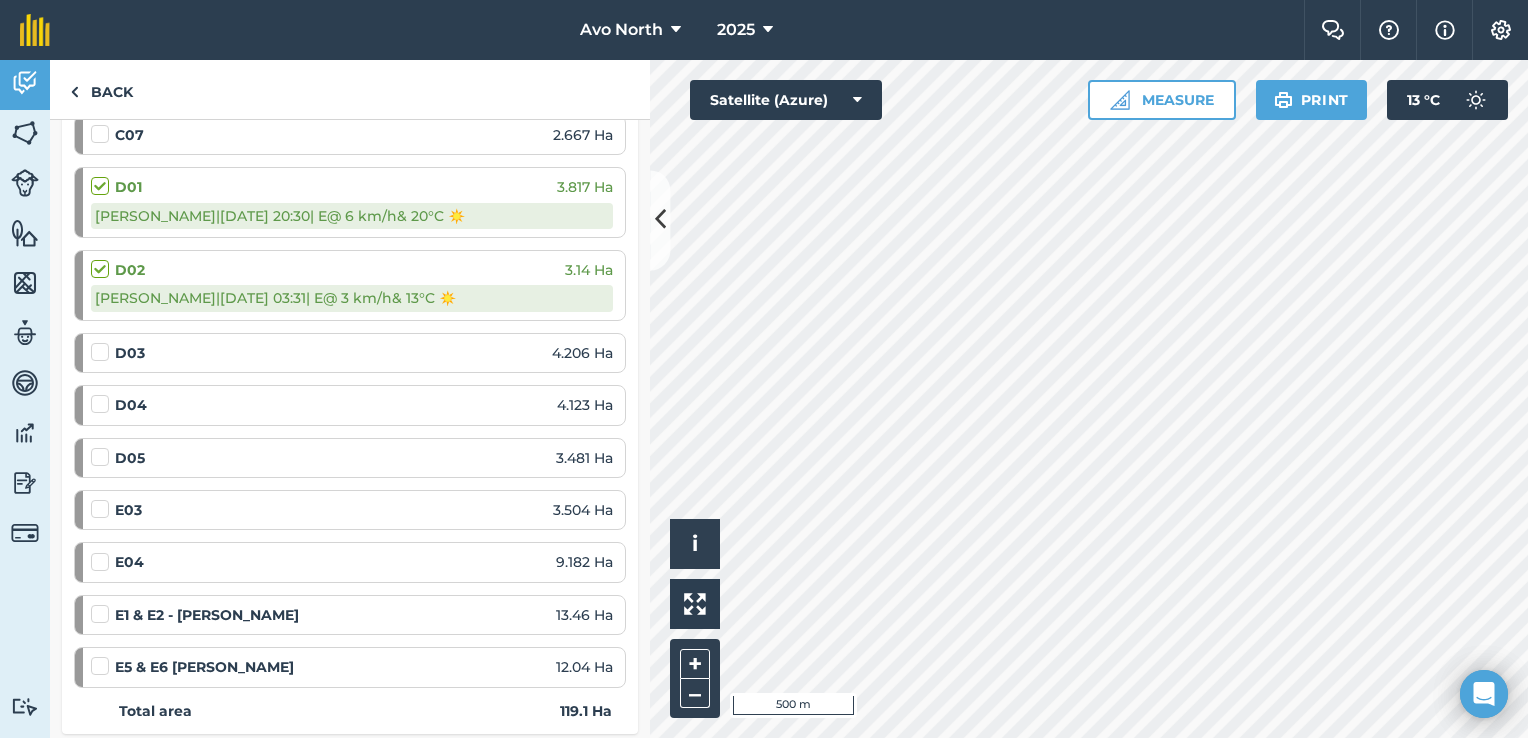 click at bounding box center (103, 656) 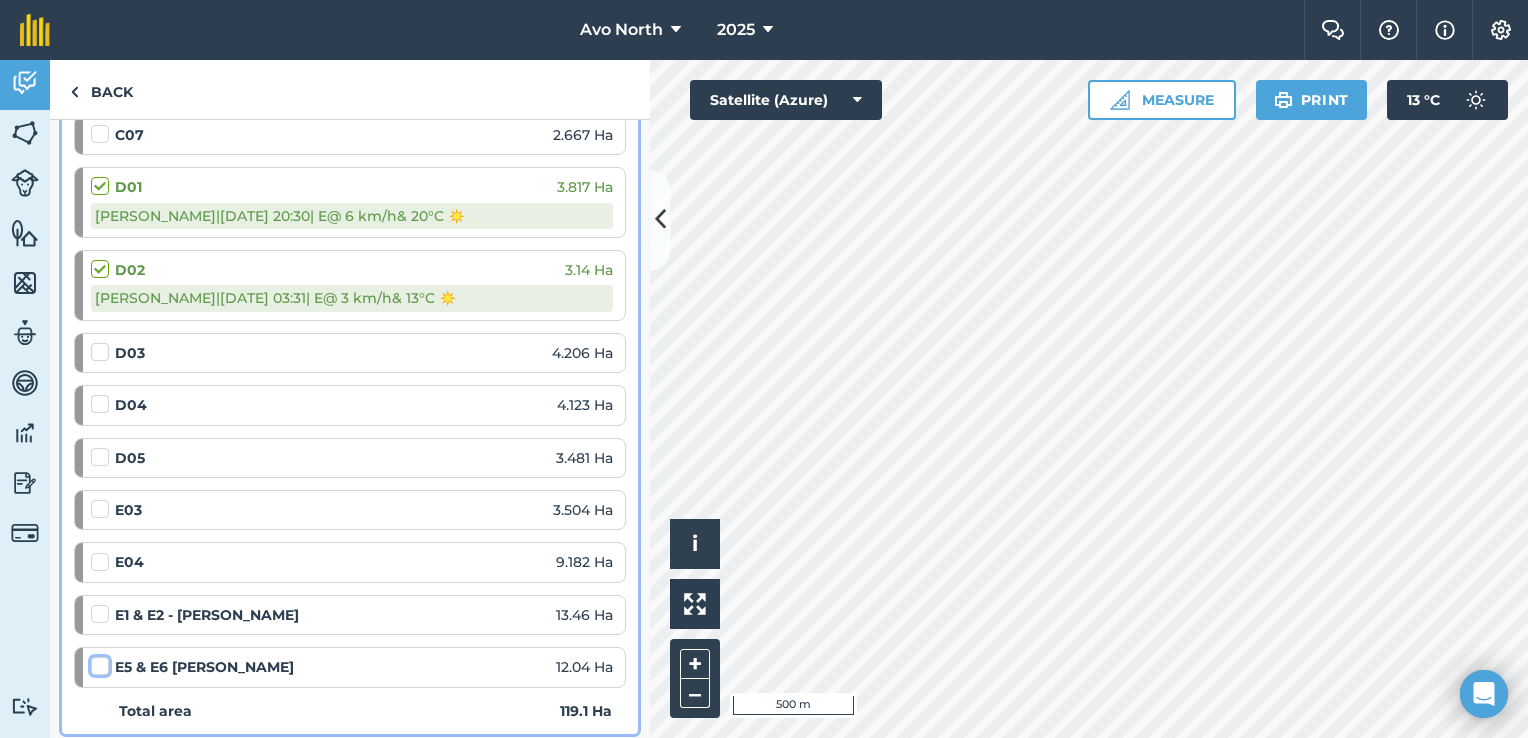 click at bounding box center [97, 662] 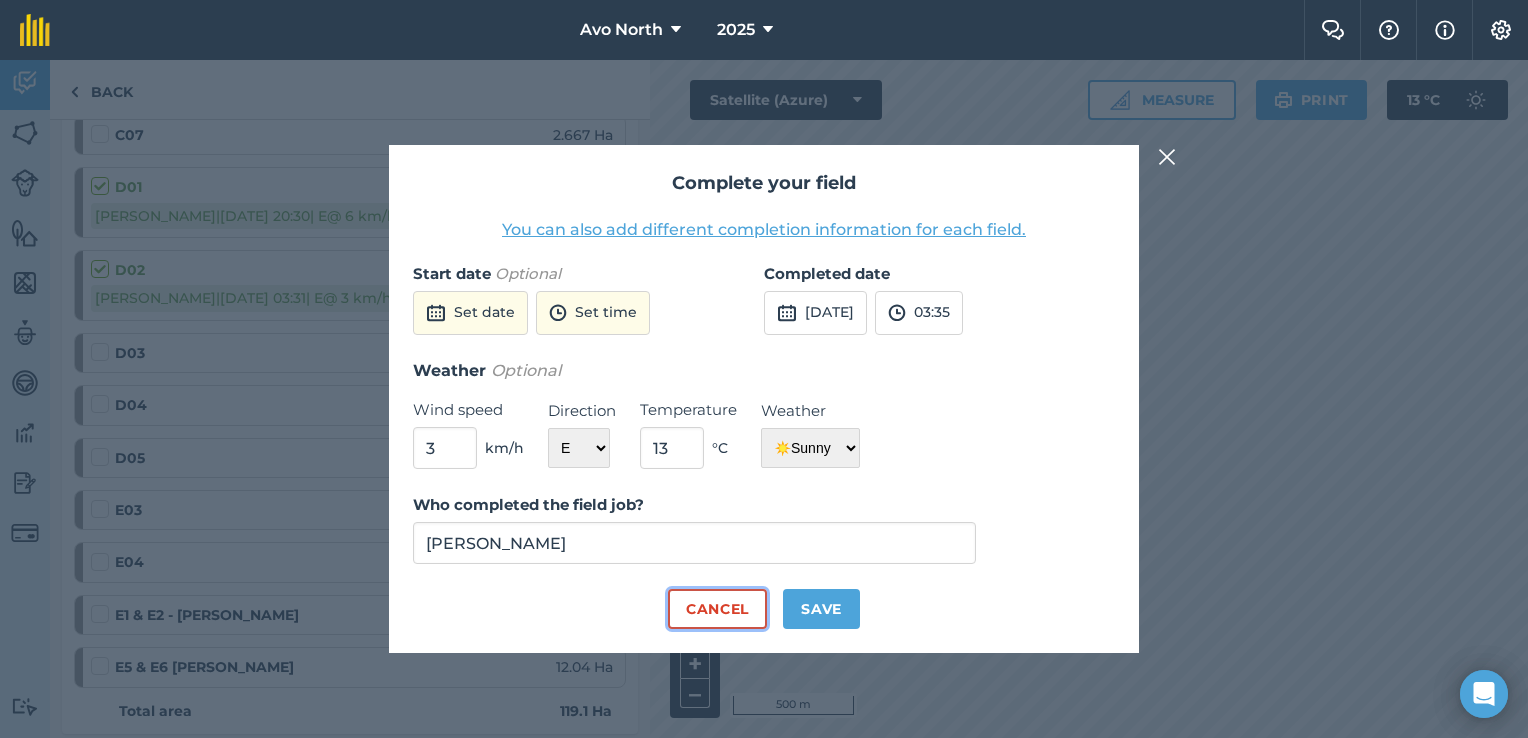 click on "Cancel" at bounding box center (717, 609) 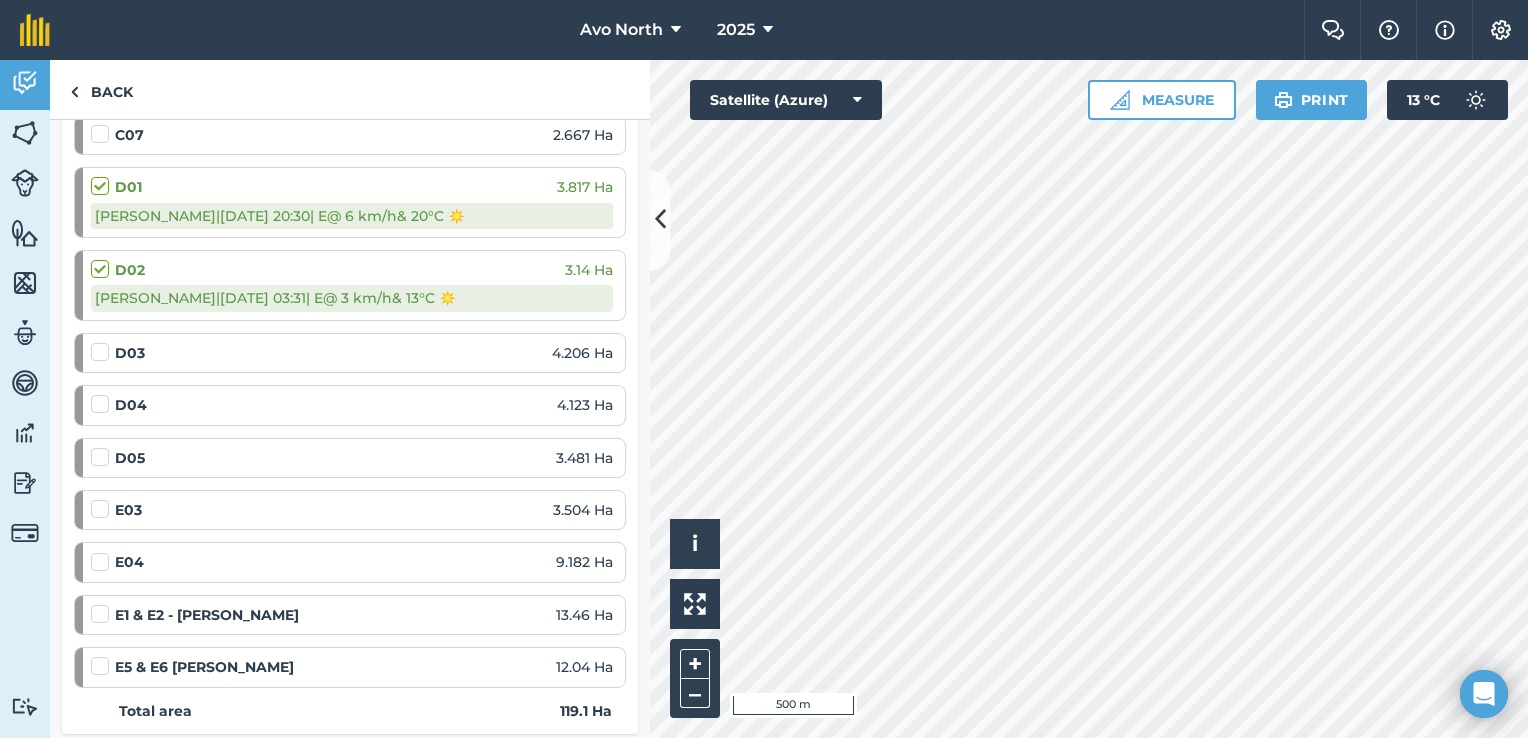 scroll, scrollTop: 1630, scrollLeft: 0, axis: vertical 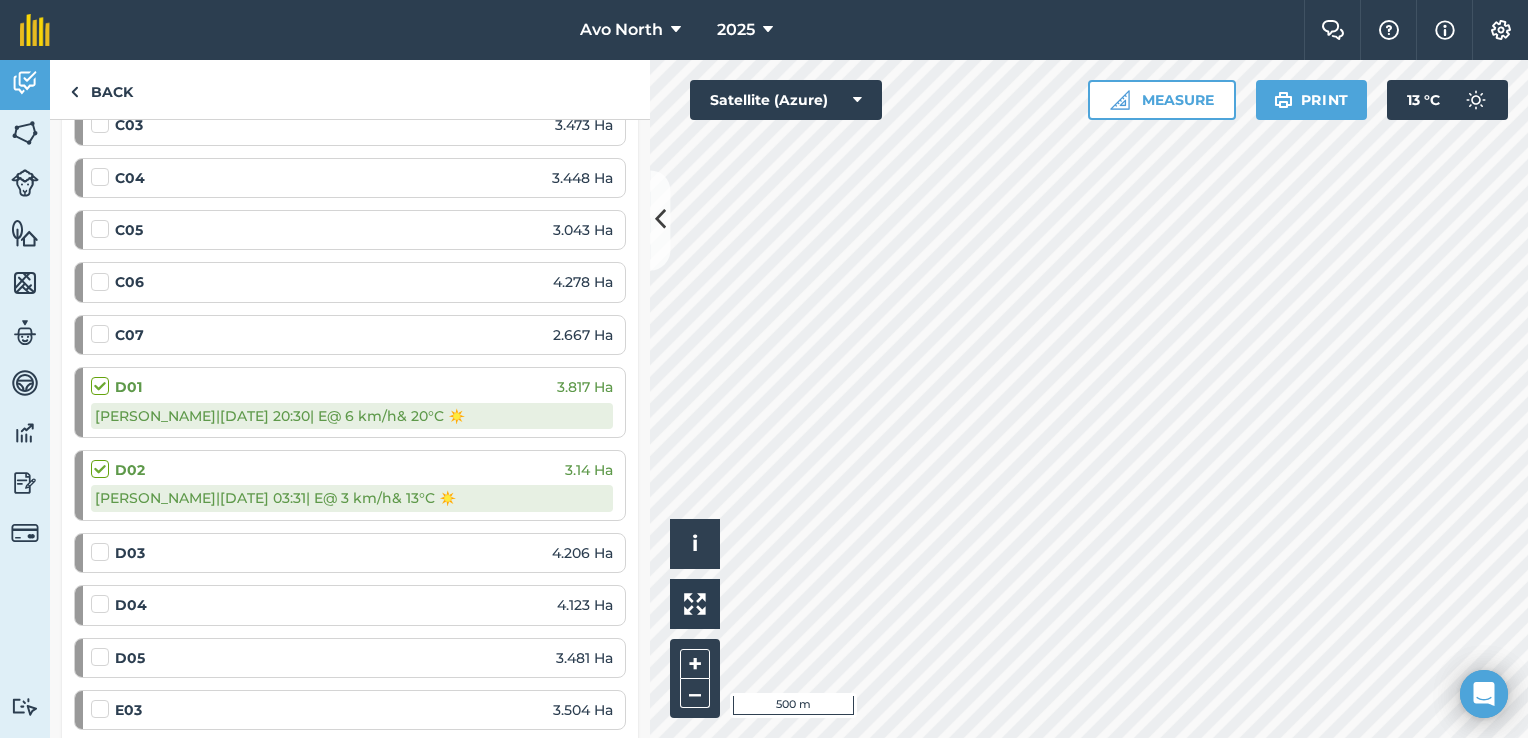 click on "[PERSON_NAME]  |  [DATE] 20:30  | E  @   6   km/h  &   20 ° C   ☀️" at bounding box center (352, 416) 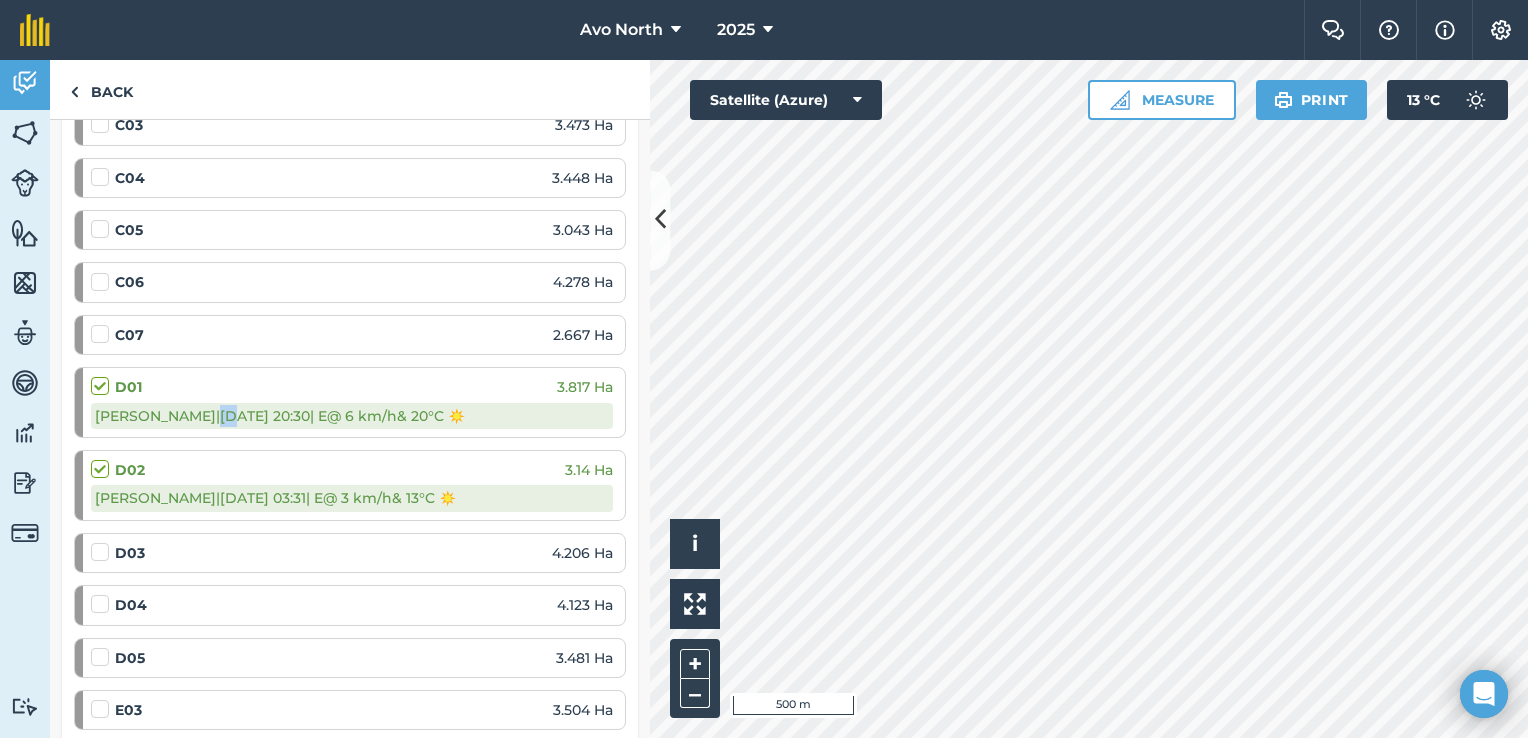 click on "[PERSON_NAME]  |  [DATE] 20:30  | E  @   6   km/h  &   20 ° C   ☀️" at bounding box center (352, 416) 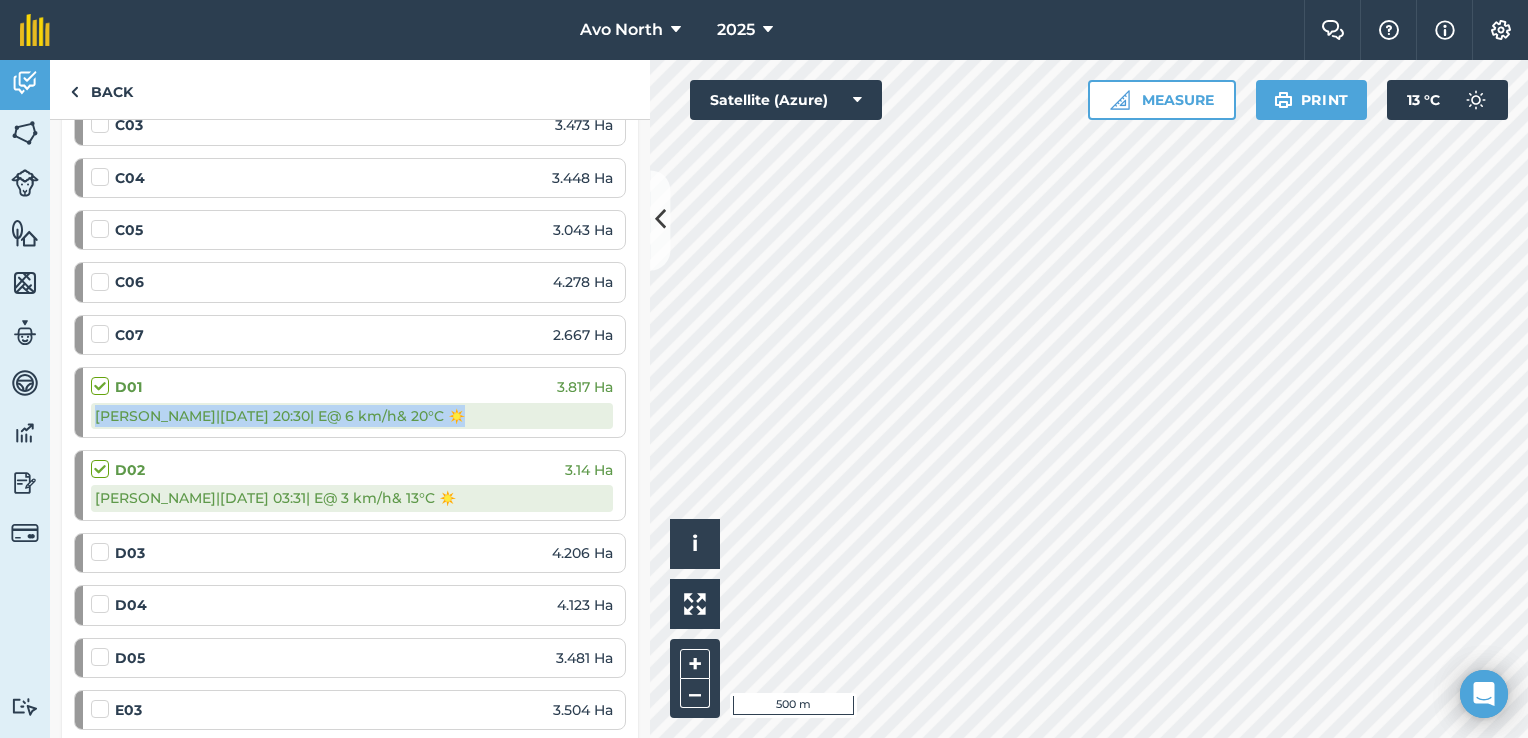 click on "[PERSON_NAME]  |  [DATE] 20:30  | E  @   6   km/h  &   20 ° C   ☀️" at bounding box center (352, 416) 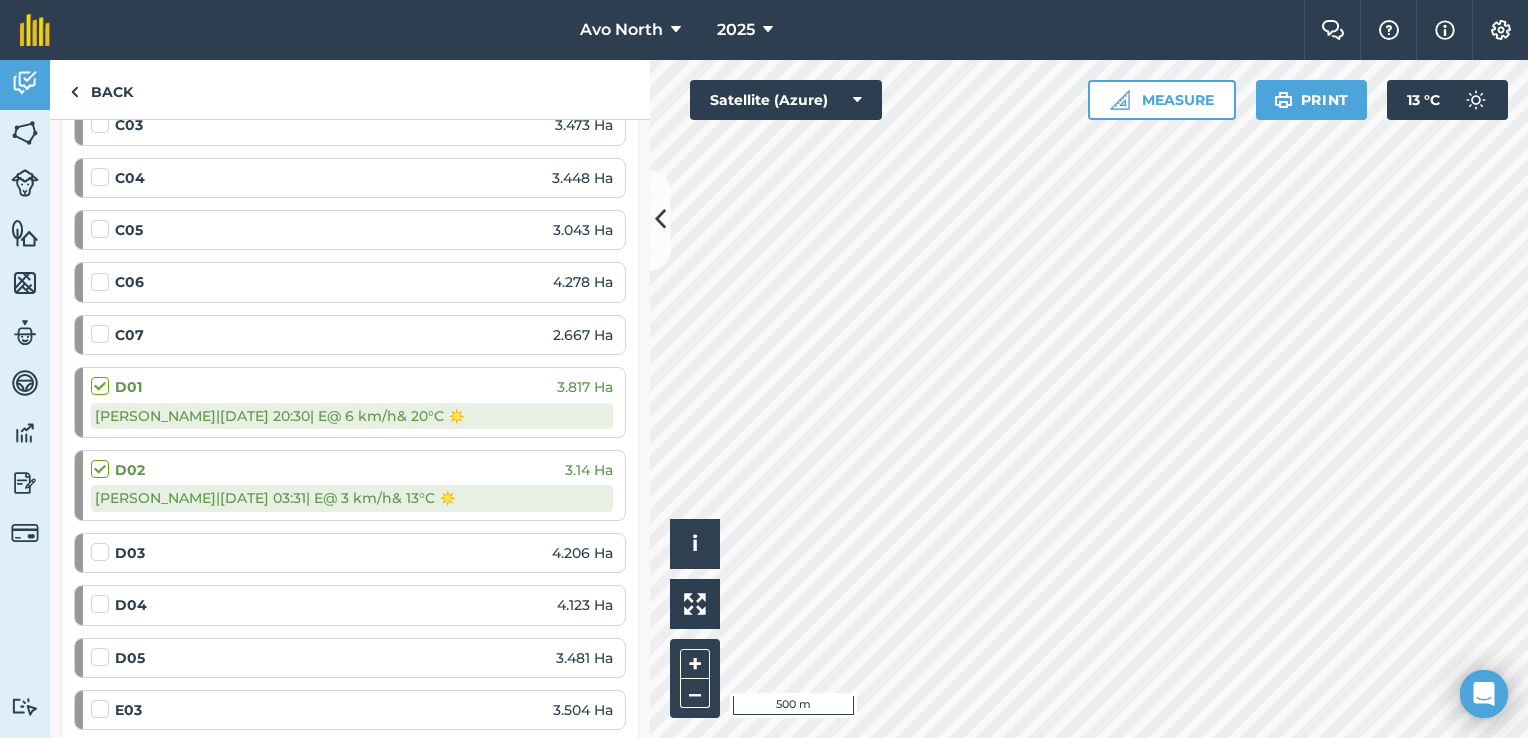 drag, startPoint x: 510, startPoint y: 408, endPoint x: 408, endPoint y: 371, distance: 108.503456 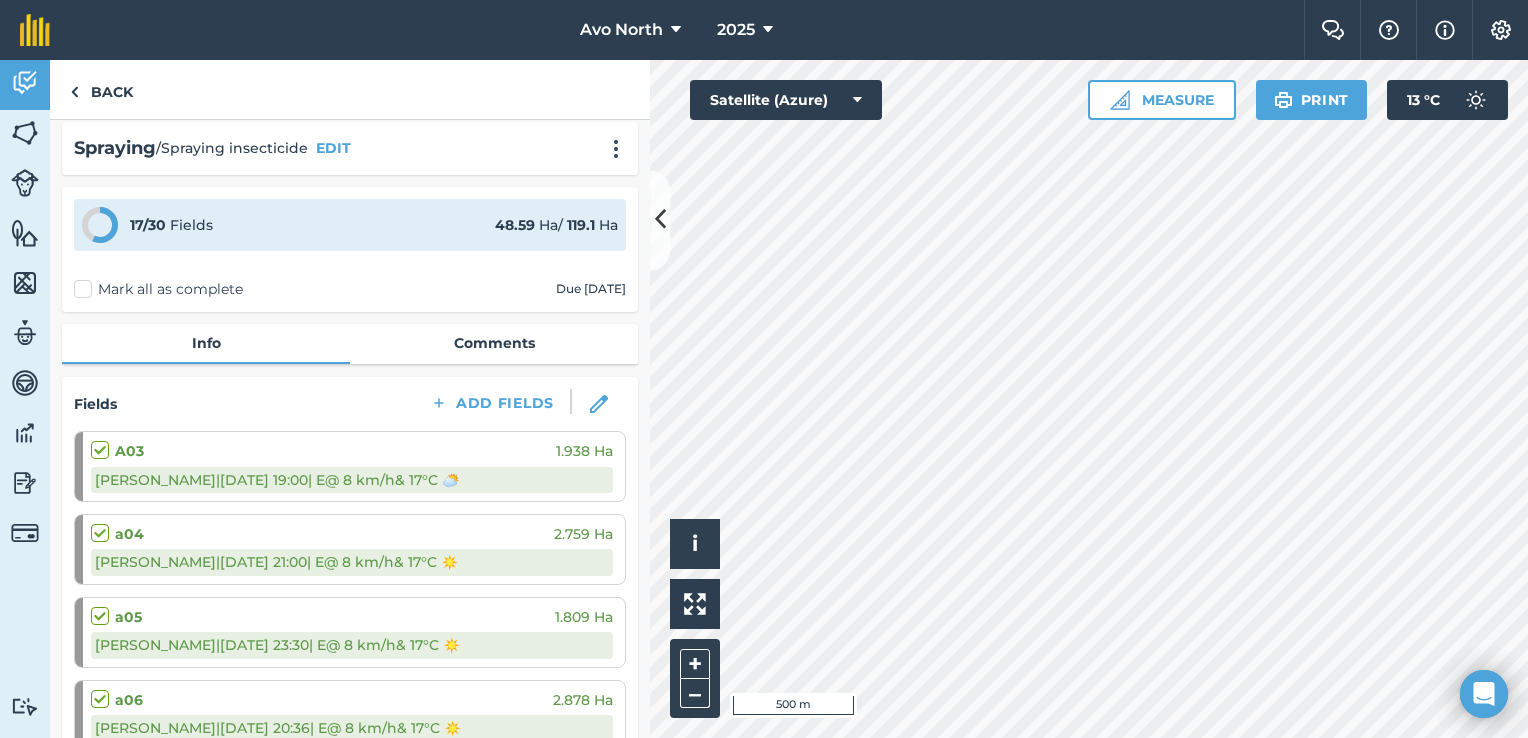 scroll, scrollTop: 0, scrollLeft: 0, axis: both 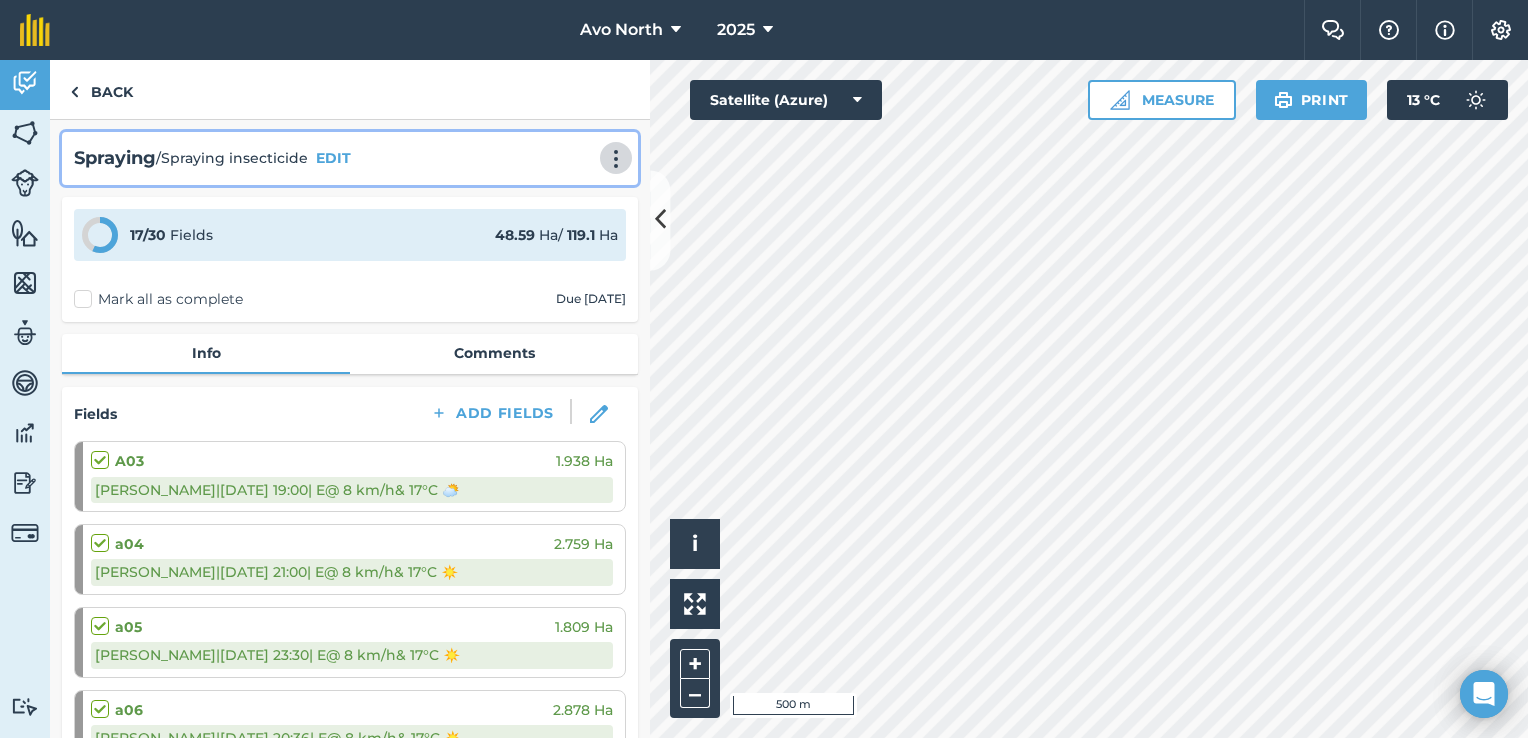 click at bounding box center [616, 159] 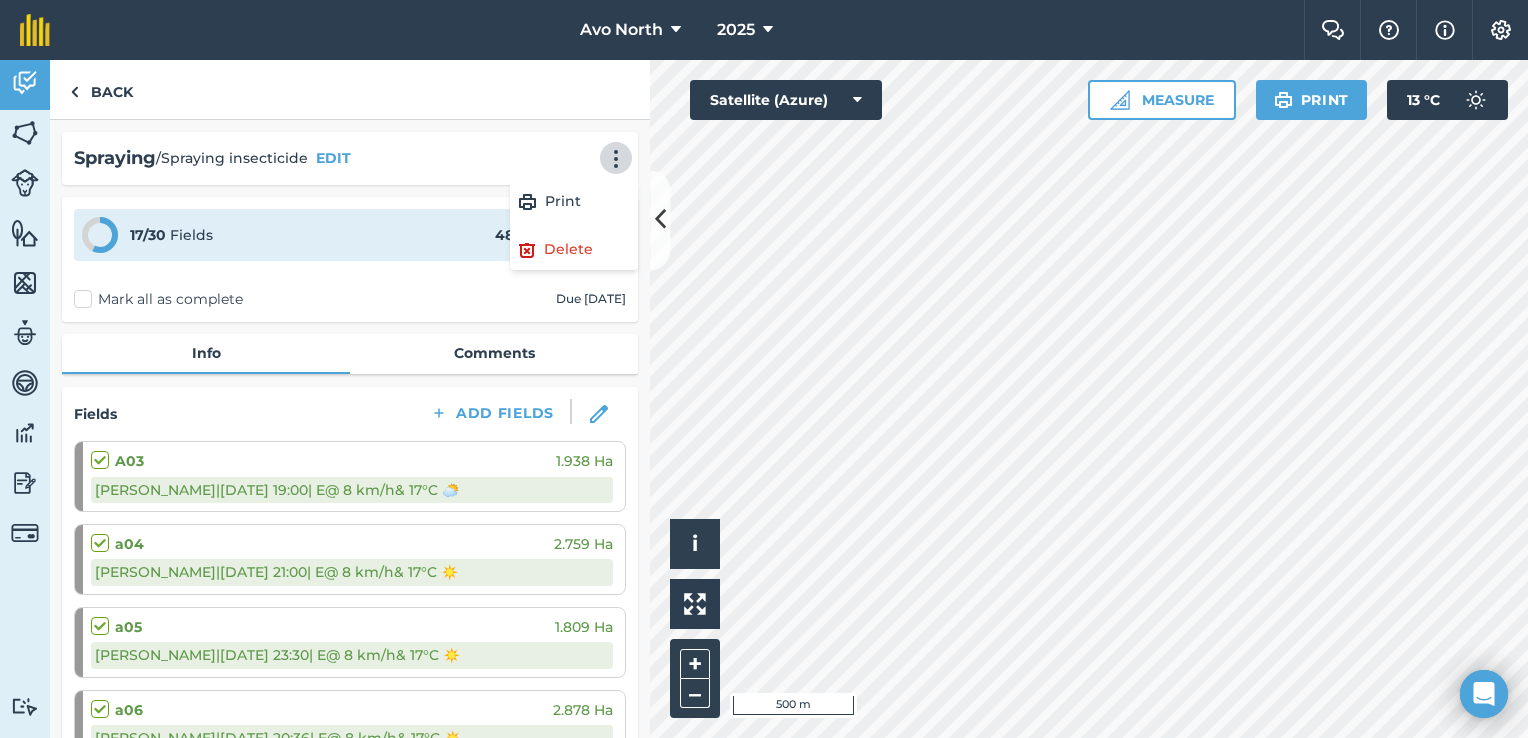 click on "[PERSON_NAME] all as complete Due [DATE]" at bounding box center (350, 299) 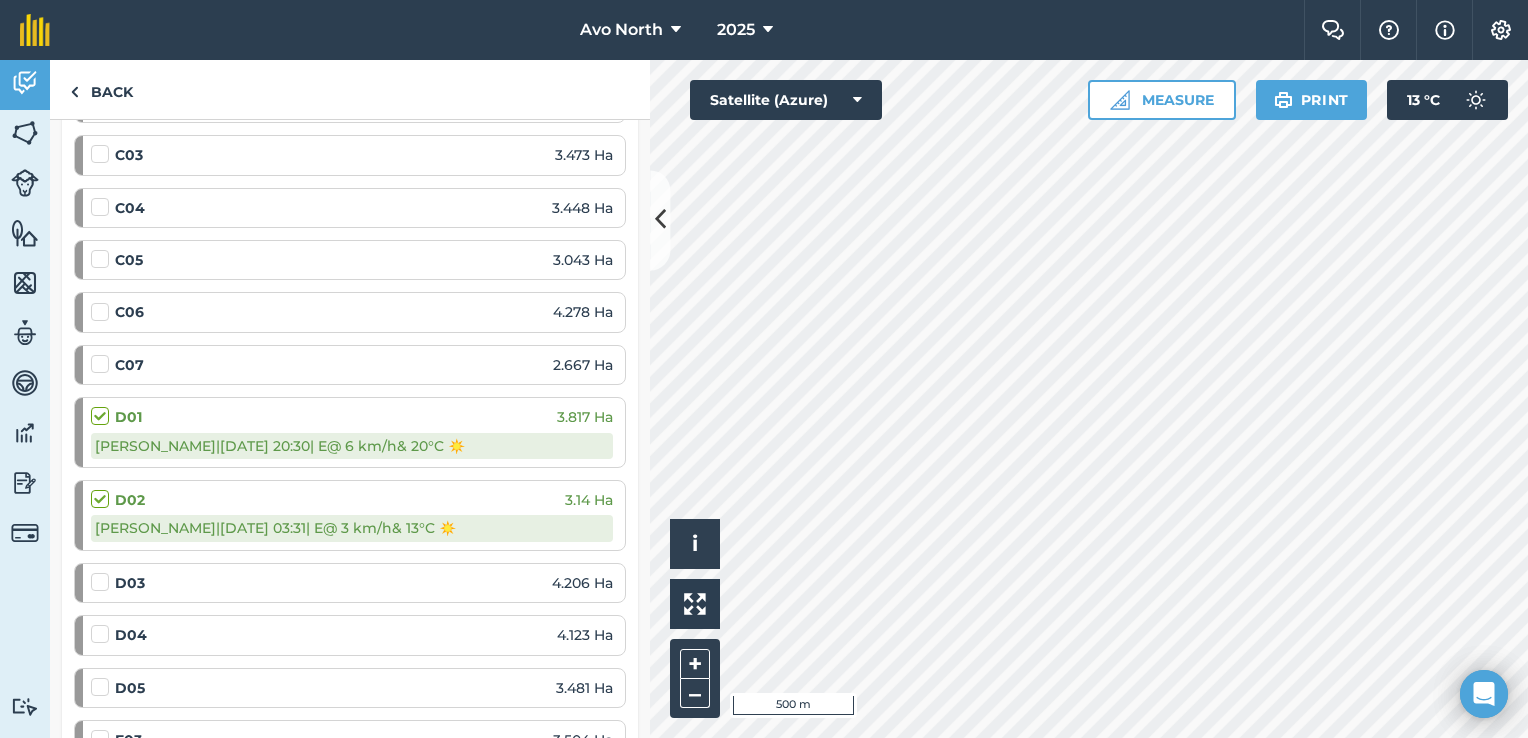 scroll, scrollTop: 1800, scrollLeft: 0, axis: vertical 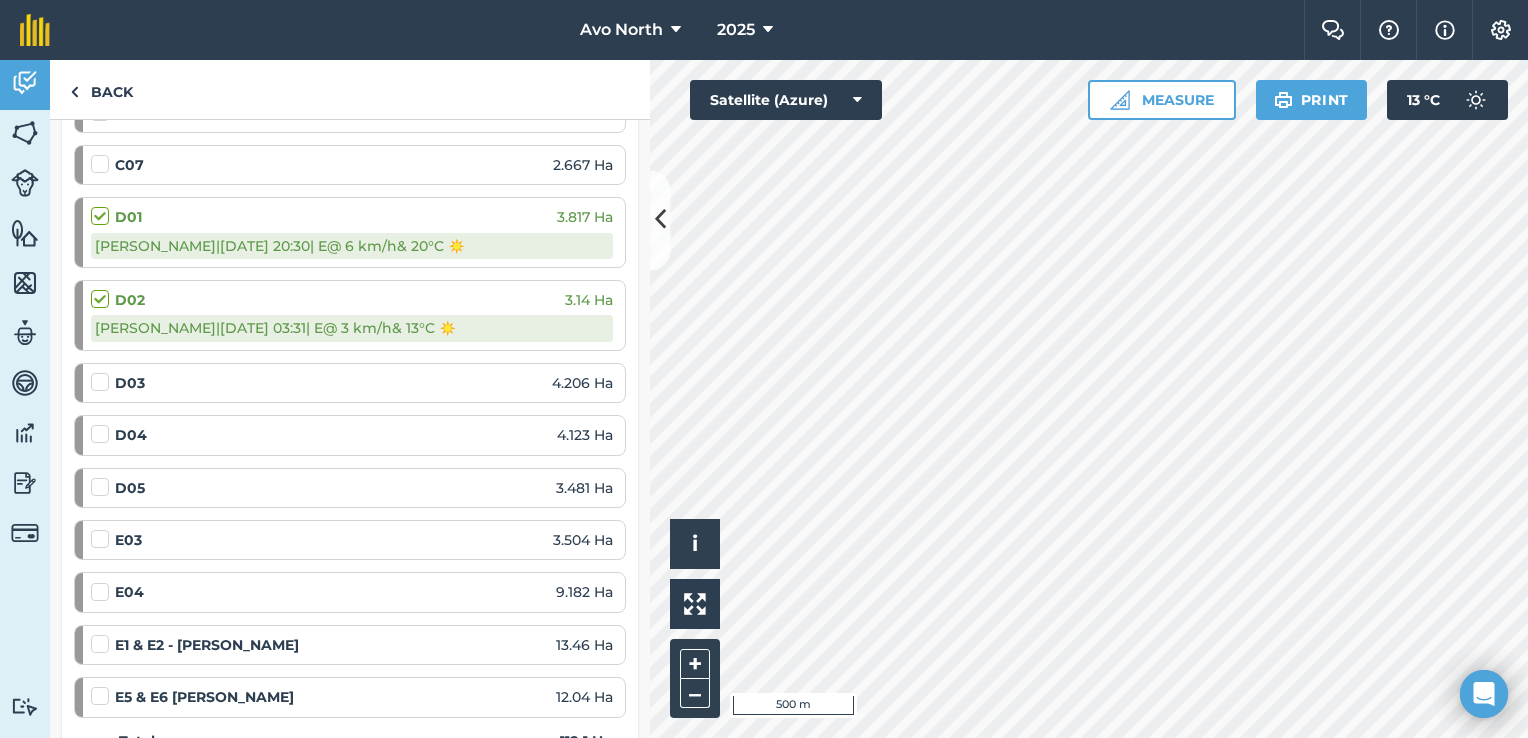 click at bounding box center (103, 529) 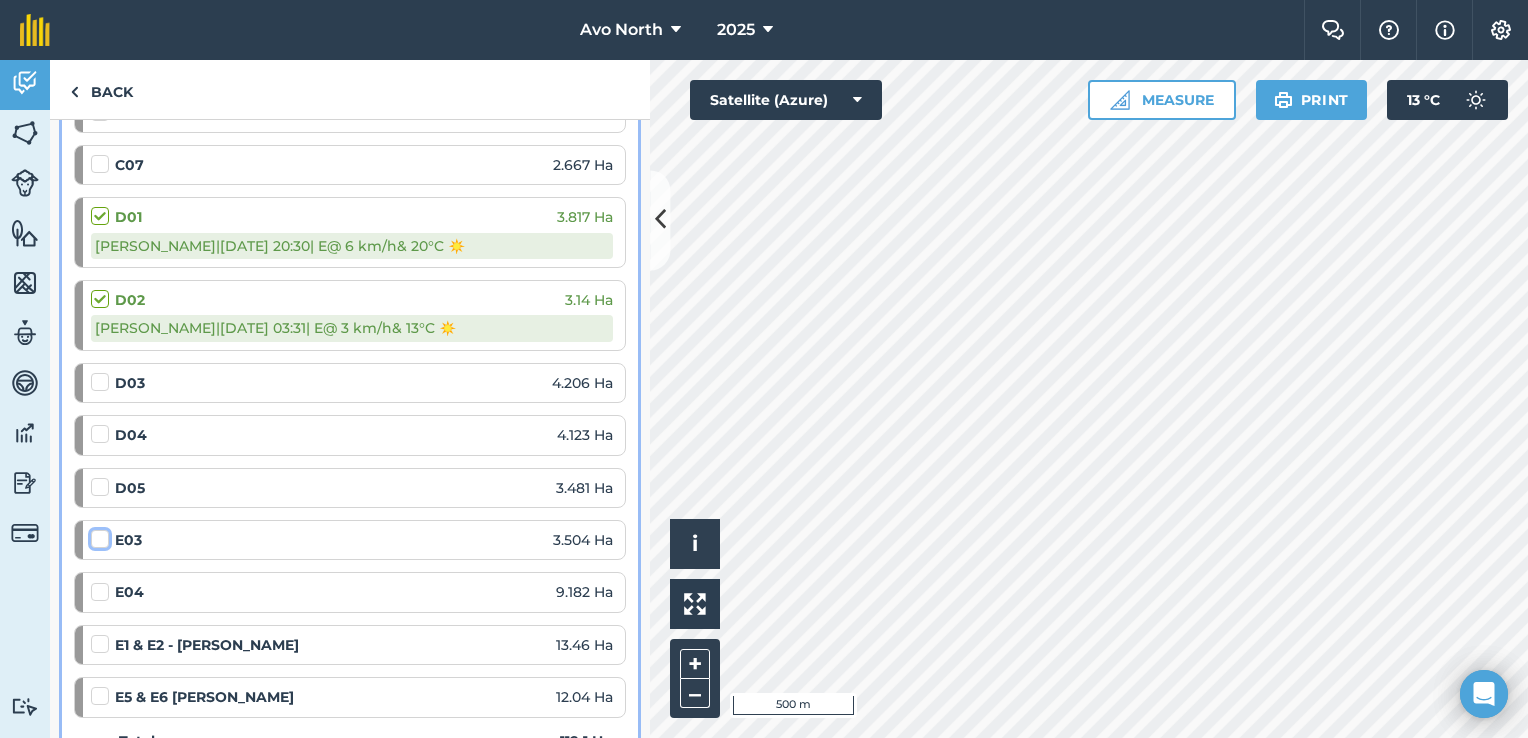click at bounding box center [97, 535] 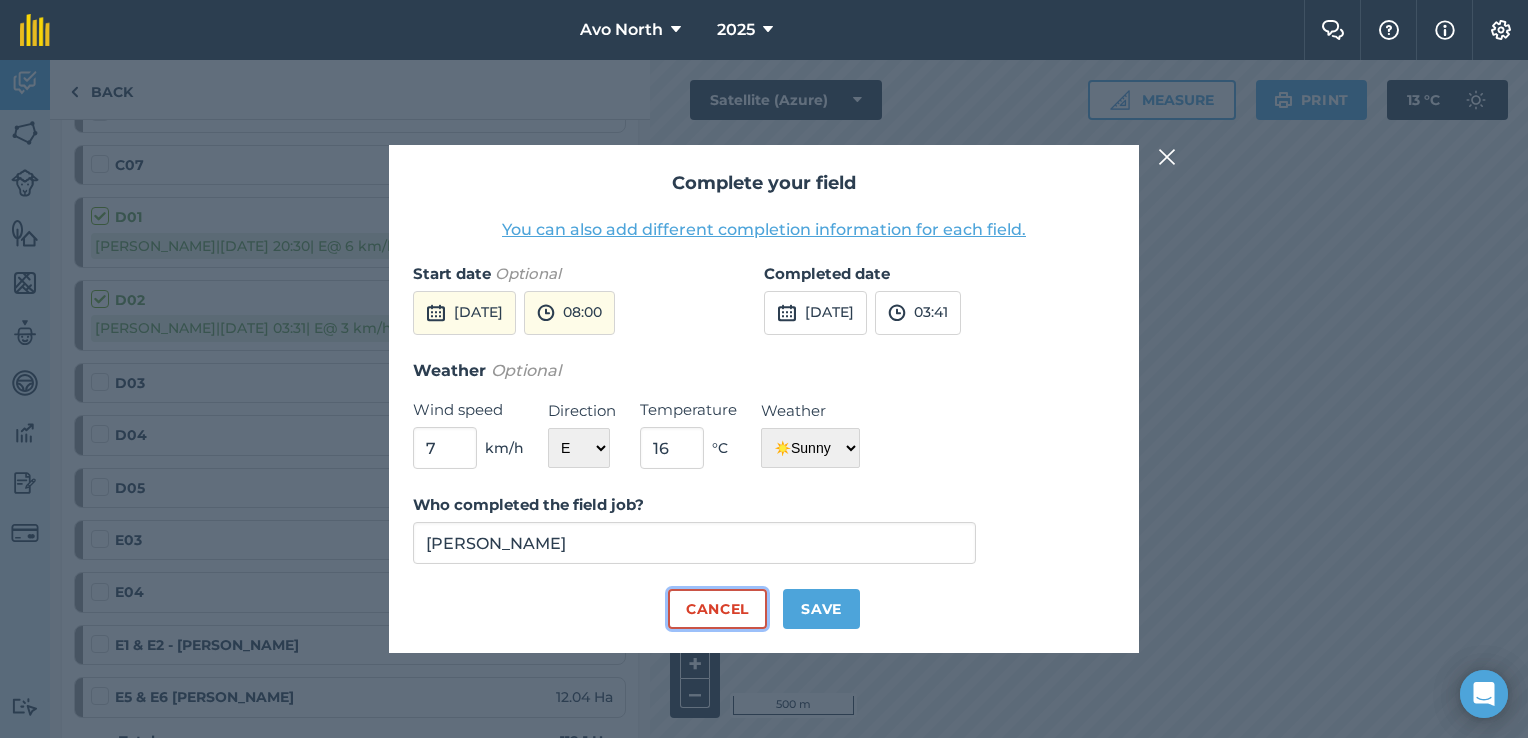 click on "Cancel" at bounding box center (717, 609) 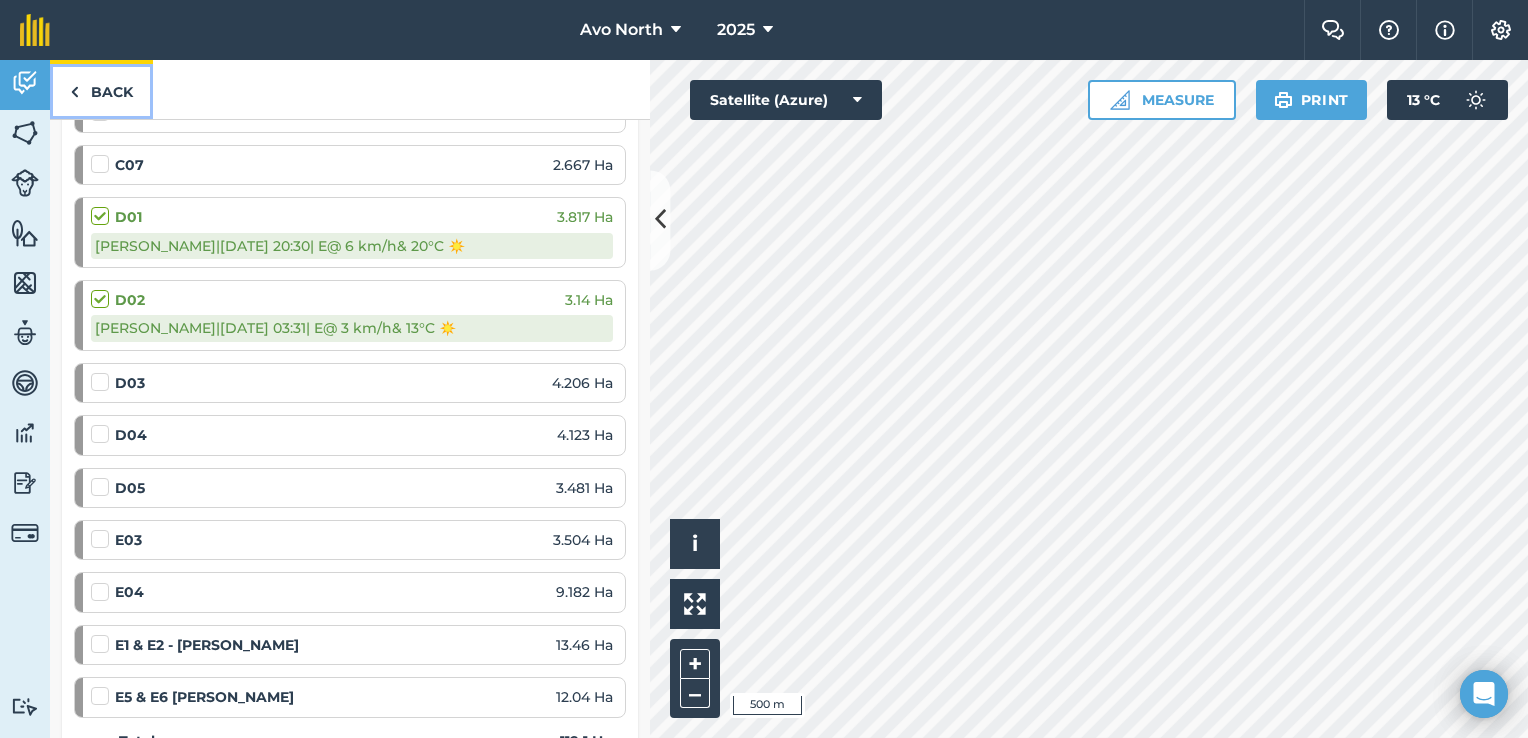 click at bounding box center (74, 92) 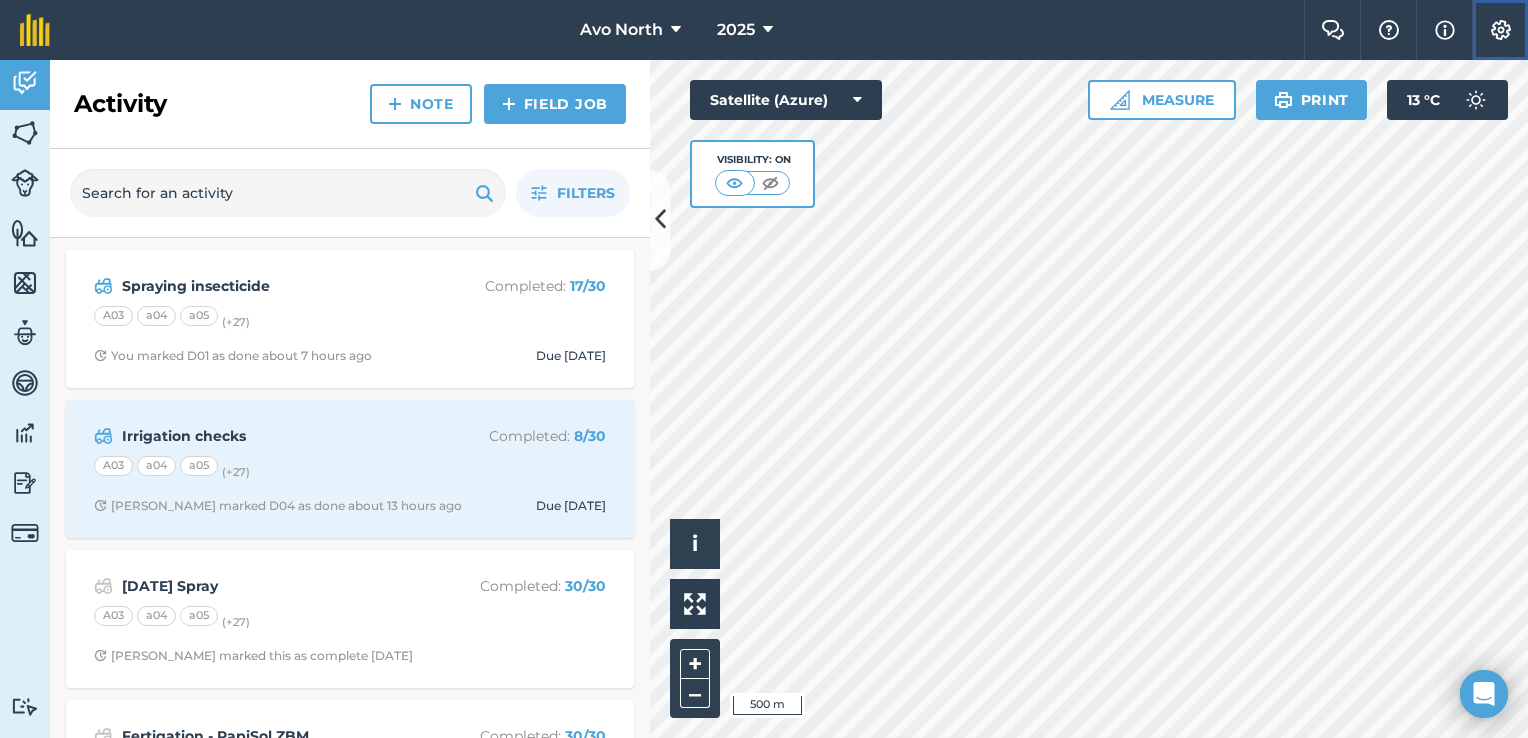 click at bounding box center [1501, 30] 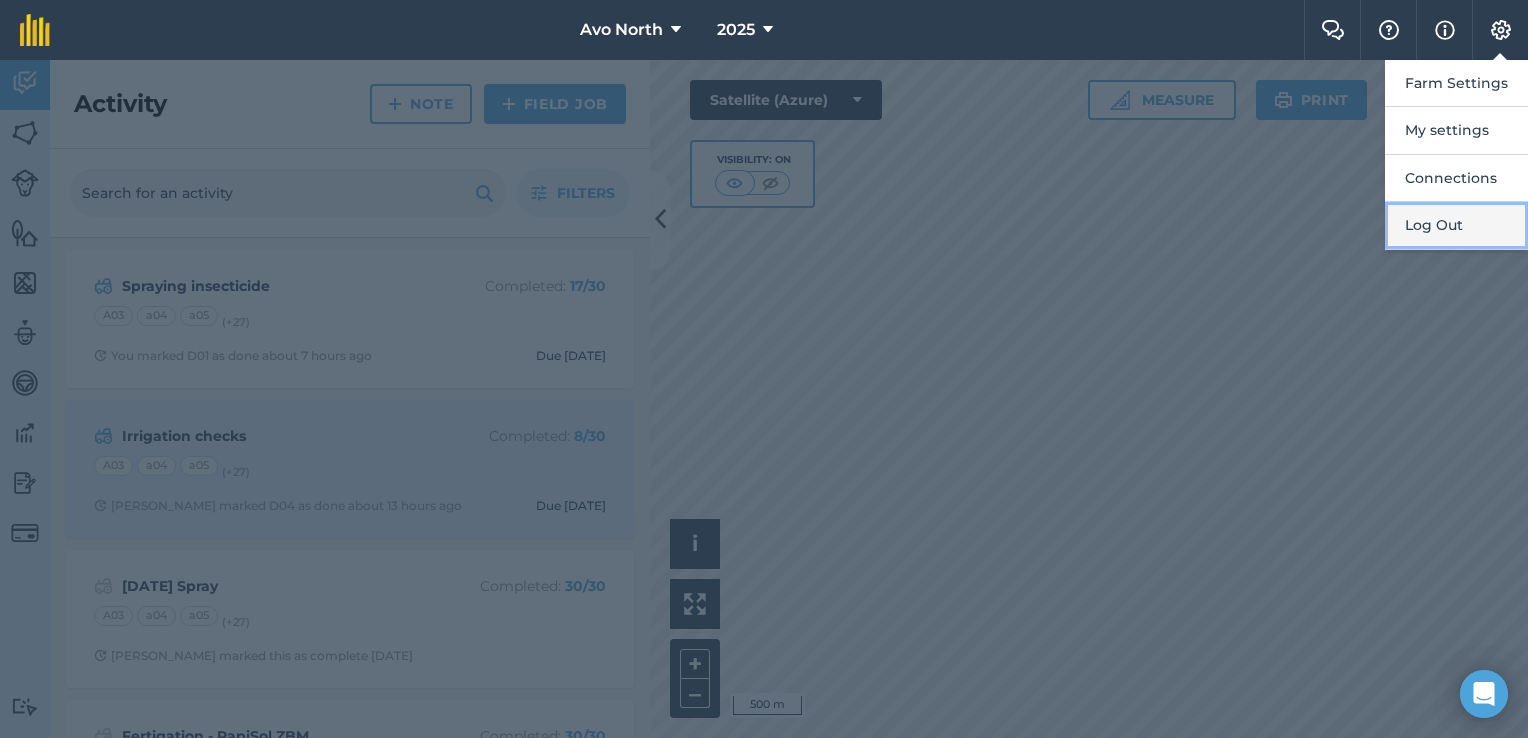 click on "Log Out" at bounding box center [1456, 225] 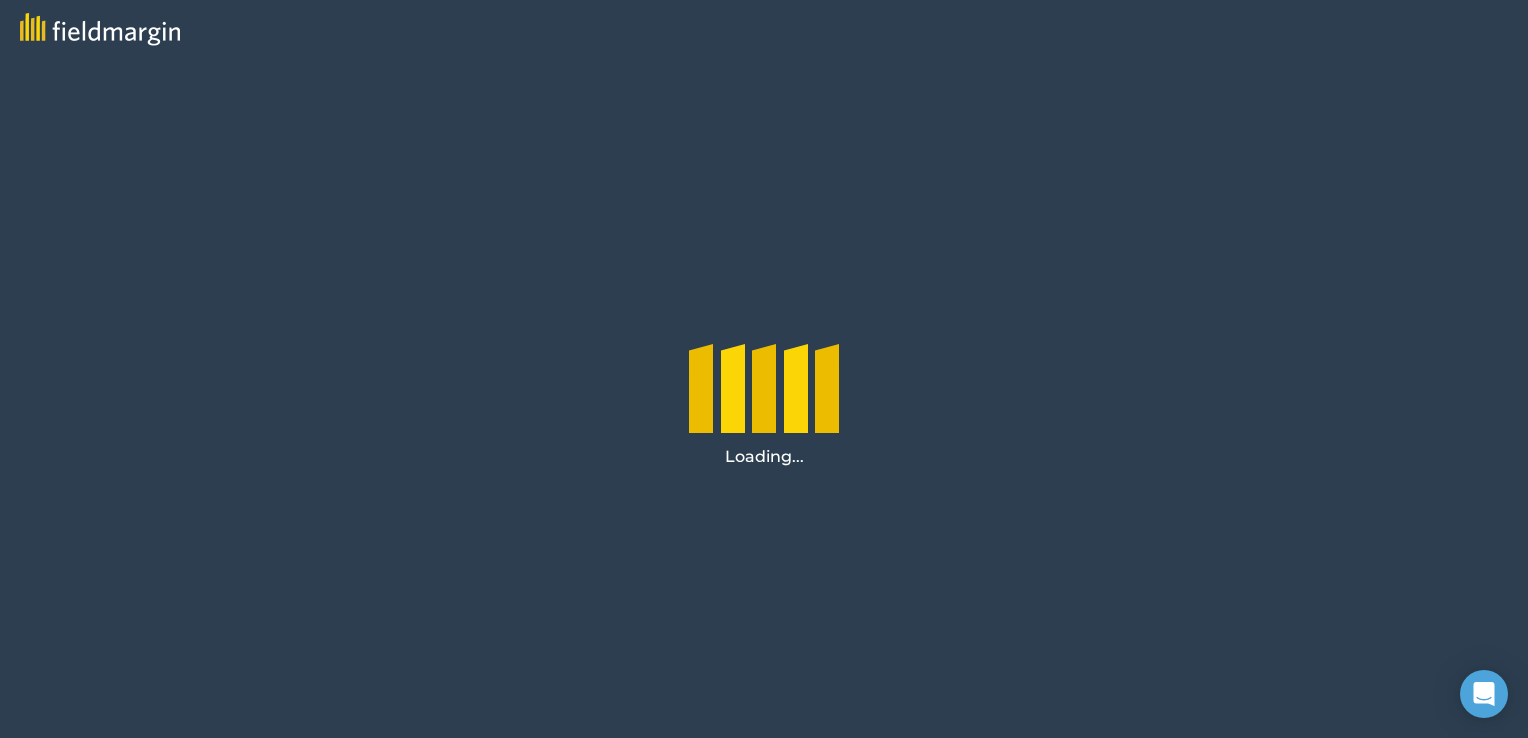 scroll, scrollTop: 0, scrollLeft: 0, axis: both 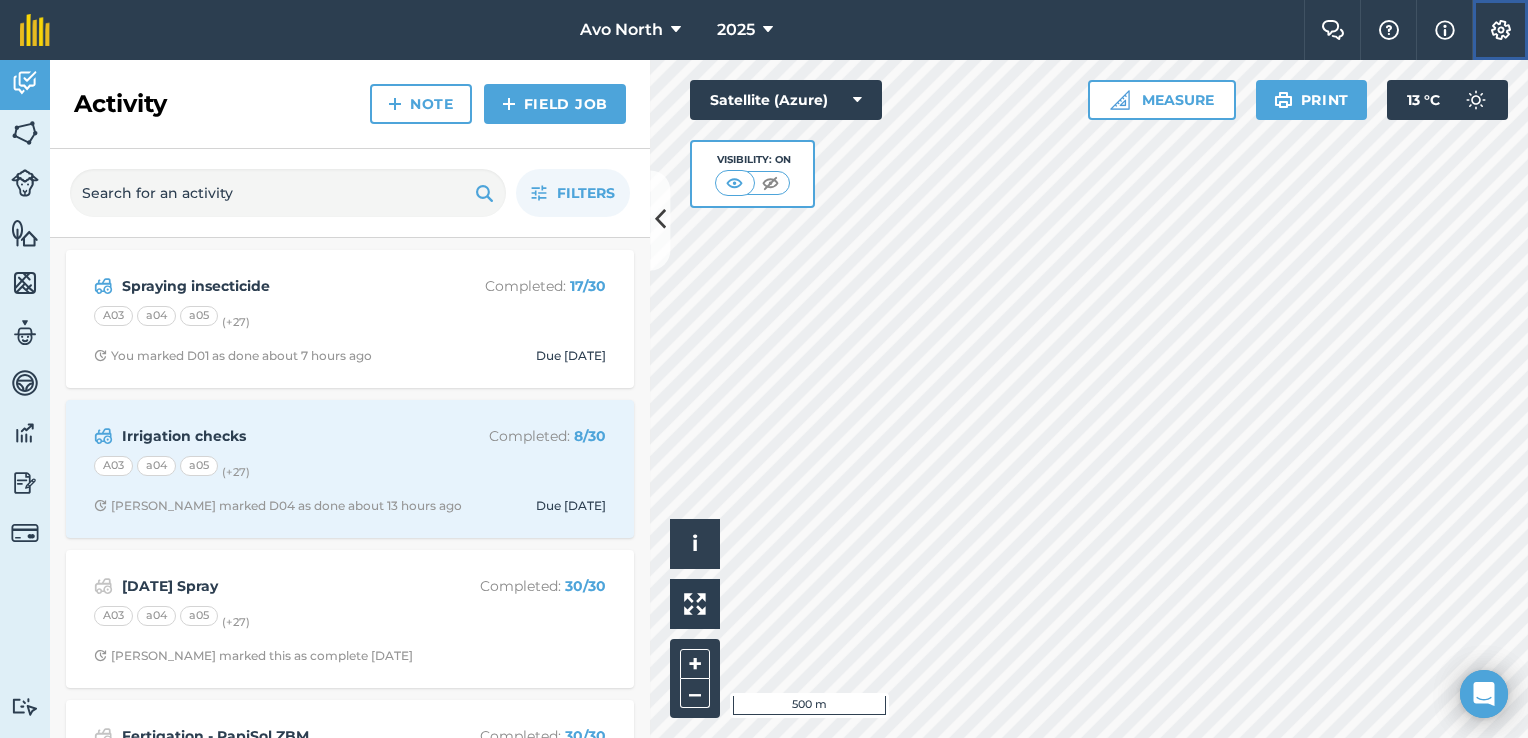 click at bounding box center [1501, 30] 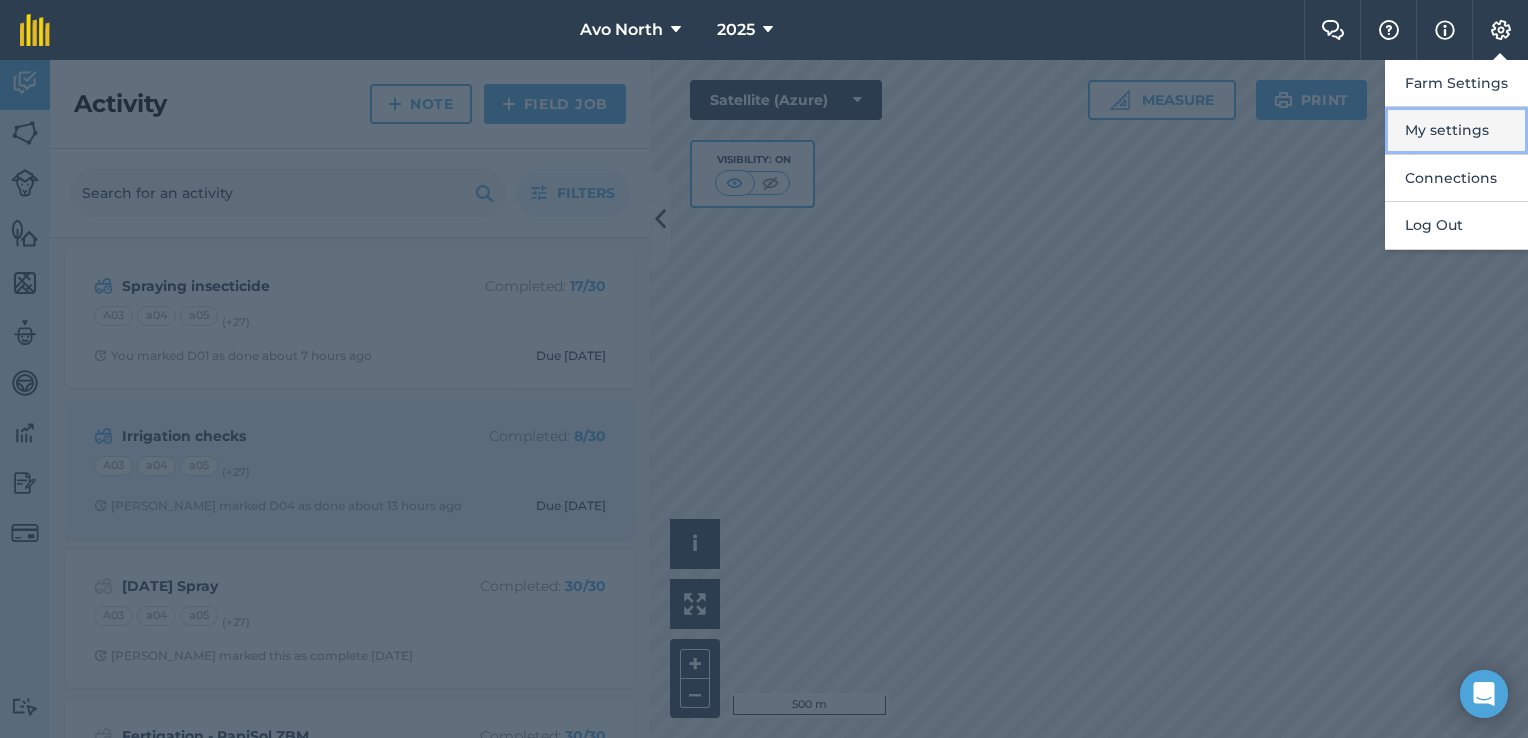 click on "My settings" at bounding box center [1456, 130] 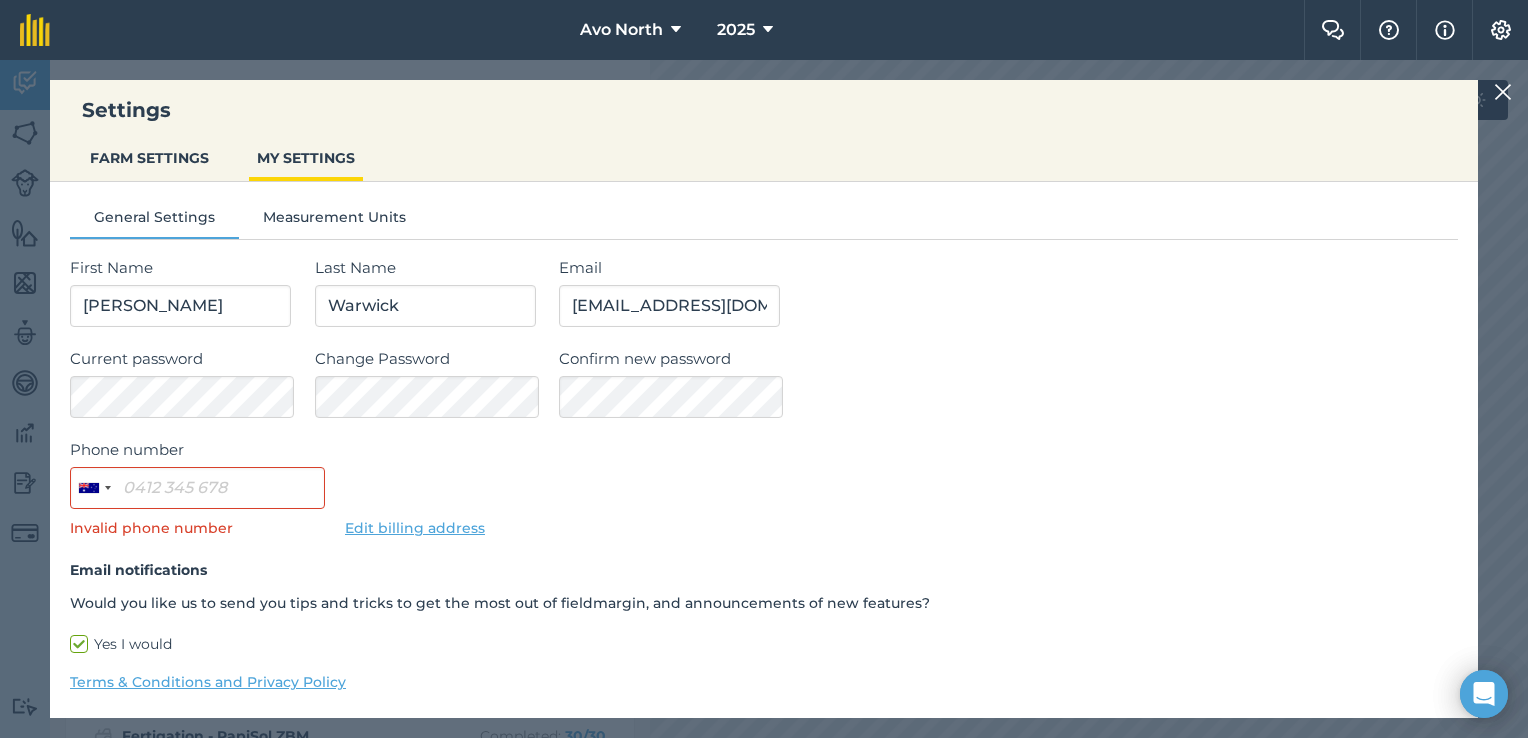 click on "Settings FARM SETTINGS MY SETTINGS" at bounding box center [764, 131] 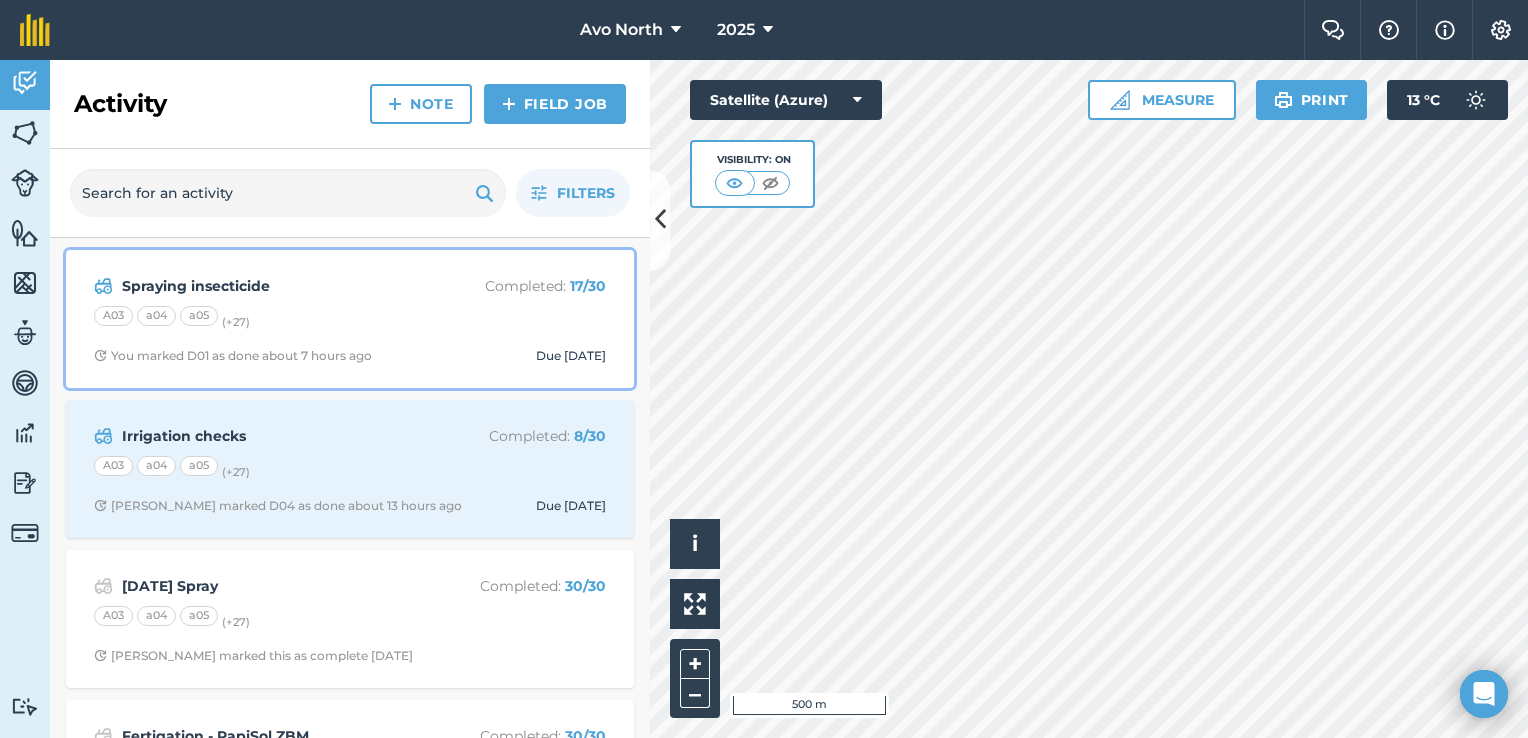 click on "A03 a04 a05 (+ 27 )" at bounding box center (350, 319) 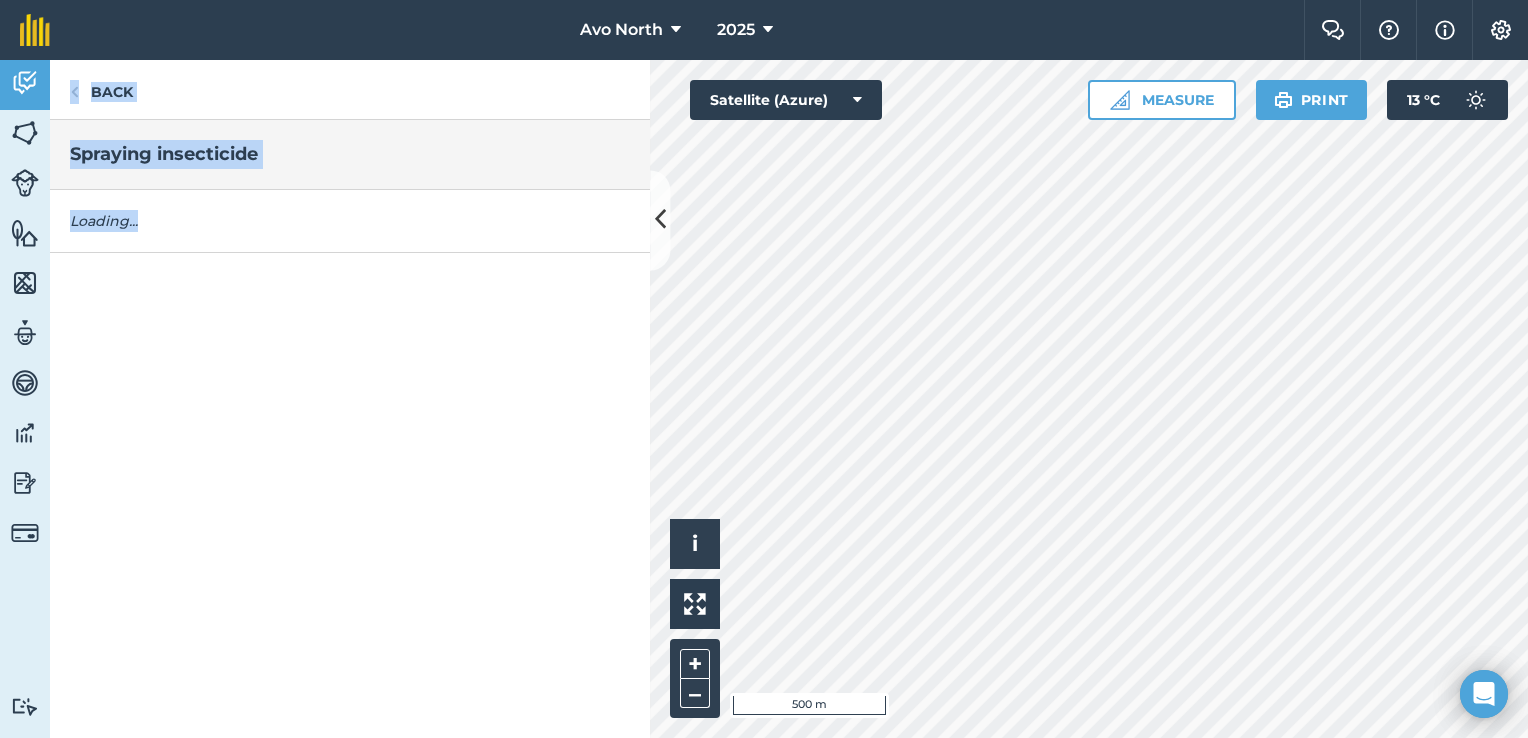 click on "Back Spraying insecticide  Loading..." at bounding box center (350, 399) 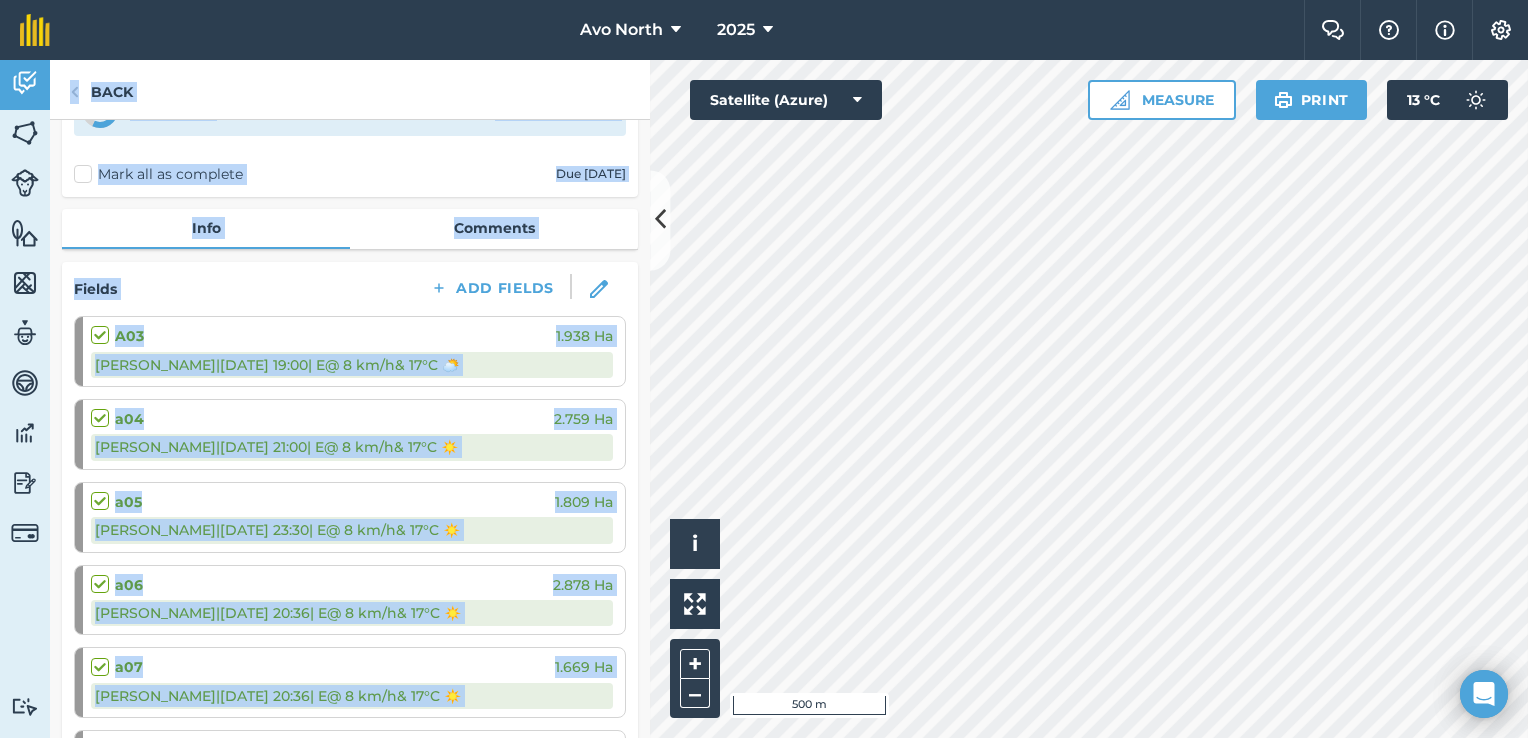 scroll, scrollTop: 400, scrollLeft: 0, axis: vertical 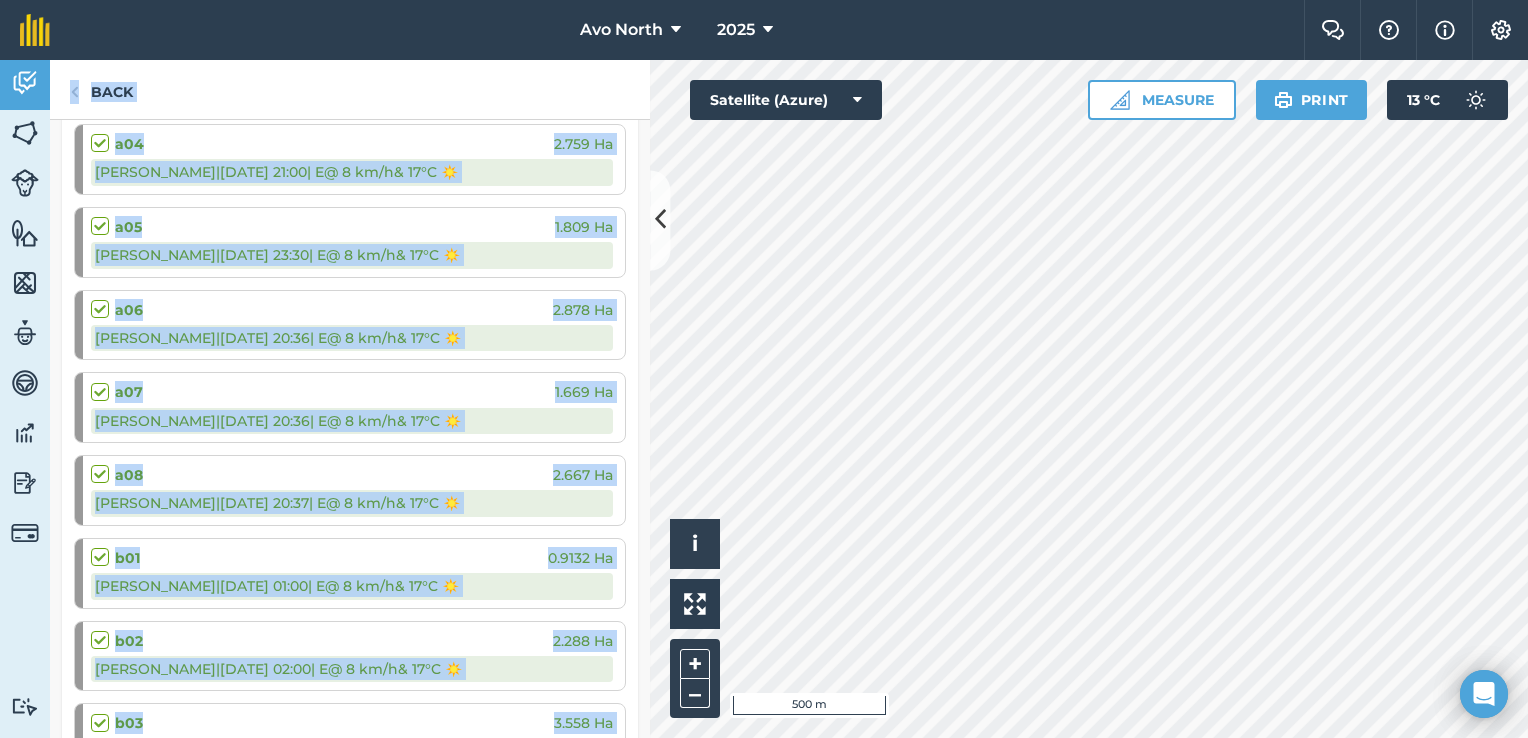 click on "Back" at bounding box center (350, 90) 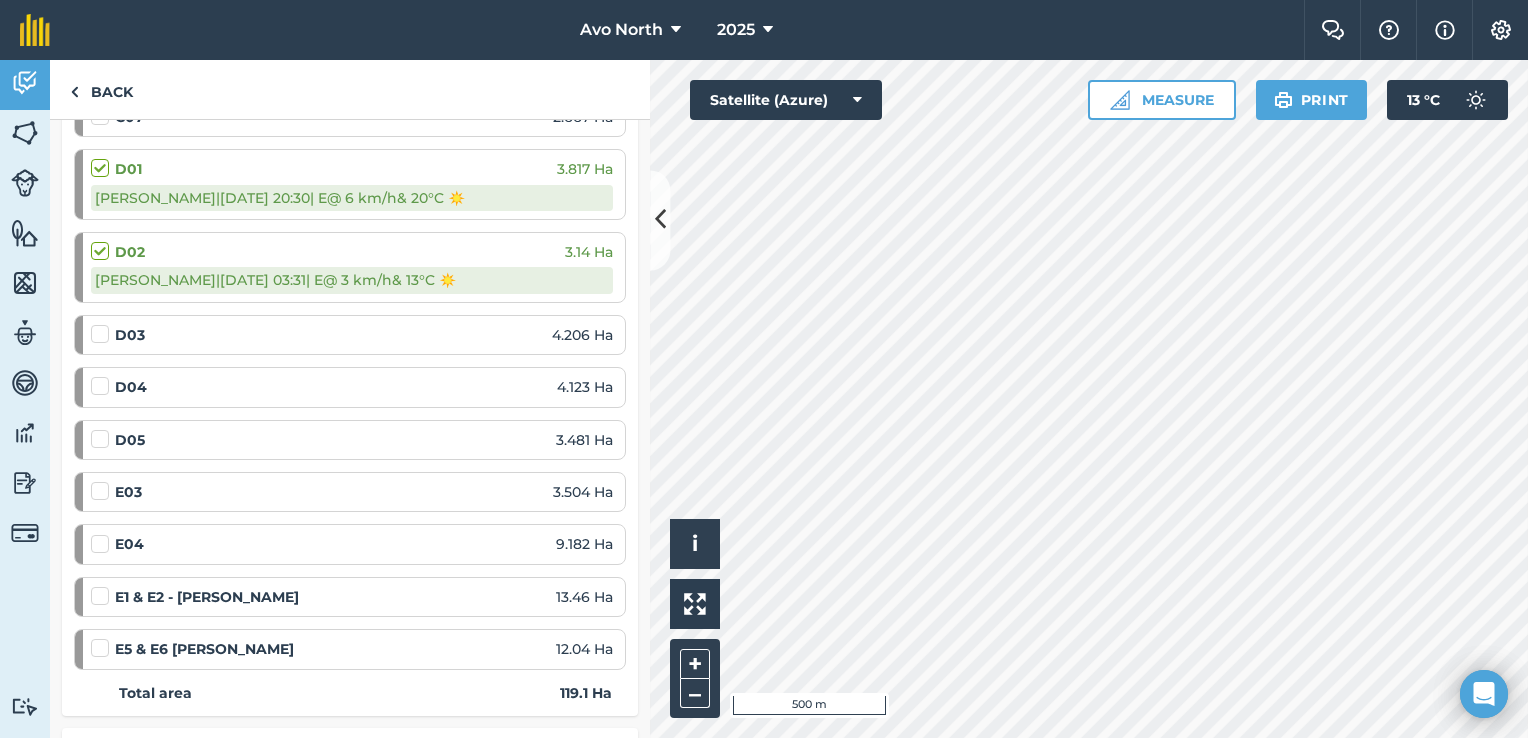 scroll, scrollTop: 1900, scrollLeft: 0, axis: vertical 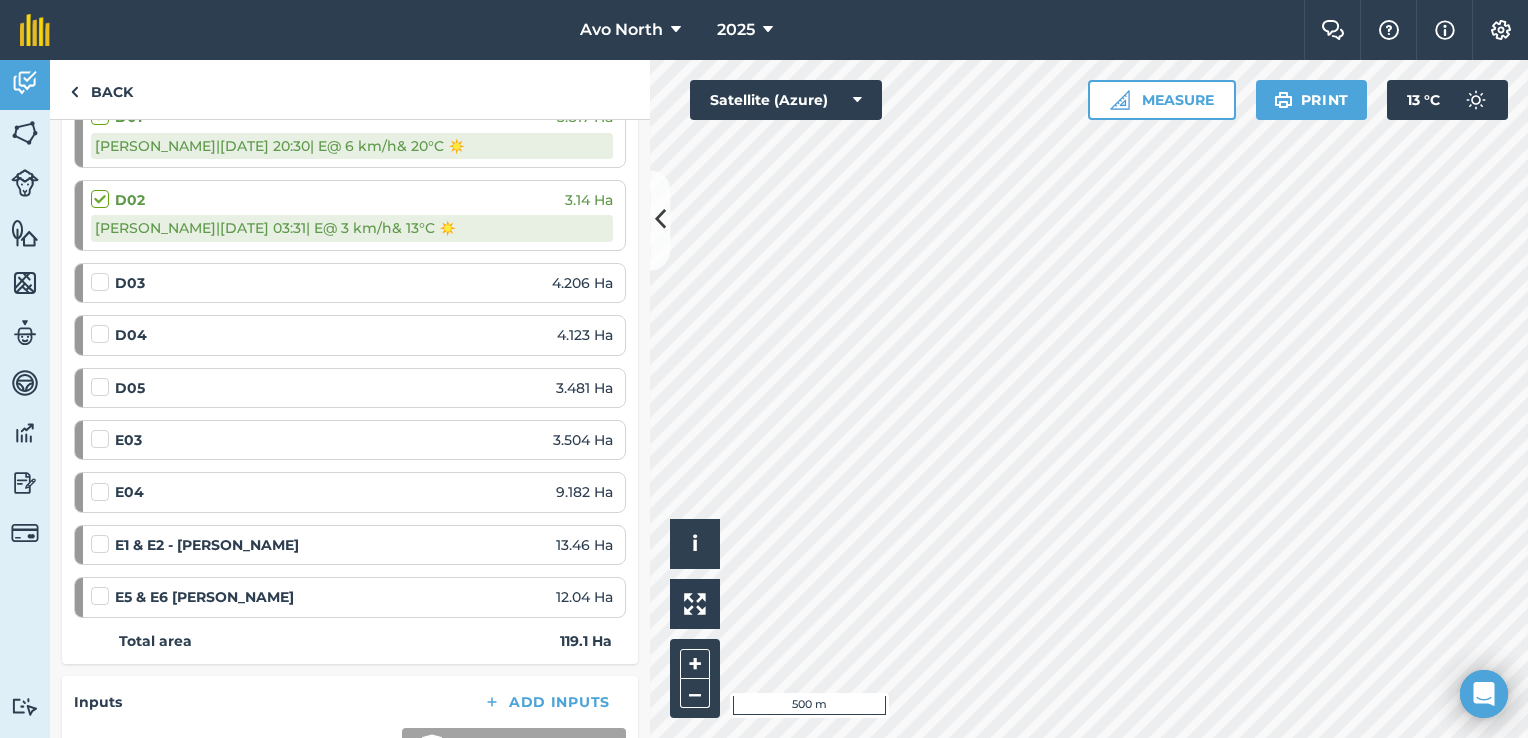 click at bounding box center [103, 429] 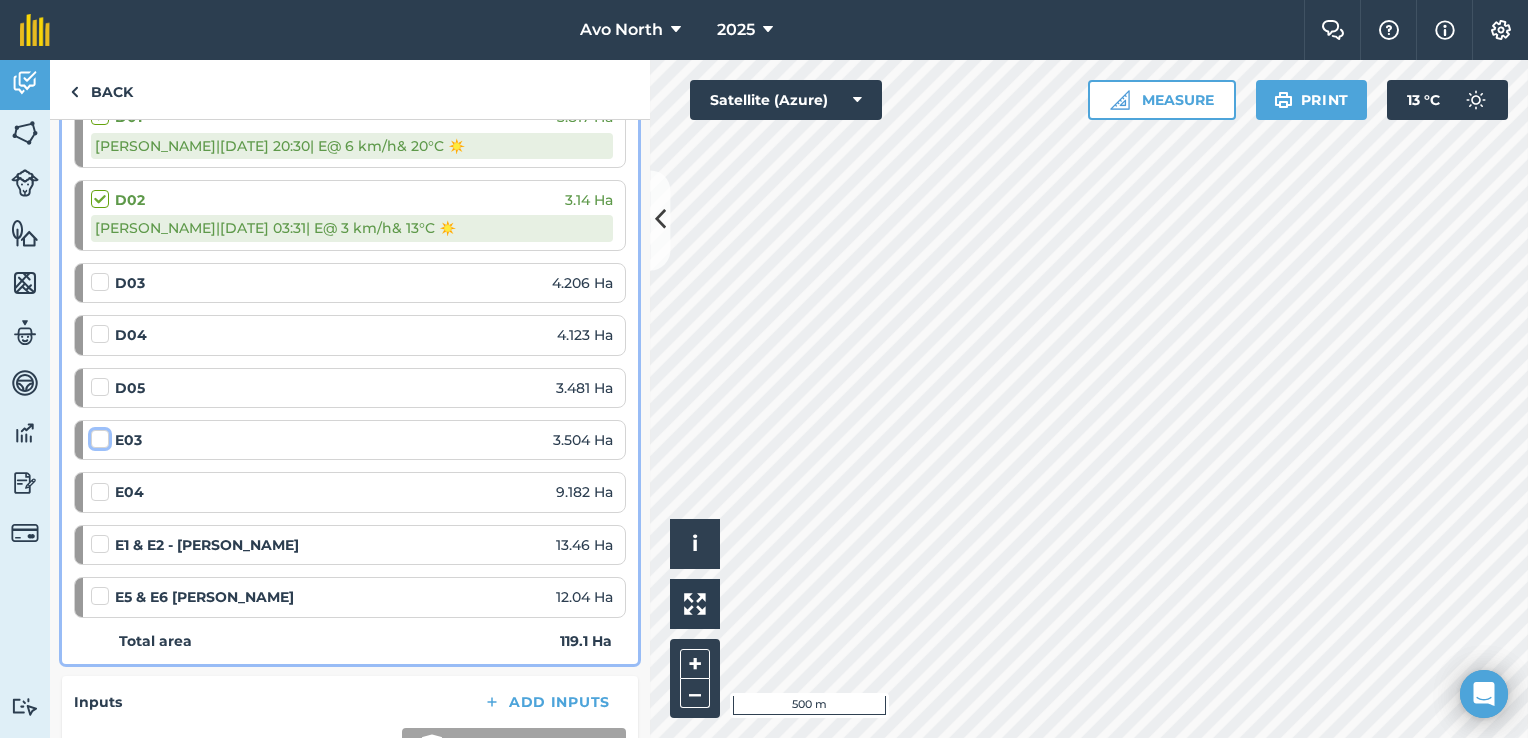 click at bounding box center (97, 435) 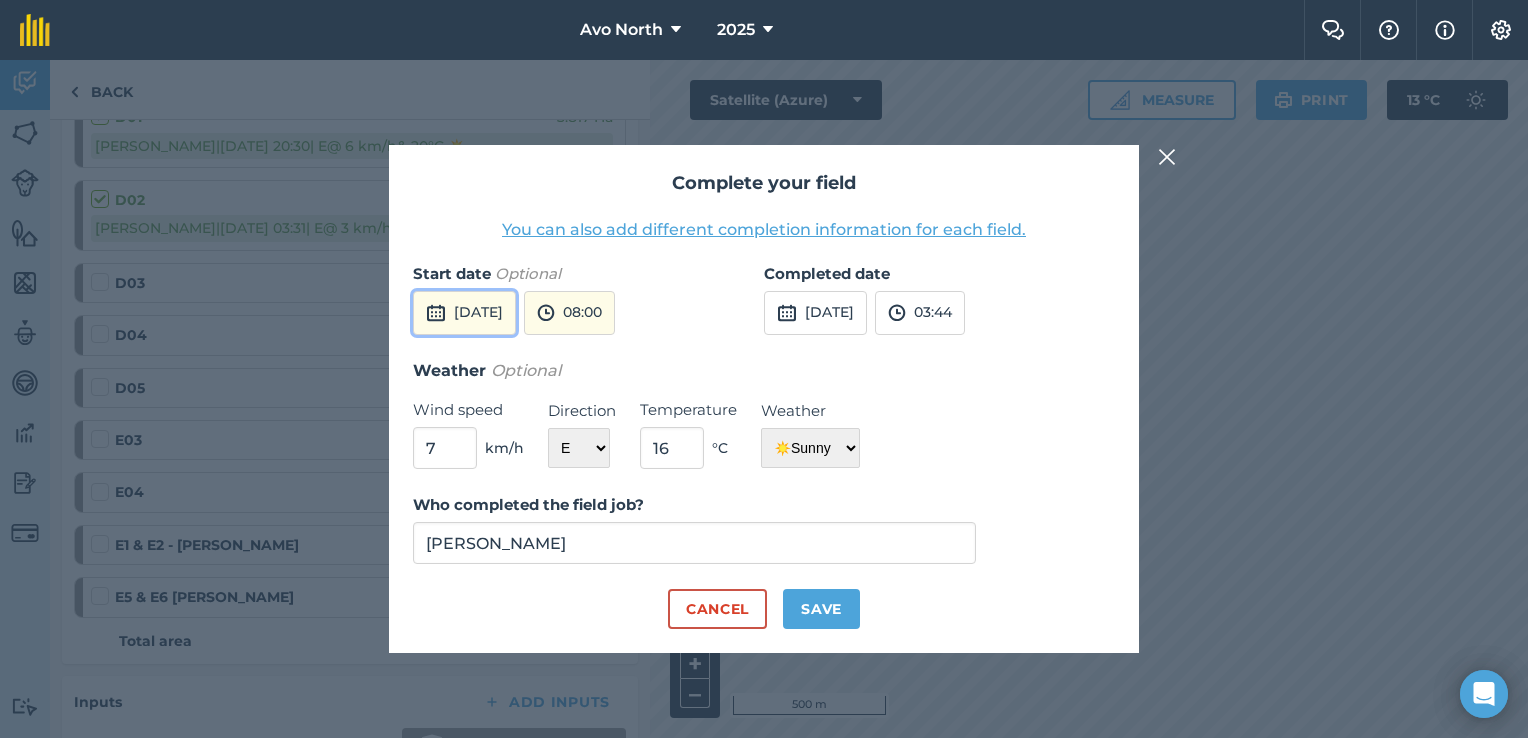 click on "[DATE]" at bounding box center [464, 313] 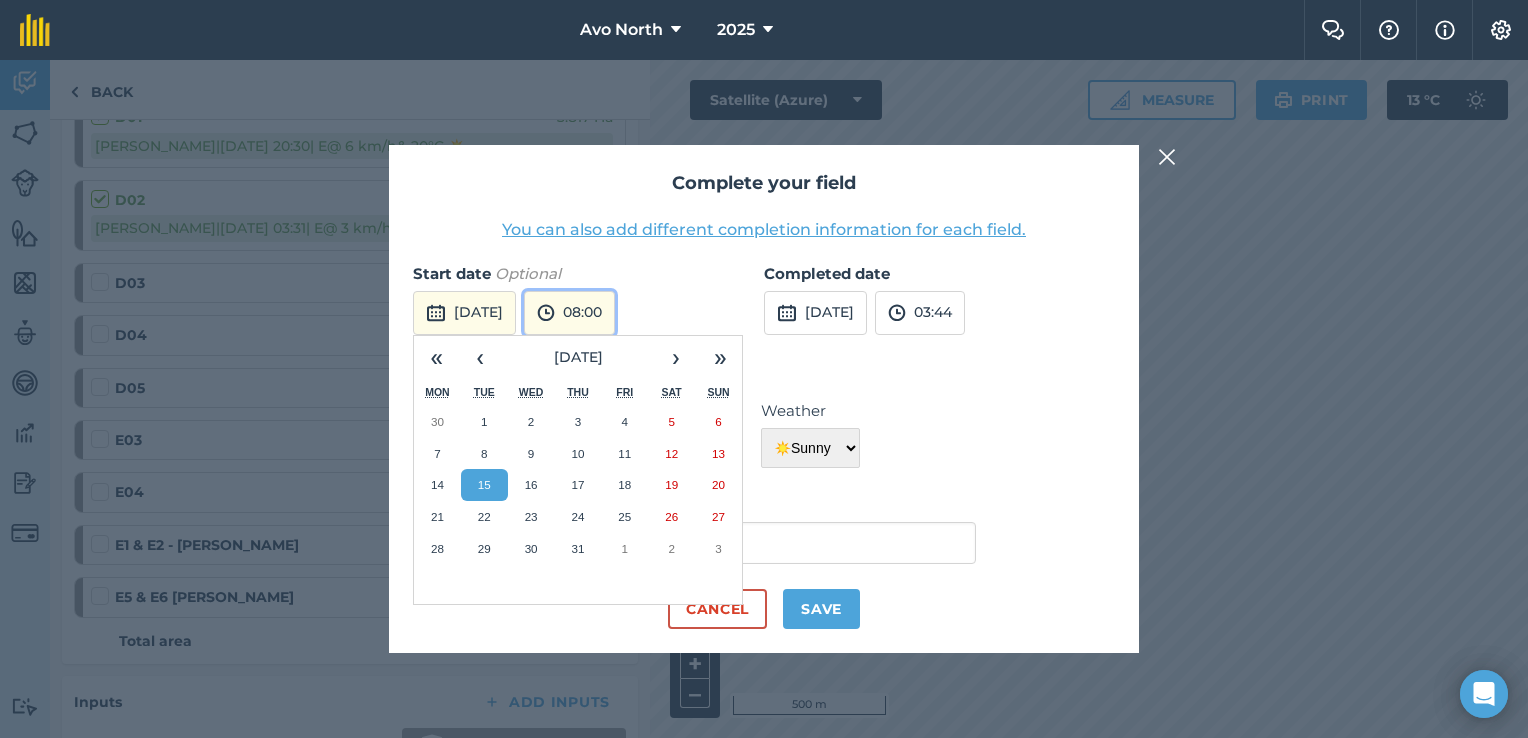 click on "08:00" at bounding box center (569, 313) 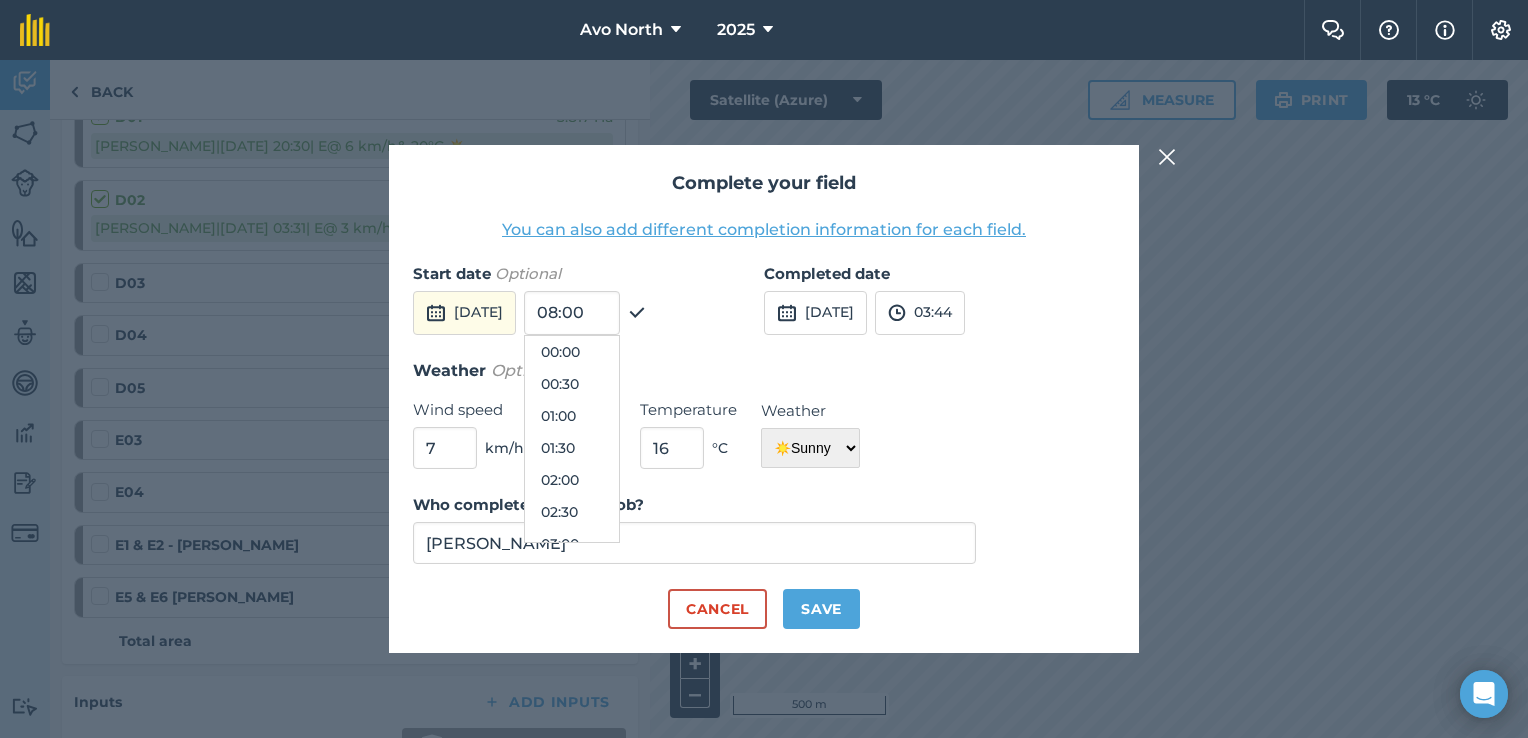 scroll, scrollTop: 416, scrollLeft: 0, axis: vertical 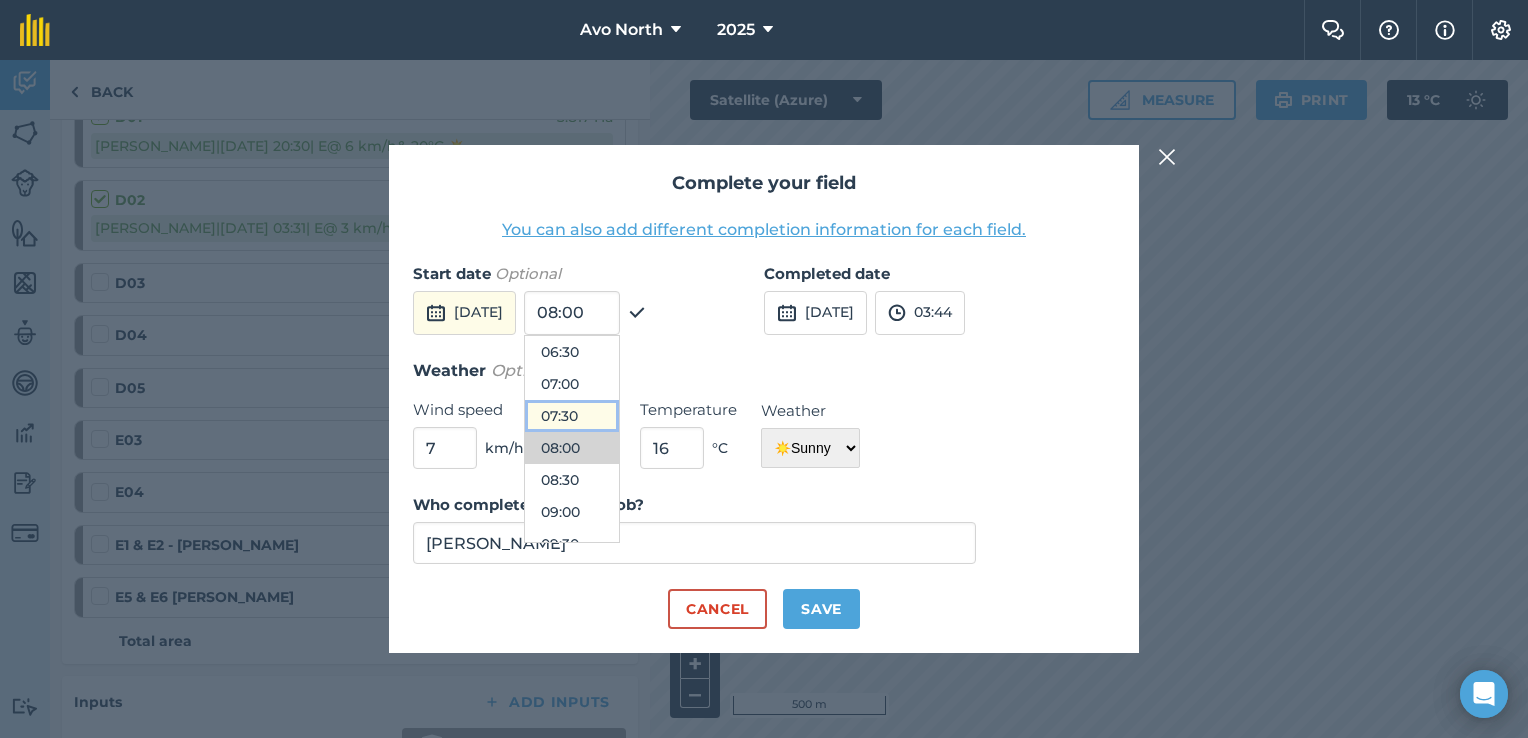 click on "07:30" at bounding box center [572, 416] 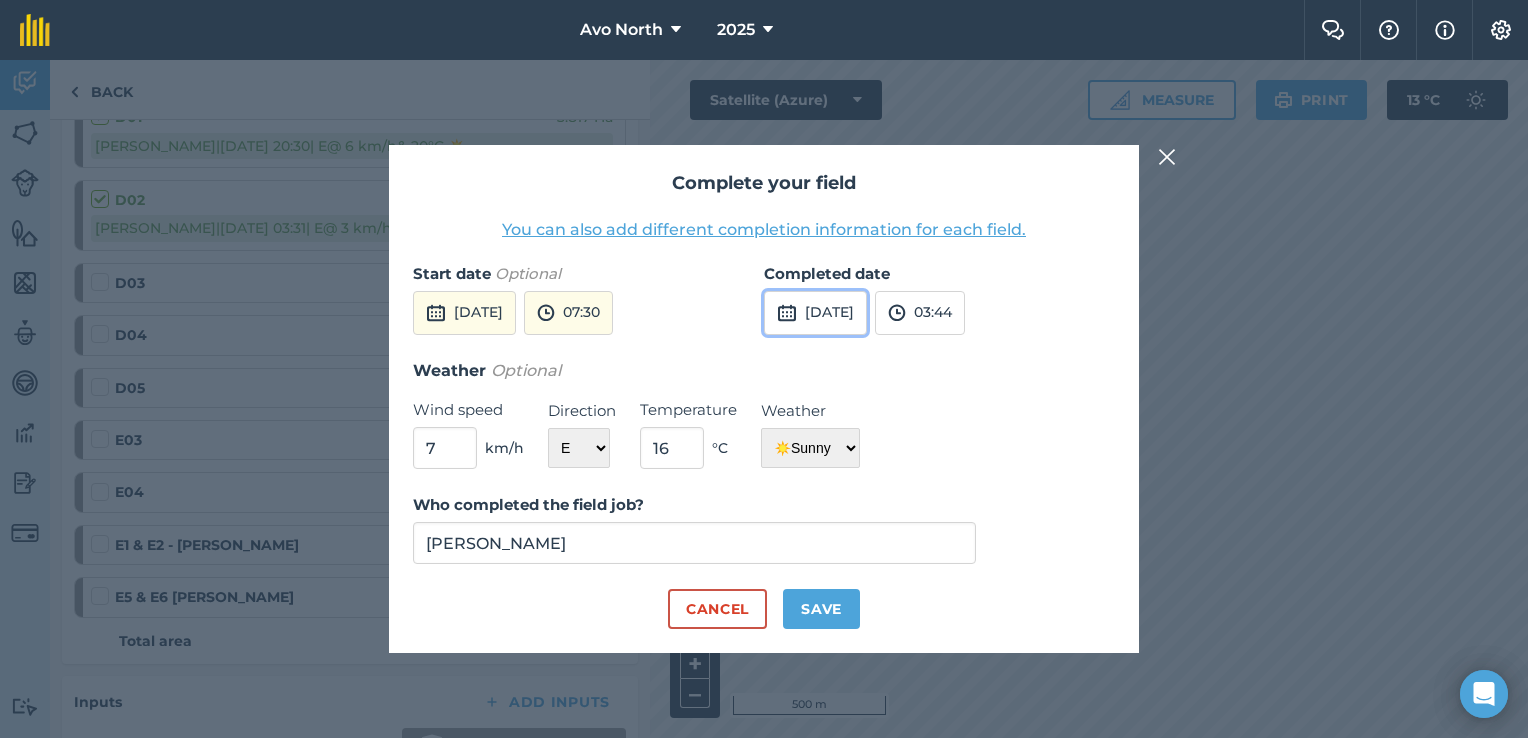 click on "[DATE]" at bounding box center (815, 313) 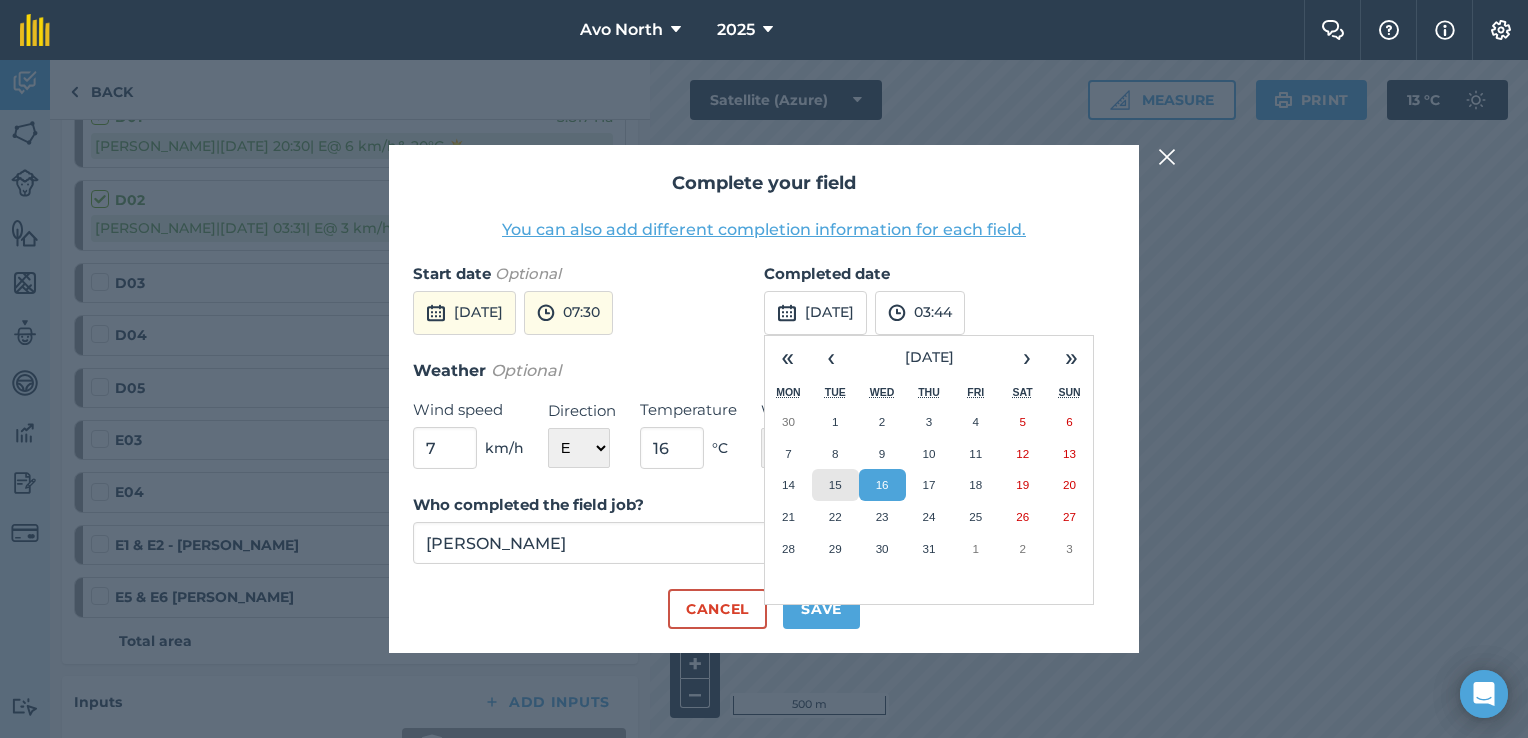 click on "15" at bounding box center [835, 485] 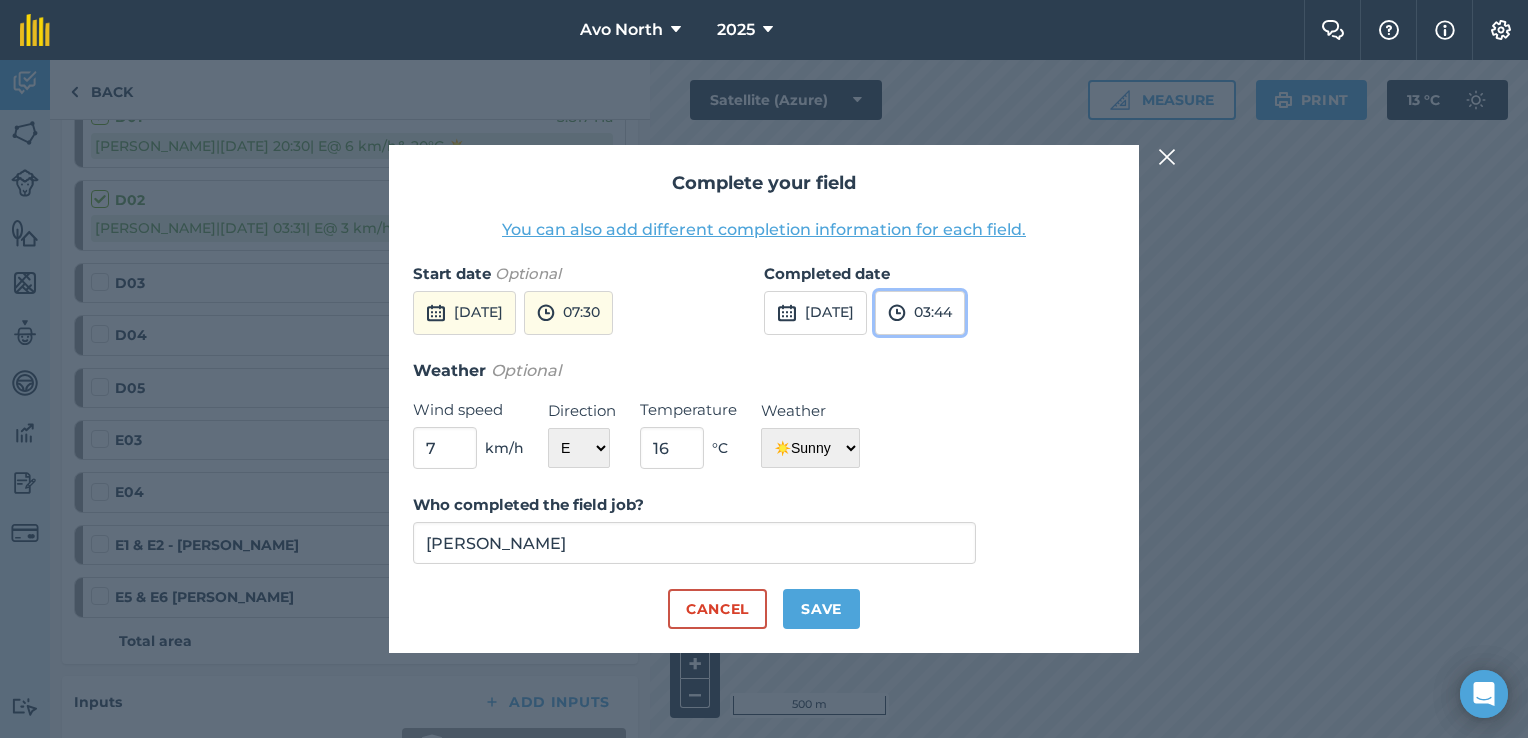 click on "03:44" at bounding box center [920, 313] 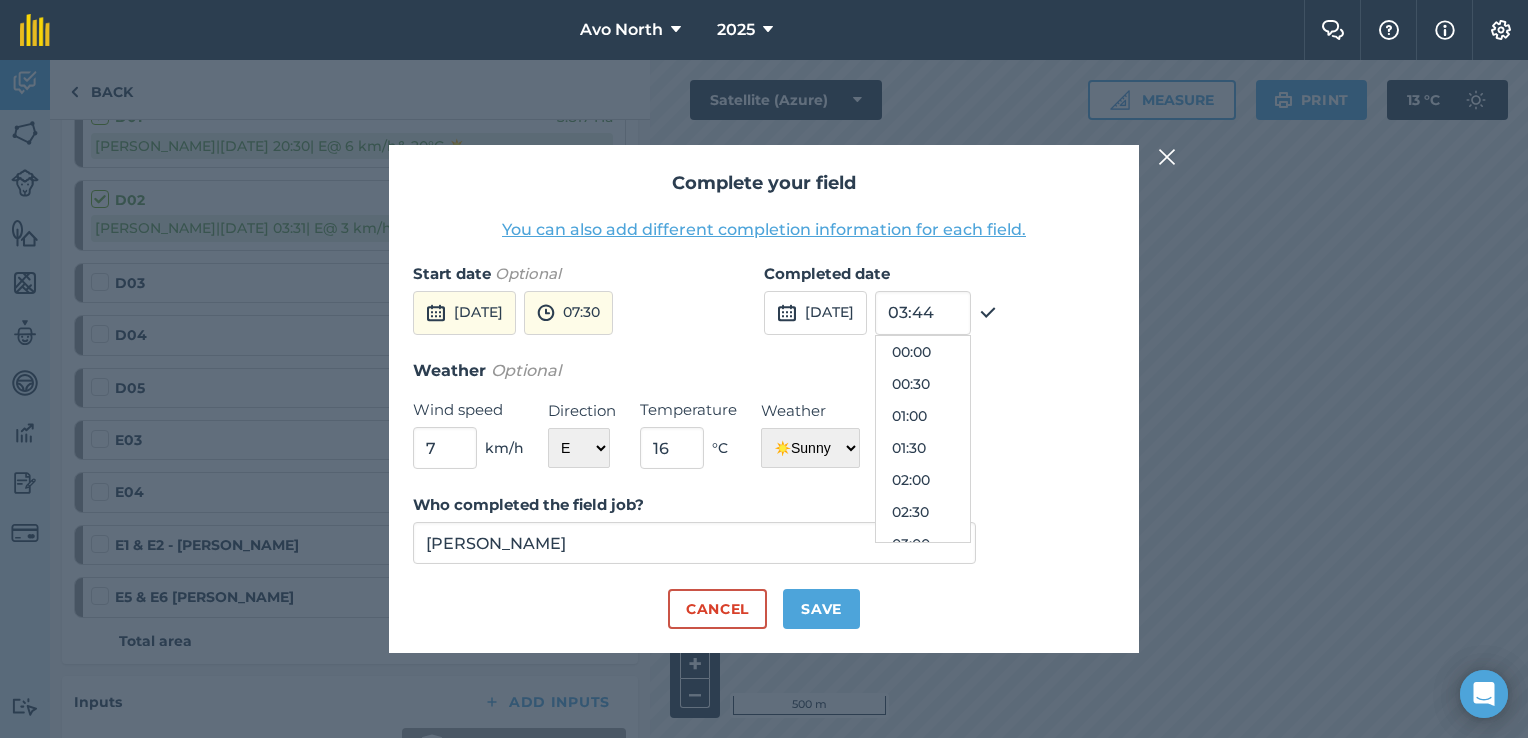 scroll, scrollTop: 160, scrollLeft: 0, axis: vertical 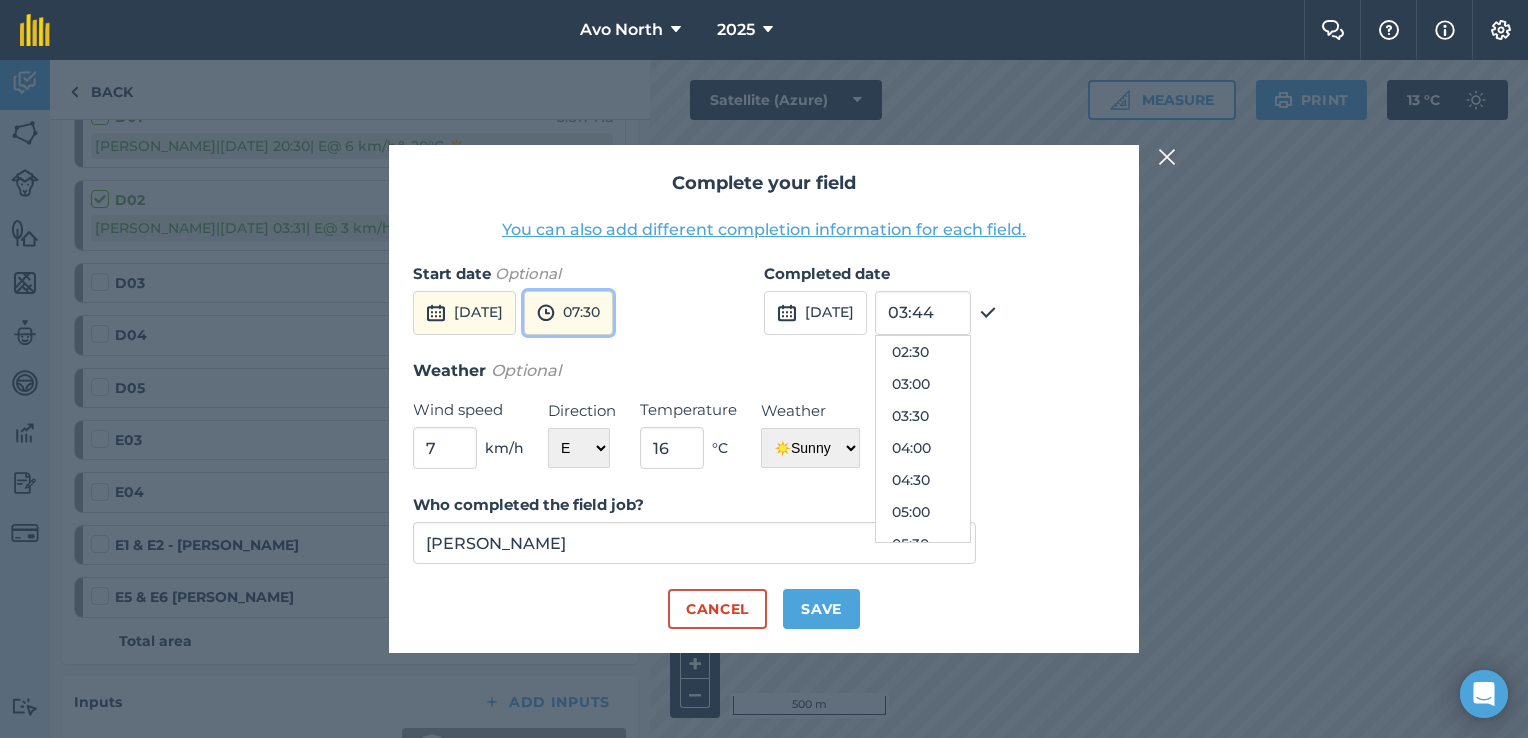 click on "07:30" at bounding box center [568, 313] 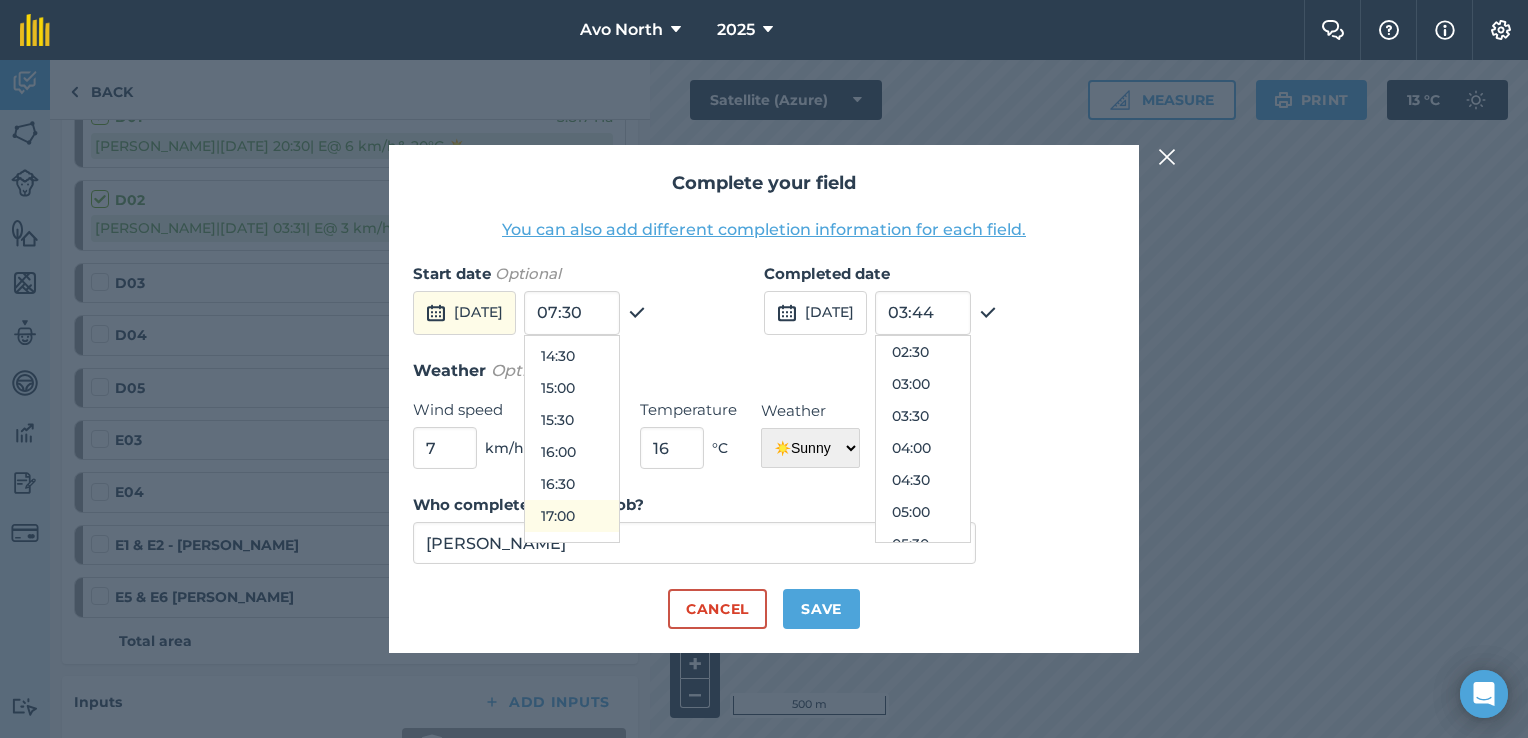 scroll, scrollTop: 984, scrollLeft: 0, axis: vertical 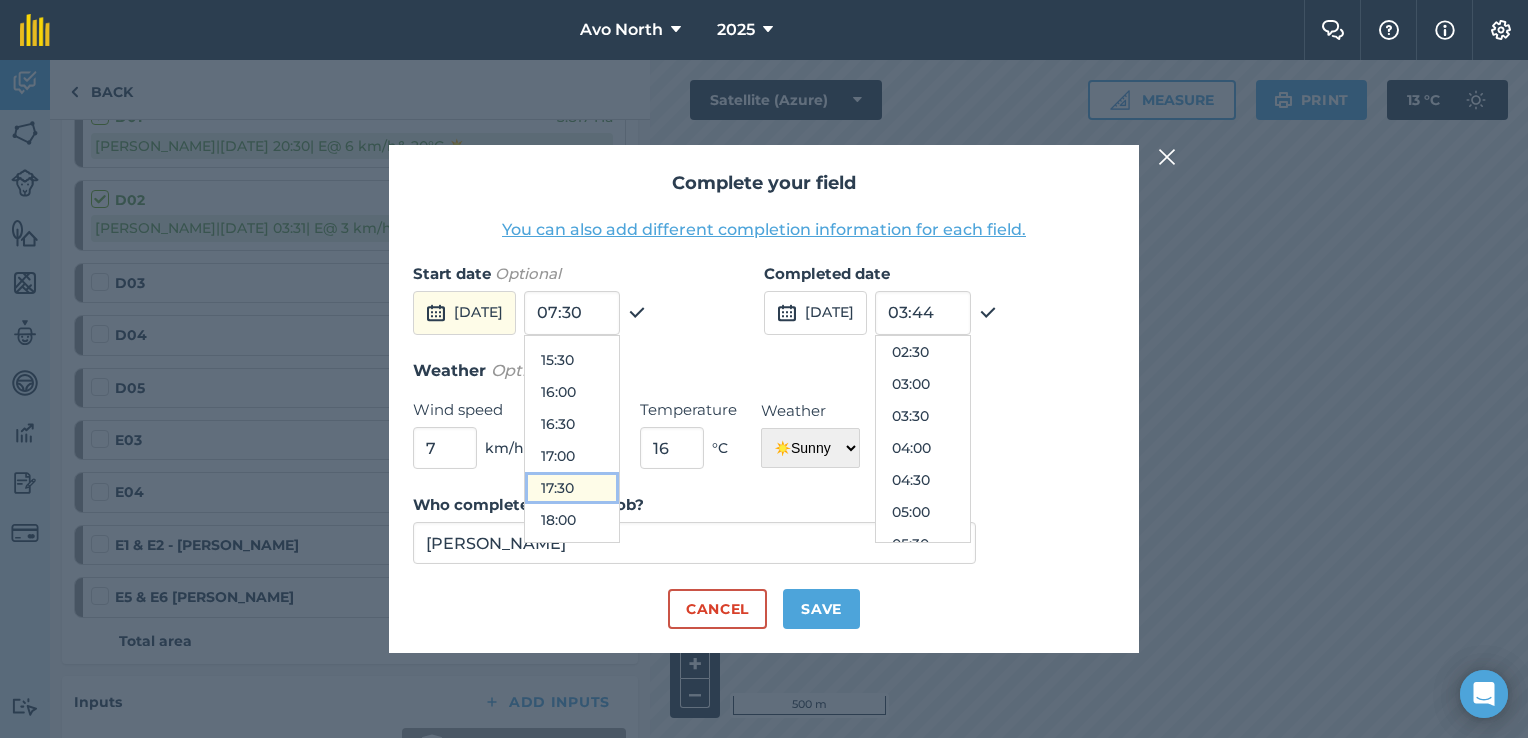 click on "17:30" at bounding box center (572, 488) 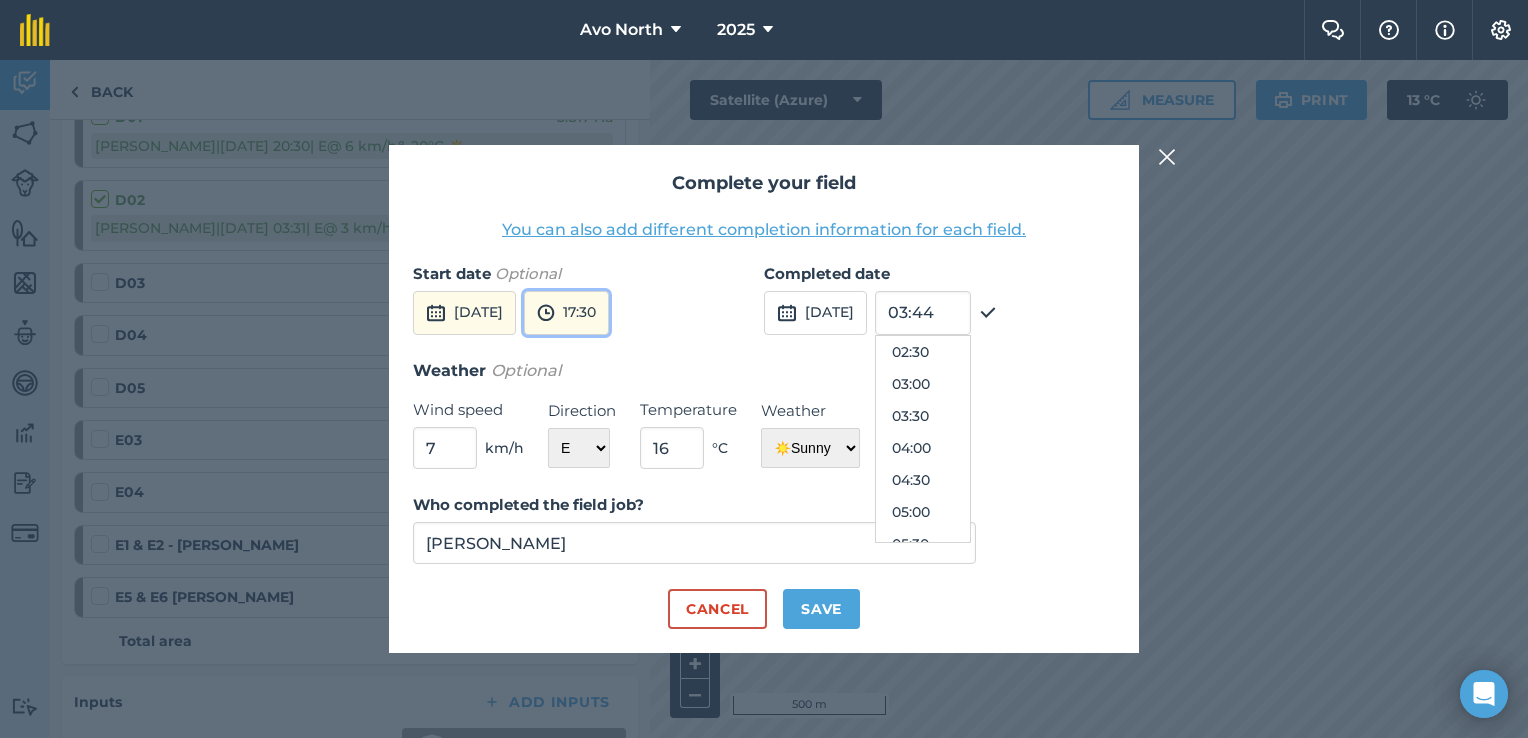 click on "17:30" at bounding box center (566, 313) 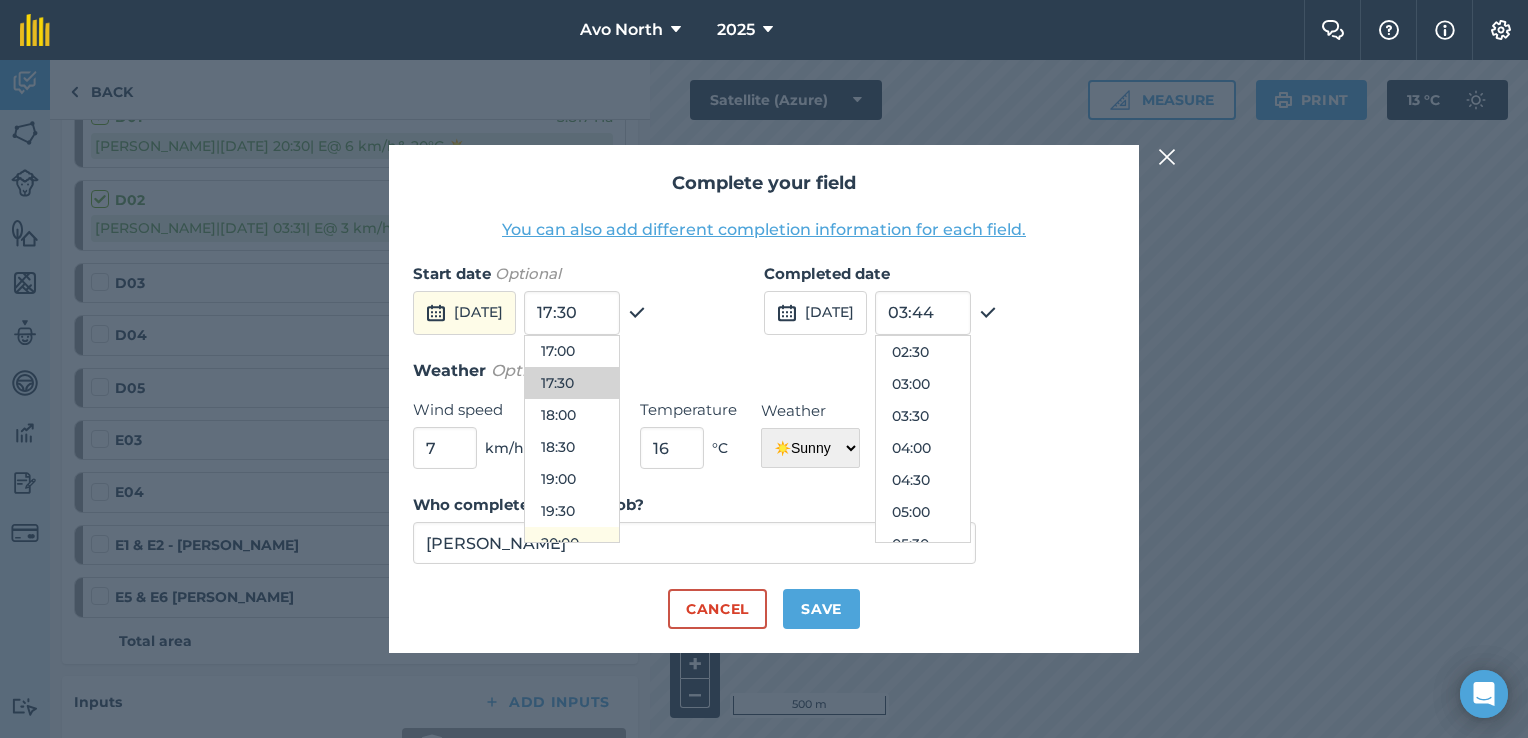 scroll, scrollTop: 1124, scrollLeft: 0, axis: vertical 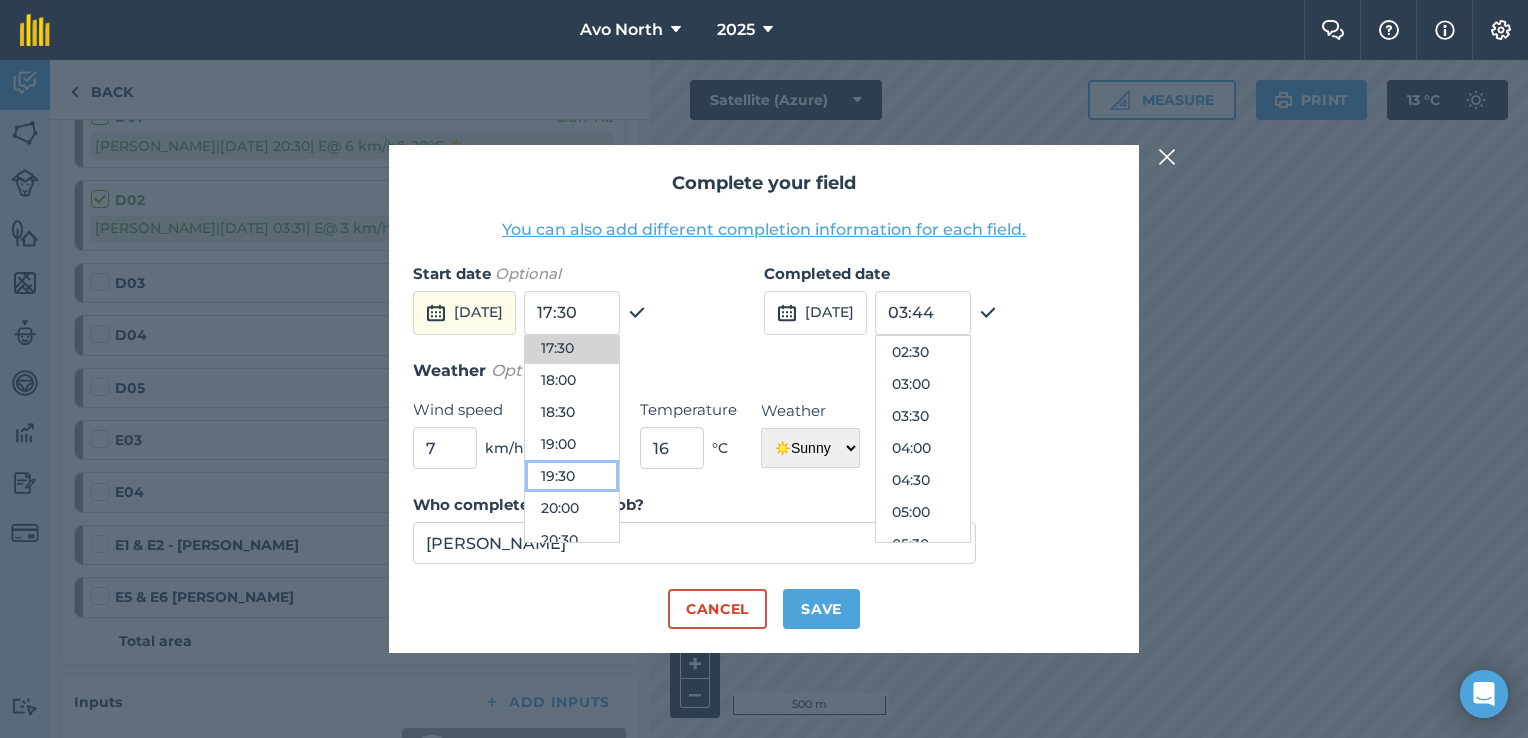 drag, startPoint x: 599, startPoint y: 473, endPoint x: 613, endPoint y: 457, distance: 21.260292 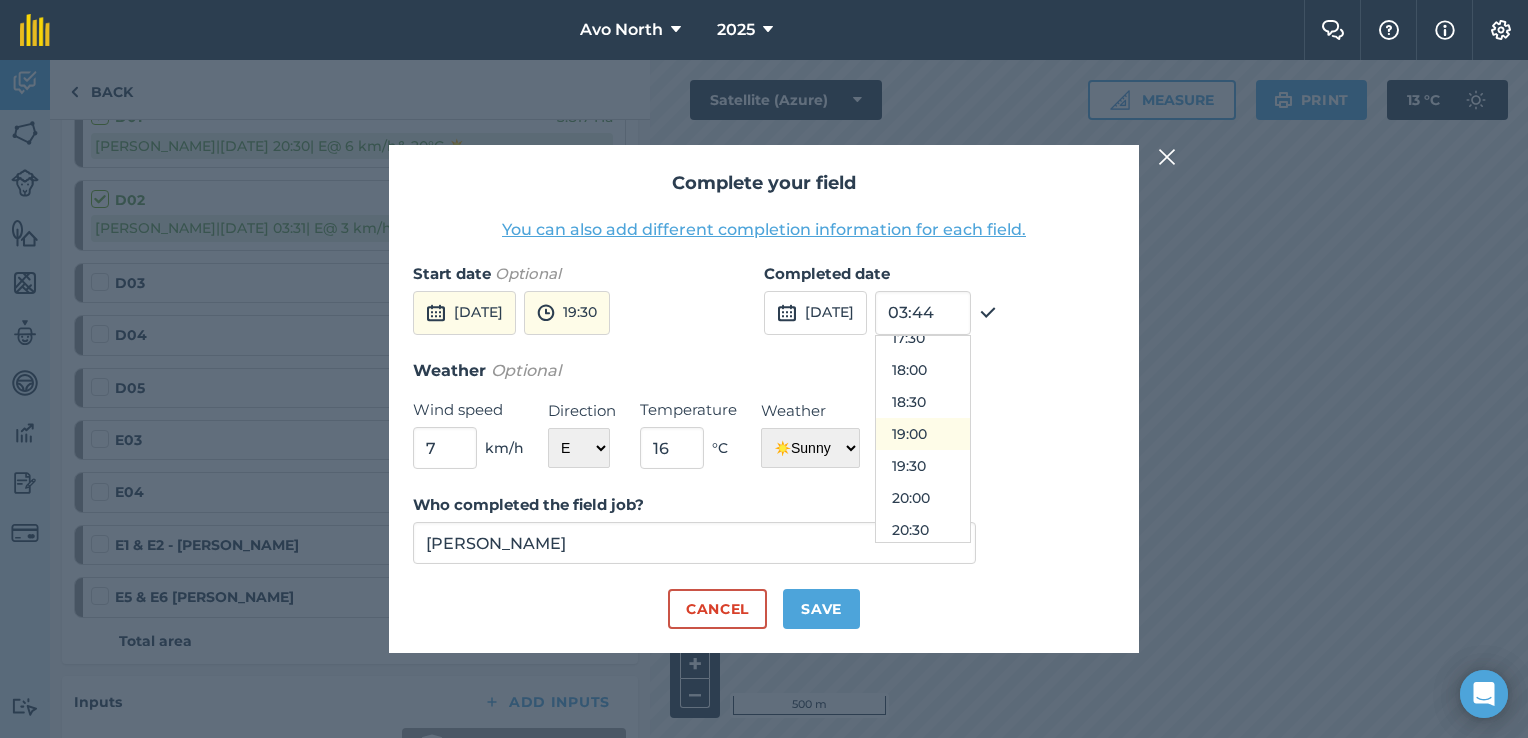 scroll, scrollTop: 1160, scrollLeft: 0, axis: vertical 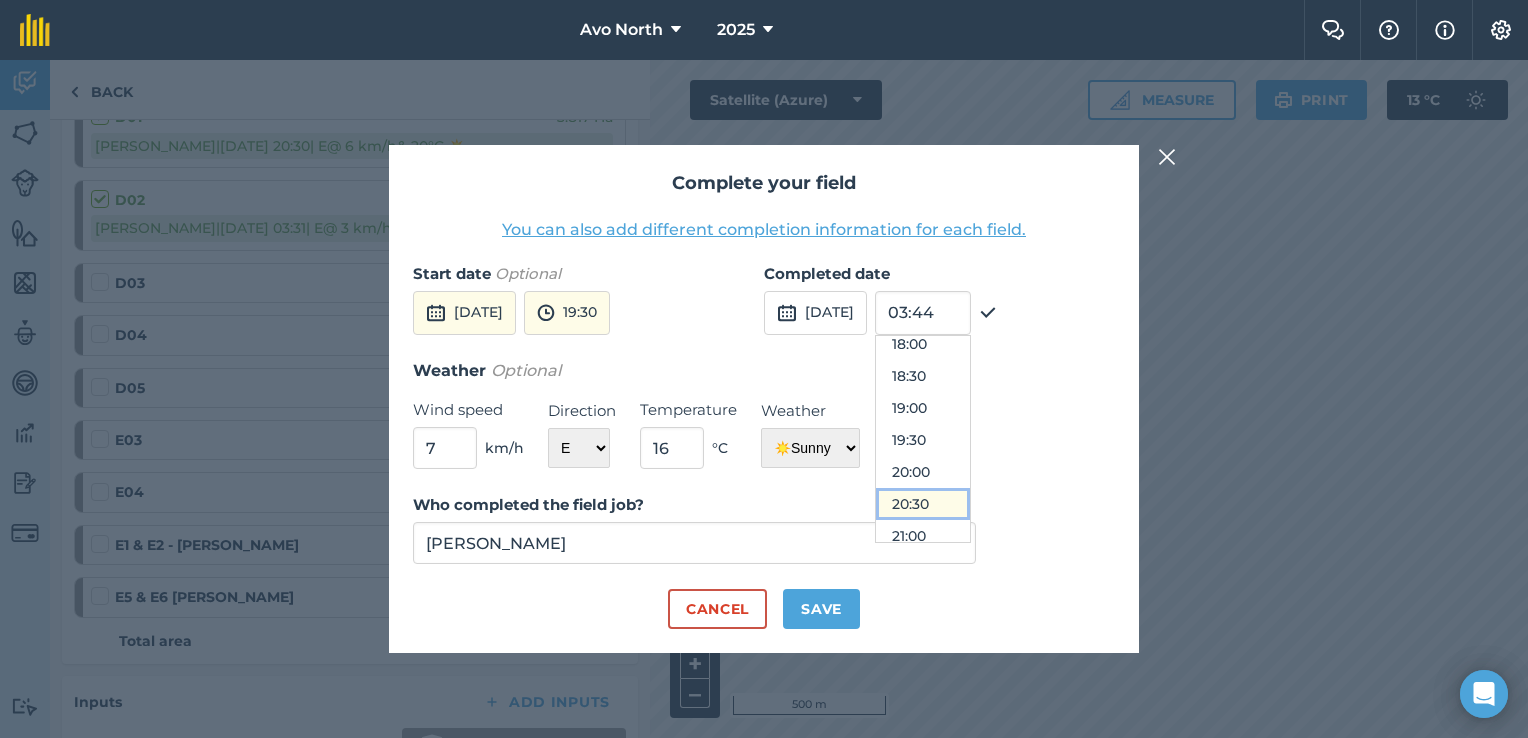 click on "20:30" at bounding box center [923, 504] 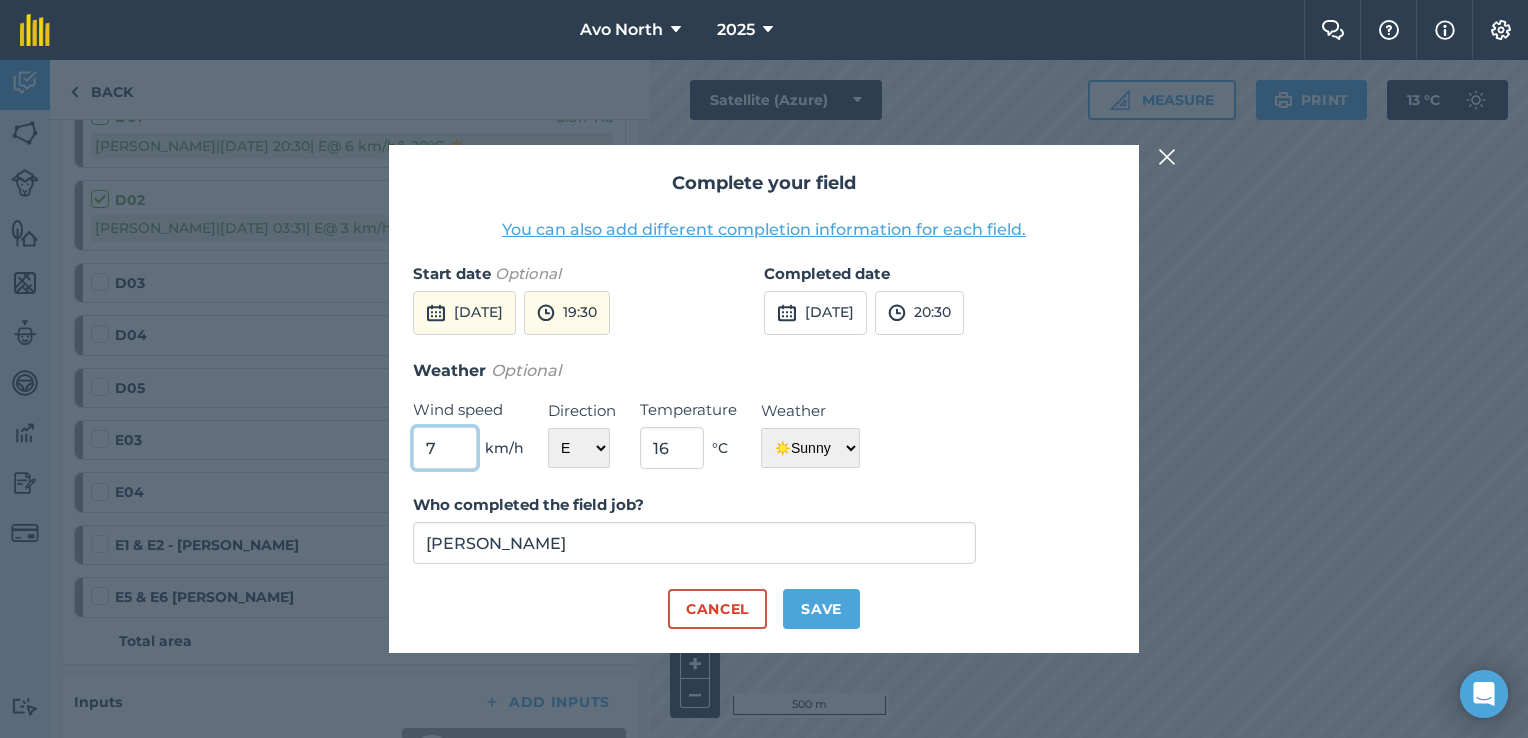 drag, startPoint x: 445, startPoint y: 458, endPoint x: 327, endPoint y: 461, distance: 118.03813 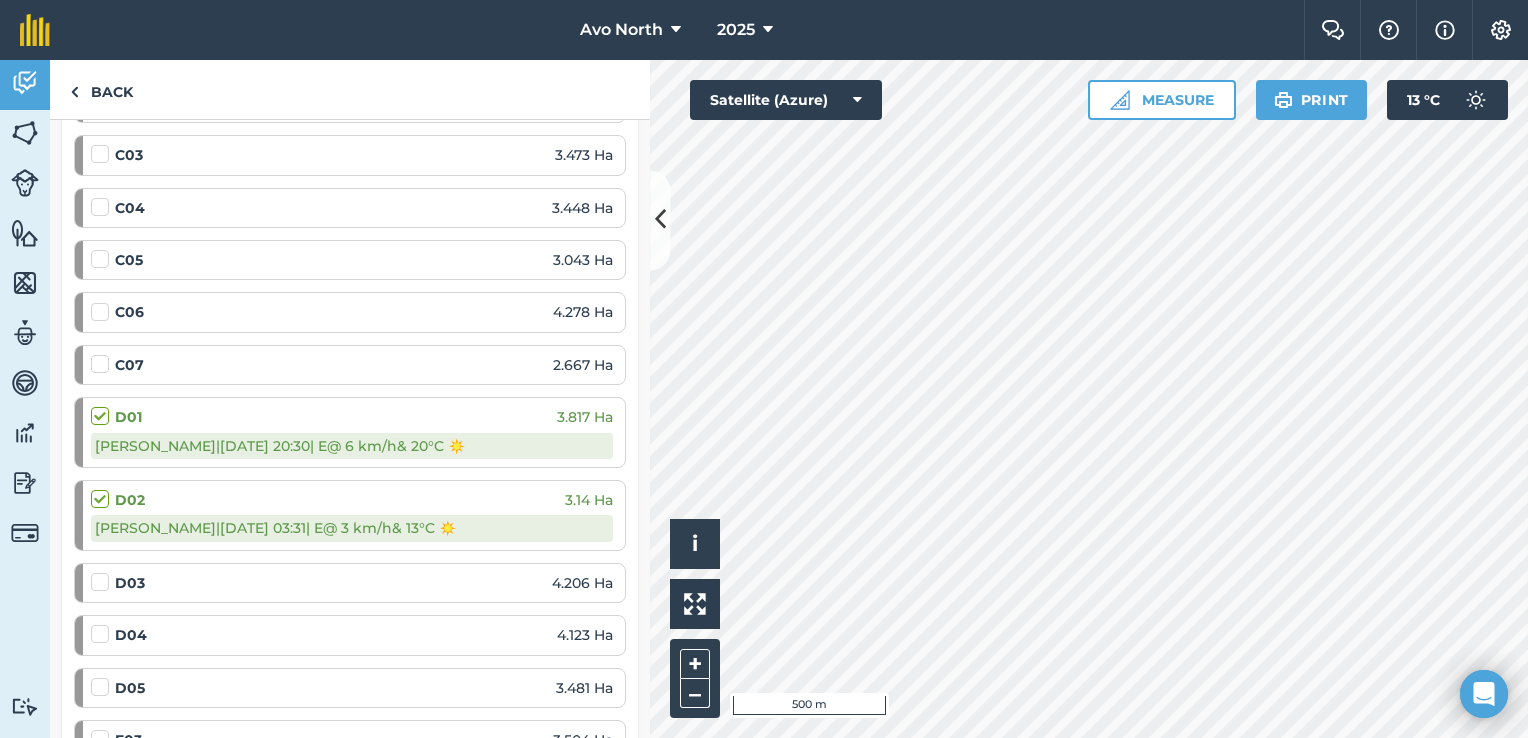 scroll, scrollTop: 1800, scrollLeft: 0, axis: vertical 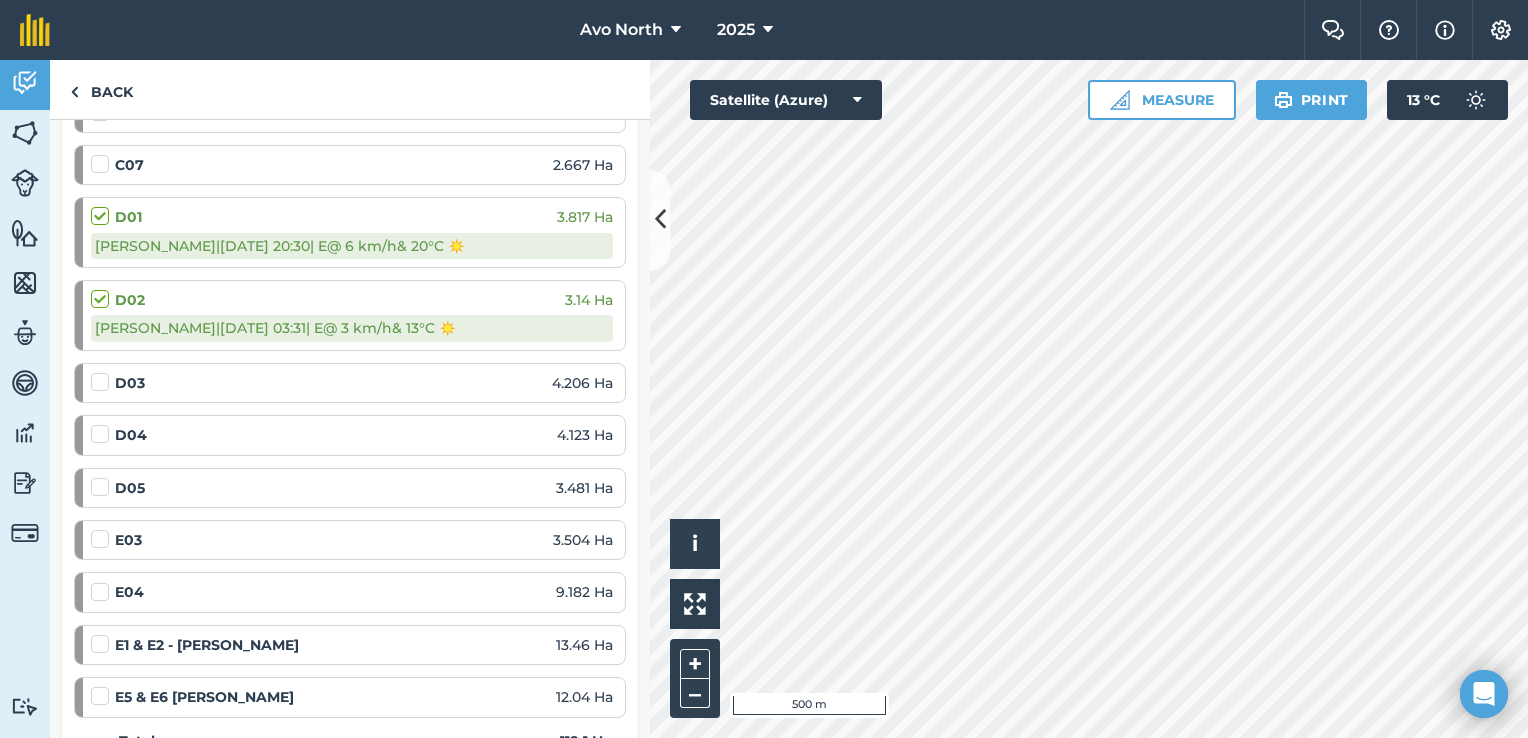click on "E03 3.504   Ha" at bounding box center [352, 540] 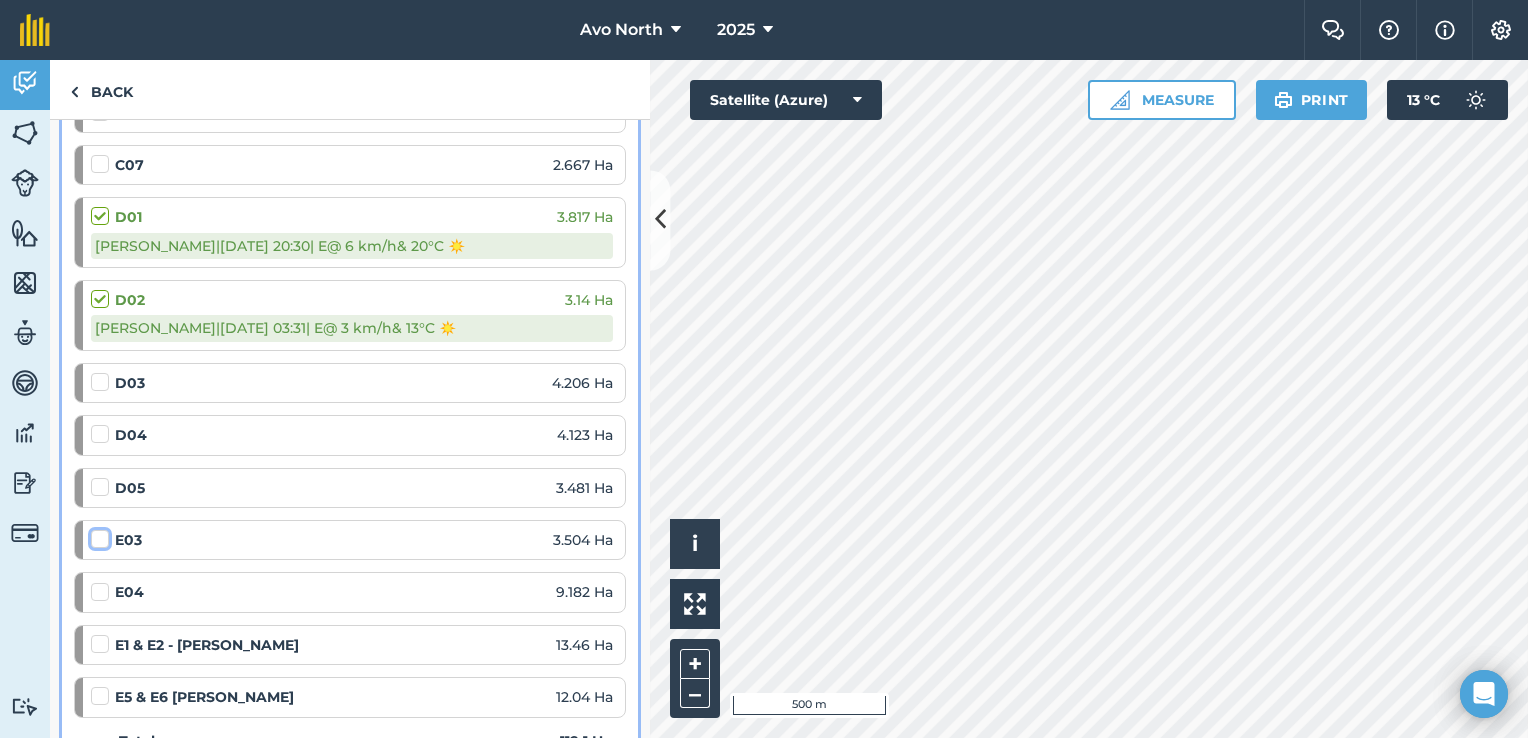 click at bounding box center [97, 535] 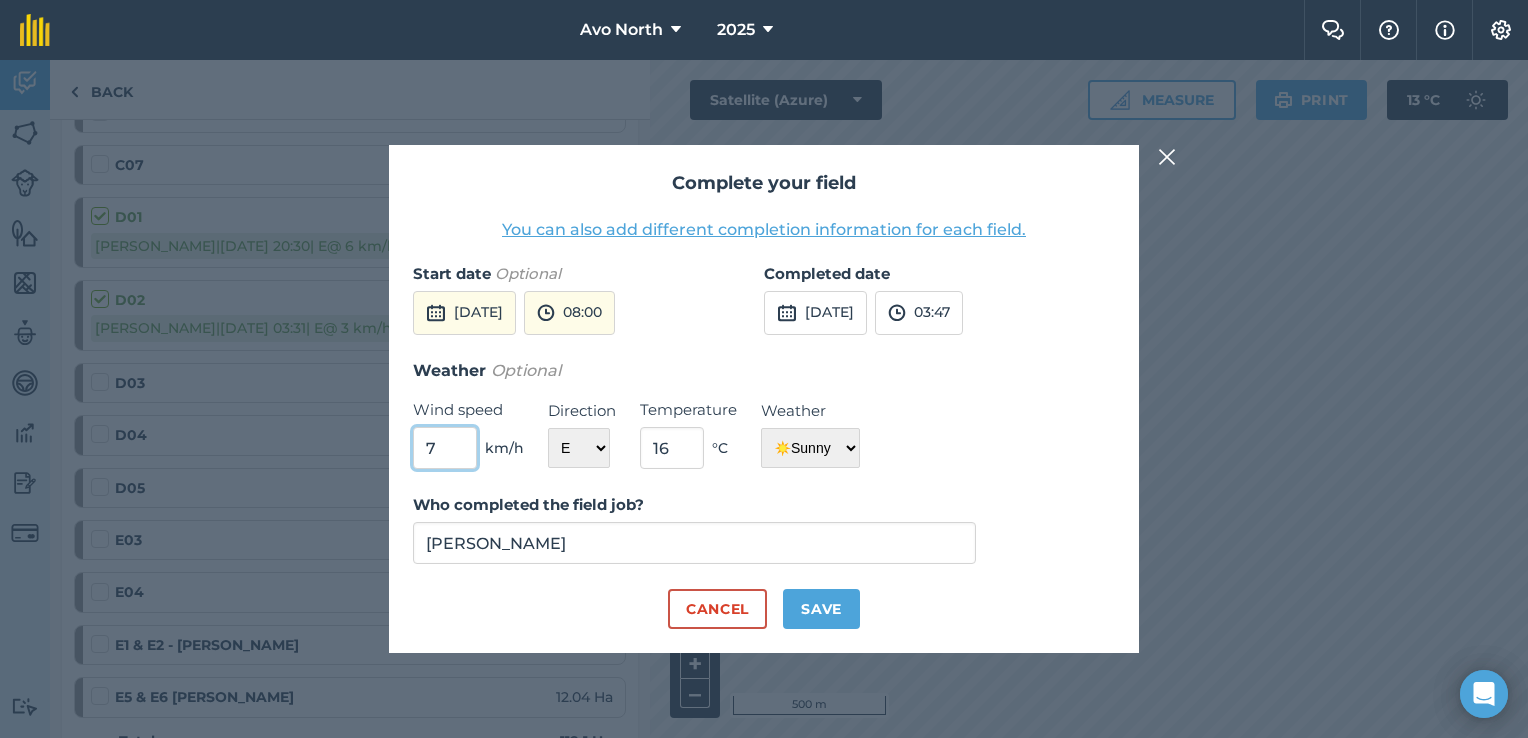 drag, startPoint x: 463, startPoint y: 446, endPoint x: 373, endPoint y: 455, distance: 90.44888 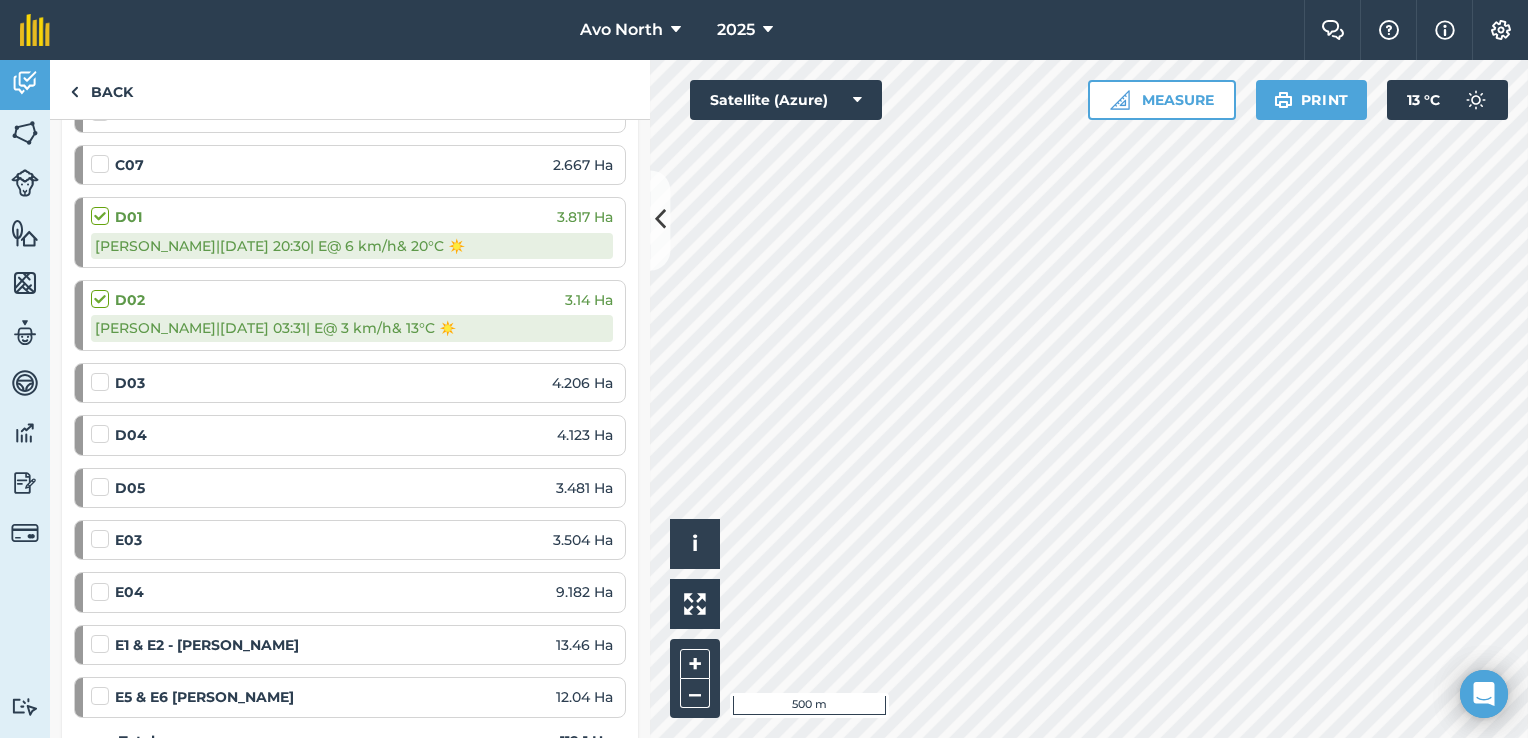 click at bounding box center [103, 529] 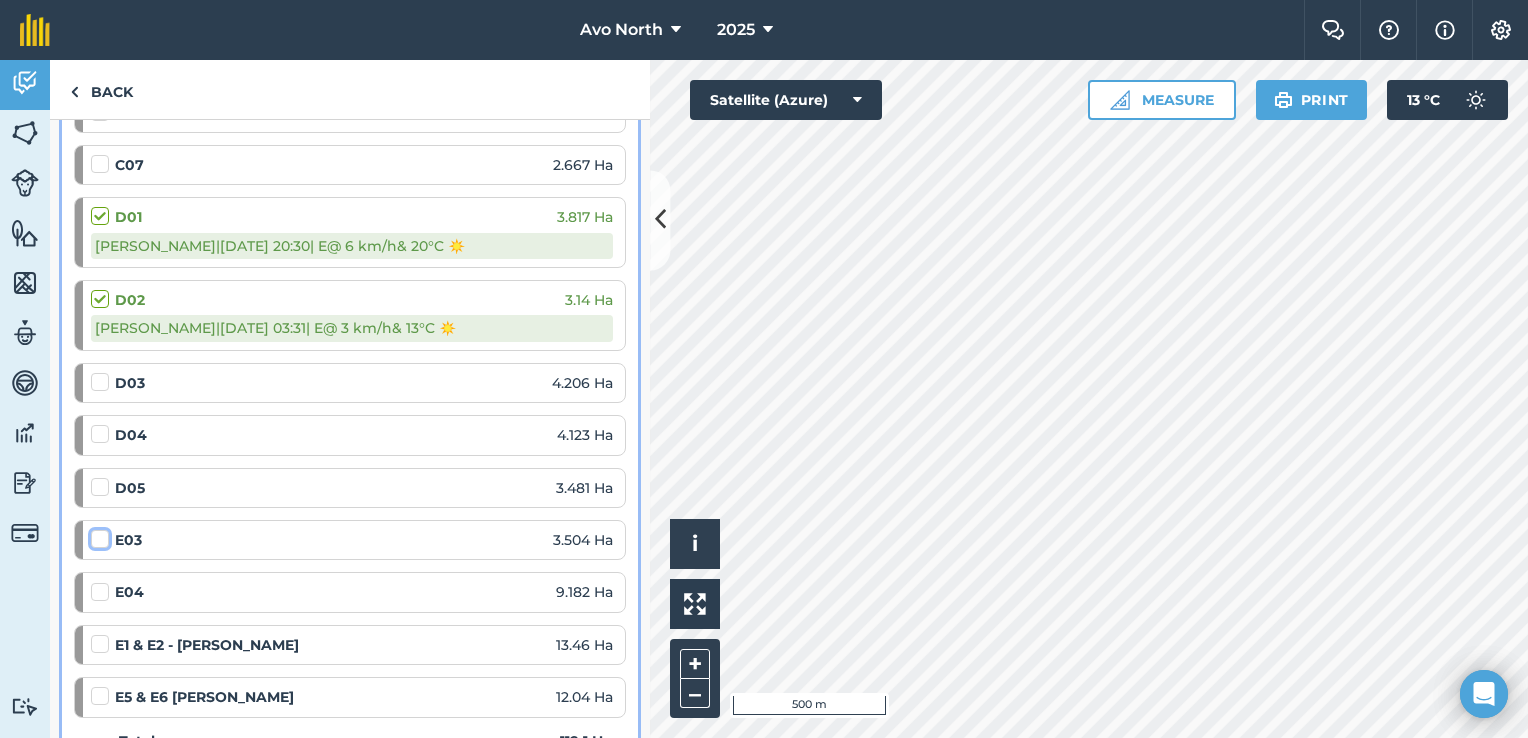click at bounding box center (97, 535) 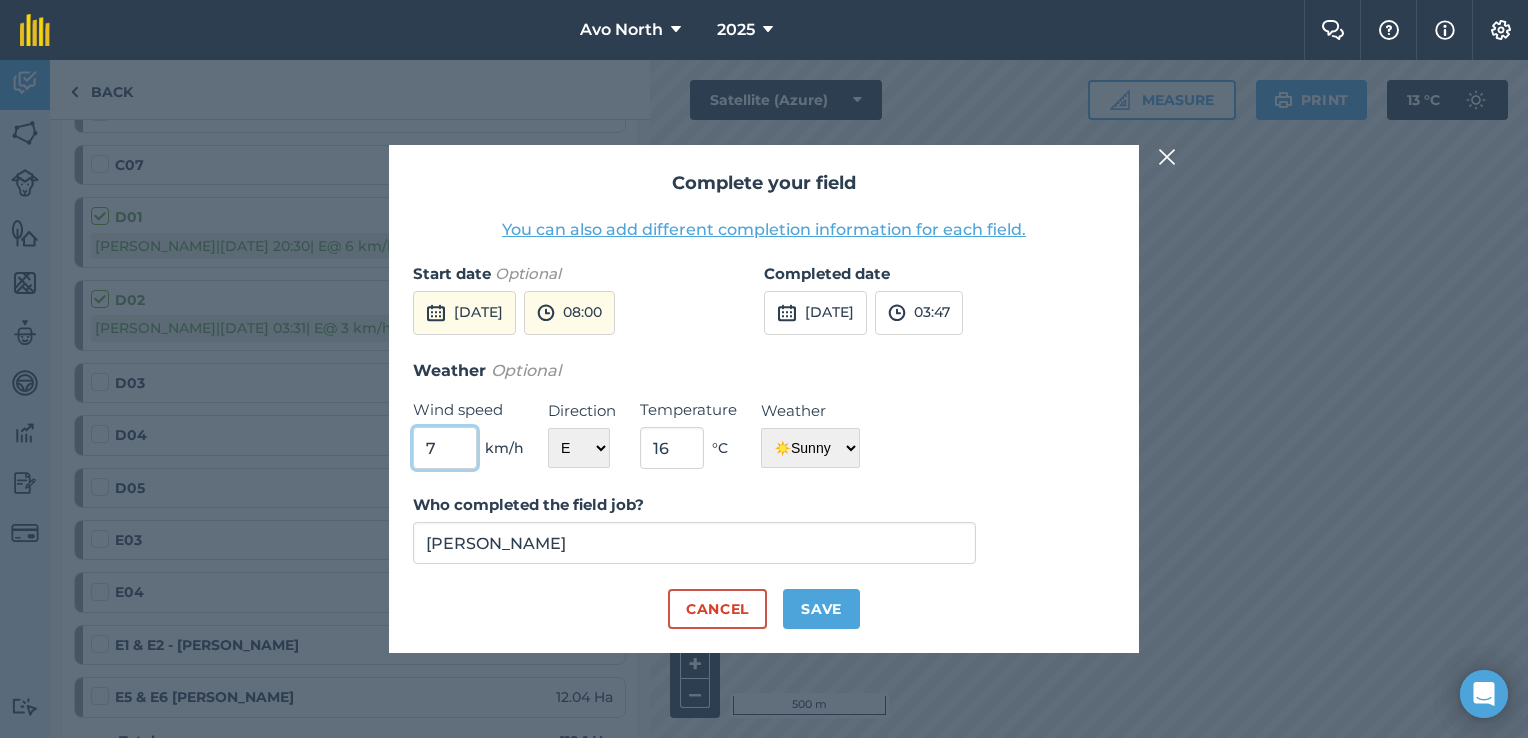 drag, startPoint x: 456, startPoint y: 452, endPoint x: 350, endPoint y: 460, distance: 106.30146 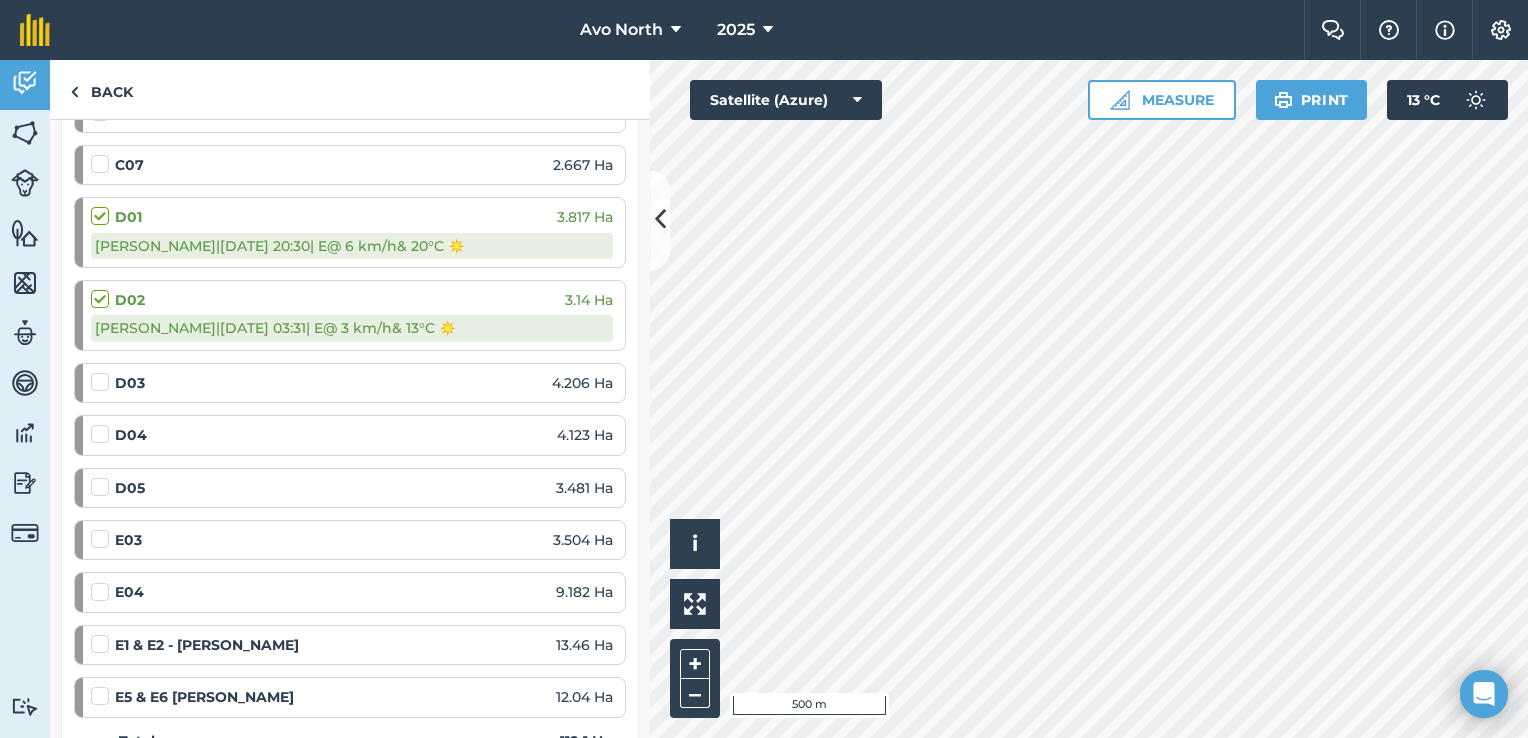 click at bounding box center (103, 529) 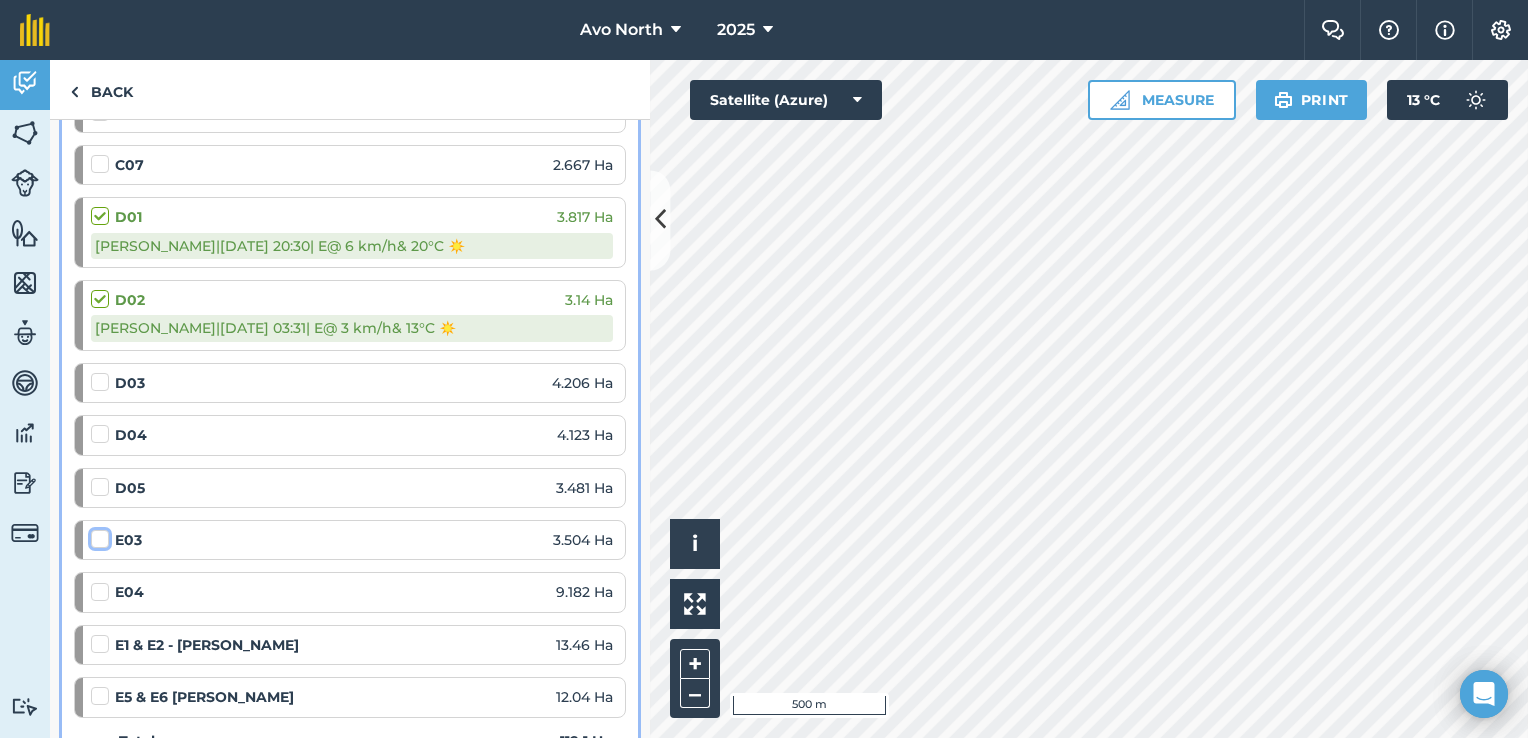 click at bounding box center [97, 535] 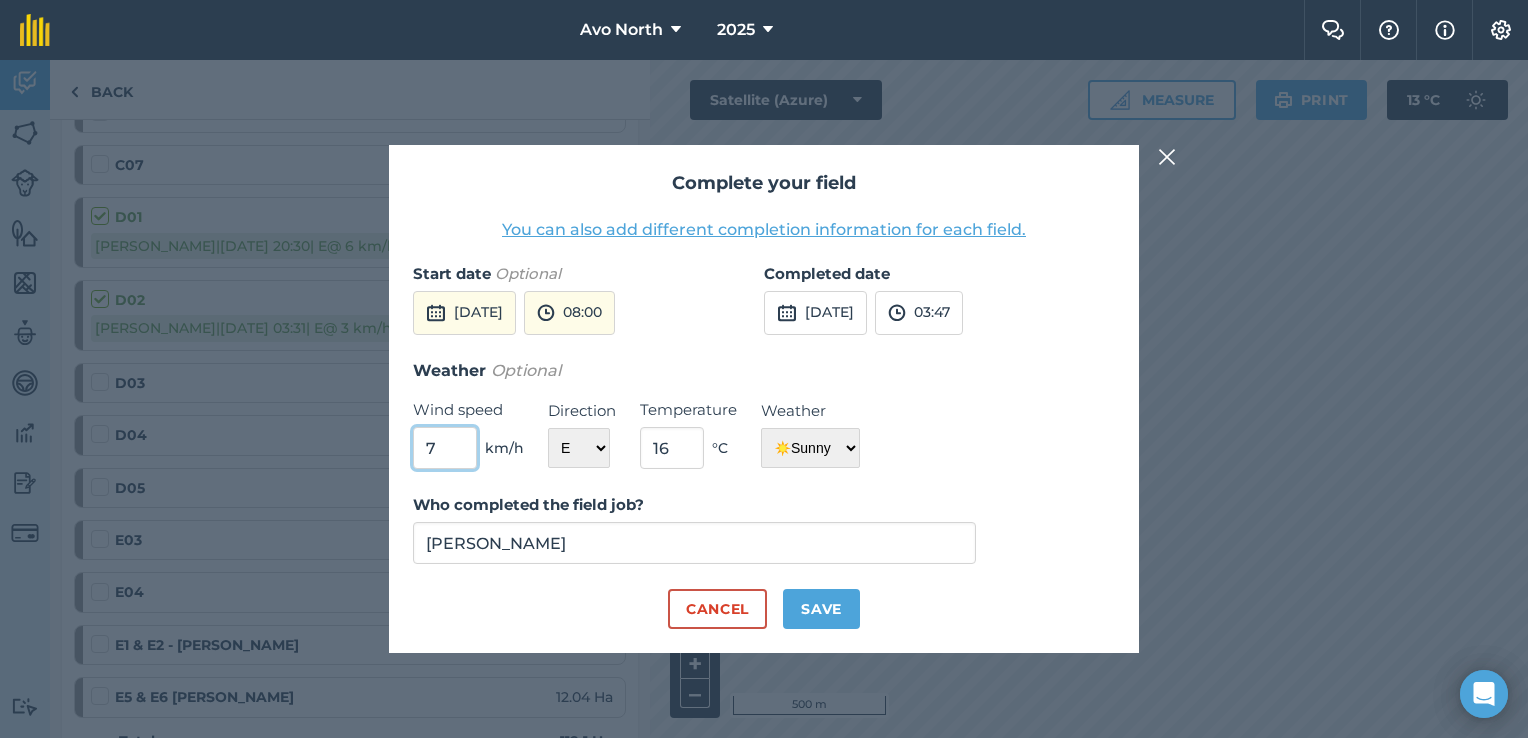 click on "7" at bounding box center [445, 448] 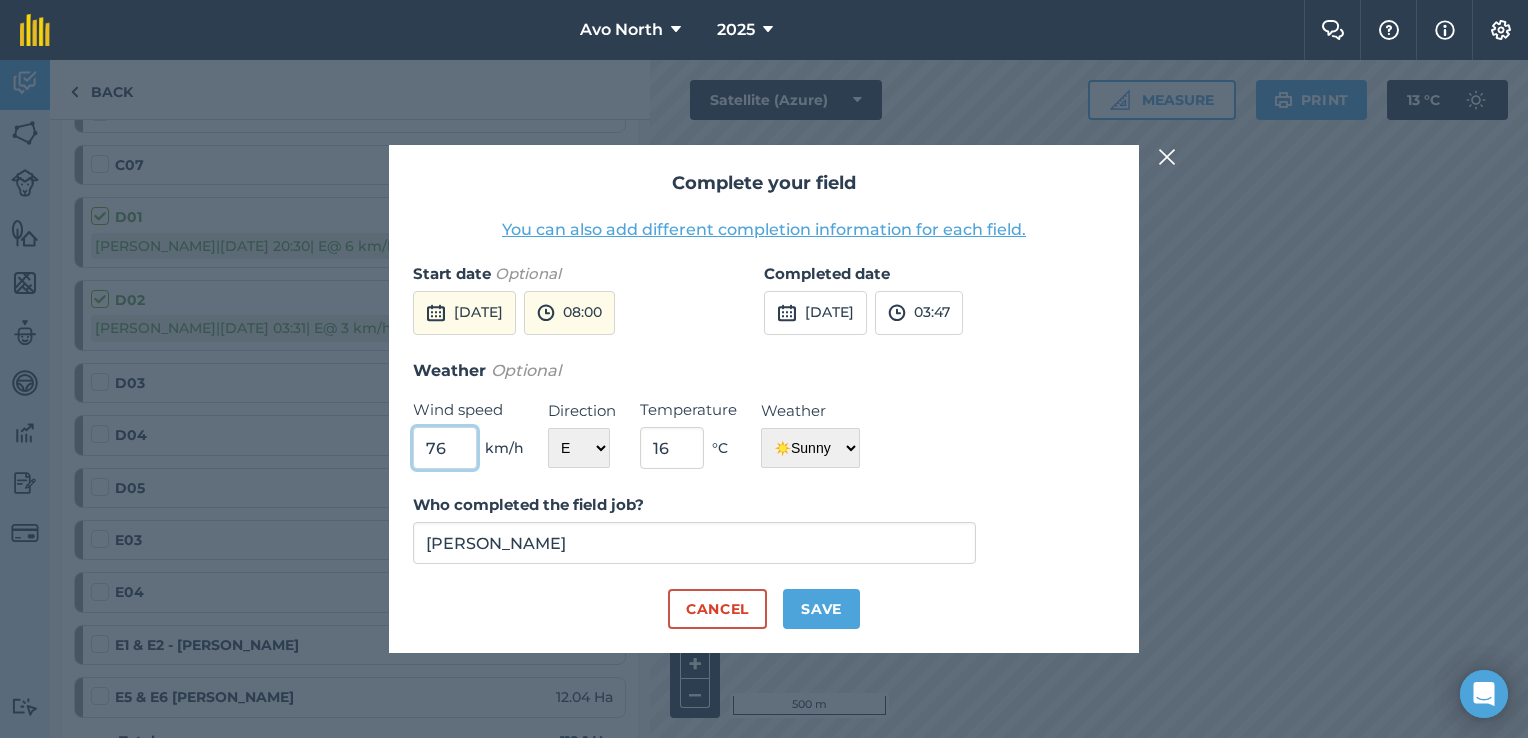type on "7" 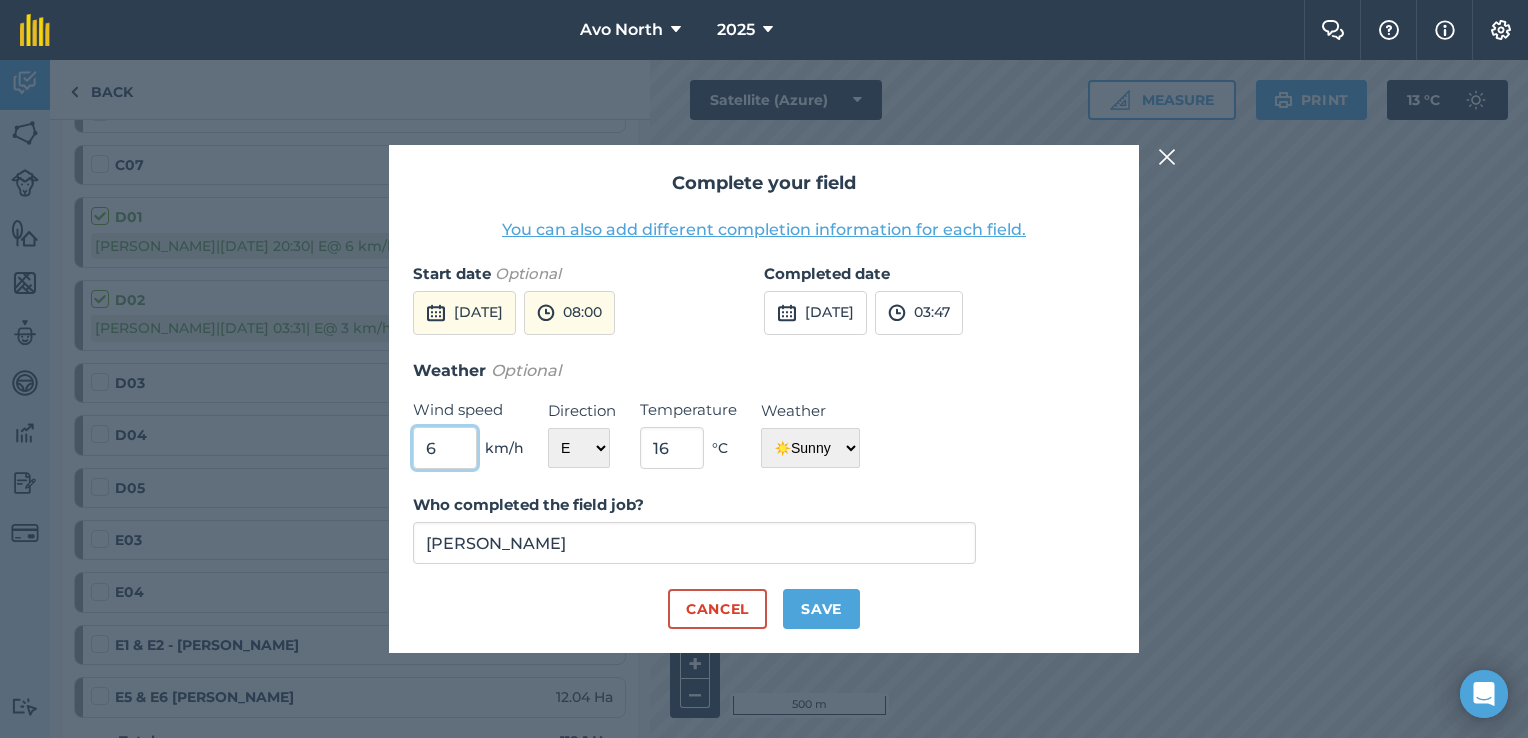 type on "6" 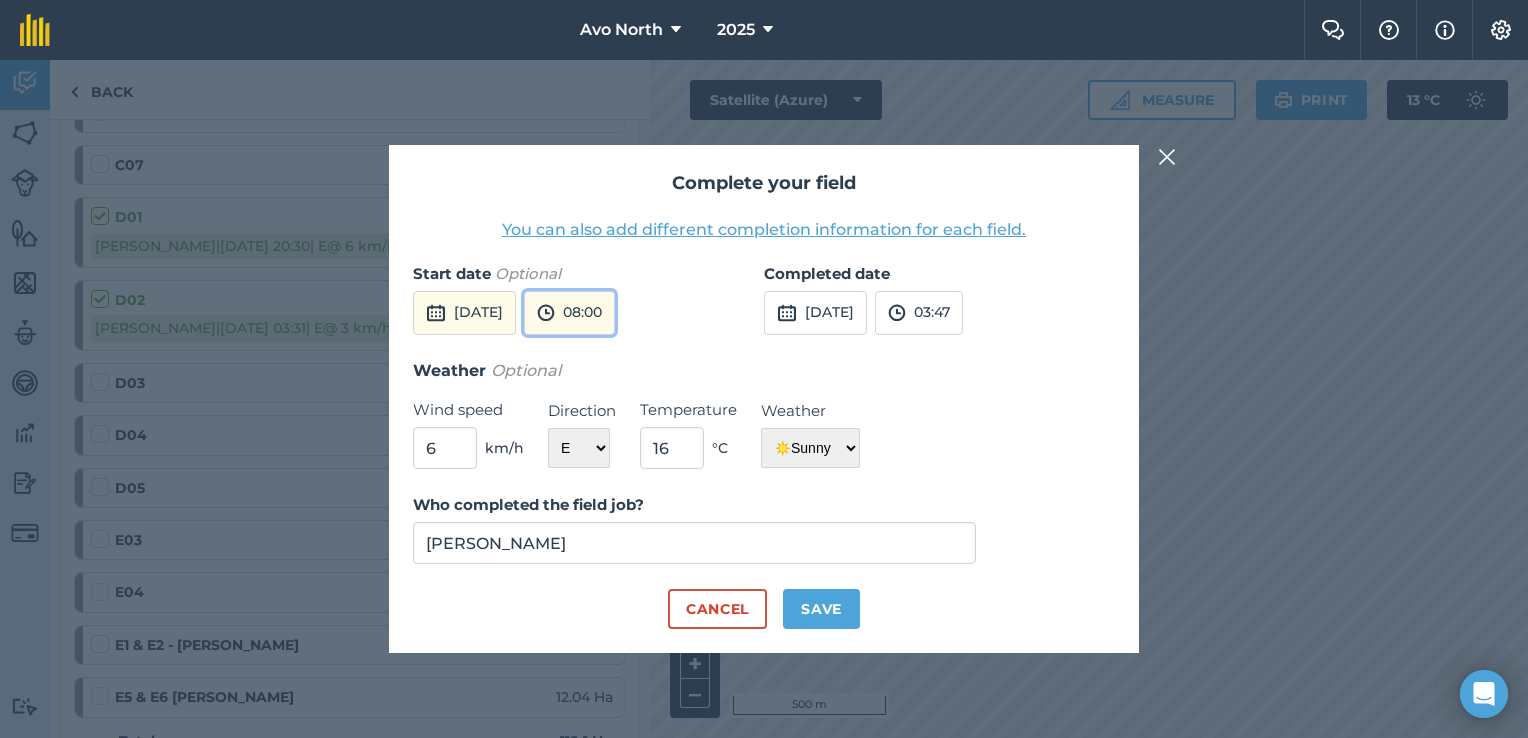 click on "08:00" at bounding box center (569, 313) 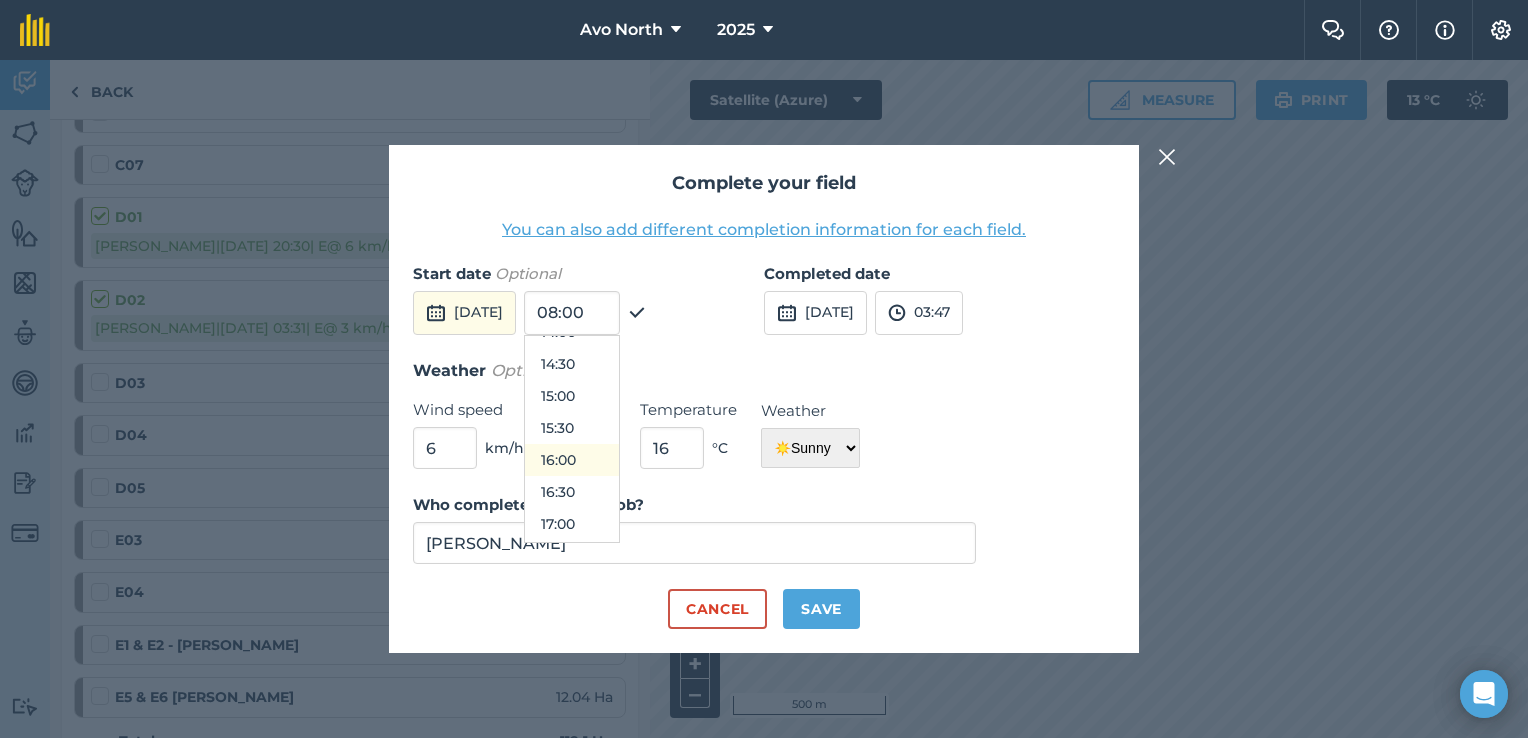 scroll, scrollTop: 1116, scrollLeft: 0, axis: vertical 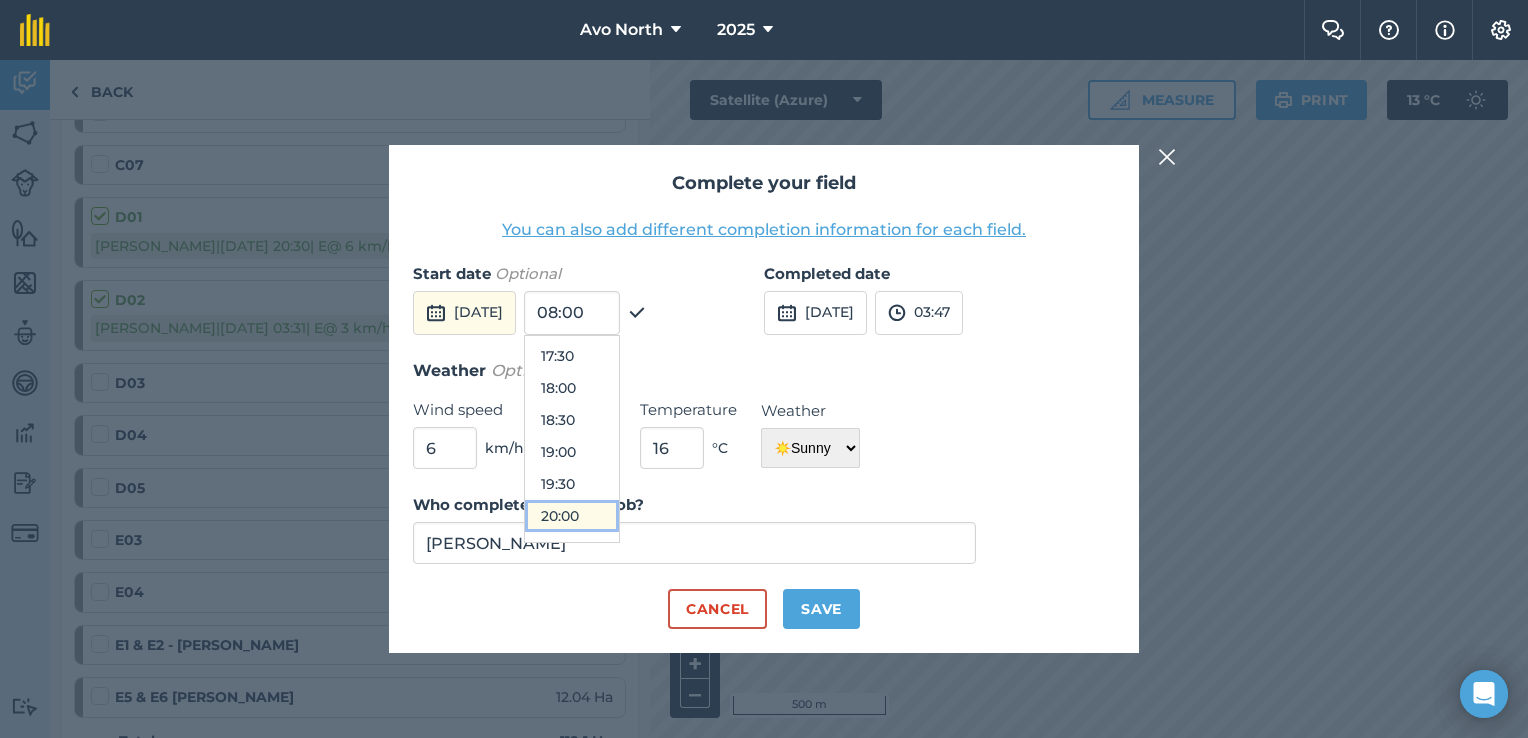 click on "20:00" at bounding box center (572, 516) 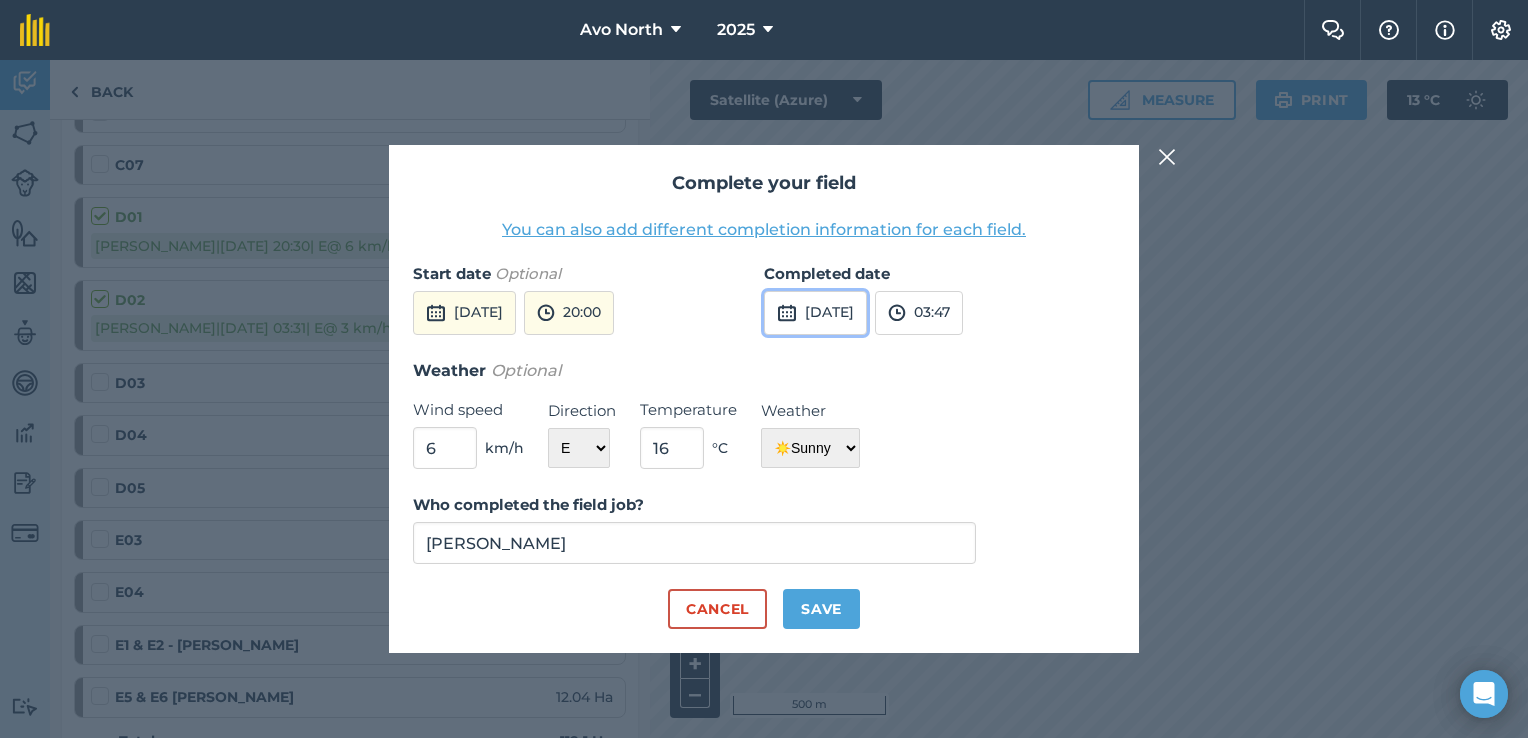 click on "[DATE]" at bounding box center (815, 313) 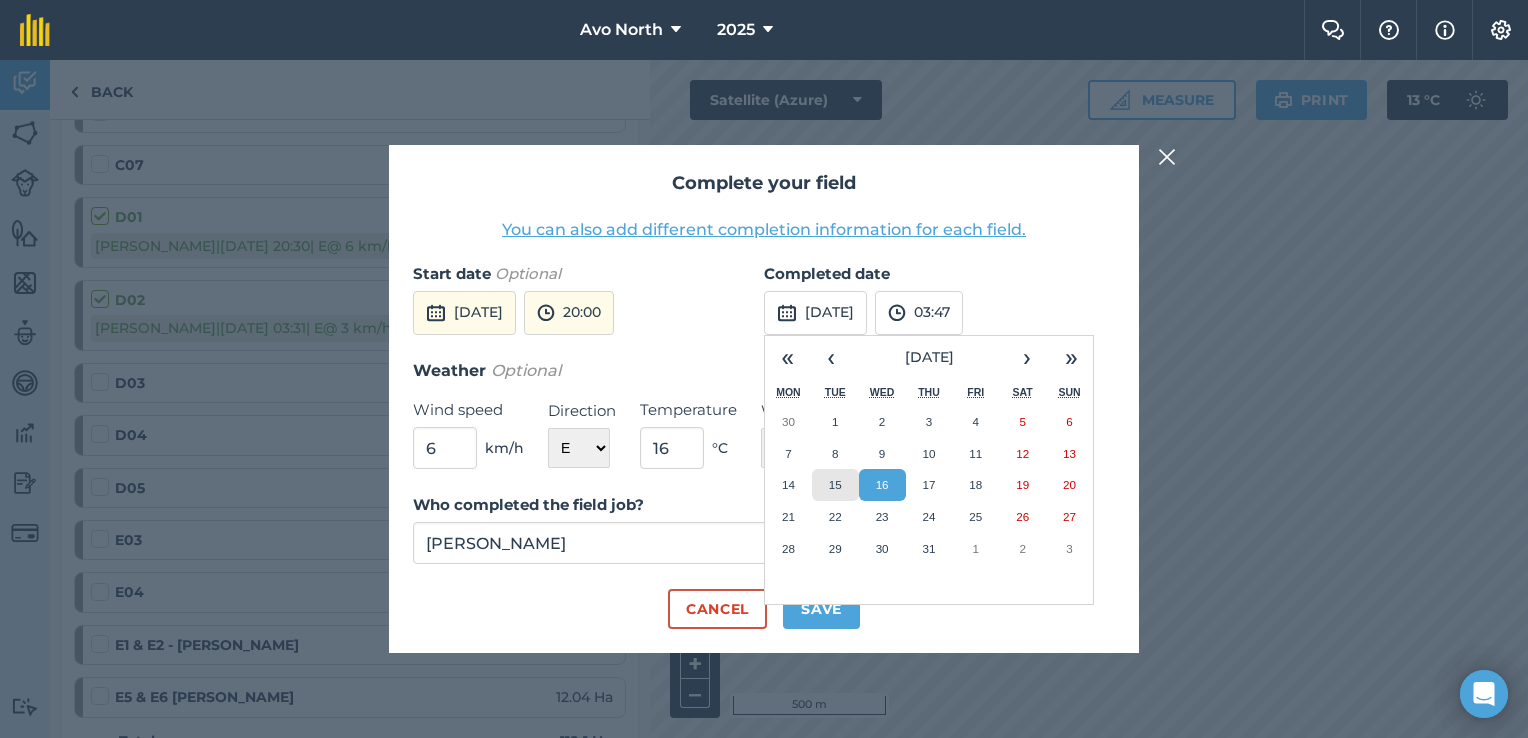 click on "15" at bounding box center (835, 485) 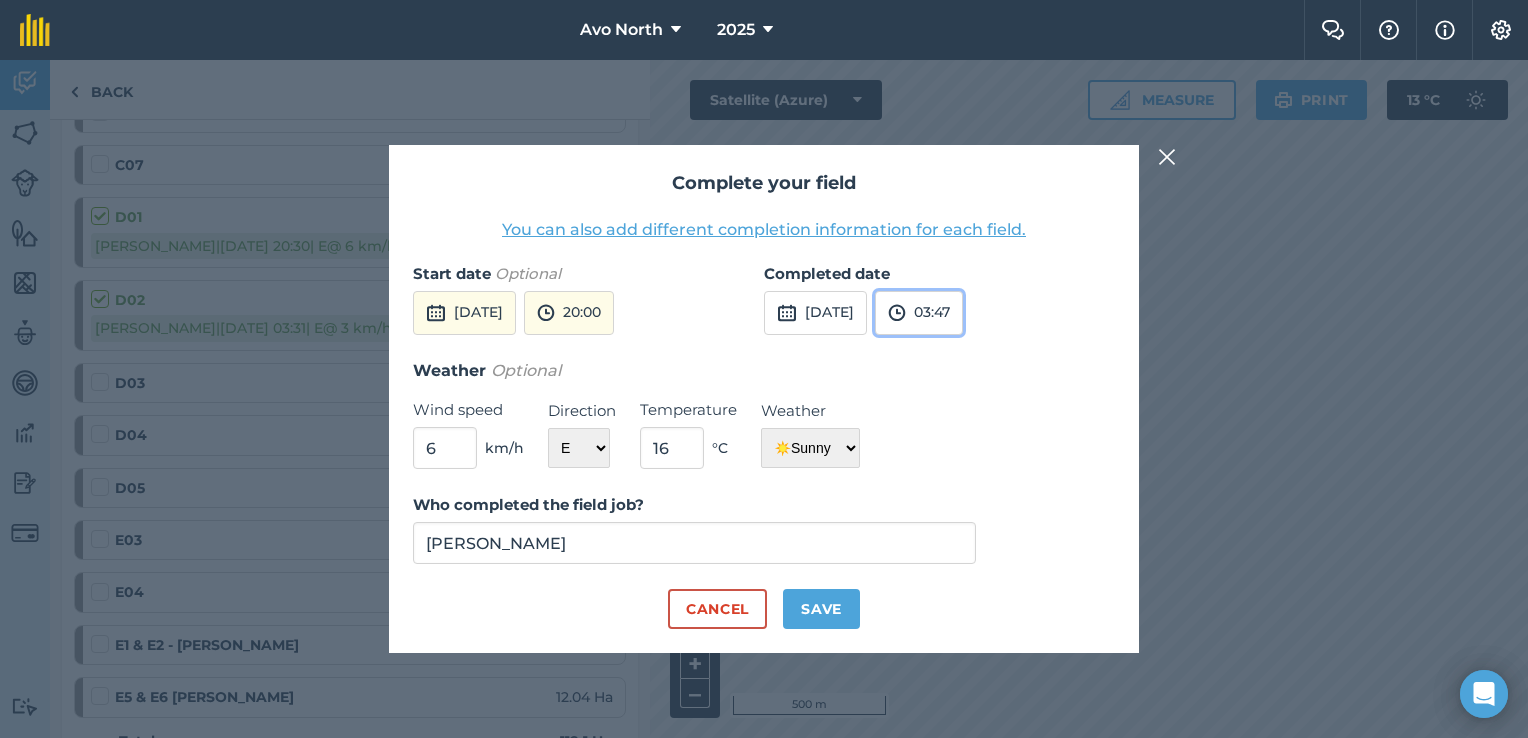 click on "03:47" at bounding box center [919, 313] 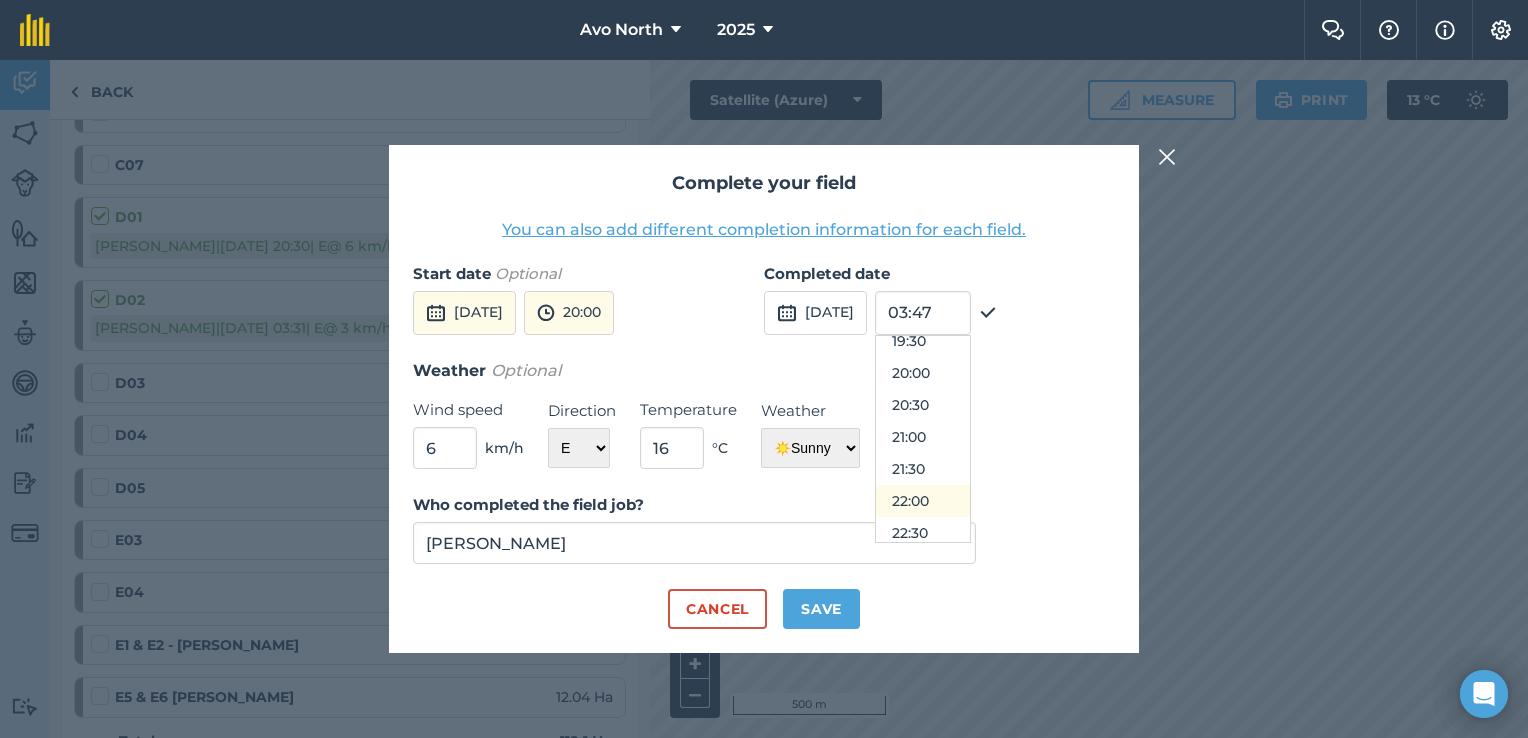 scroll, scrollTop: 1260, scrollLeft: 0, axis: vertical 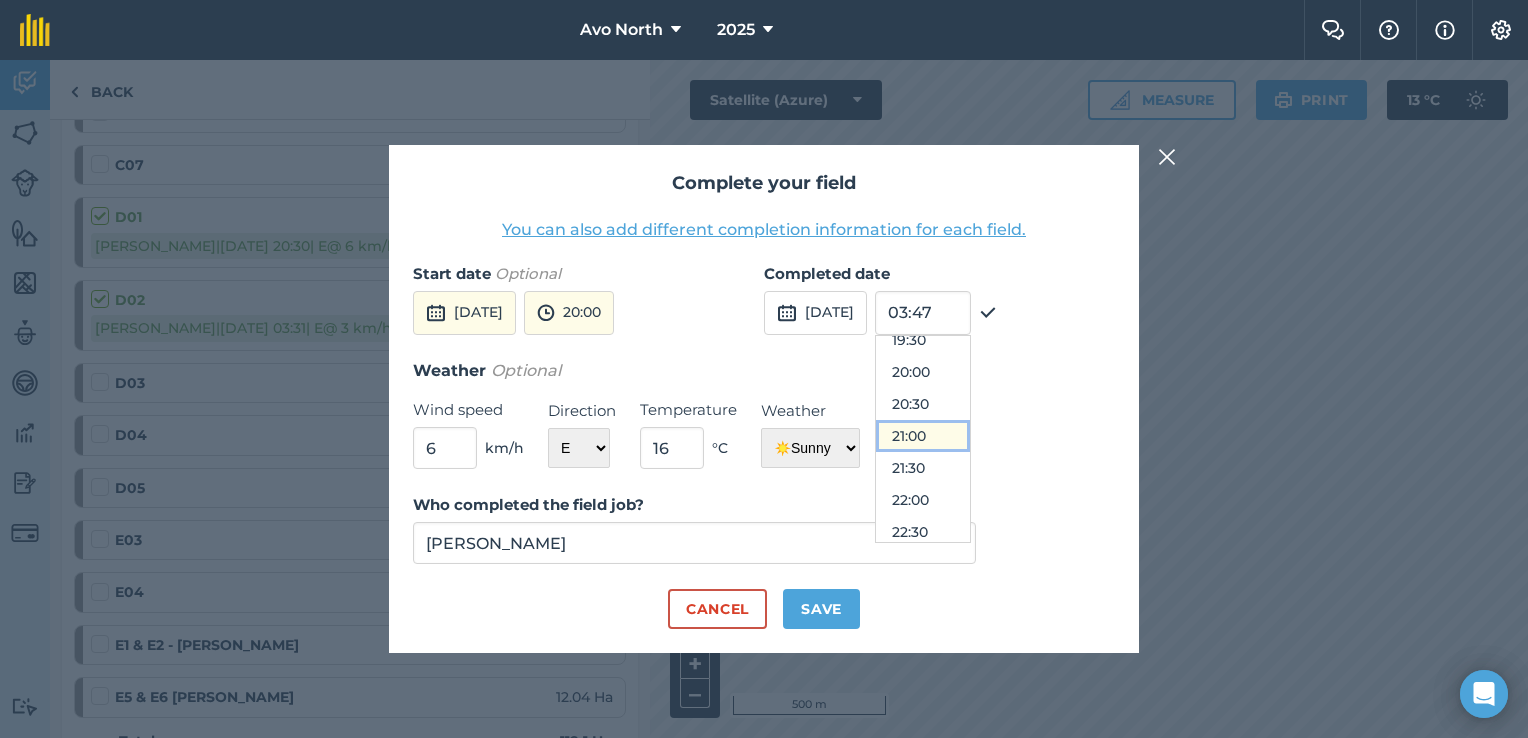 click on "21:00" at bounding box center (923, 436) 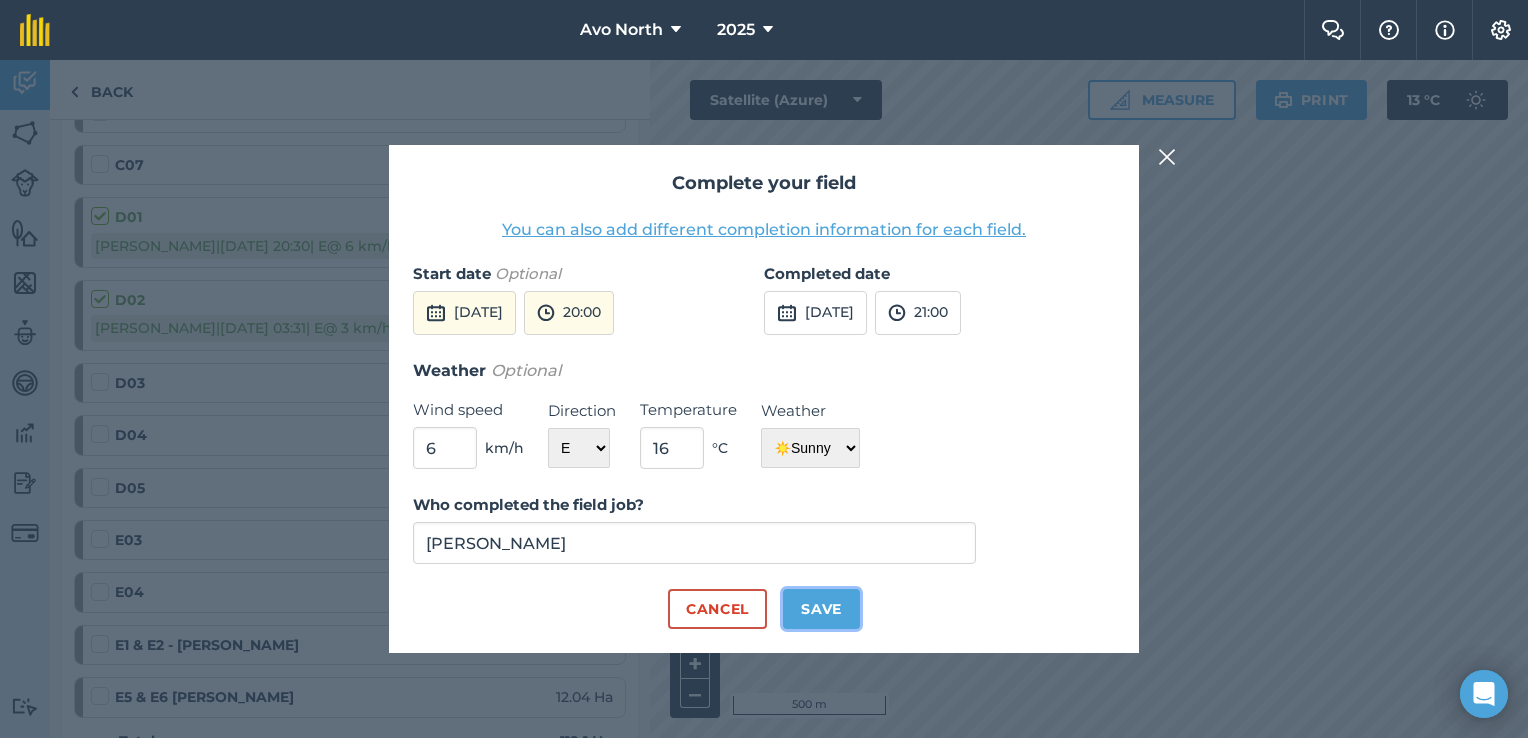 click on "Save" at bounding box center [821, 609] 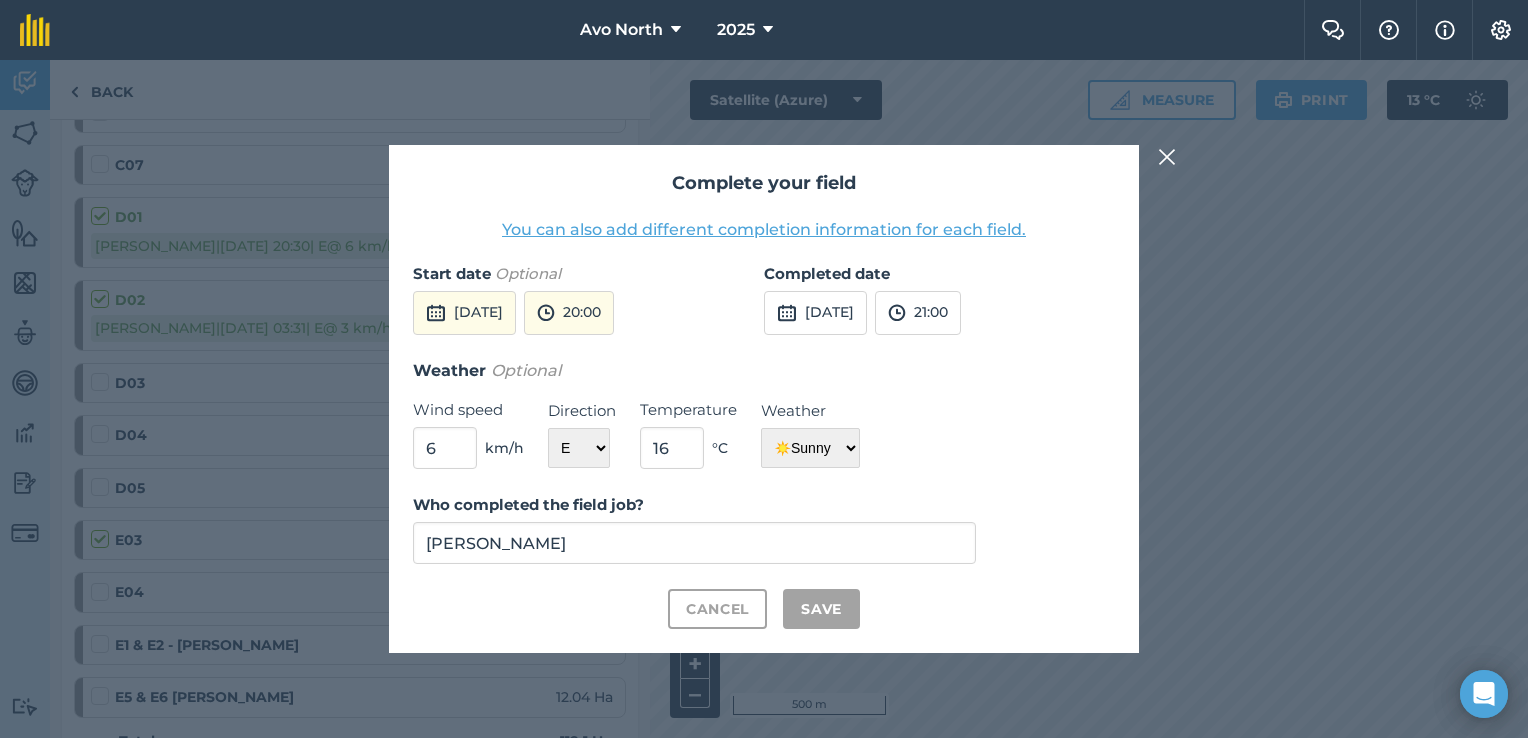 checkbox on "true" 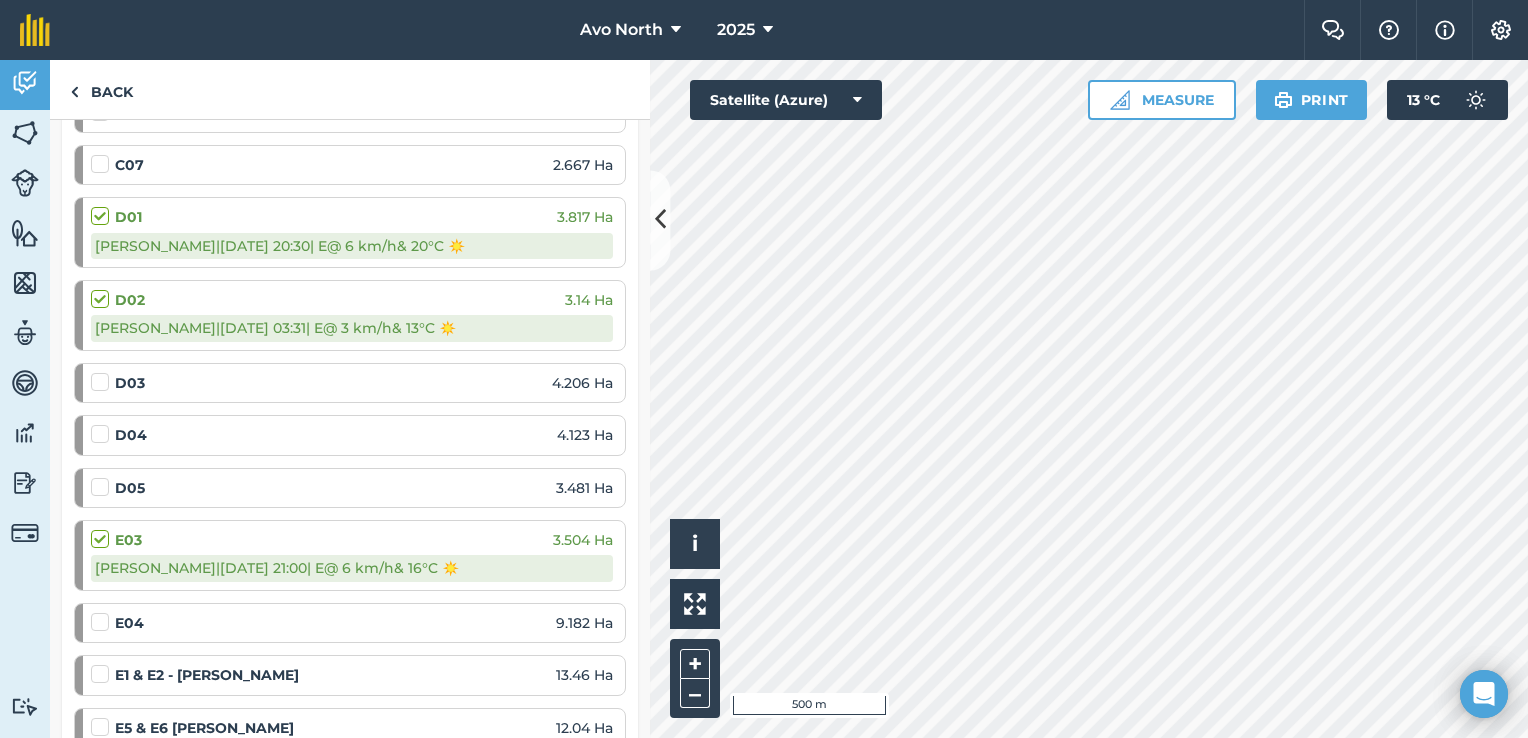 click at bounding box center [103, 612] 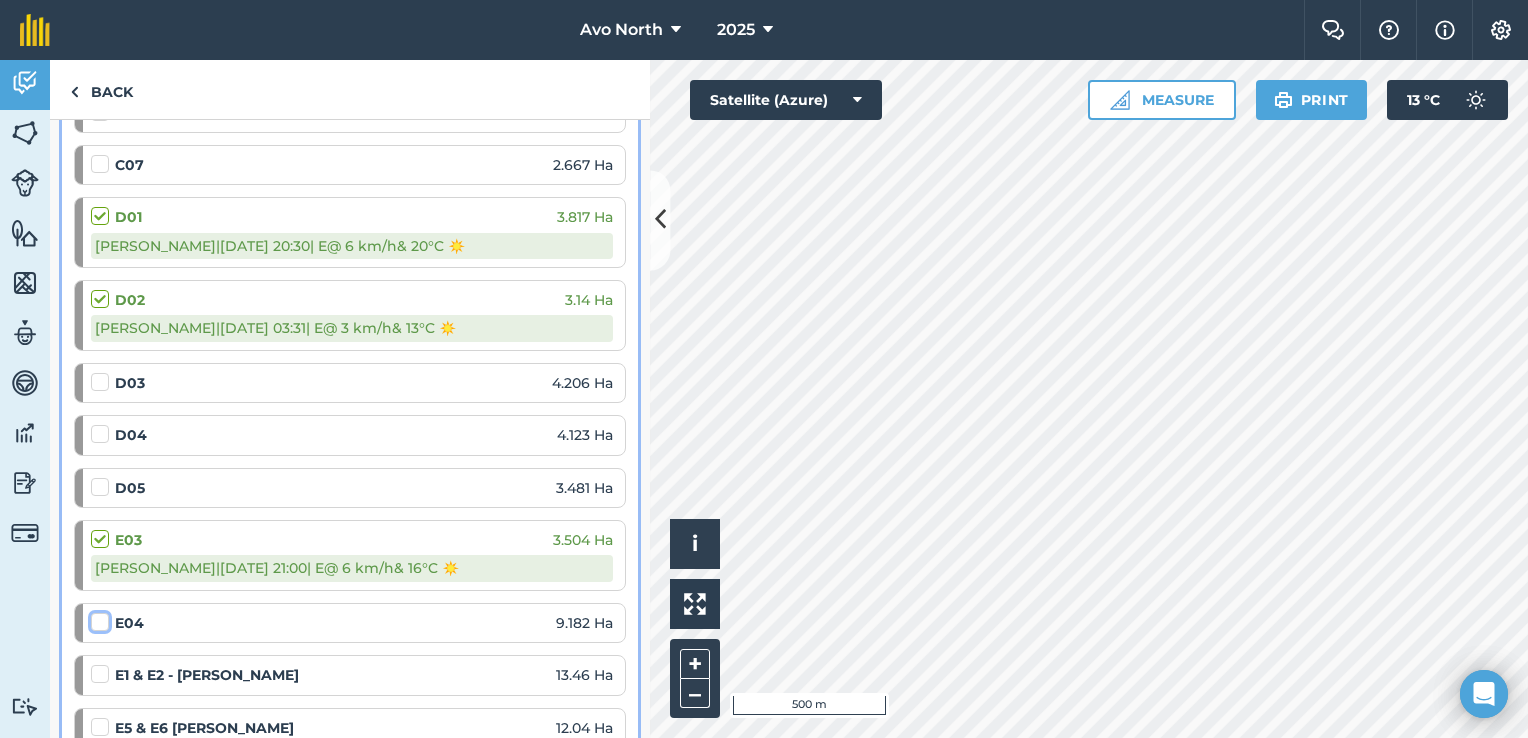 click at bounding box center [97, 618] 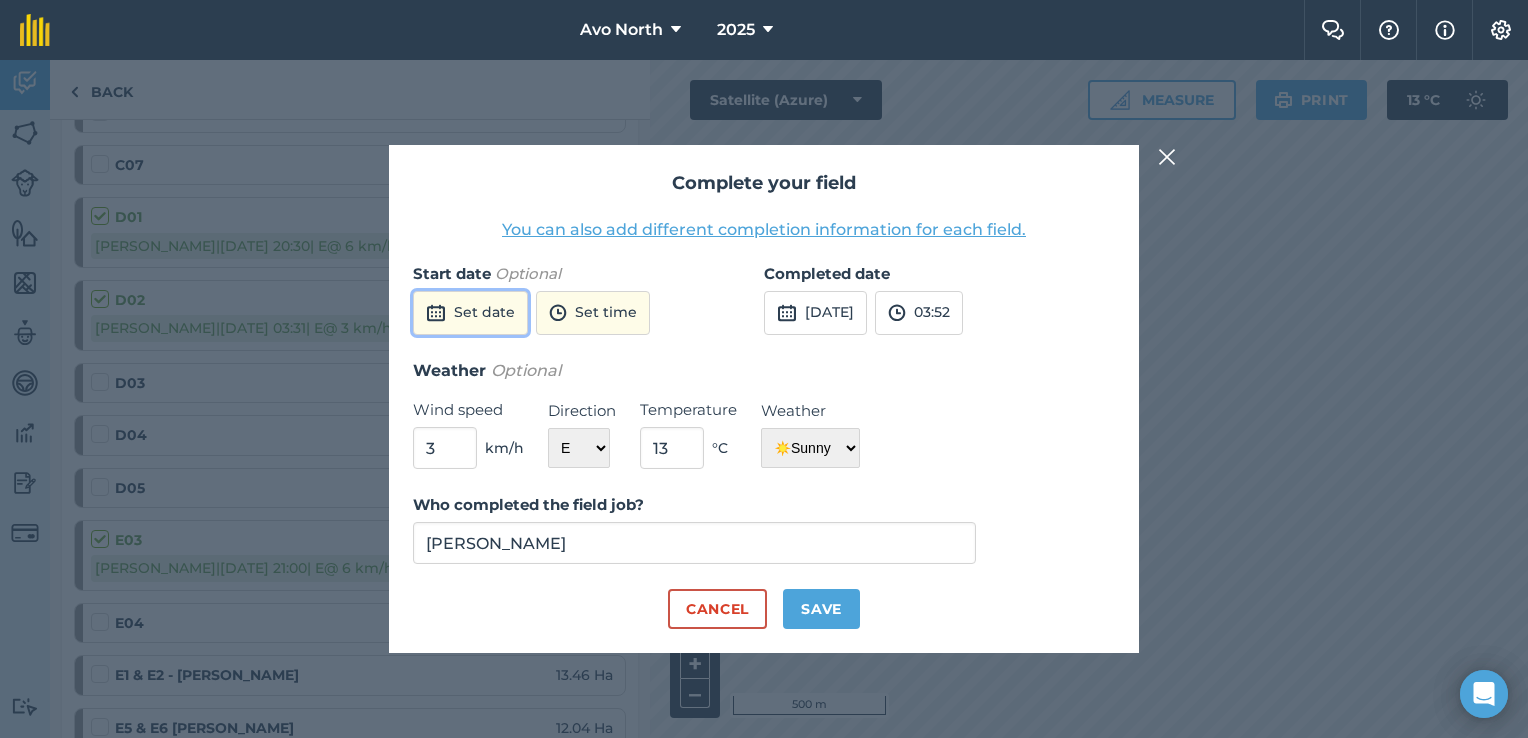 click on "Set date" at bounding box center [470, 313] 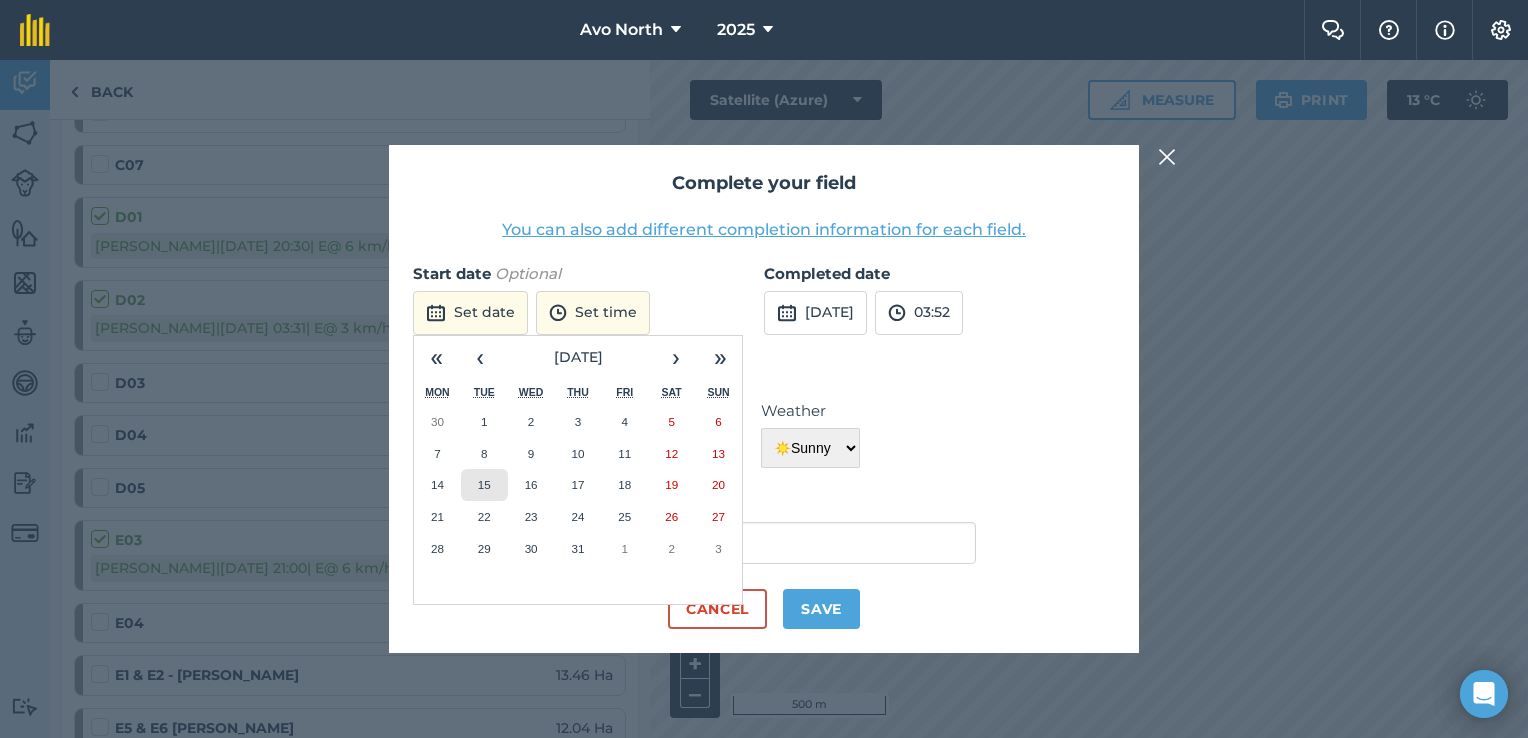 click on "15" at bounding box center (484, 485) 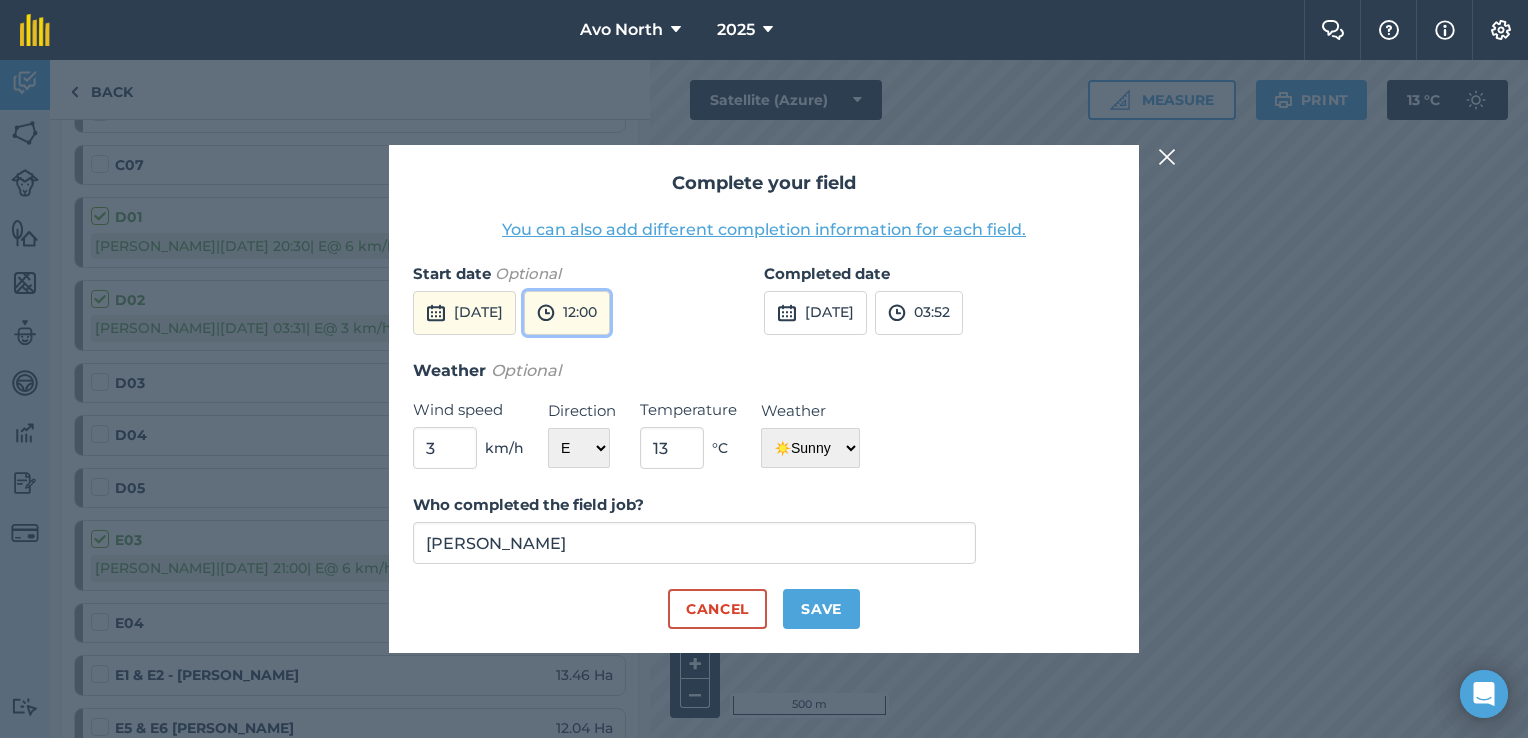 click on "12:00" at bounding box center (567, 313) 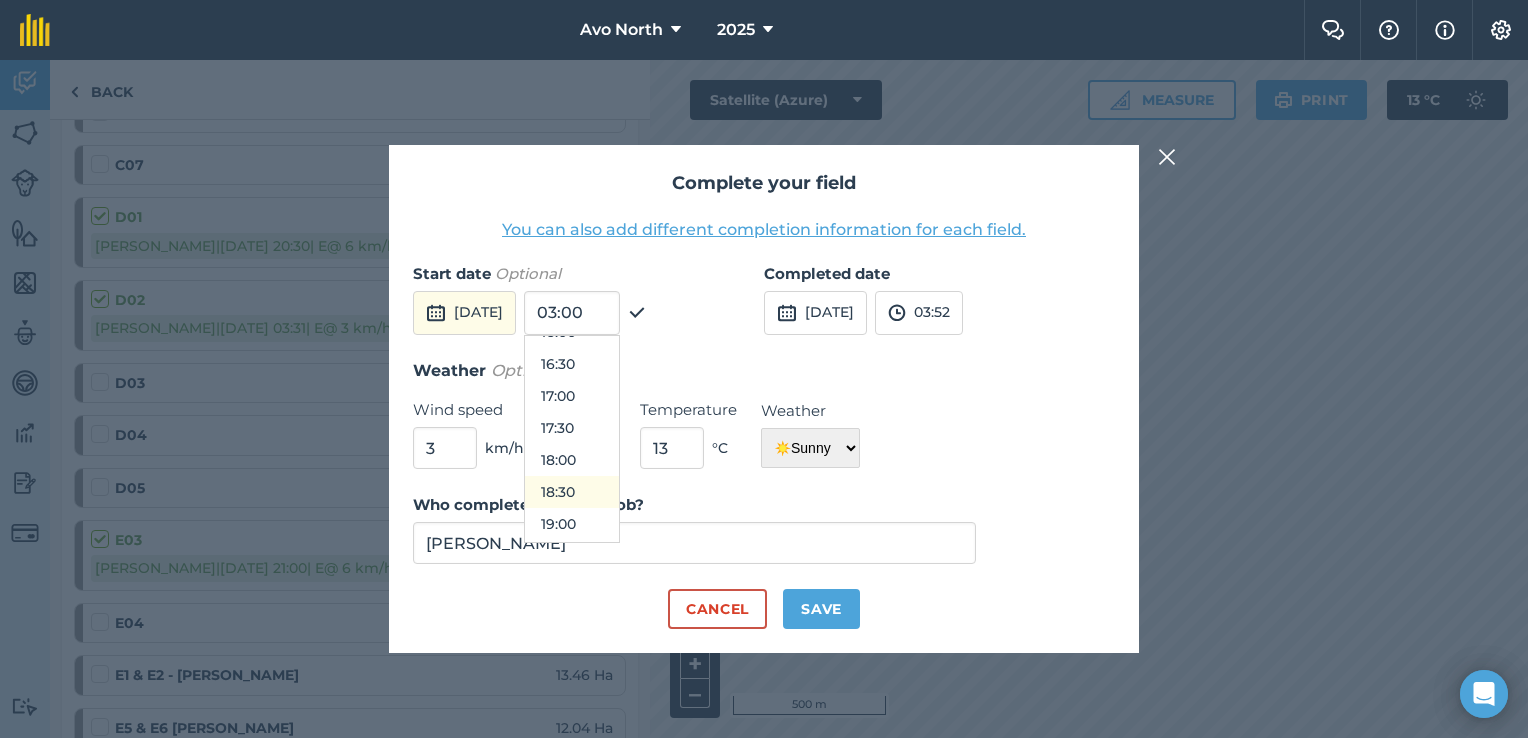 scroll, scrollTop: 1272, scrollLeft: 0, axis: vertical 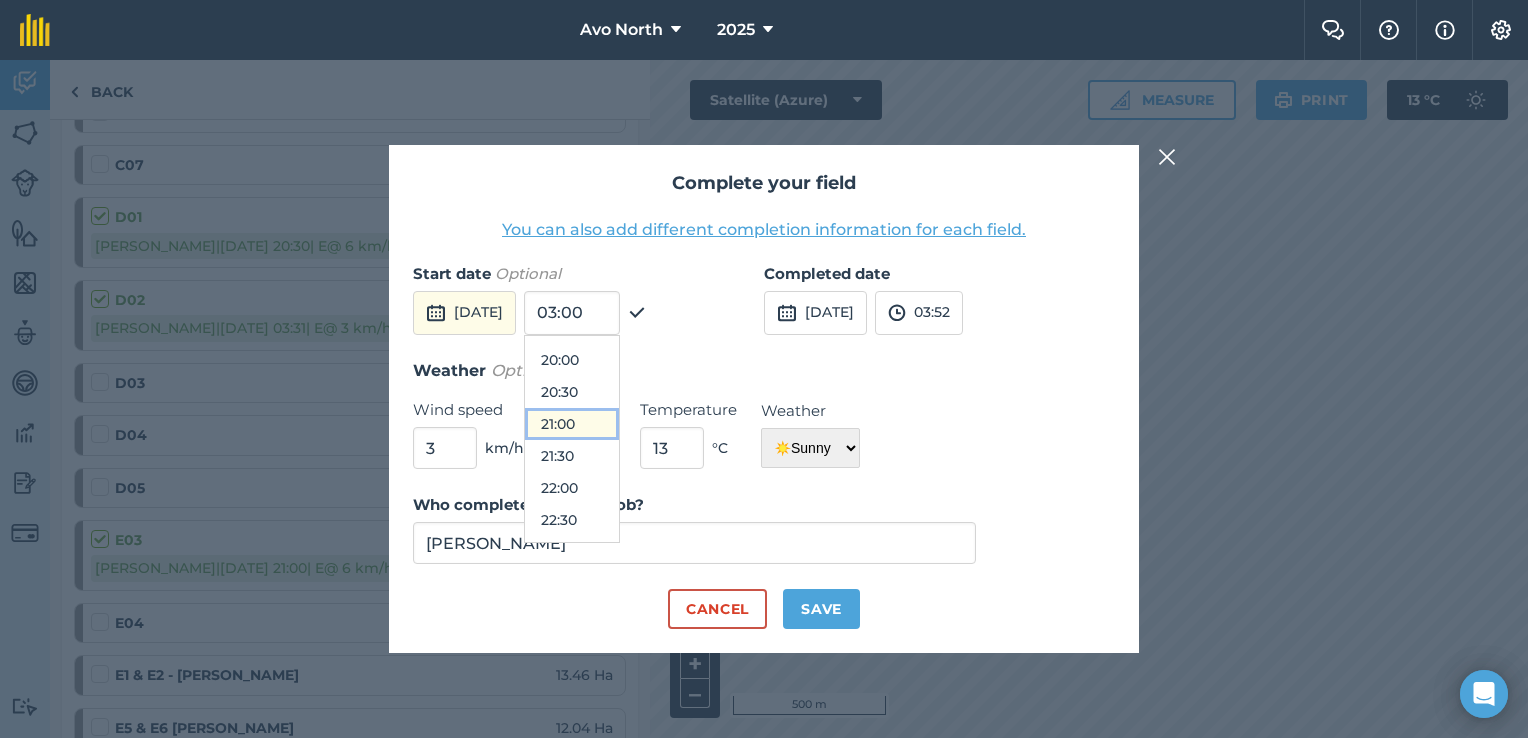 click on "21:00" at bounding box center (572, 424) 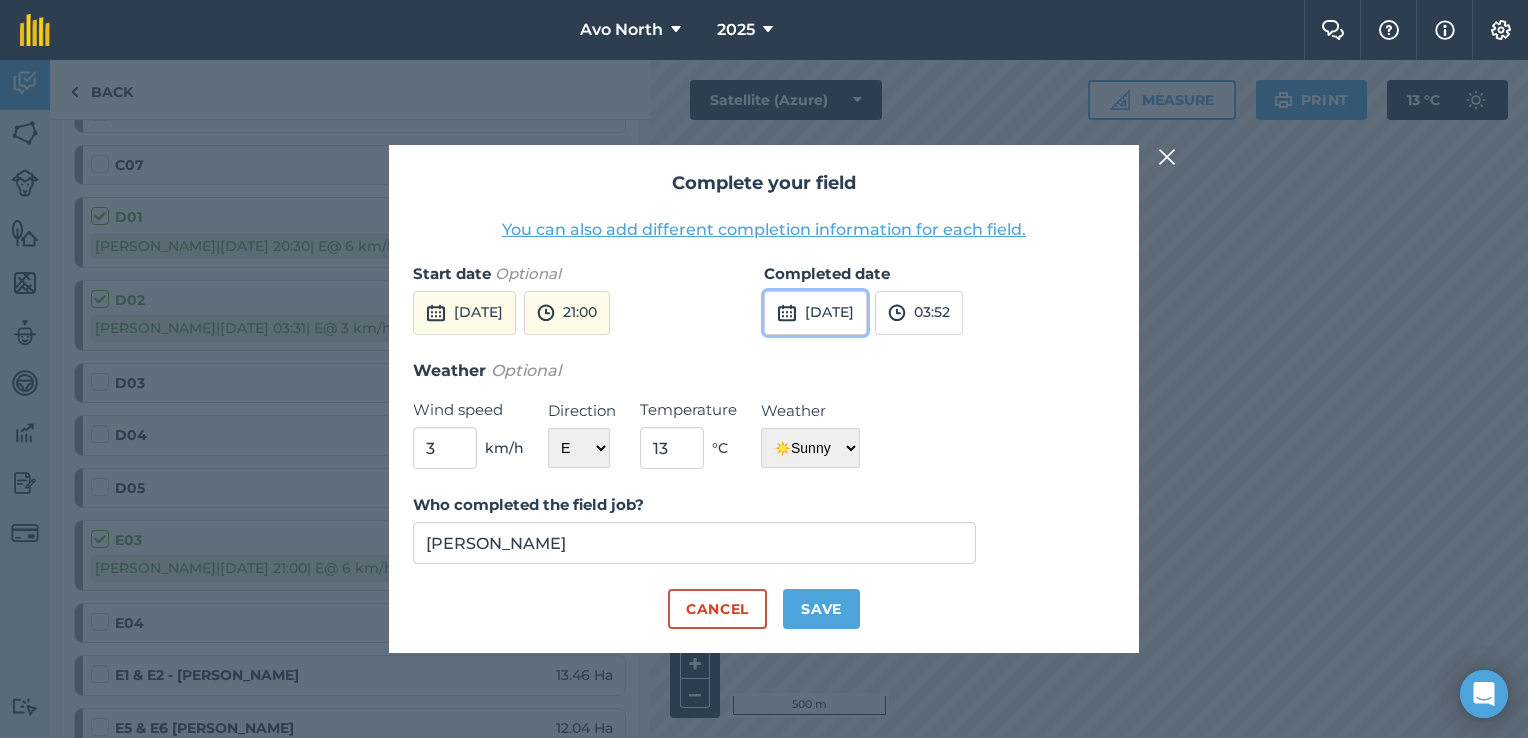 click on "[DATE]" at bounding box center (815, 313) 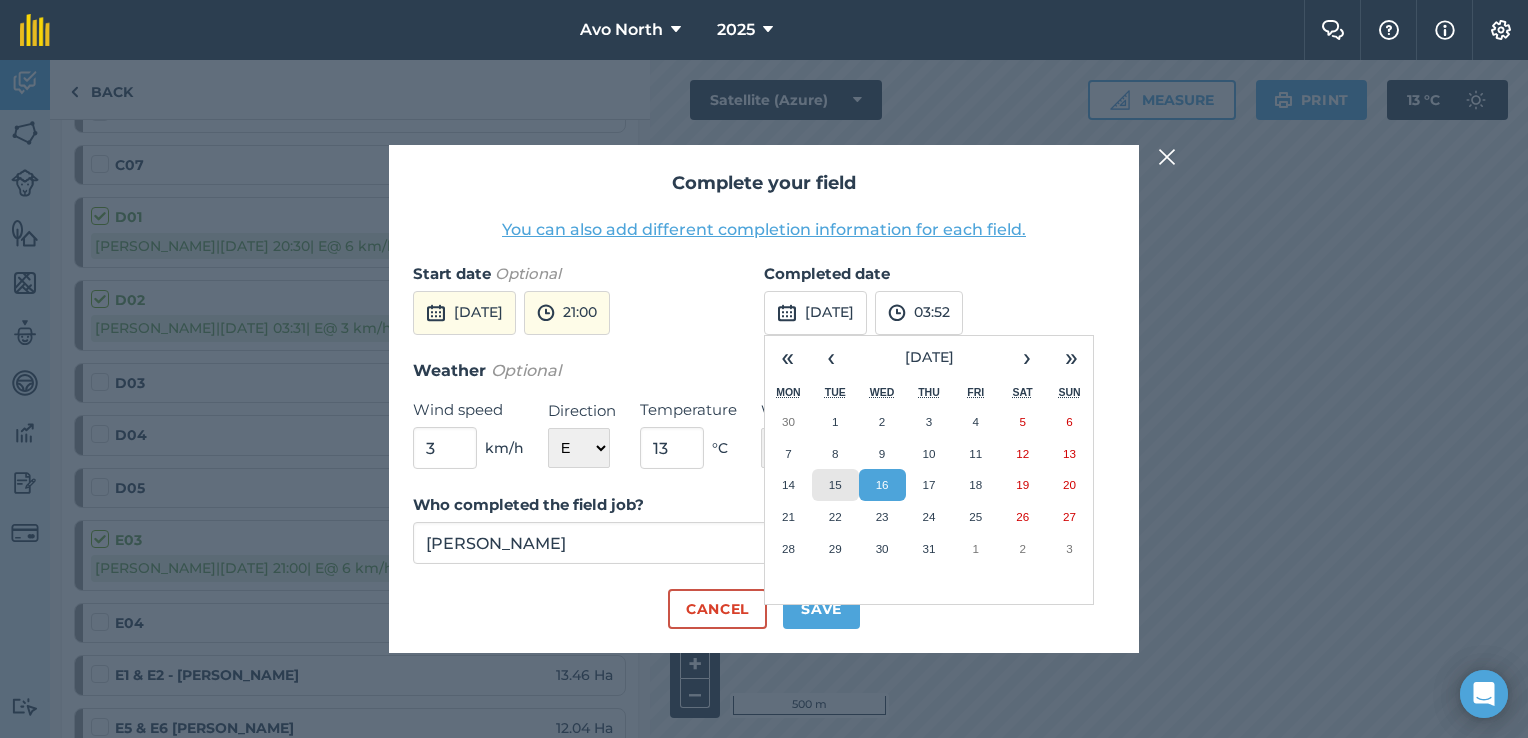 click on "15" at bounding box center (835, 484) 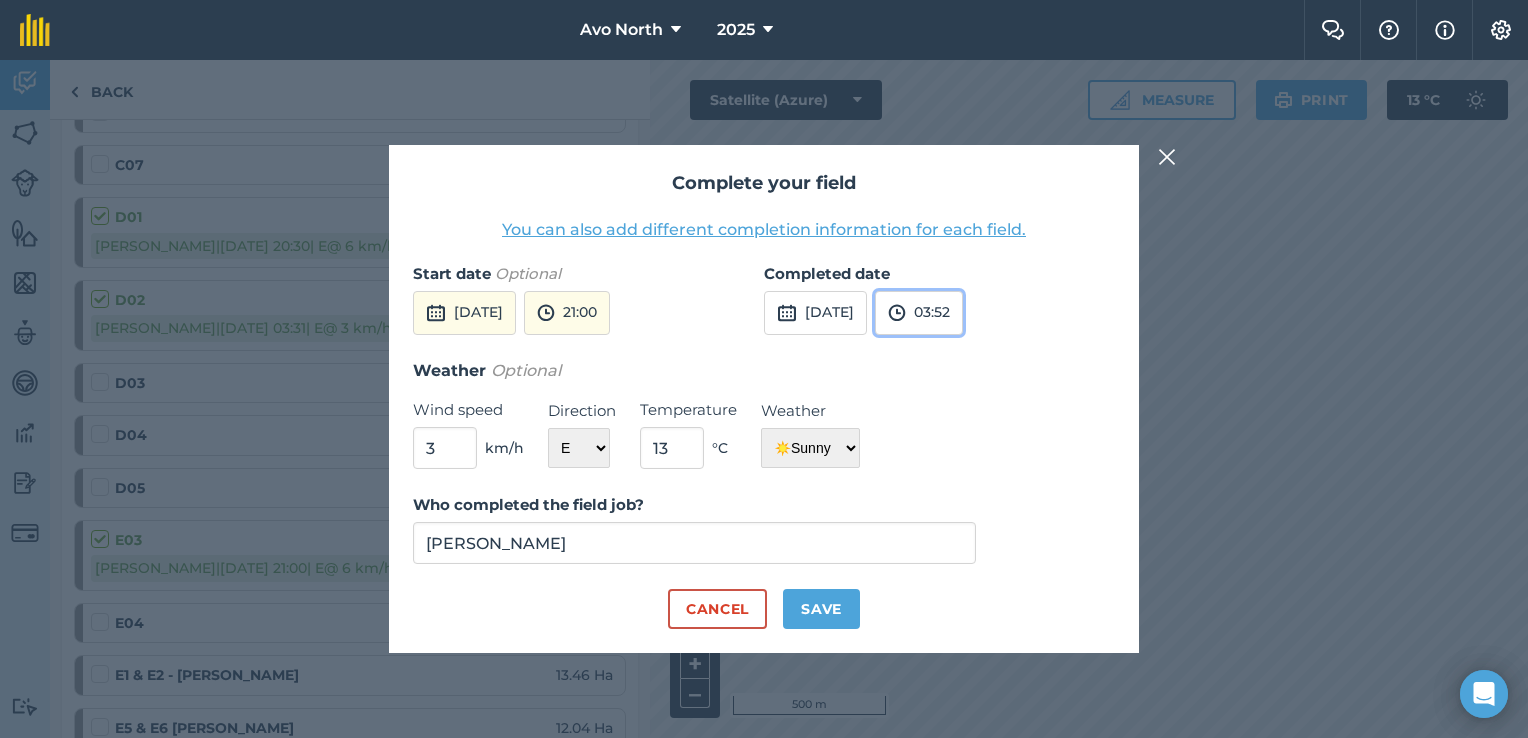 click on "03:52" at bounding box center [919, 313] 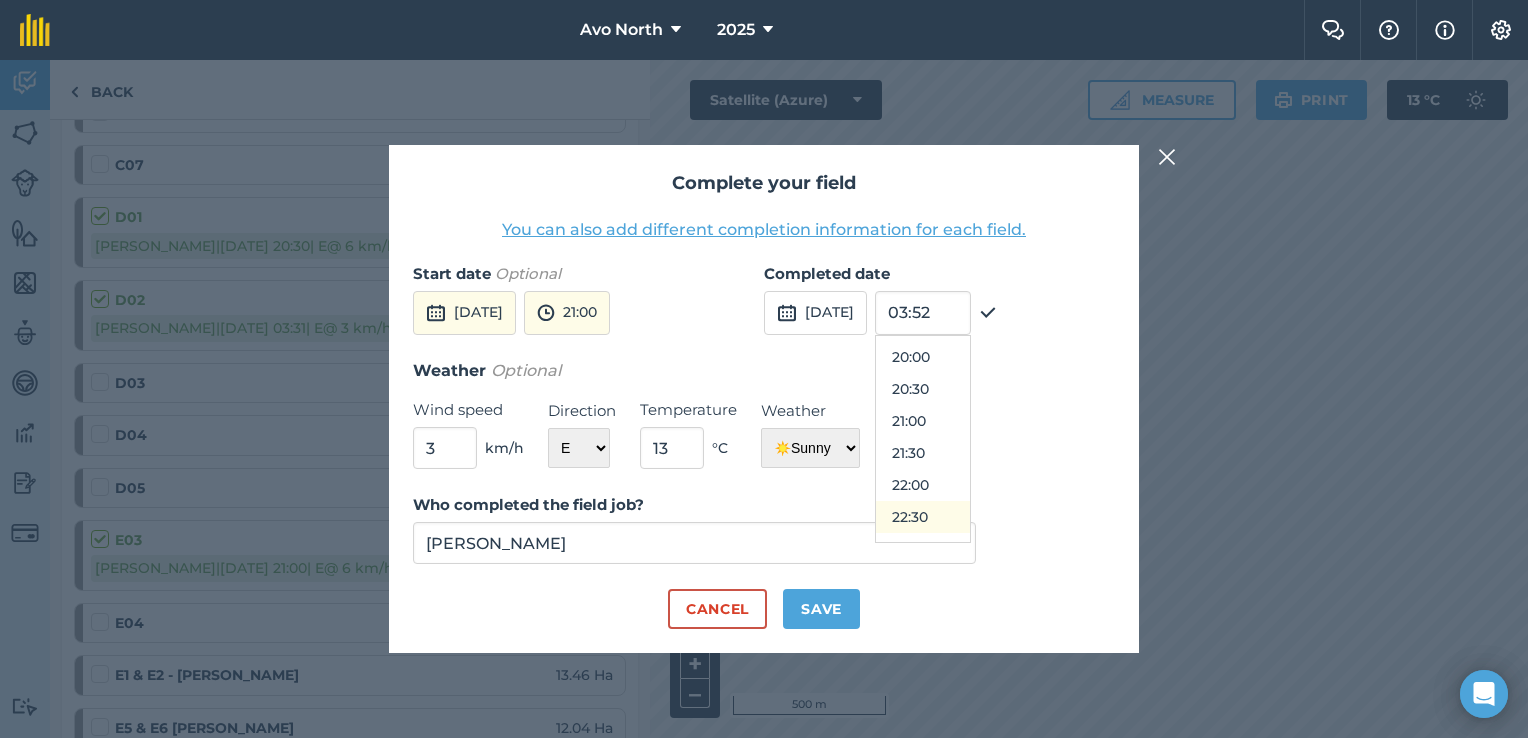scroll, scrollTop: 1229, scrollLeft: 0, axis: vertical 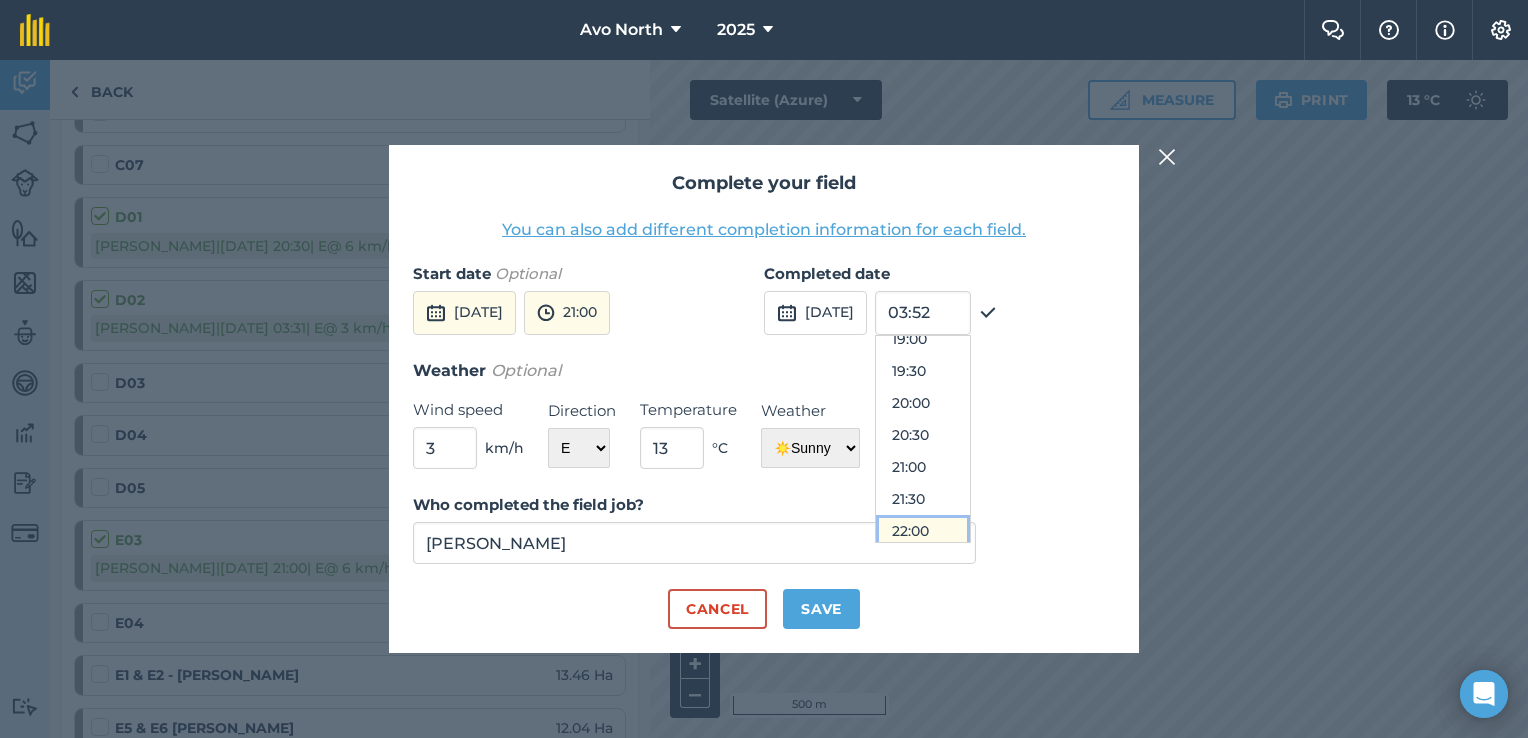 click on "22:00" at bounding box center (923, 531) 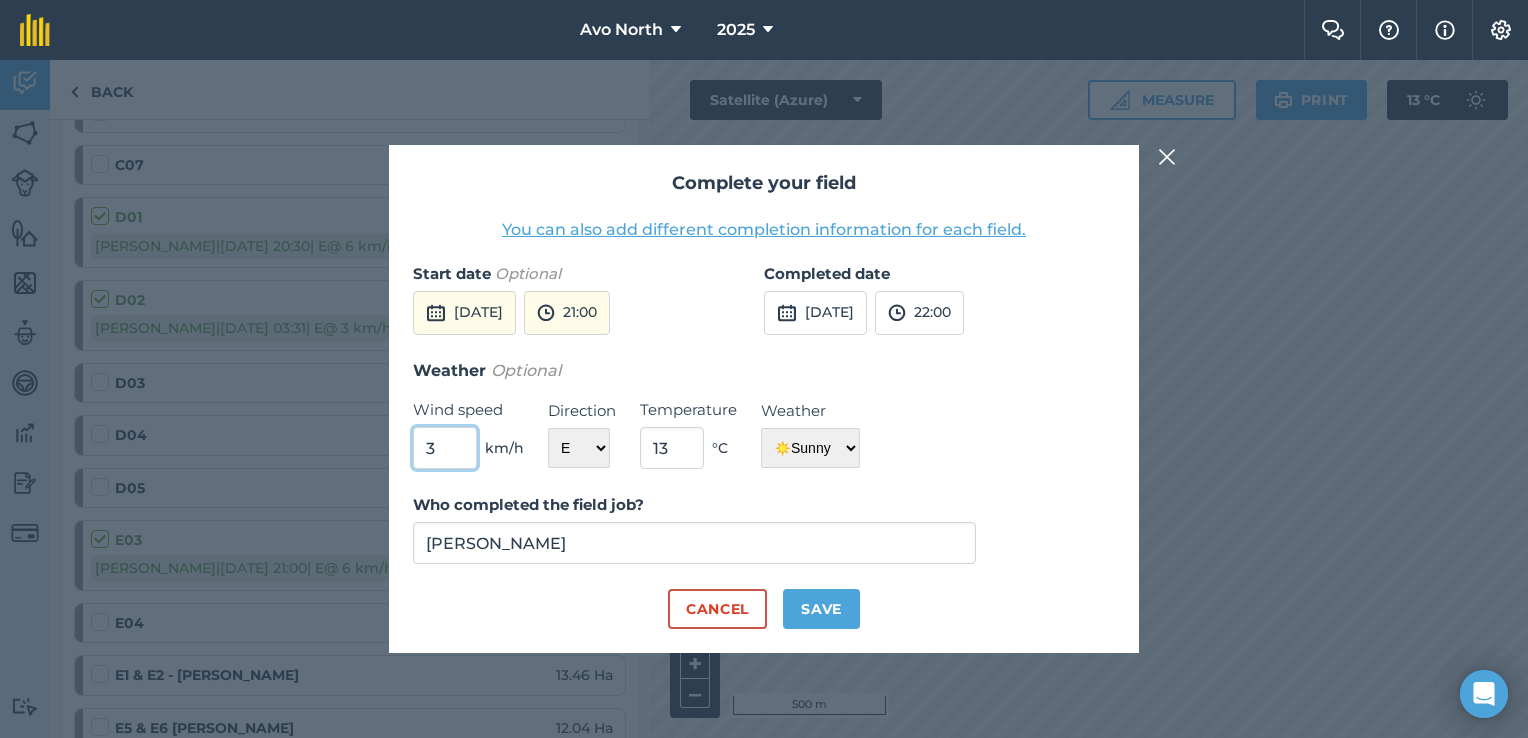 drag, startPoint x: 453, startPoint y: 453, endPoint x: 386, endPoint y: 458, distance: 67.18631 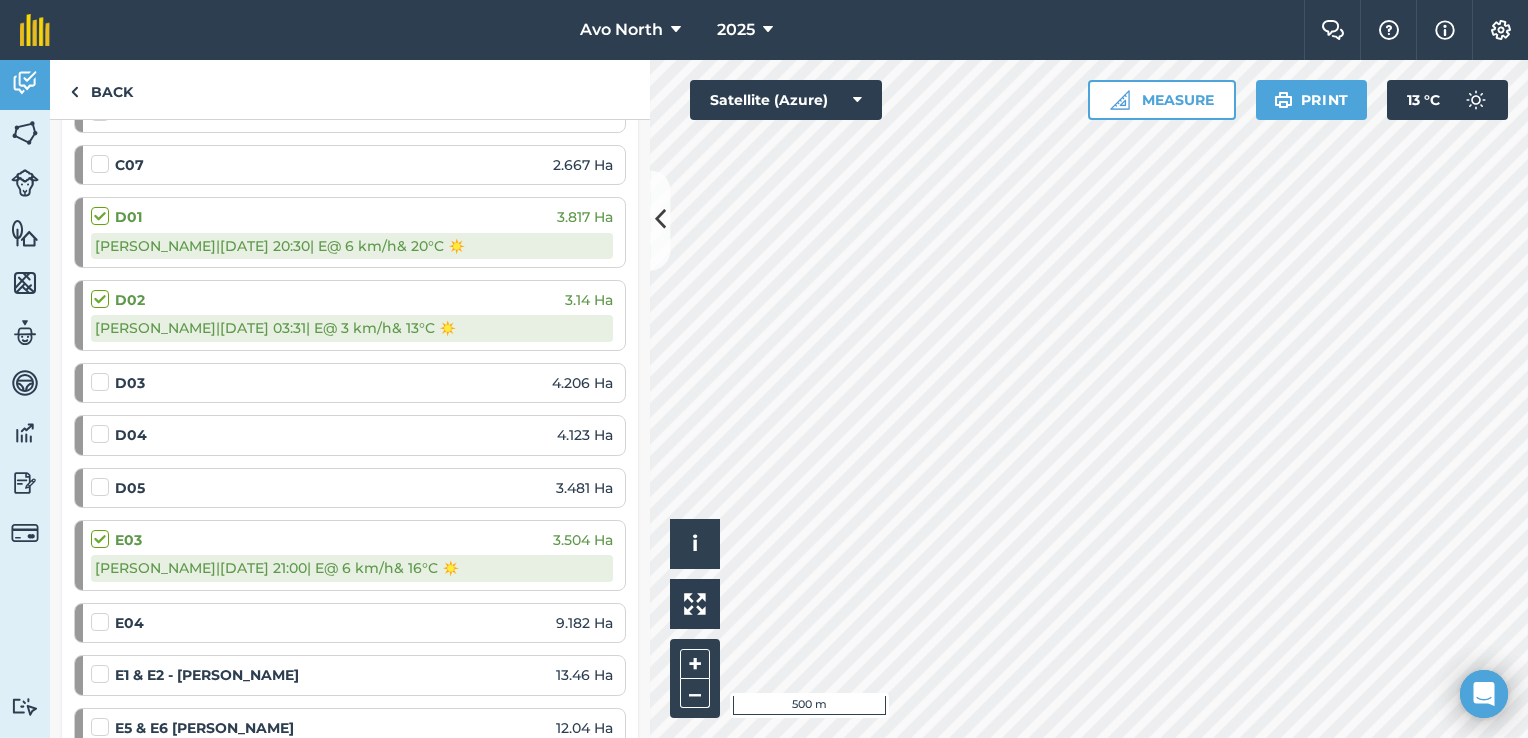 click at bounding box center [103, 612] 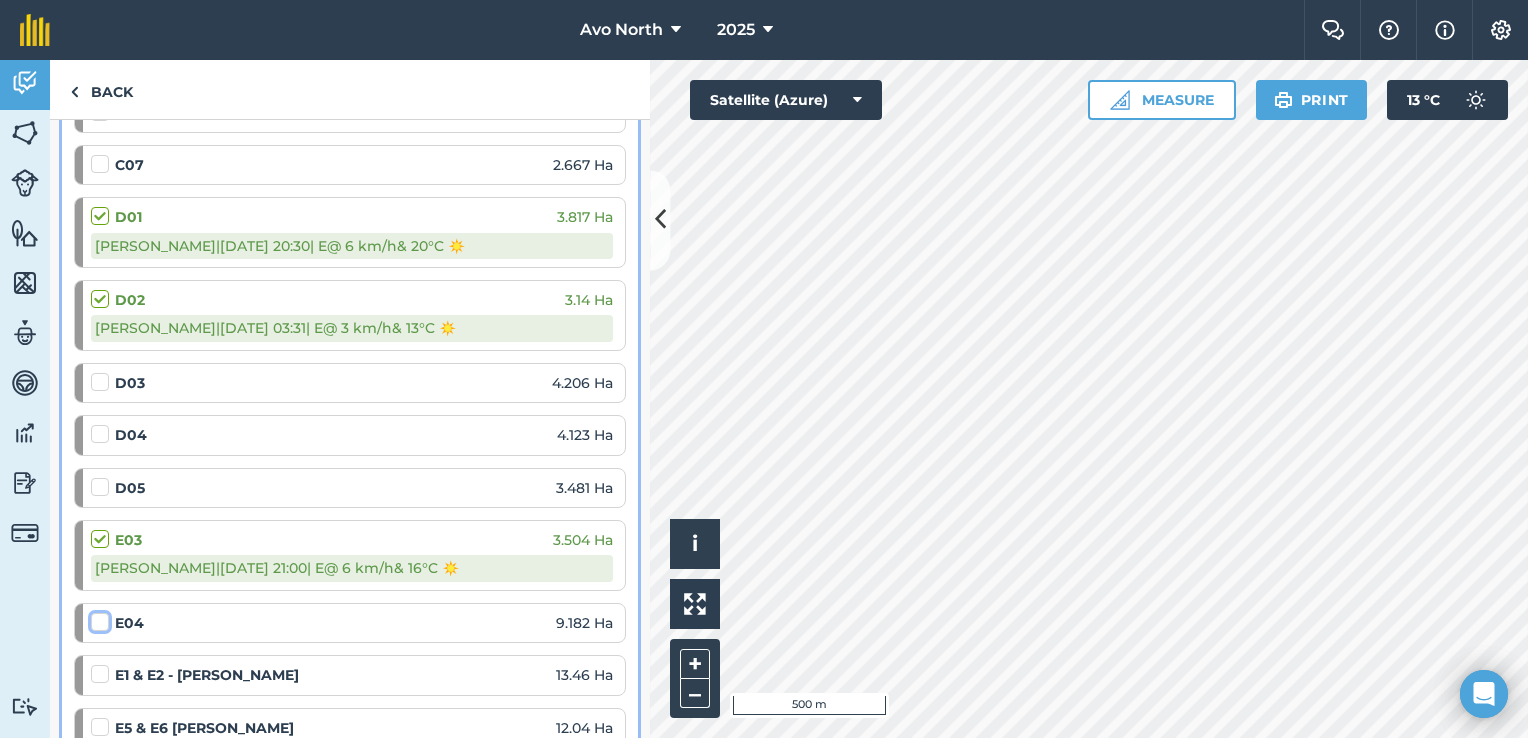 click at bounding box center (97, 618) 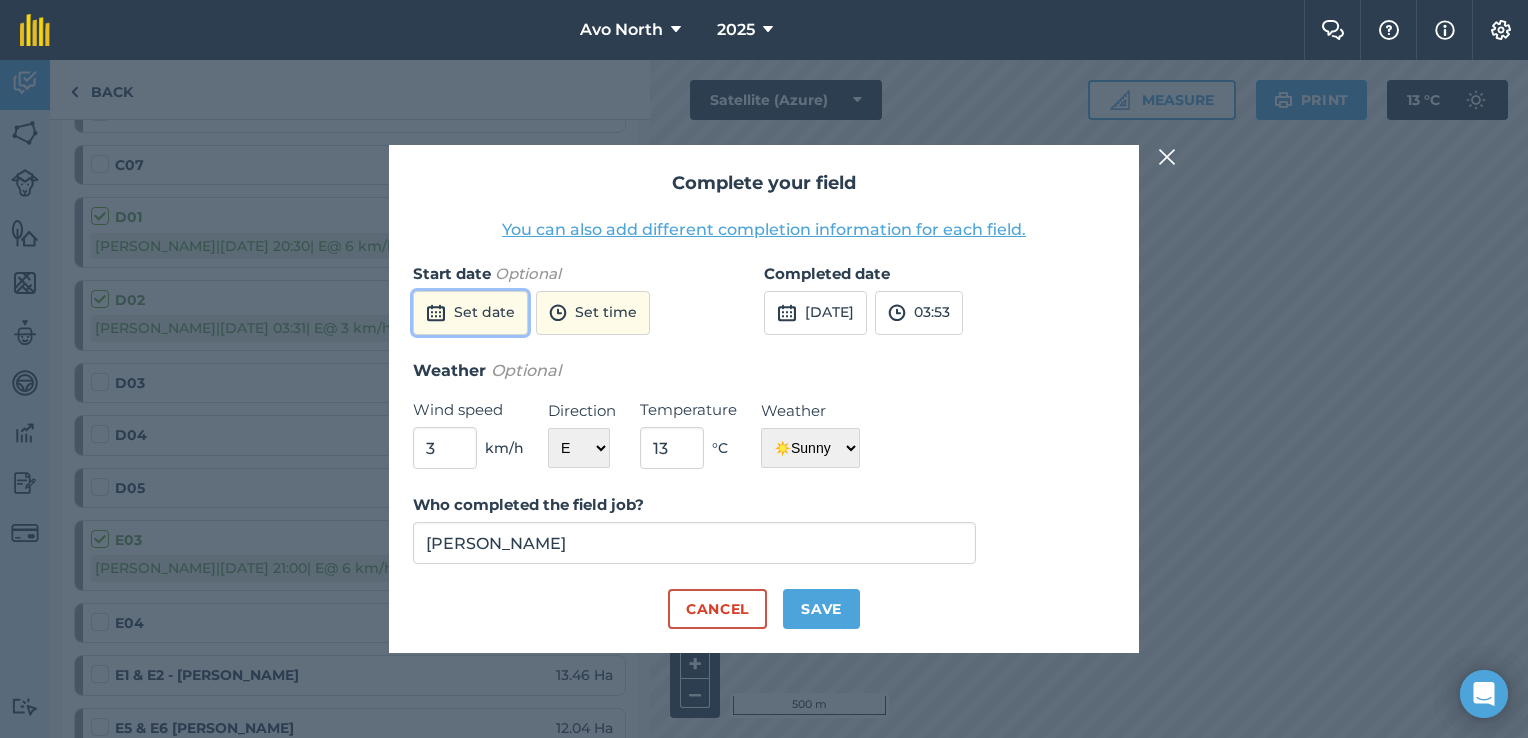 click on "Set date" at bounding box center (470, 313) 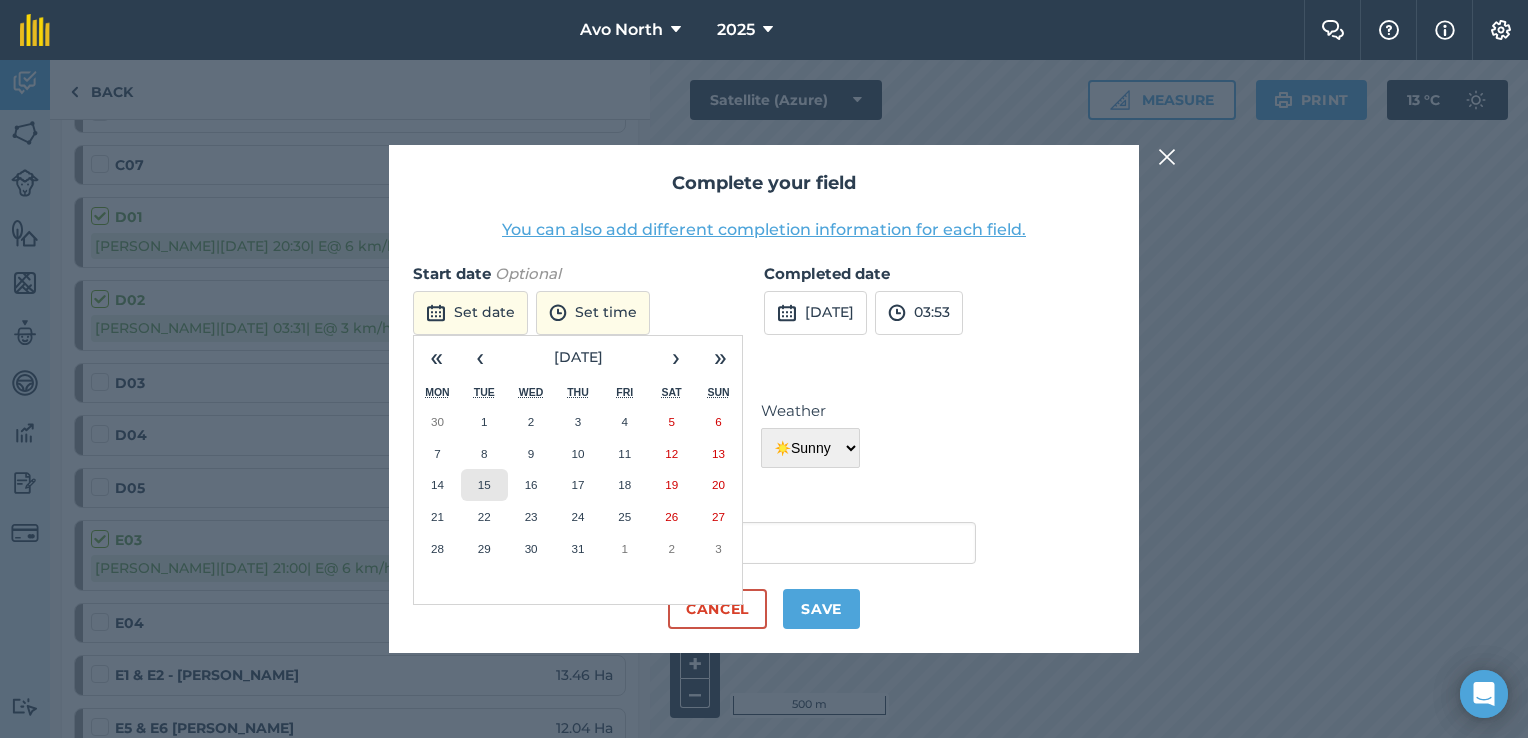click on "15" at bounding box center (484, 485) 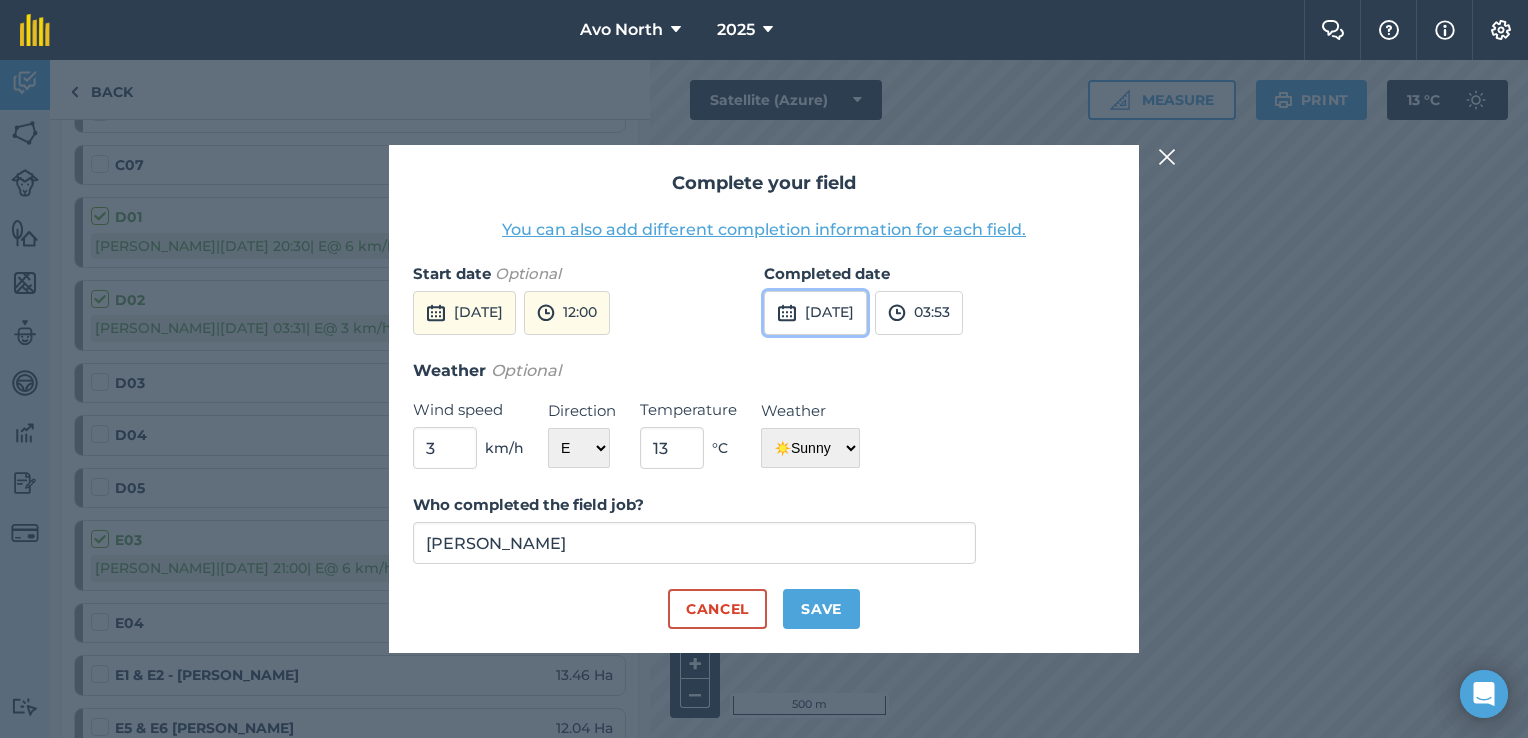 click on "[DATE]" at bounding box center [815, 313] 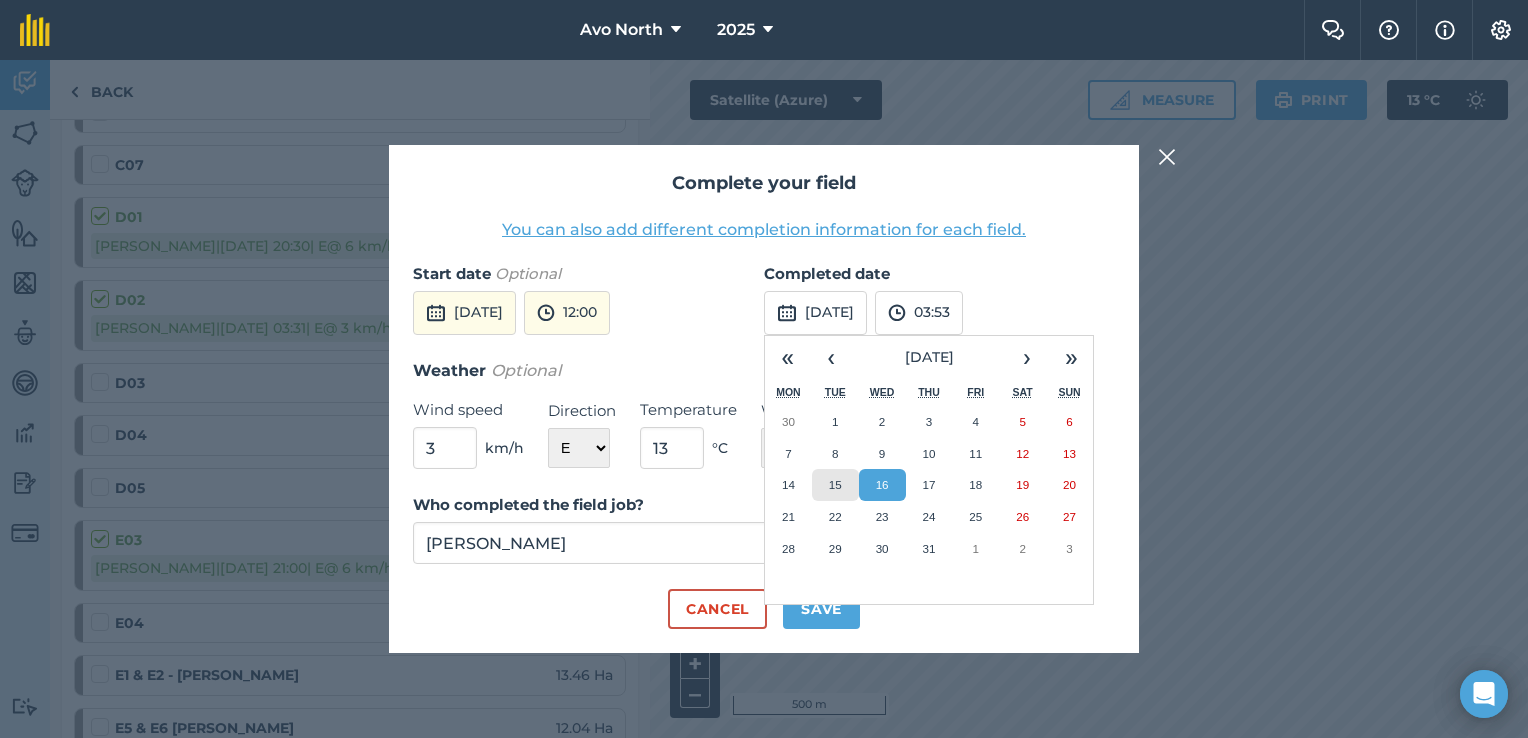 click on "15" at bounding box center (835, 485) 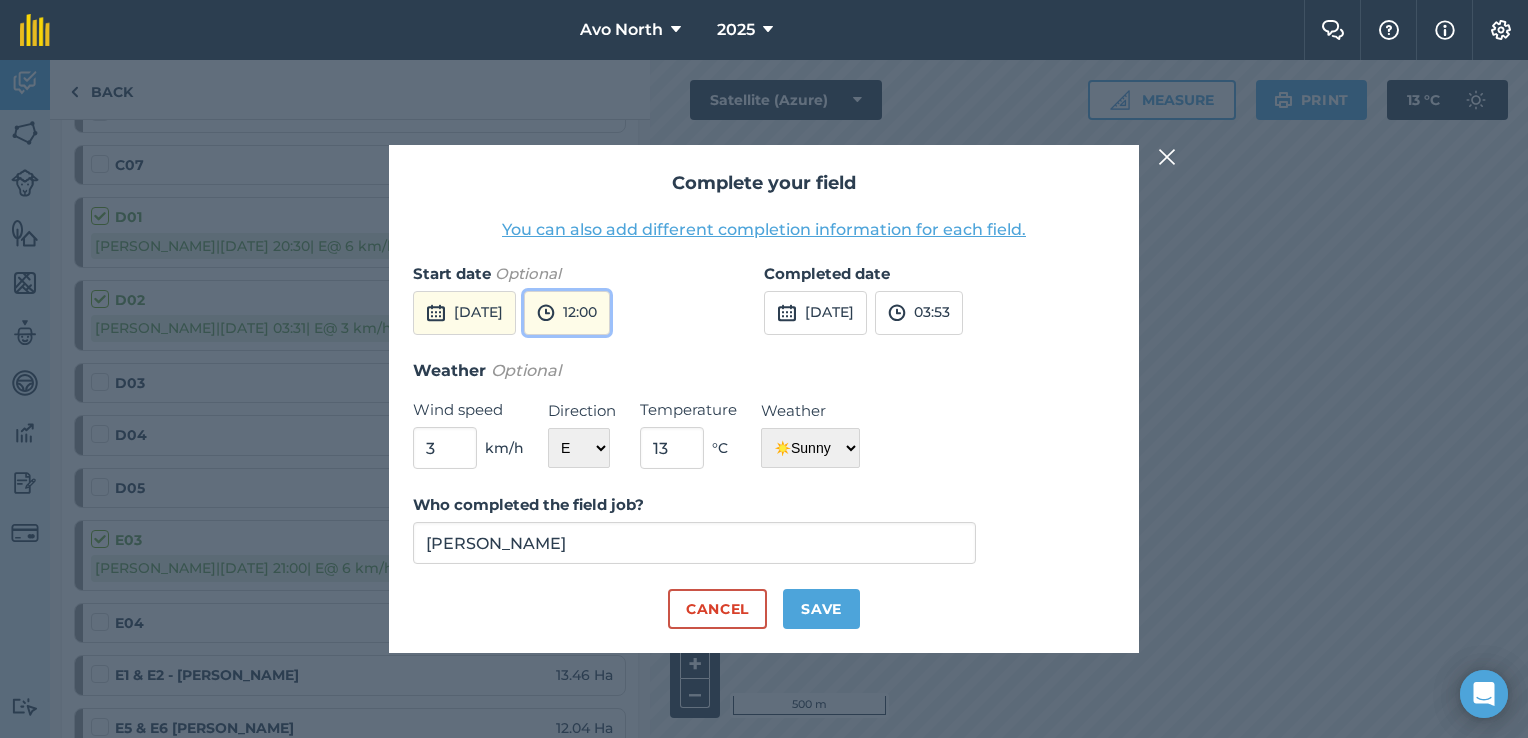 click at bounding box center (546, 313) 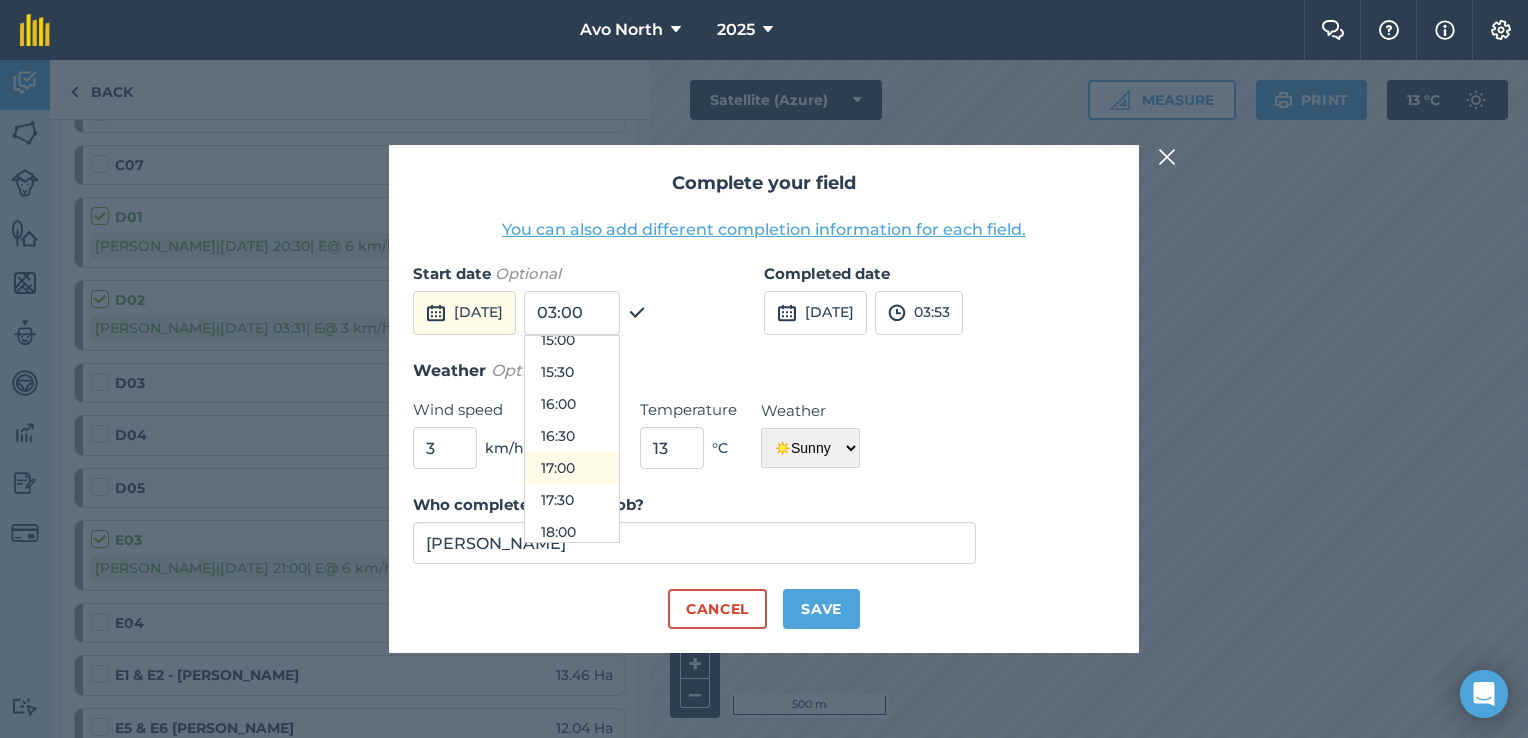 scroll, scrollTop: 1329, scrollLeft: 0, axis: vertical 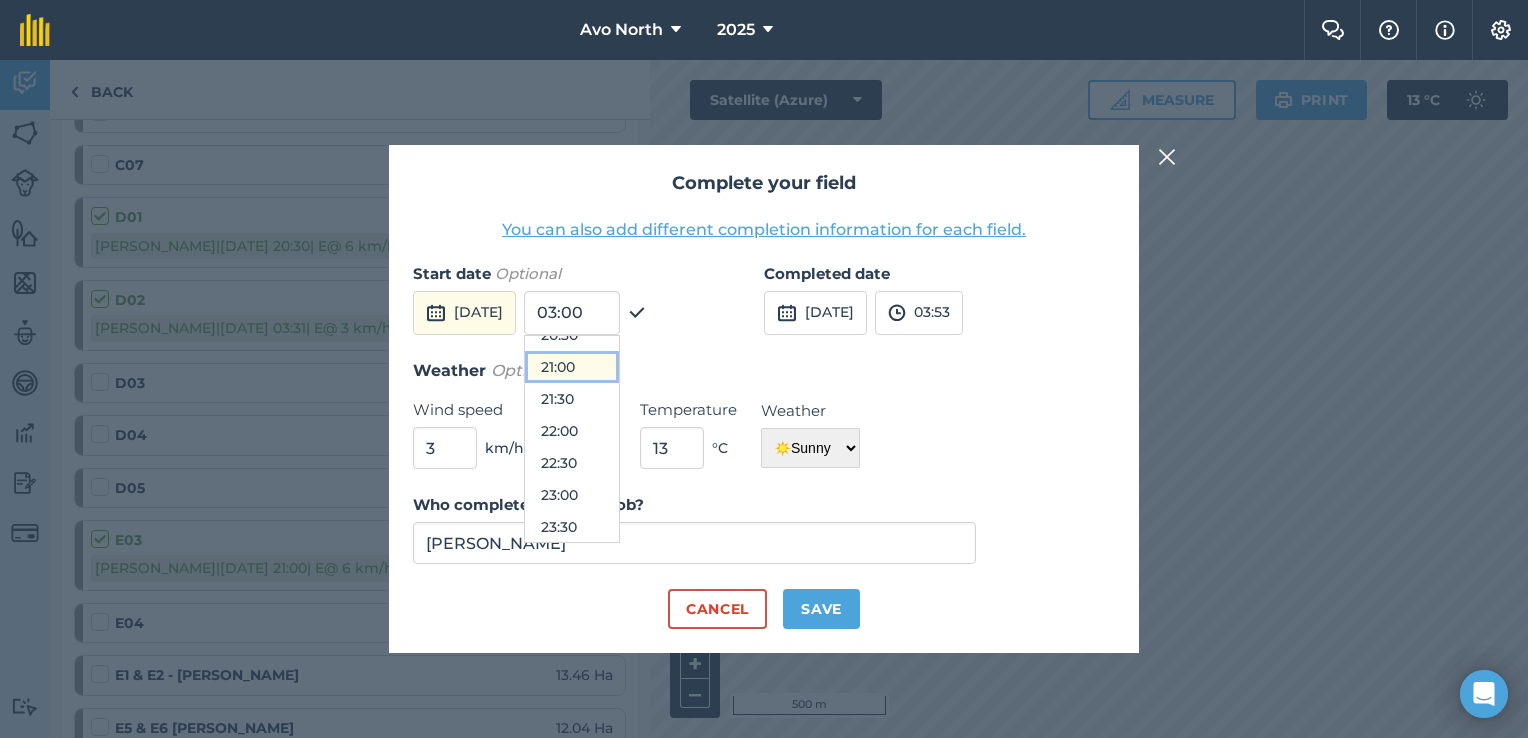 click on "21:00" at bounding box center [572, 367] 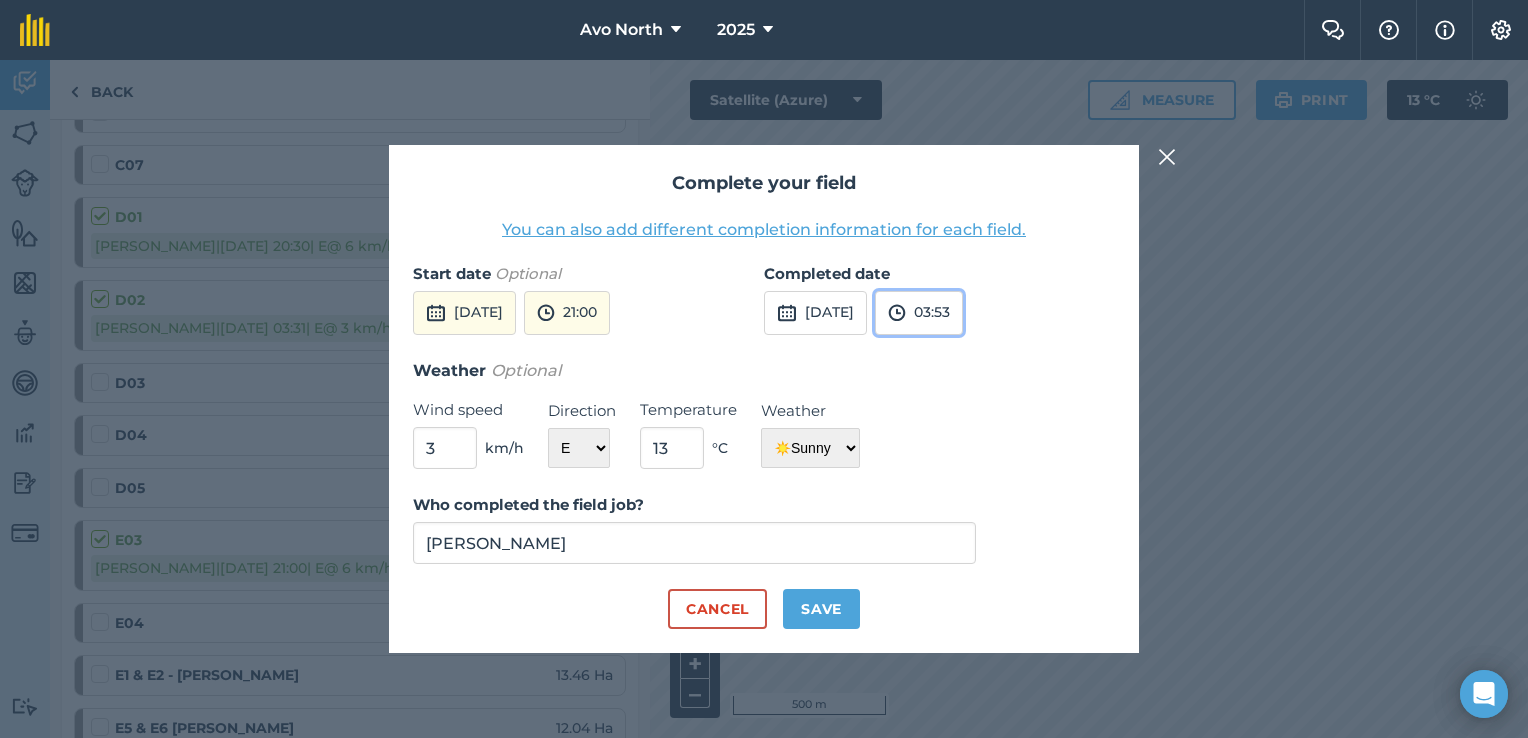 click on "03:53" at bounding box center (919, 313) 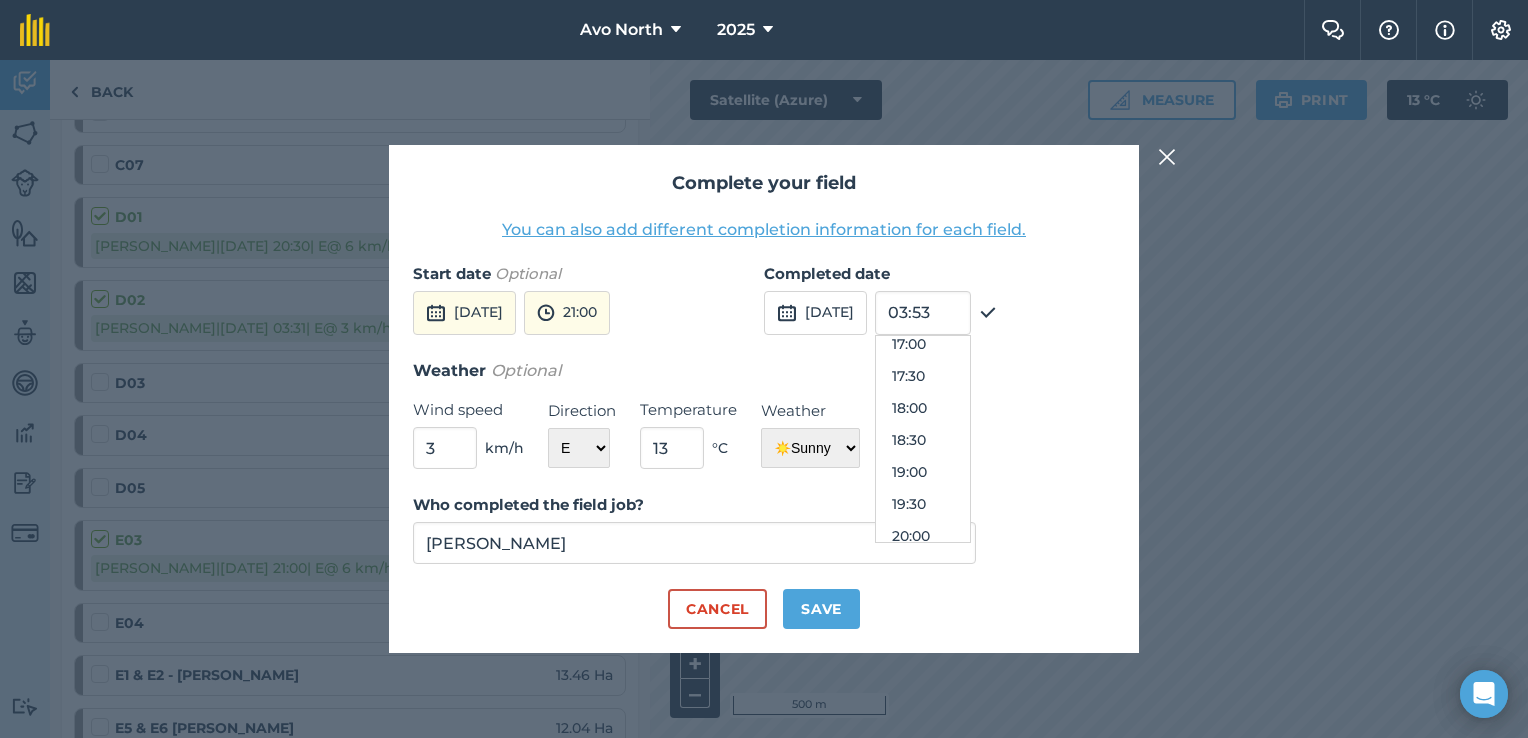 scroll, scrollTop: 1260, scrollLeft: 0, axis: vertical 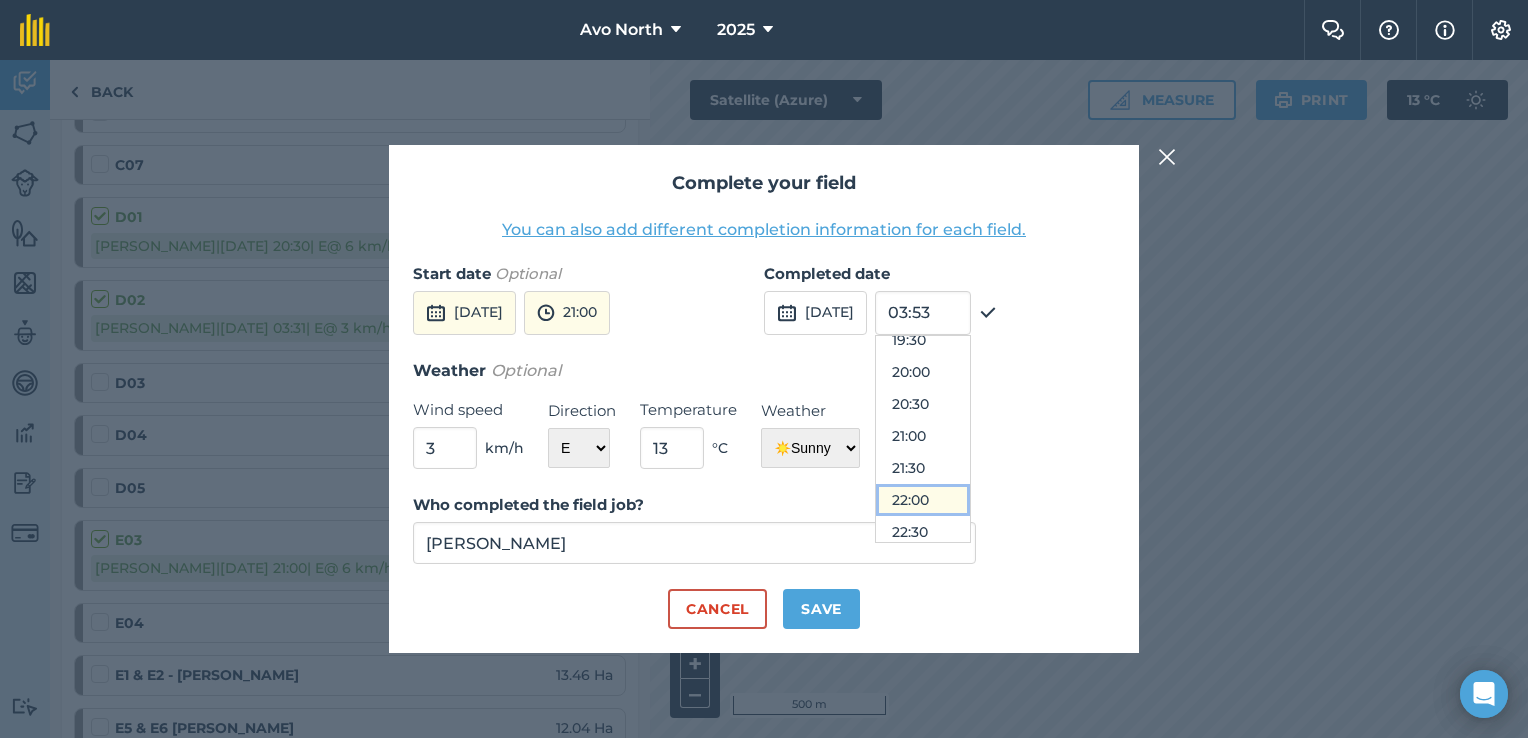 click on "22:00" at bounding box center (923, 500) 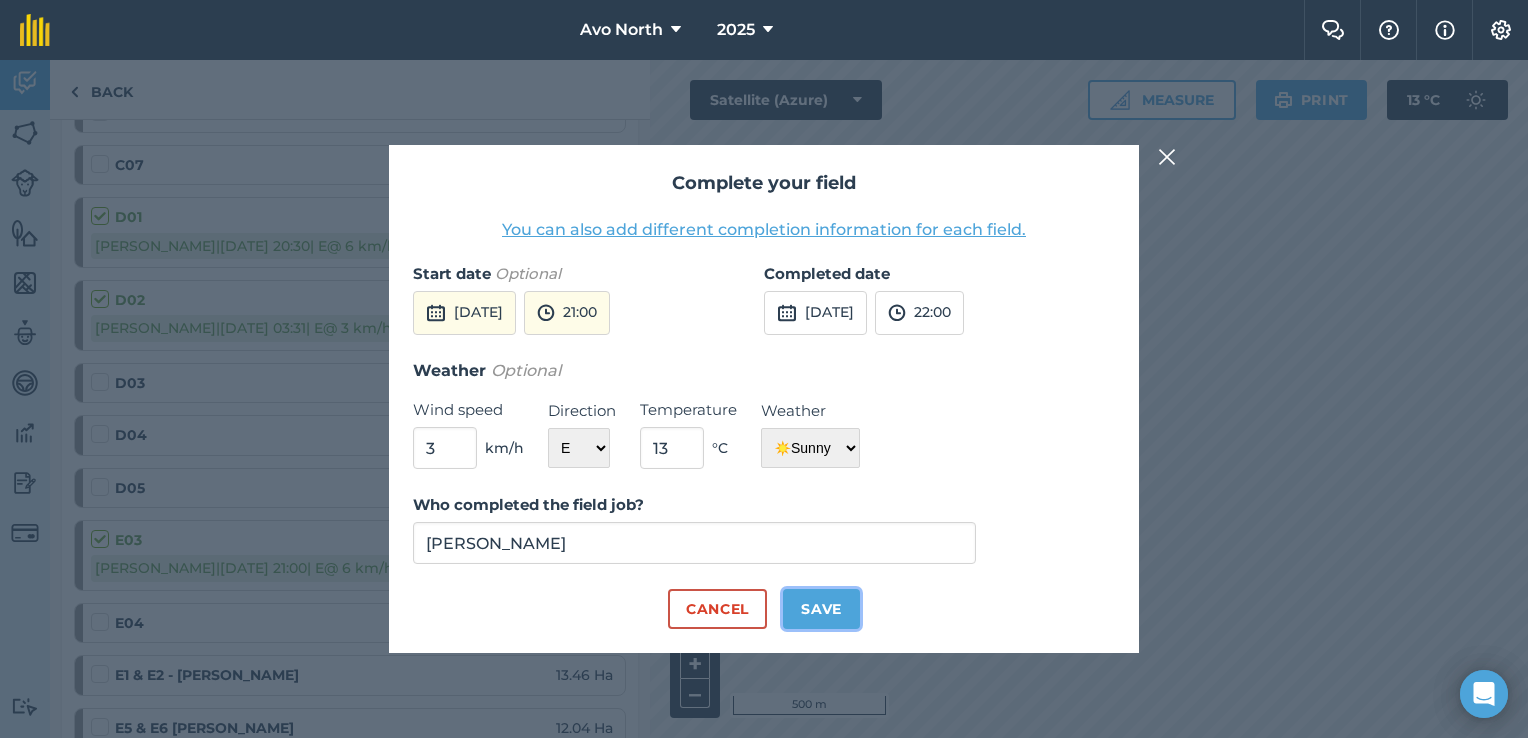 click on "Save" at bounding box center (821, 609) 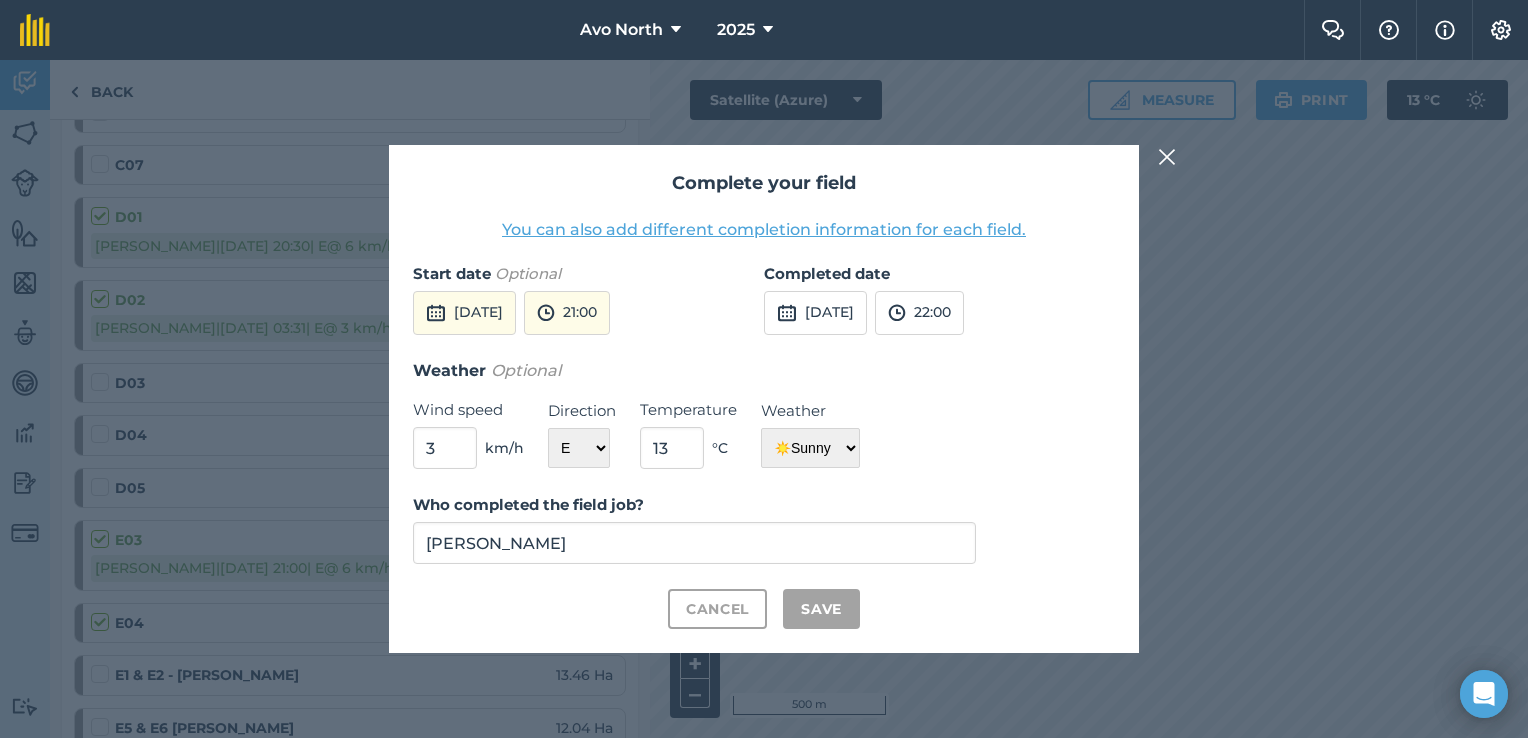 checkbox on "true" 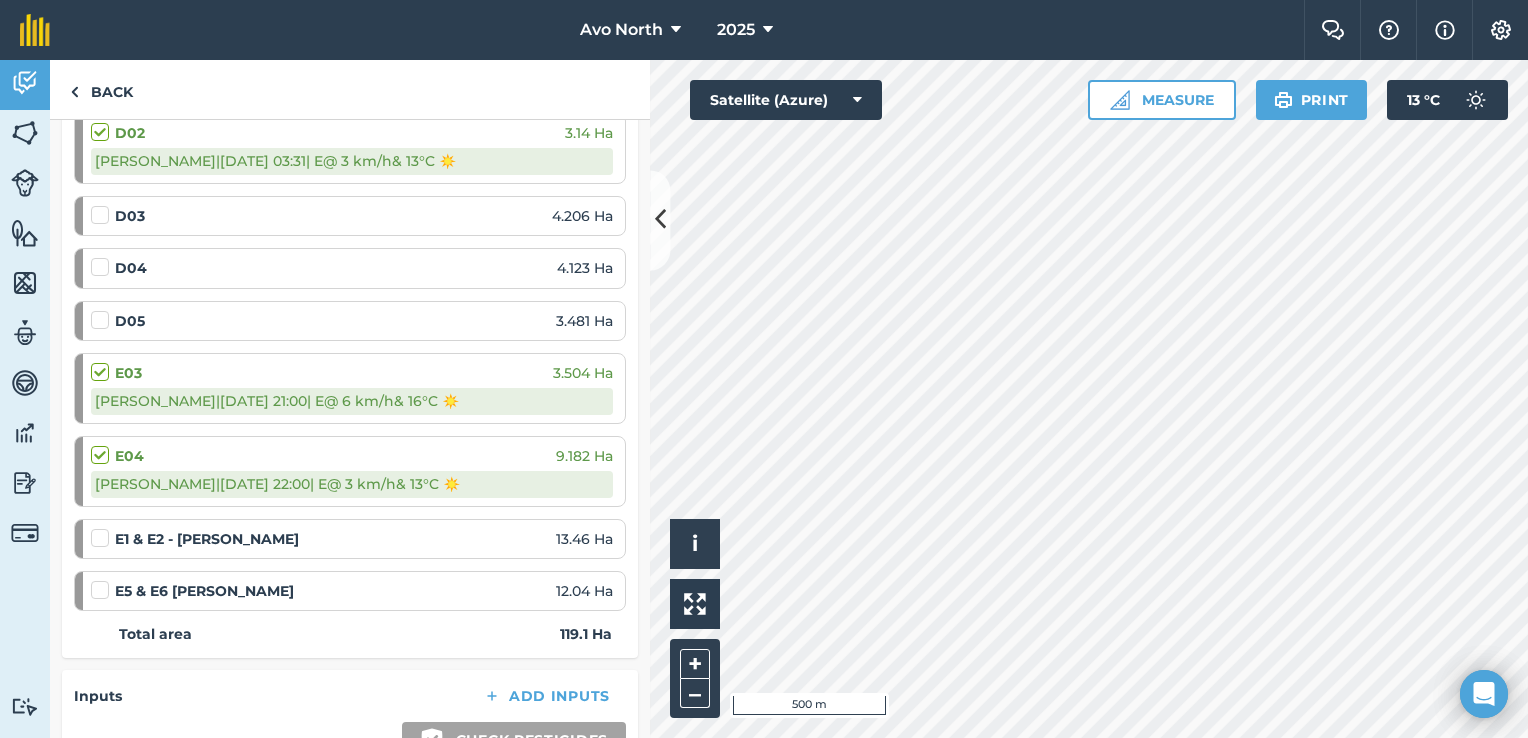 scroll, scrollTop: 2000, scrollLeft: 0, axis: vertical 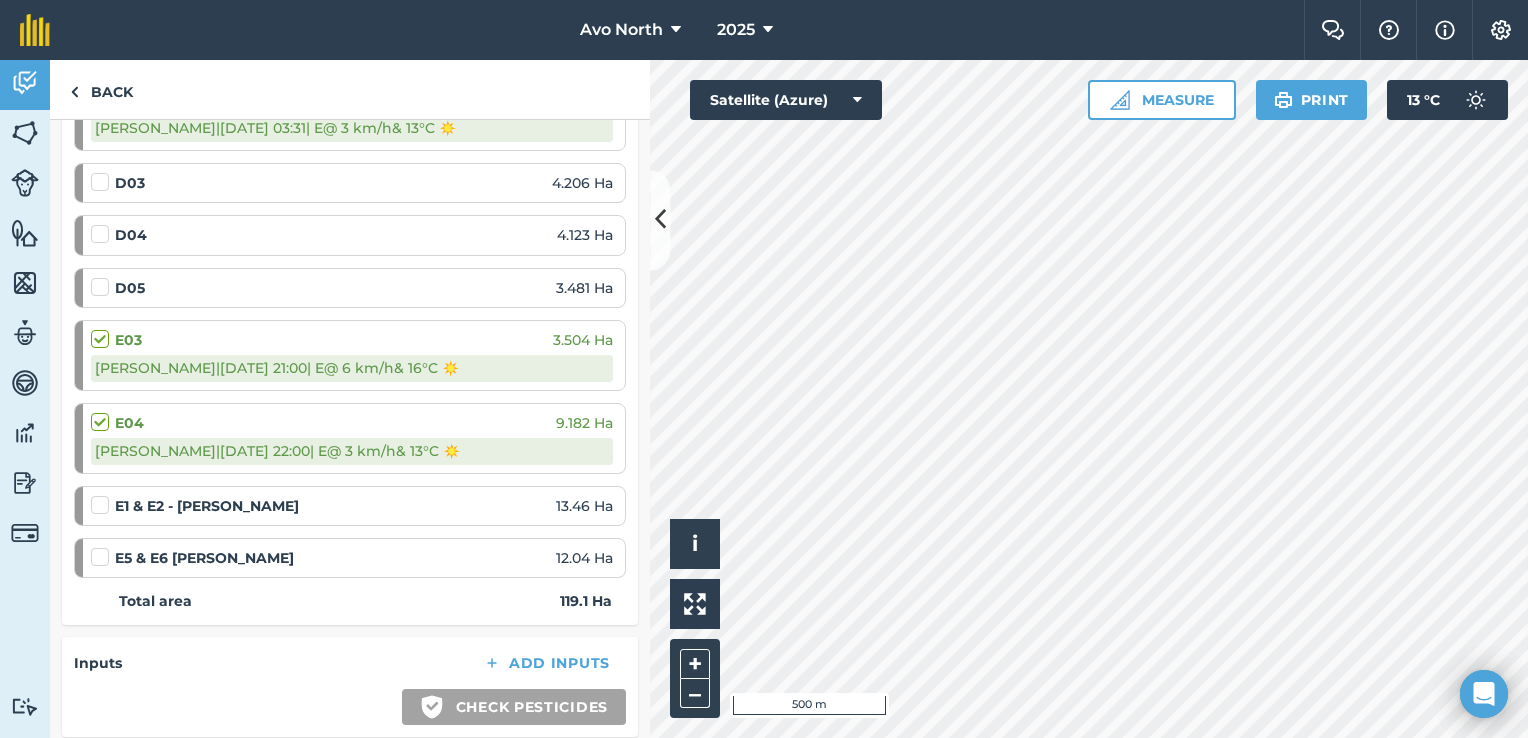 click at bounding box center [103, 547] 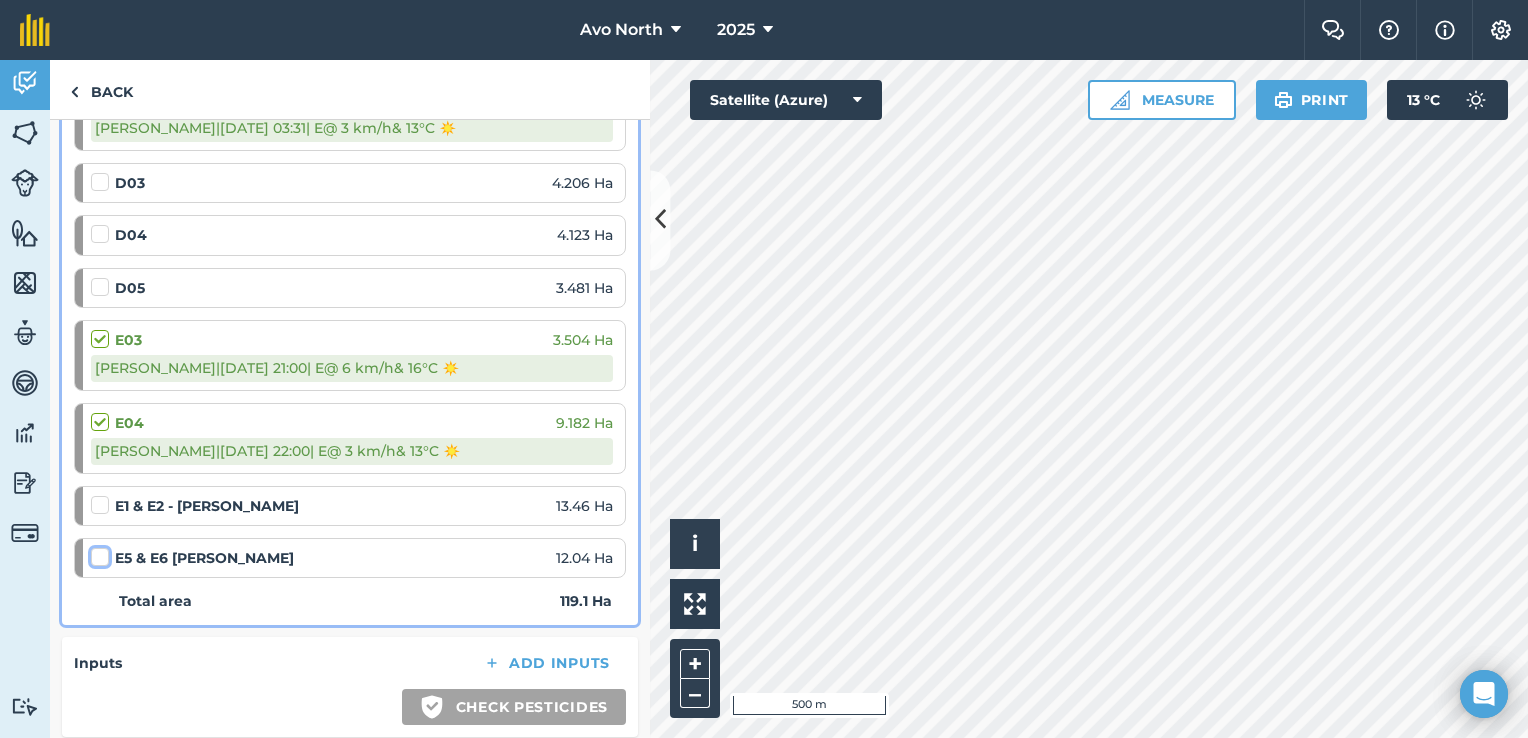 click at bounding box center (97, 553) 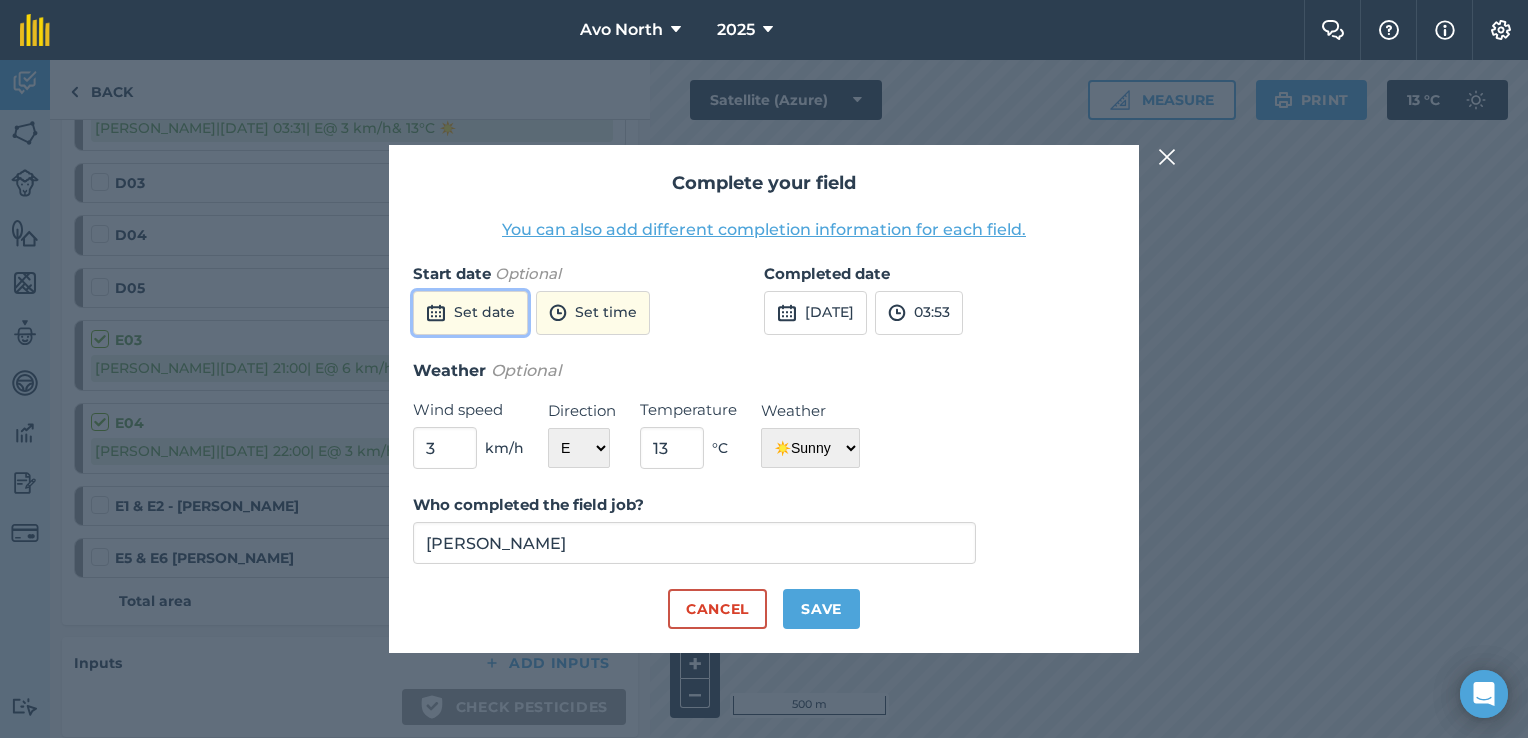 click on "Set date" at bounding box center [470, 313] 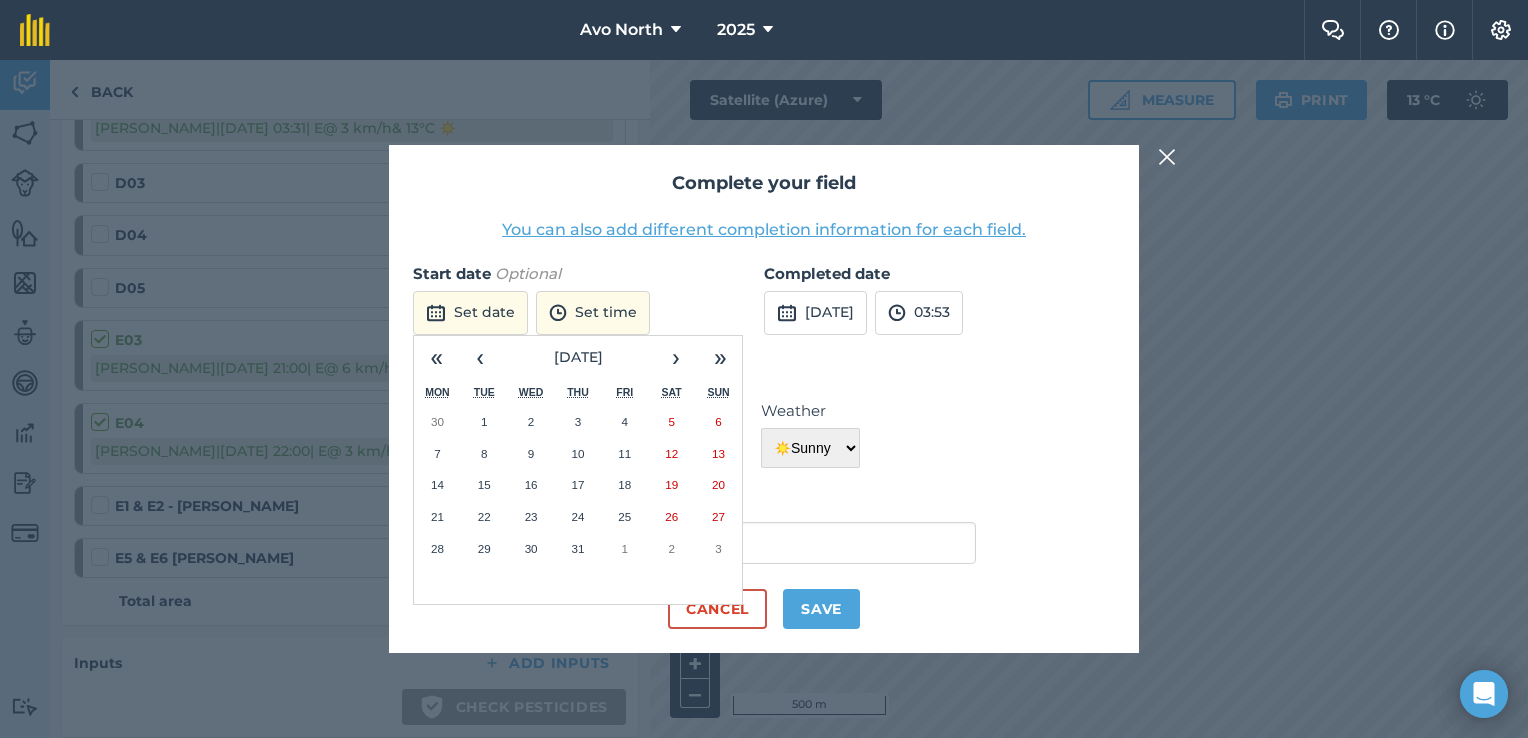 click on "16" at bounding box center (531, 484) 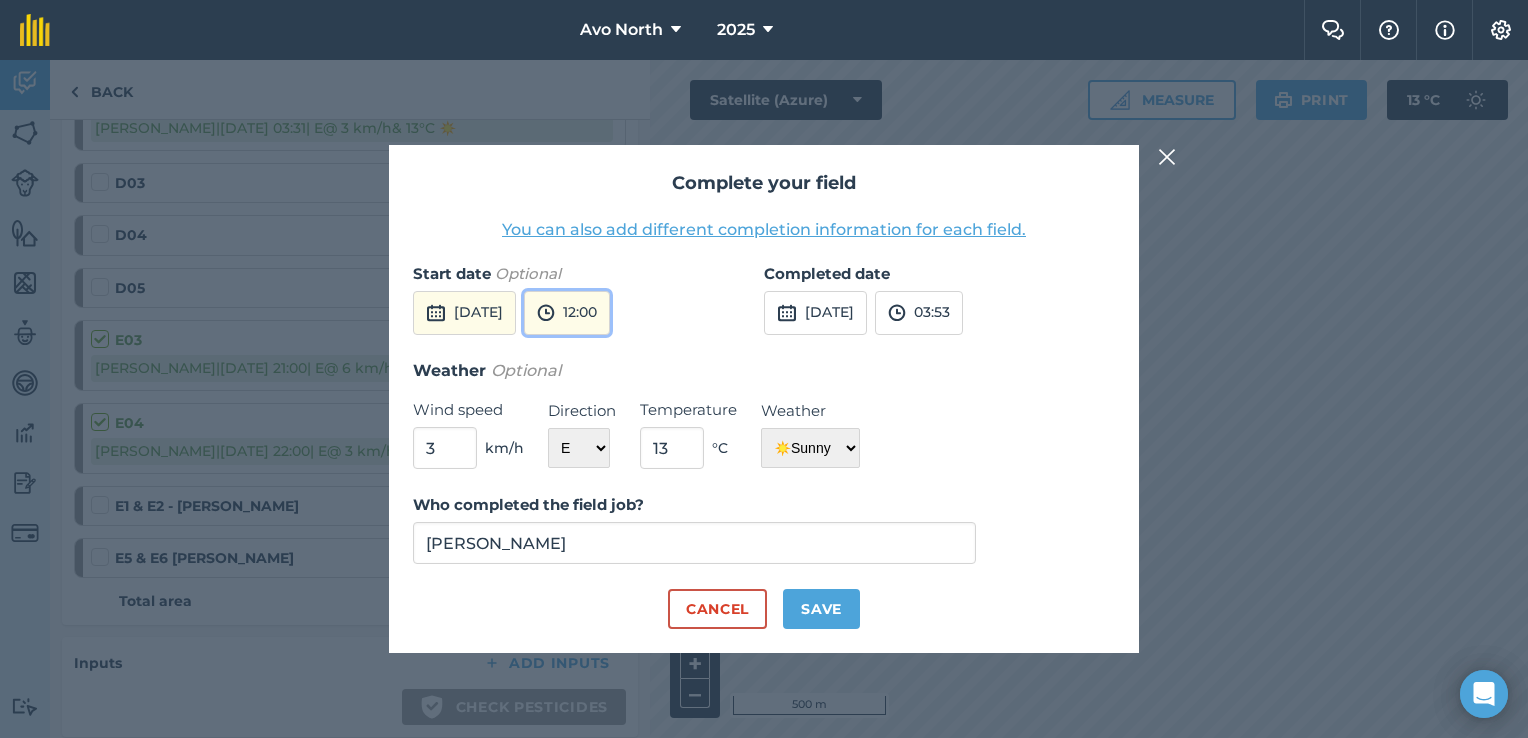 click on "12:00" at bounding box center [567, 313] 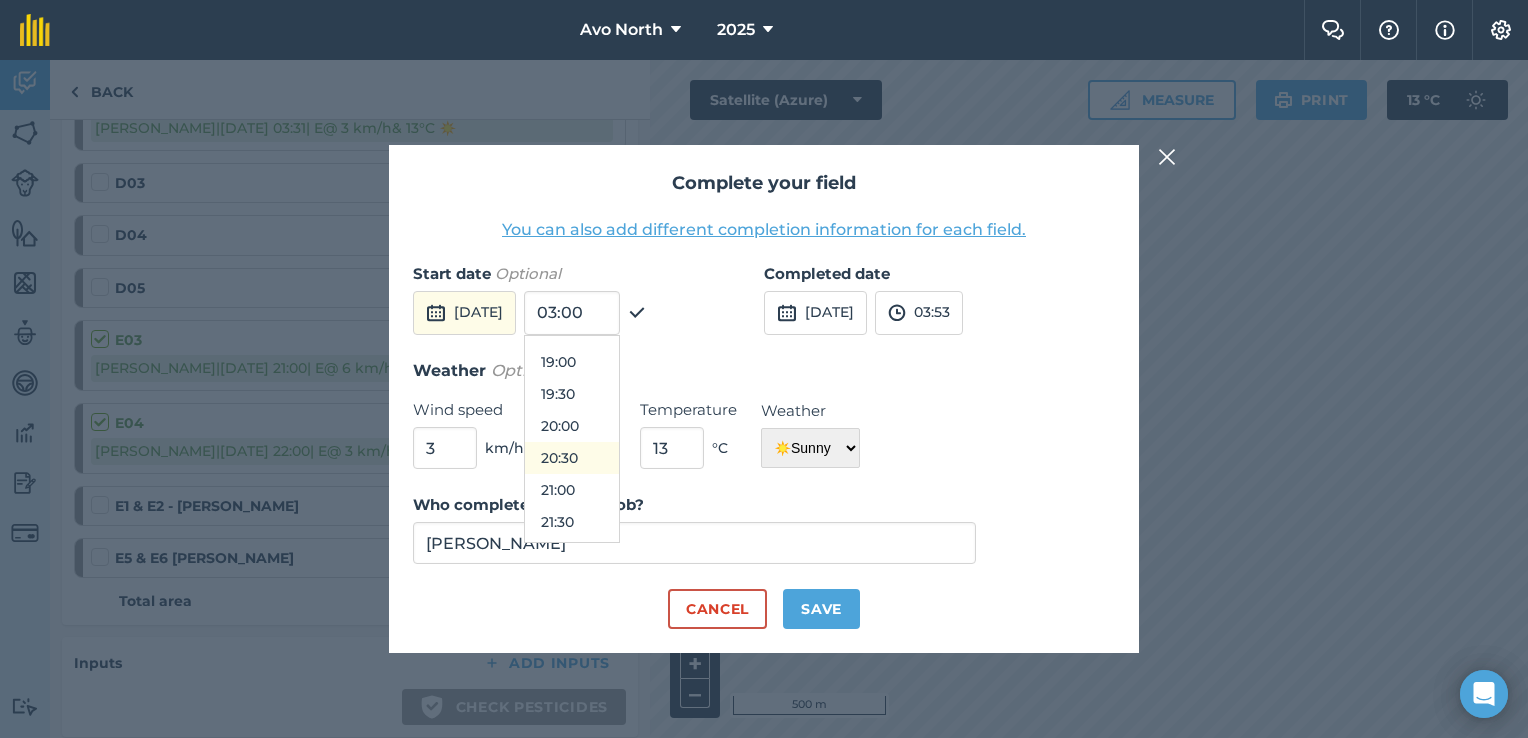 scroll, scrollTop: 1172, scrollLeft: 0, axis: vertical 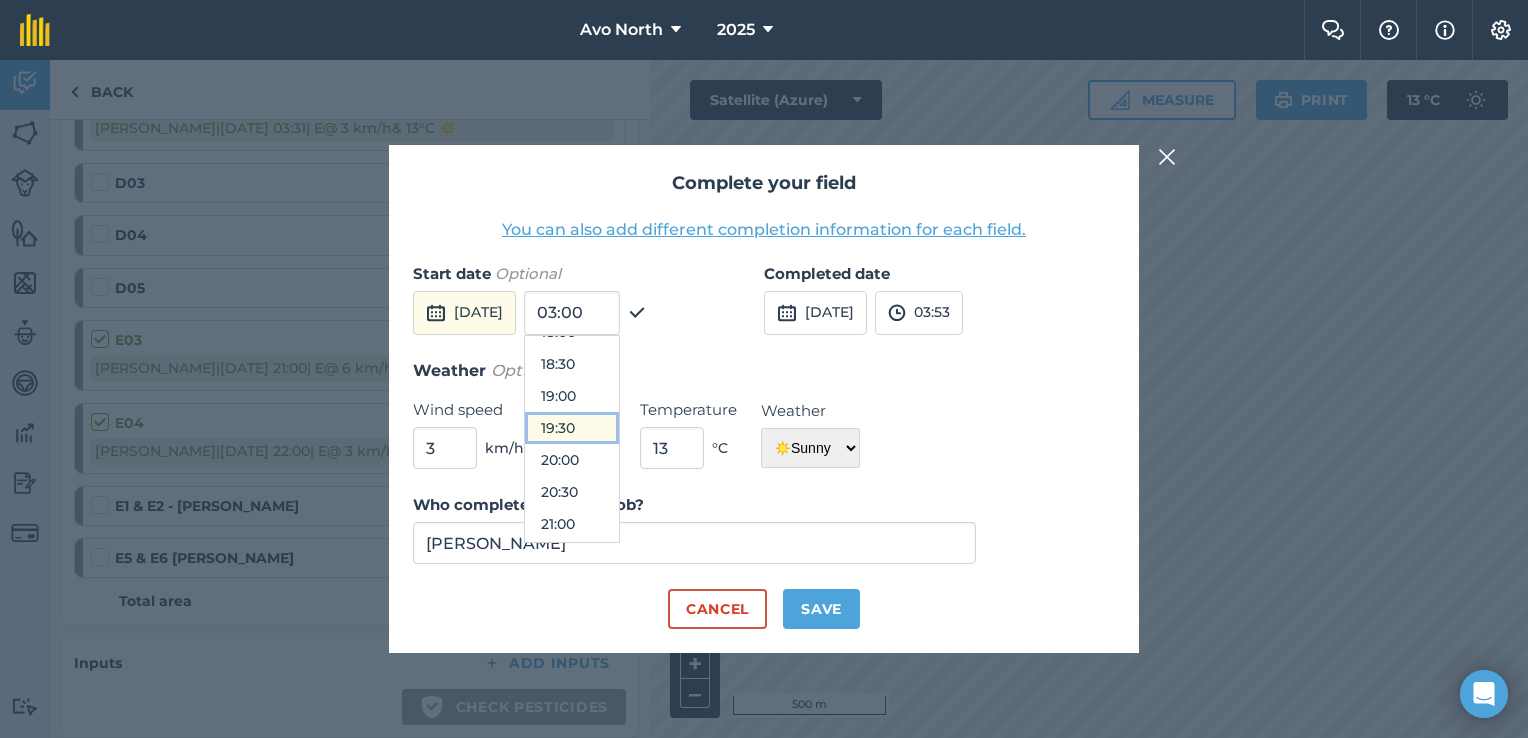 click on "19:30" at bounding box center (572, 428) 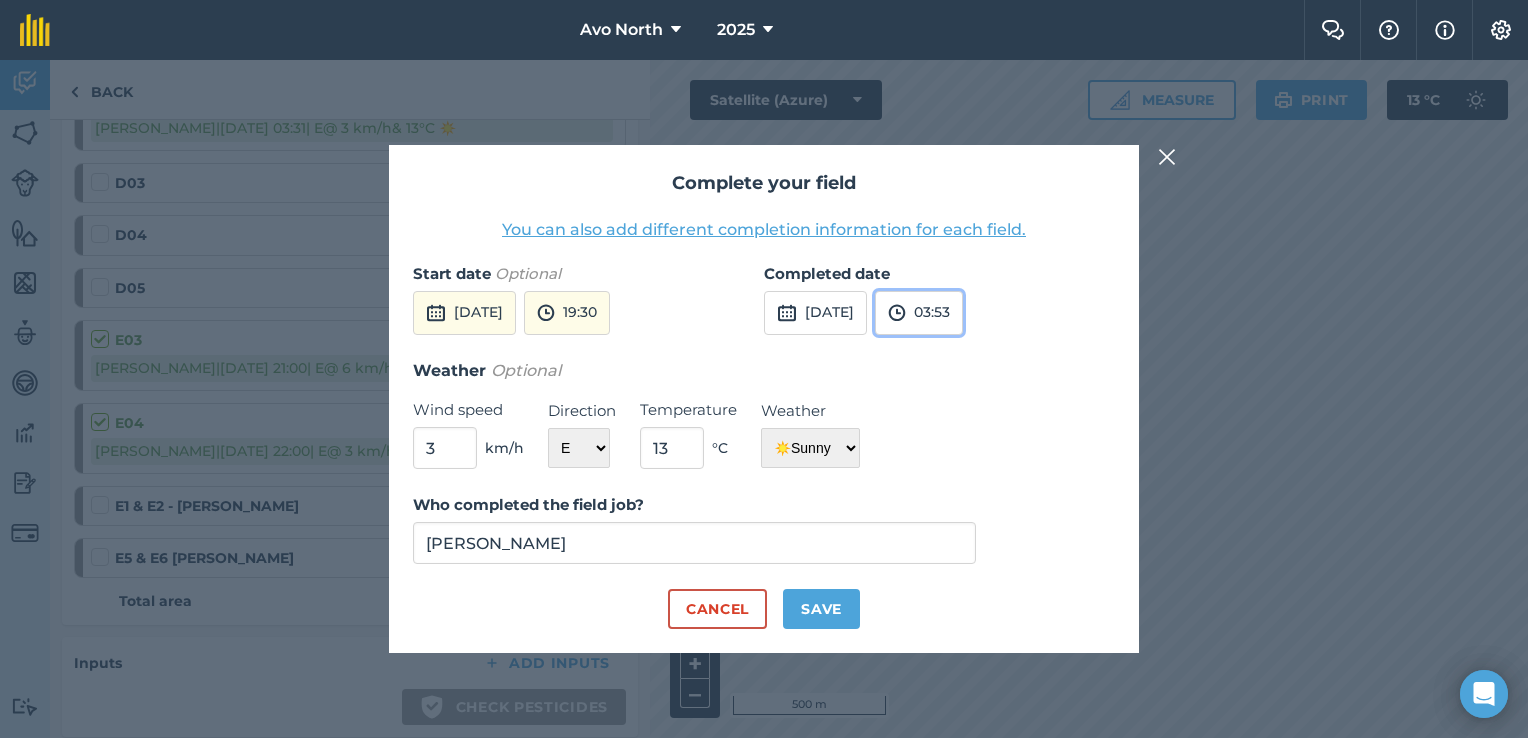 click on "03:53" at bounding box center (919, 313) 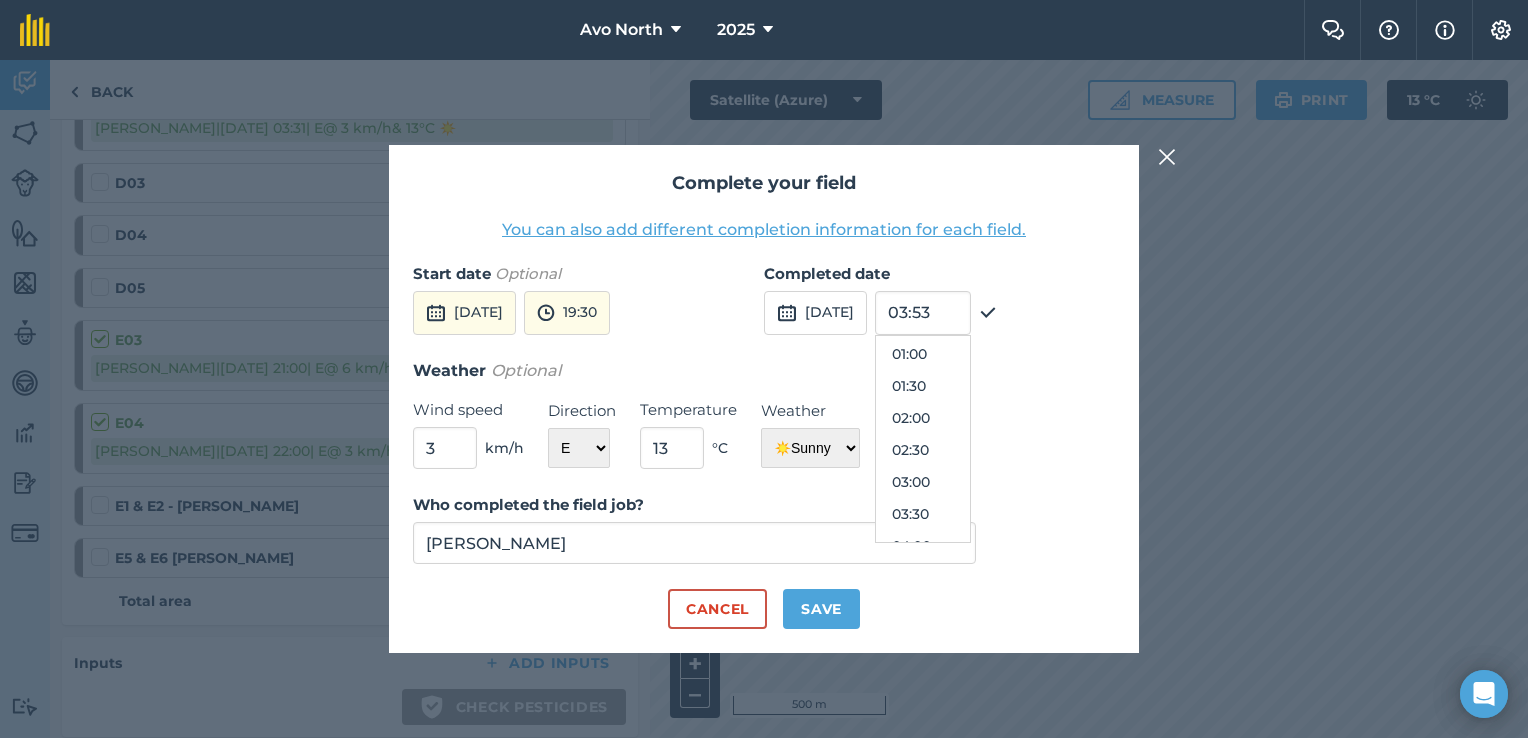 scroll, scrollTop: 29, scrollLeft: 0, axis: vertical 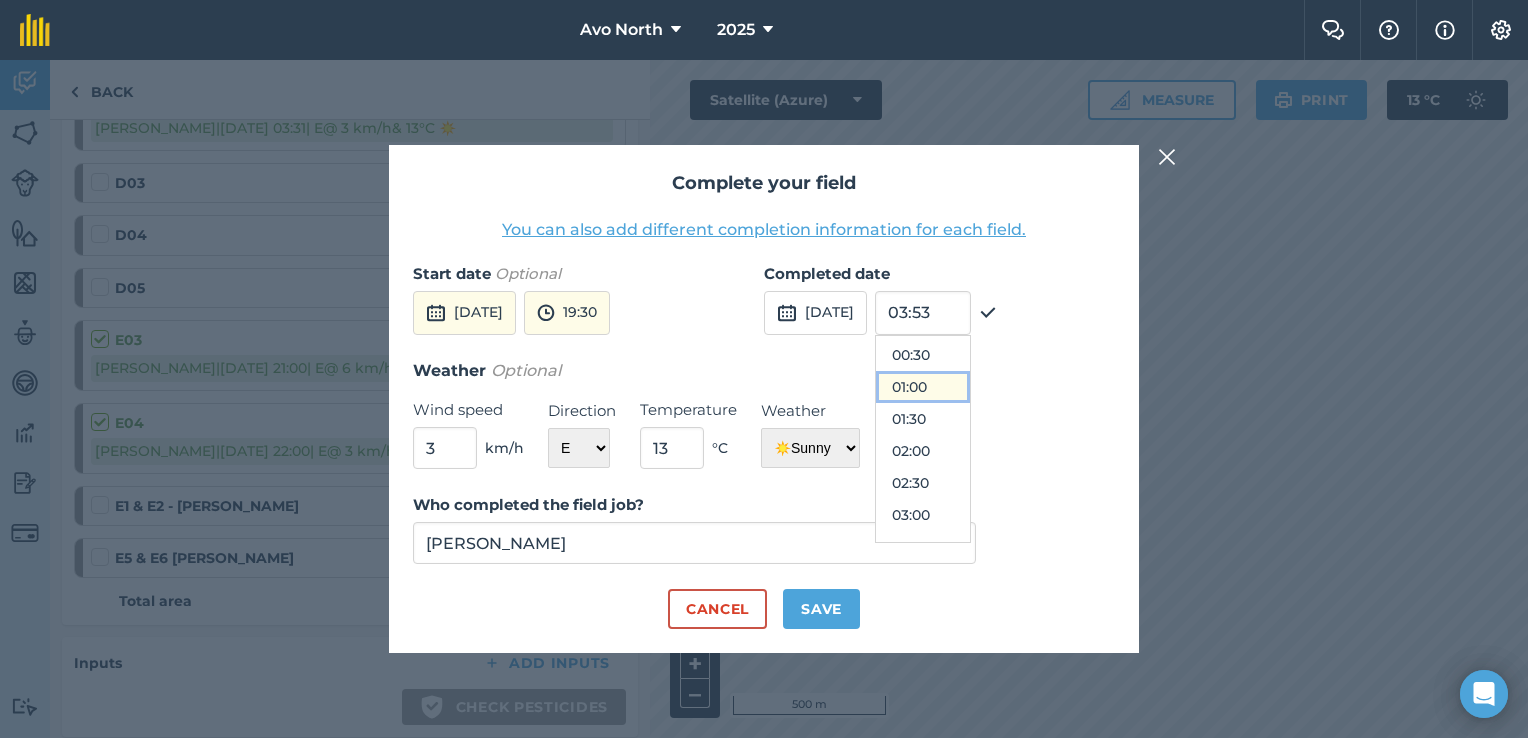 click on "01:00" at bounding box center (923, 387) 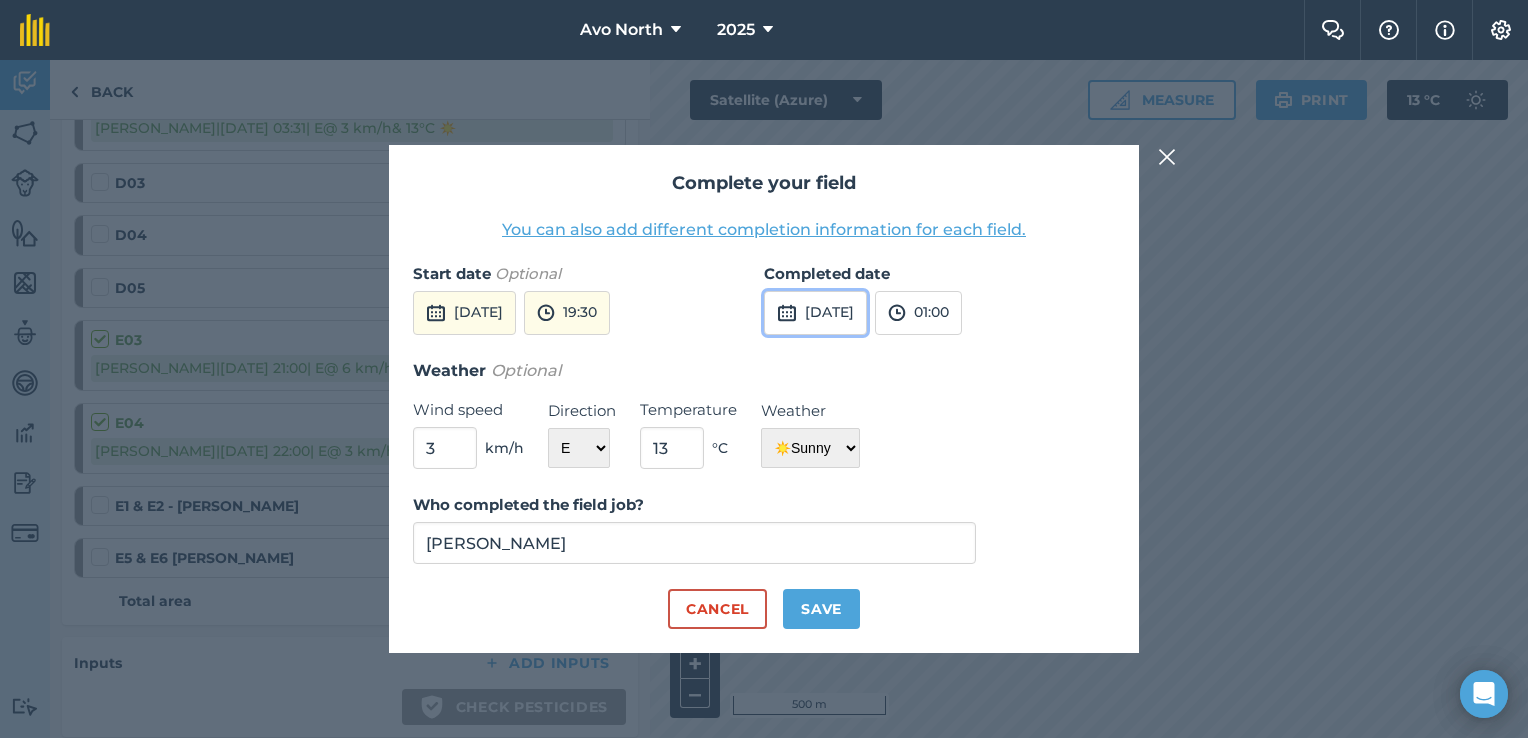 click on "[DATE]" at bounding box center [815, 313] 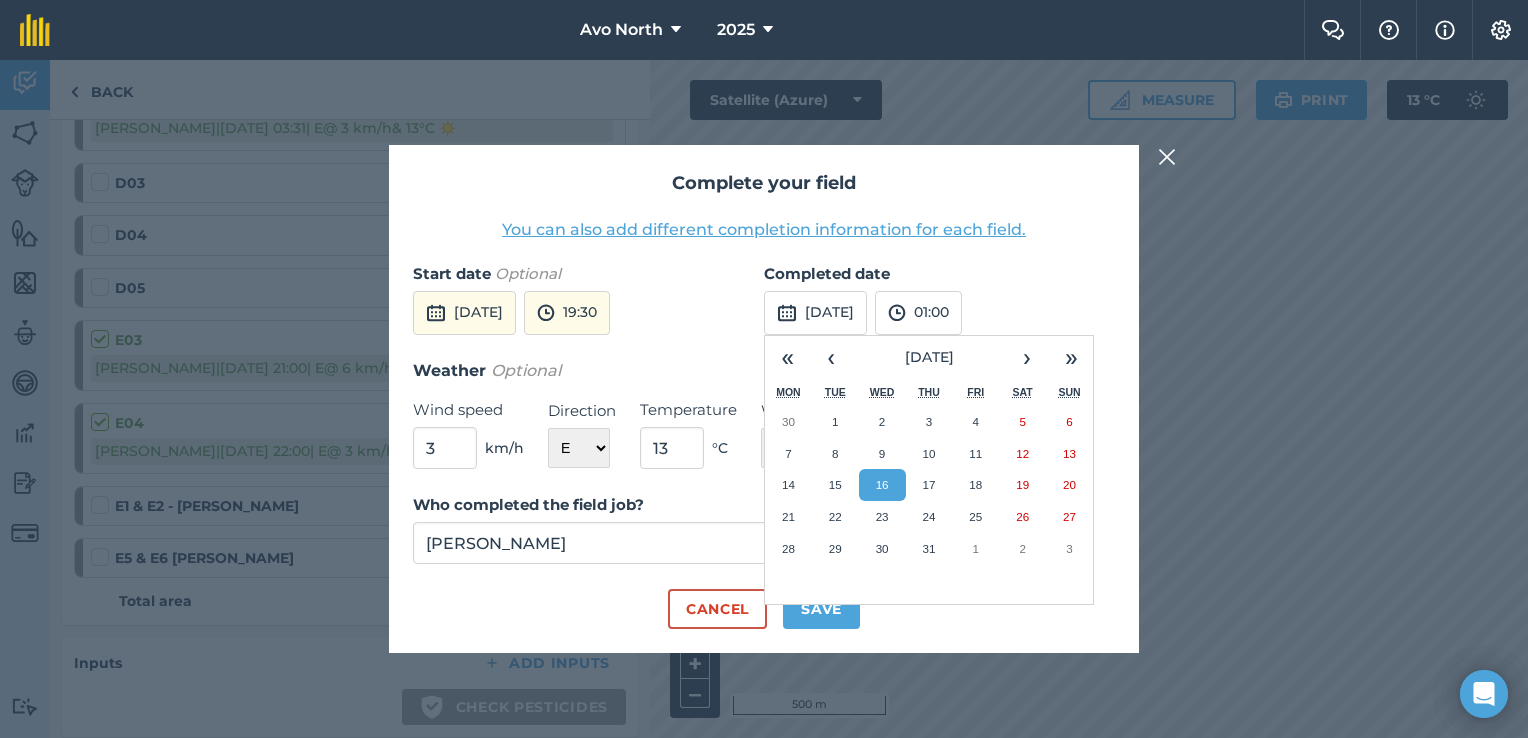 click on "16" at bounding box center [882, 484] 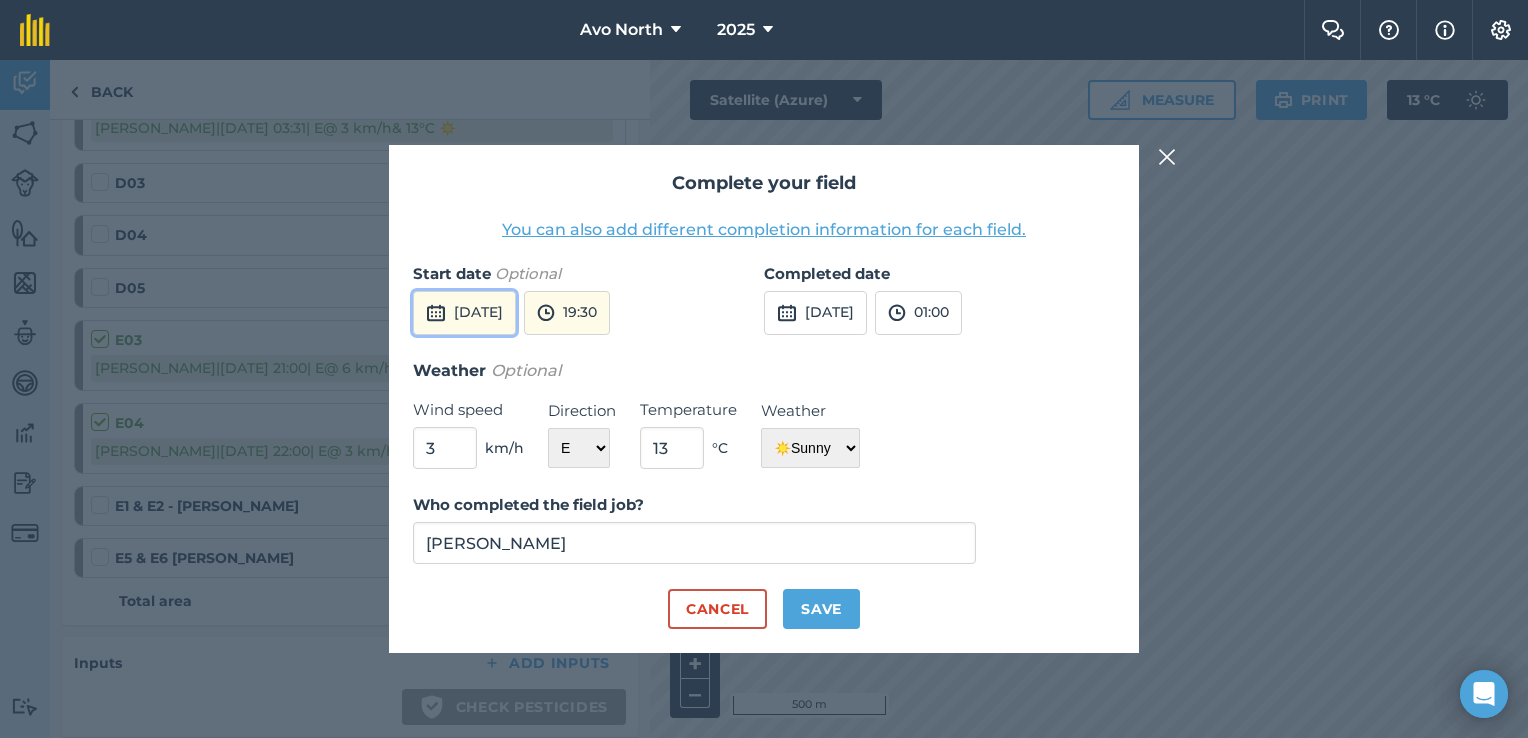 click on "[DATE]" at bounding box center (464, 313) 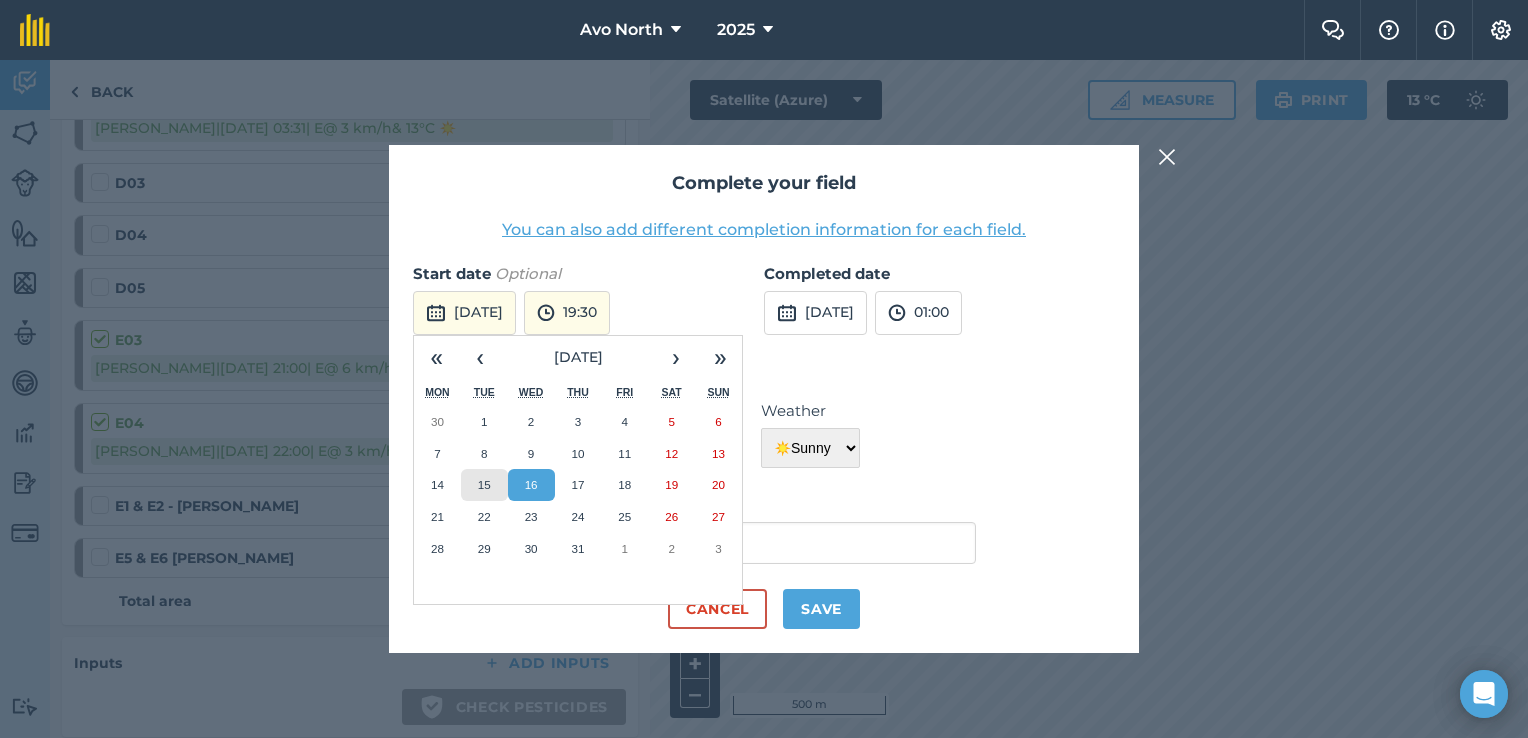 click on "15" at bounding box center (484, 484) 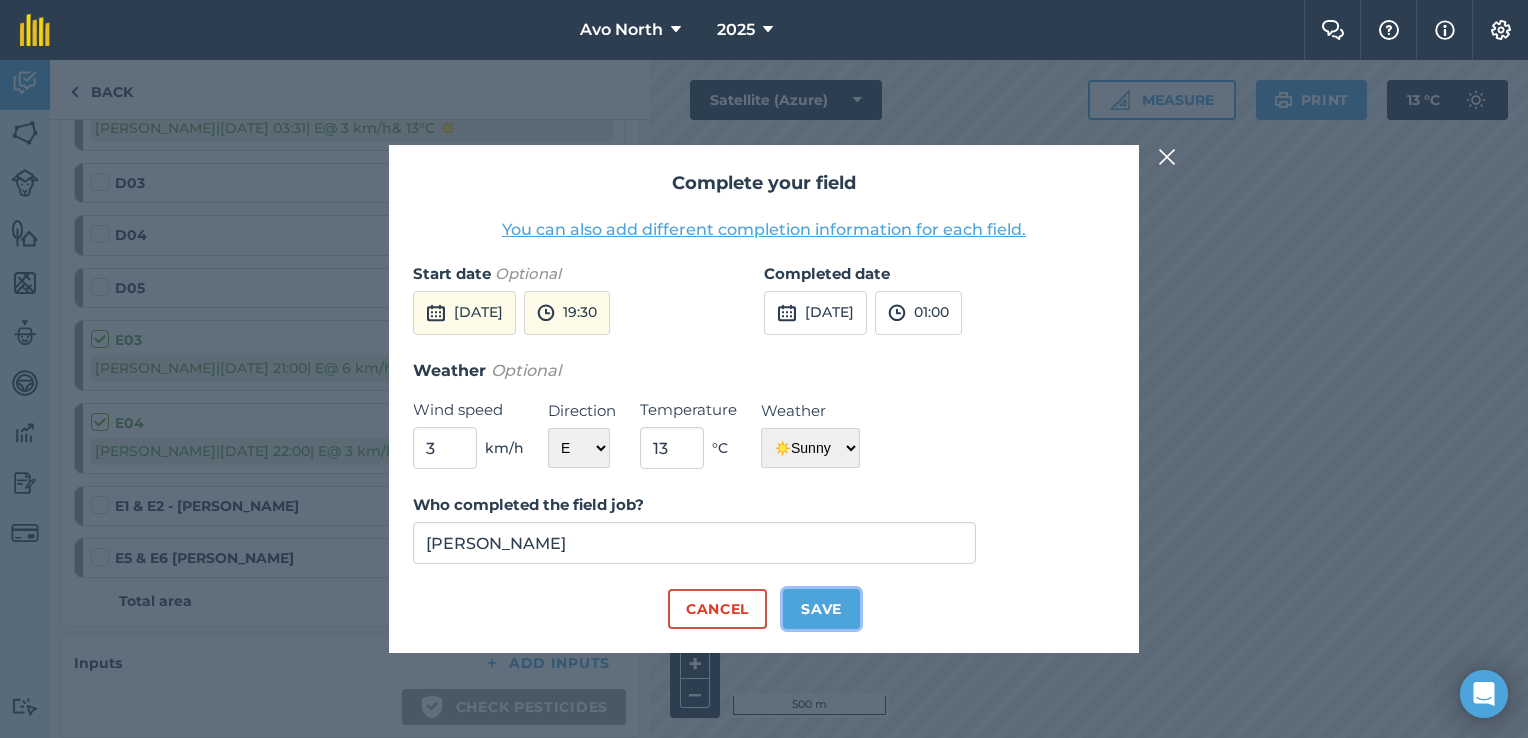 click on "Save" at bounding box center (821, 609) 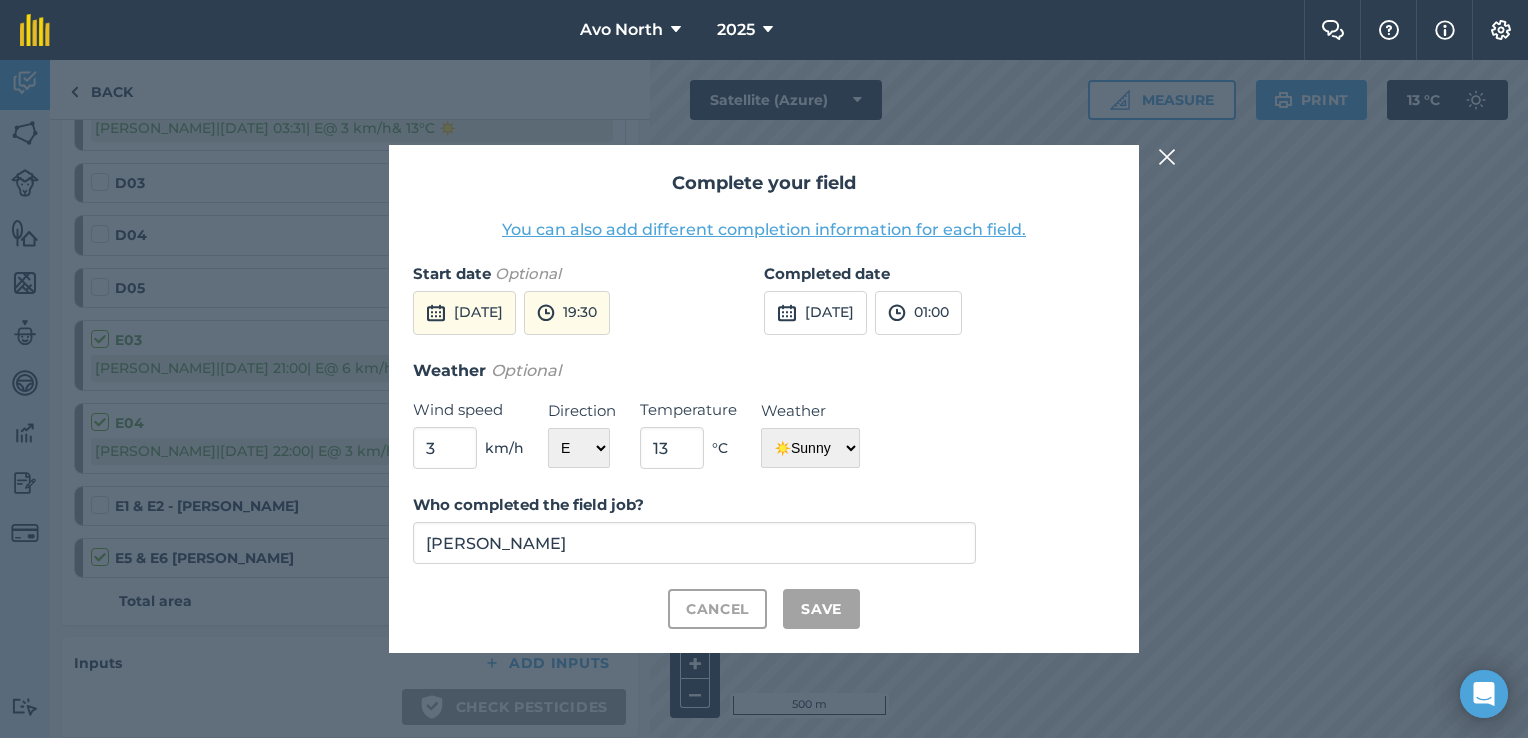 checkbox on "true" 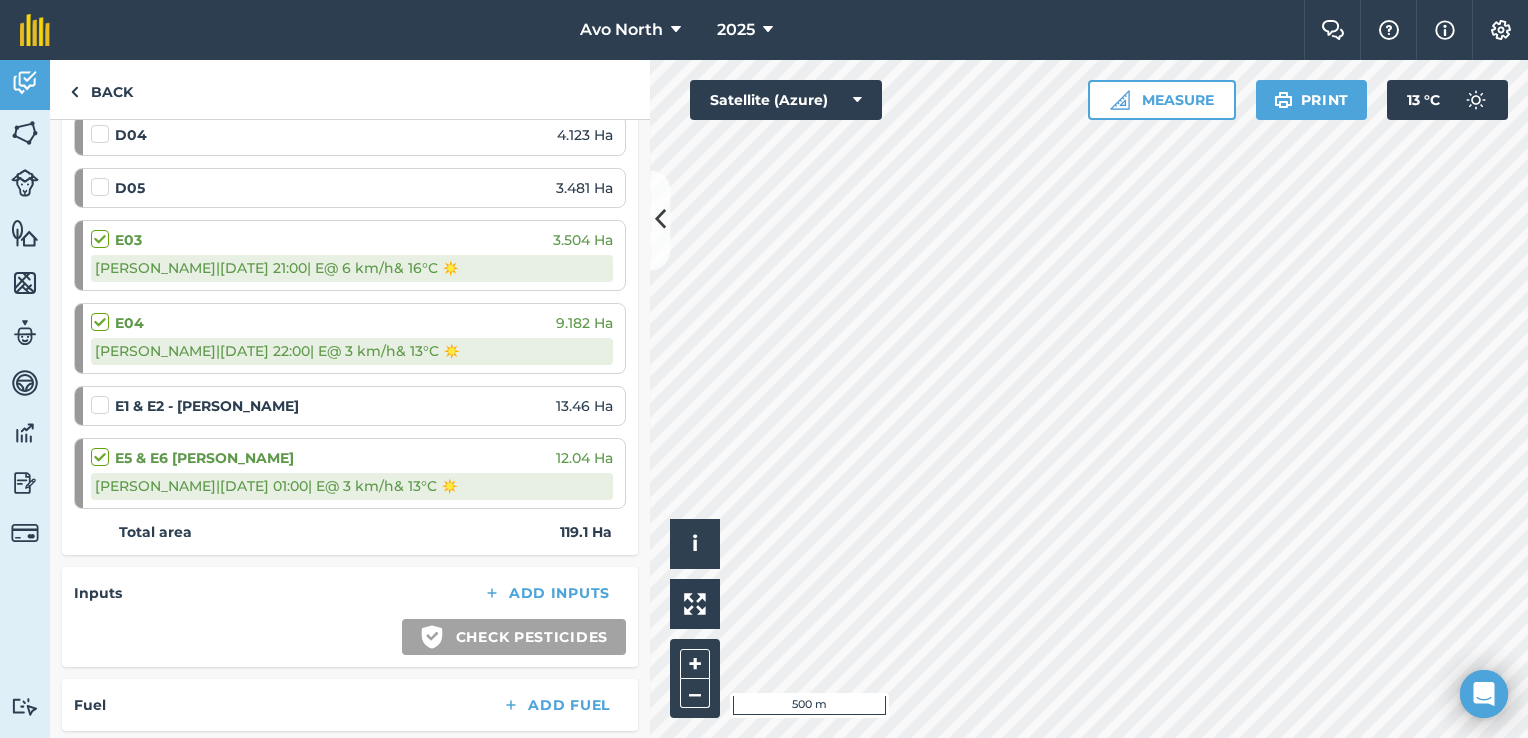 scroll, scrollTop: 2000, scrollLeft: 0, axis: vertical 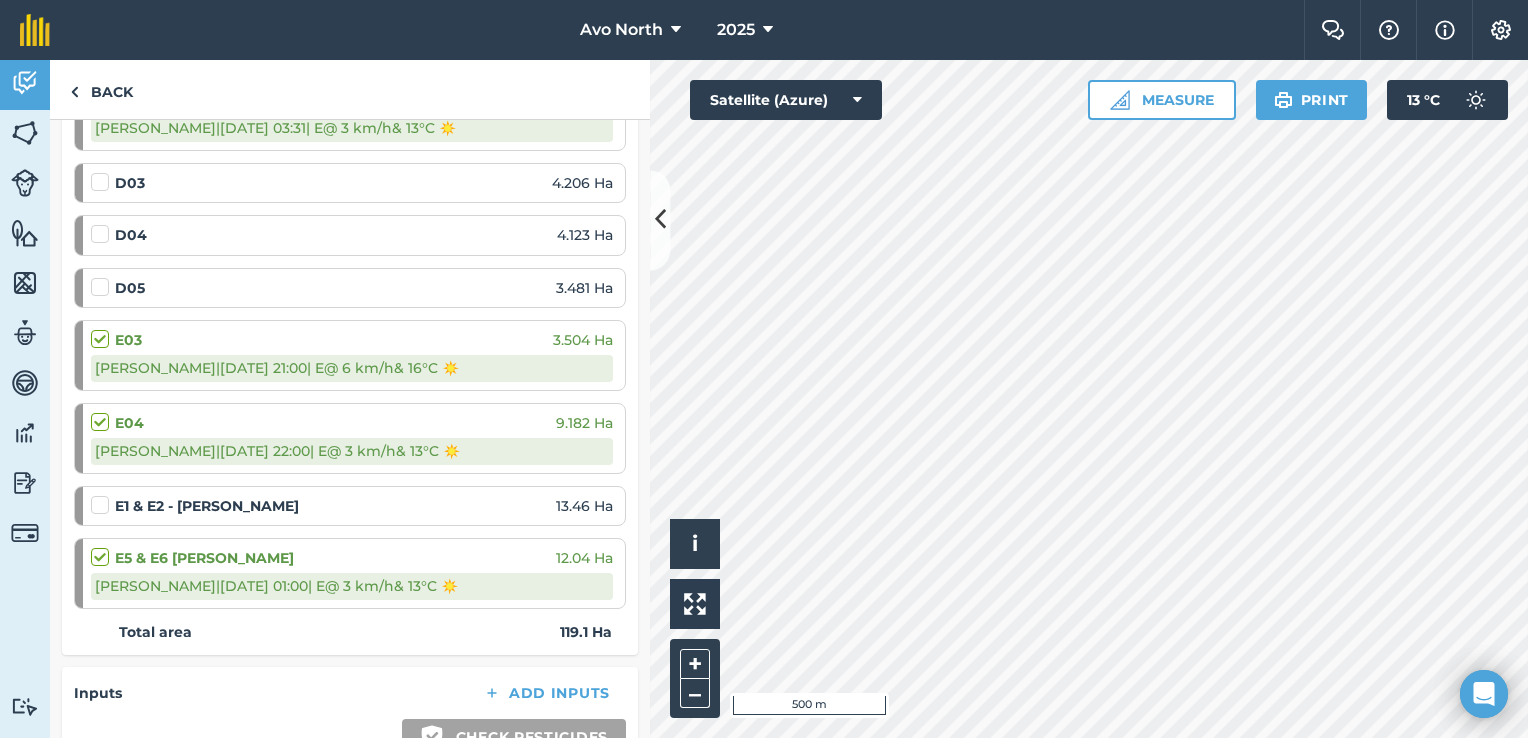 click at bounding box center [103, 495] 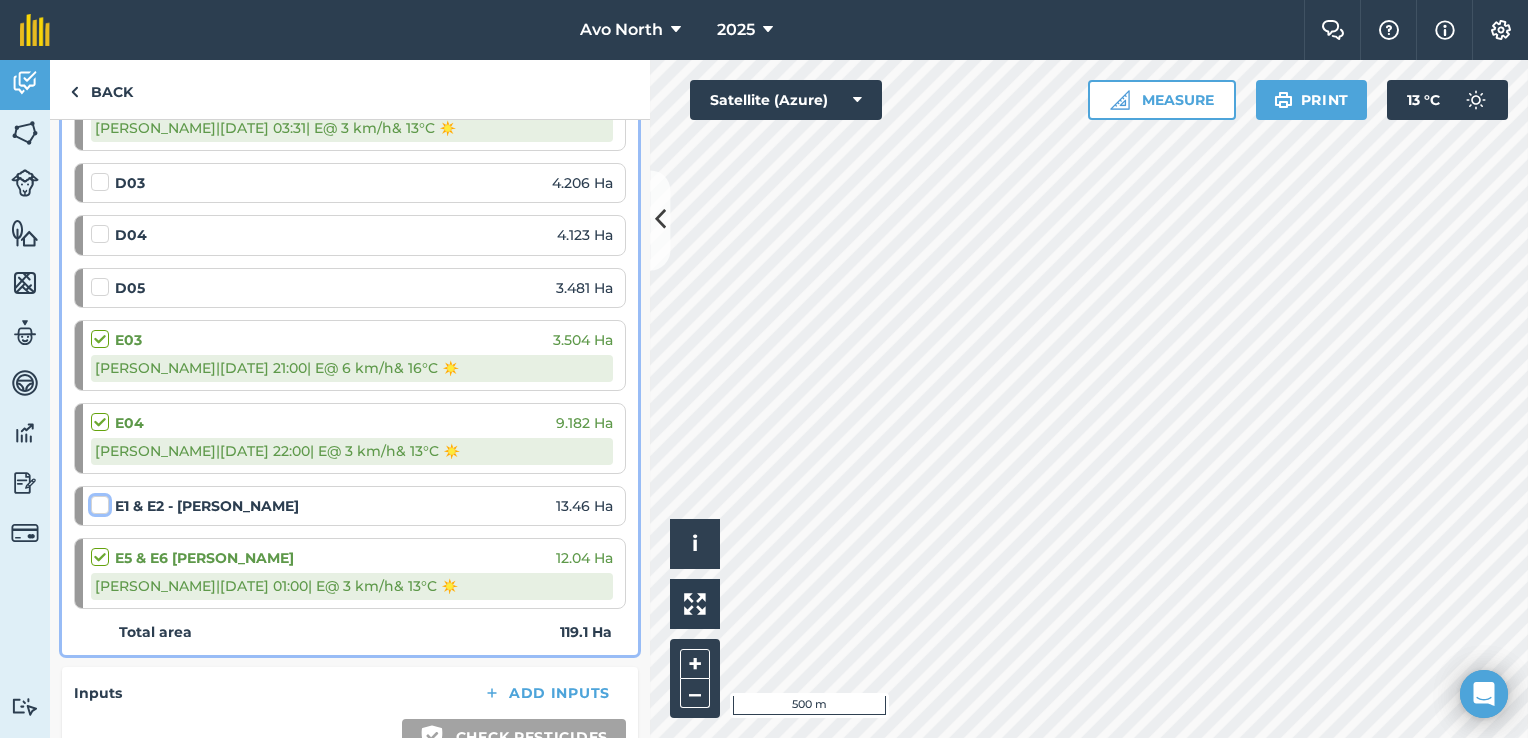 click at bounding box center (97, 501) 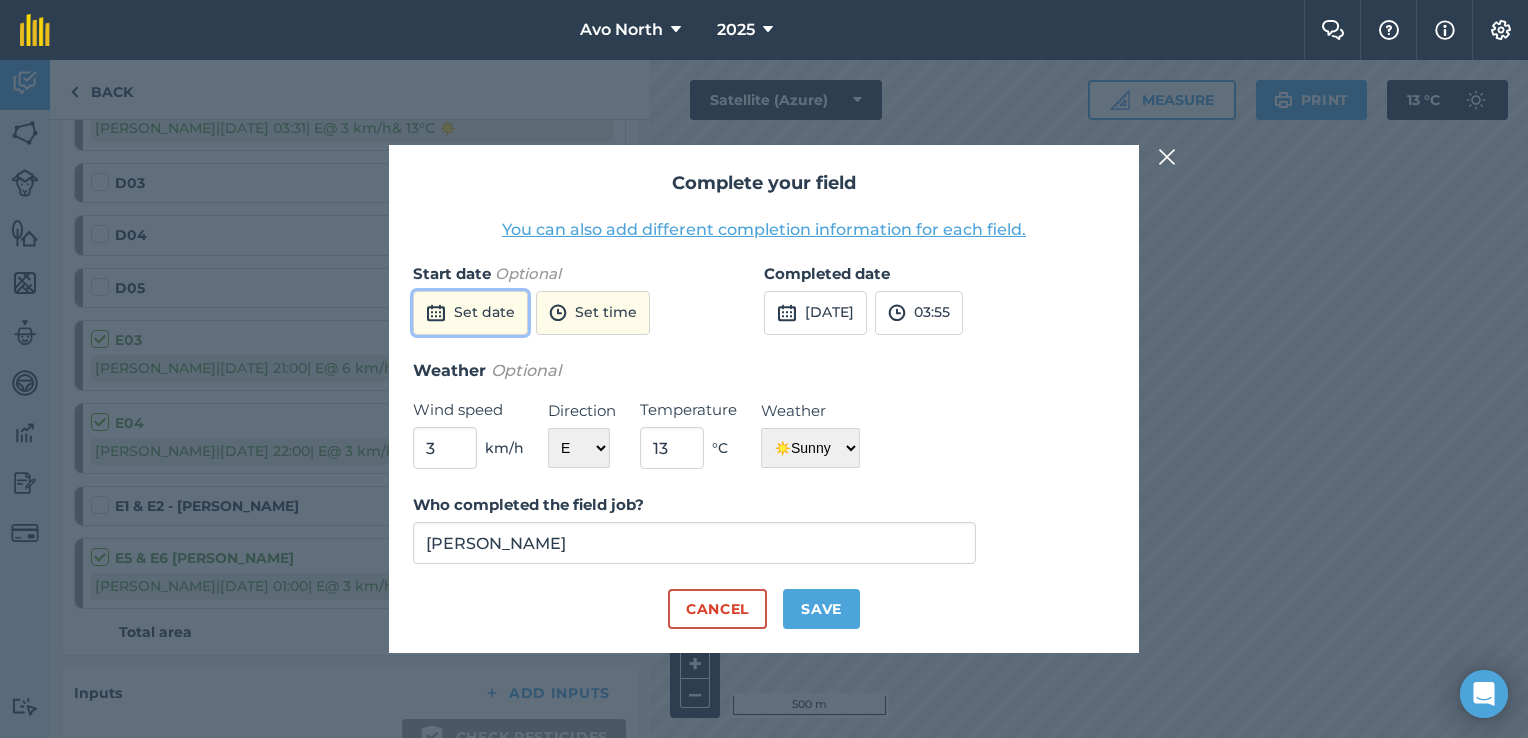 click on "Set date" at bounding box center [470, 313] 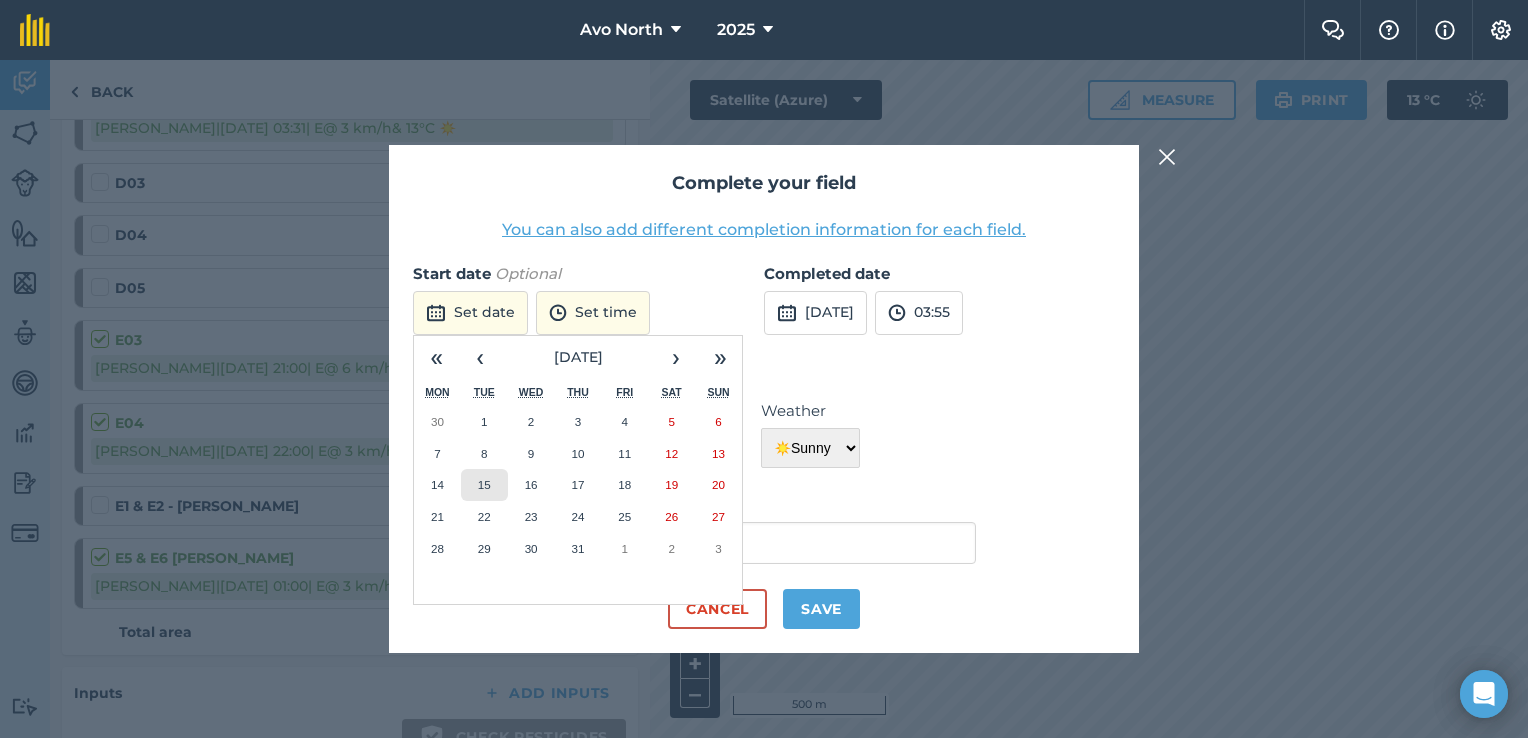 click on "15" at bounding box center (484, 485) 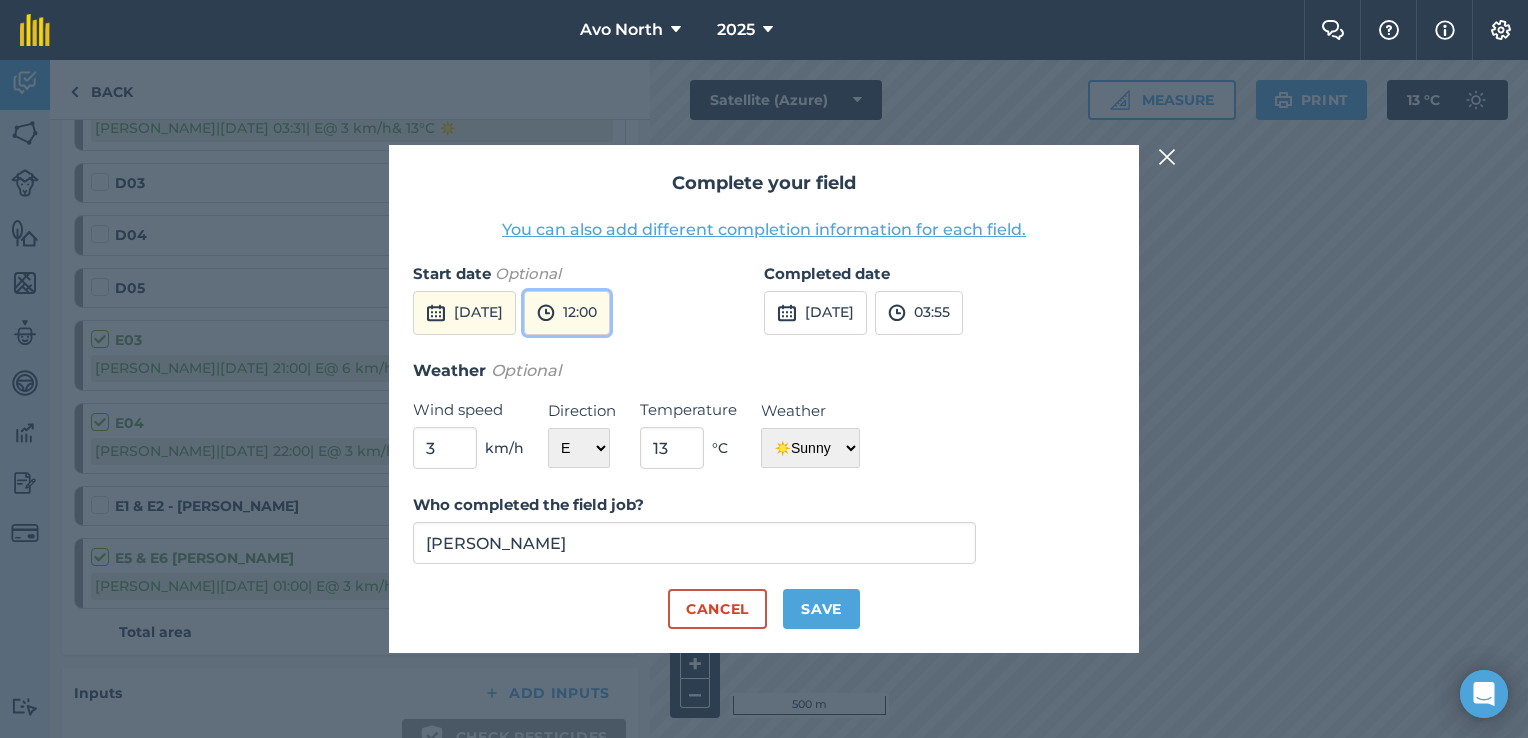 click on "12:00" at bounding box center (567, 313) 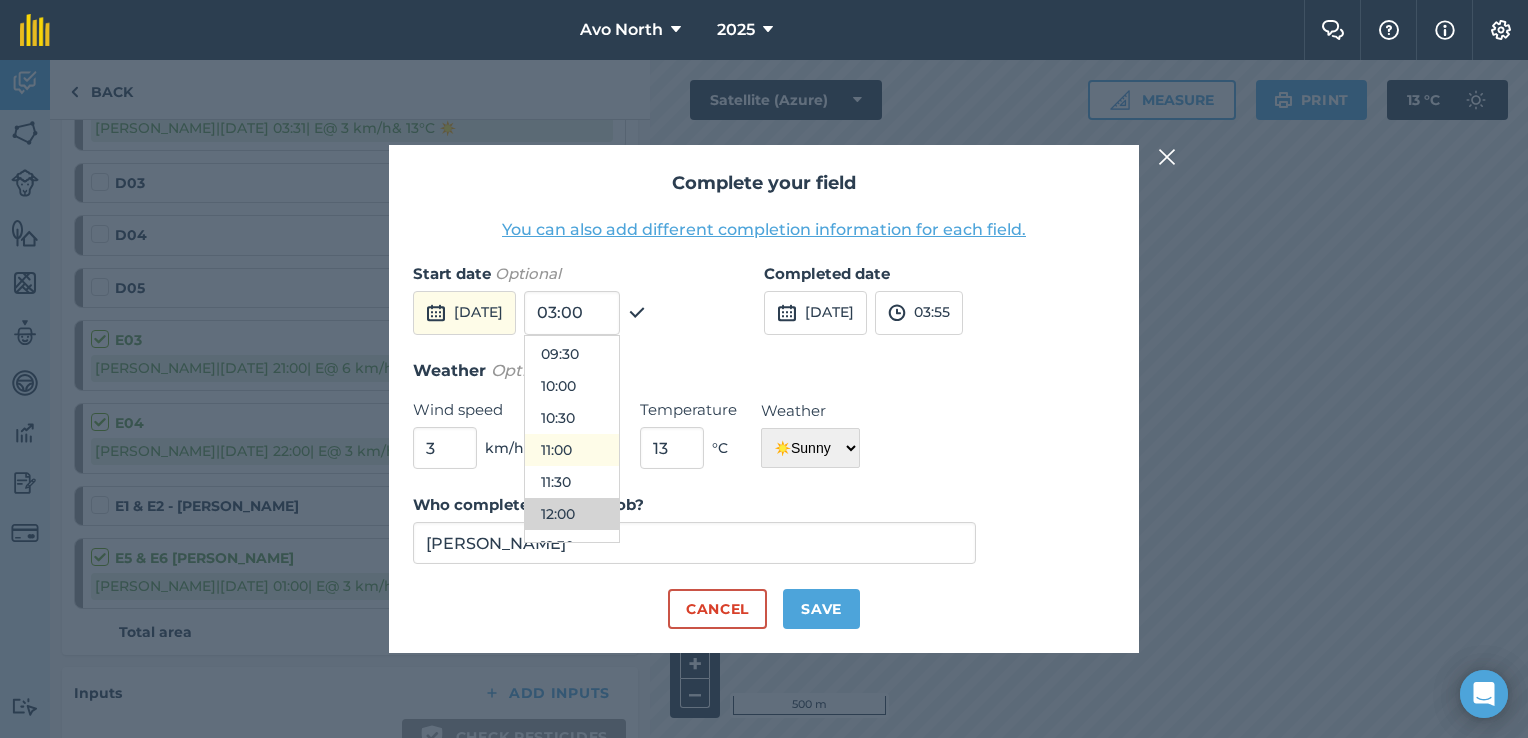 scroll, scrollTop: 572, scrollLeft: 0, axis: vertical 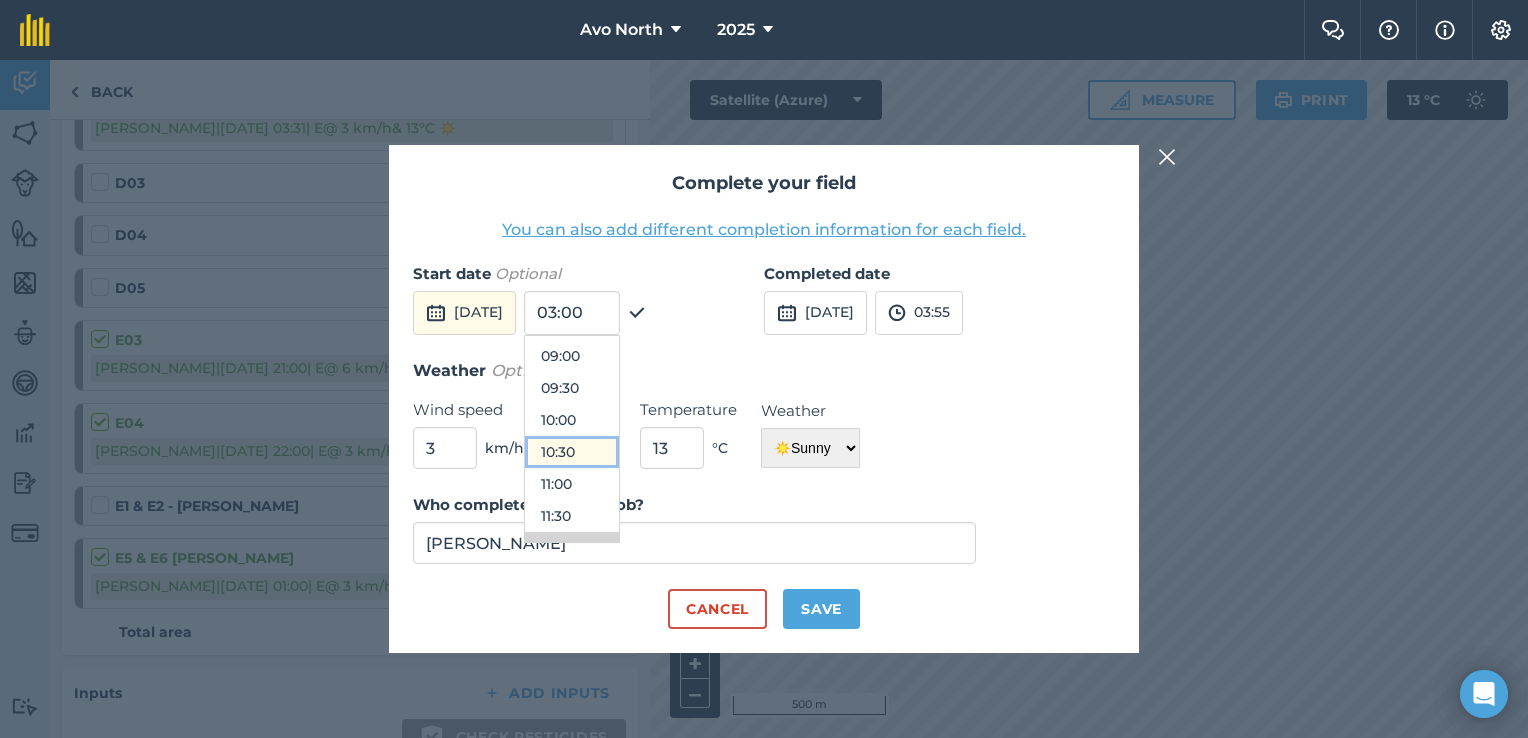 click on "10:30" at bounding box center [572, 452] 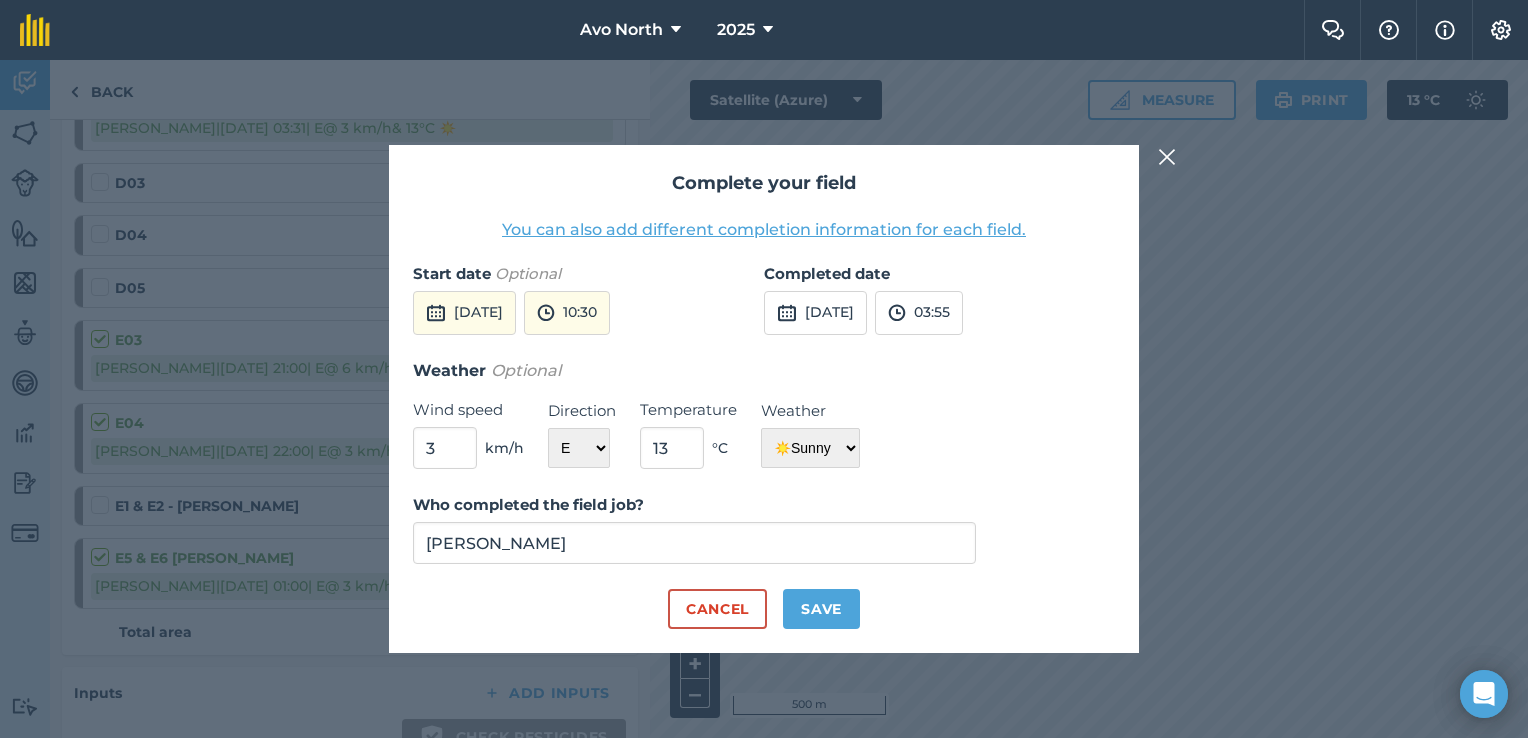 click on "You can also add different completion information for each field." at bounding box center [764, 230] 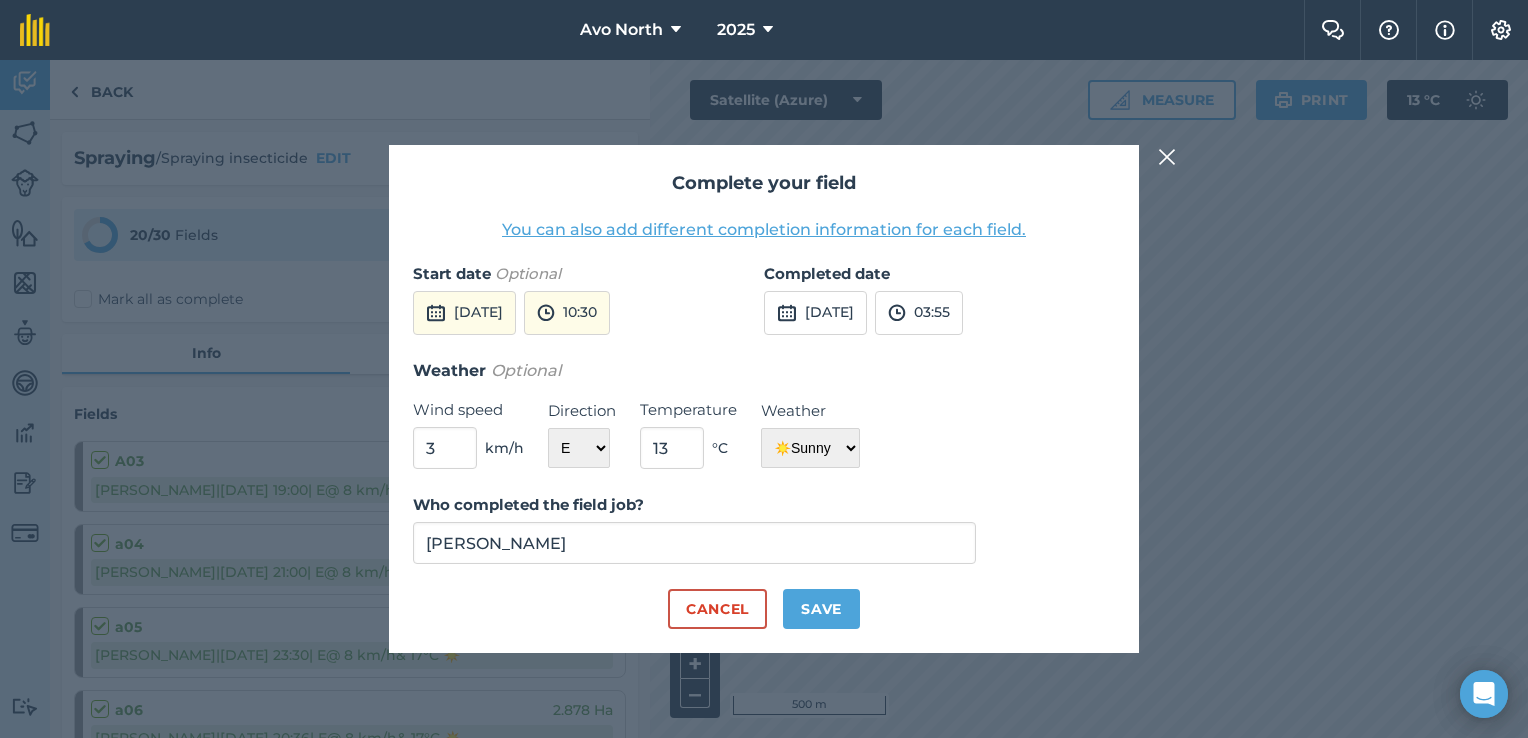 select on "E" 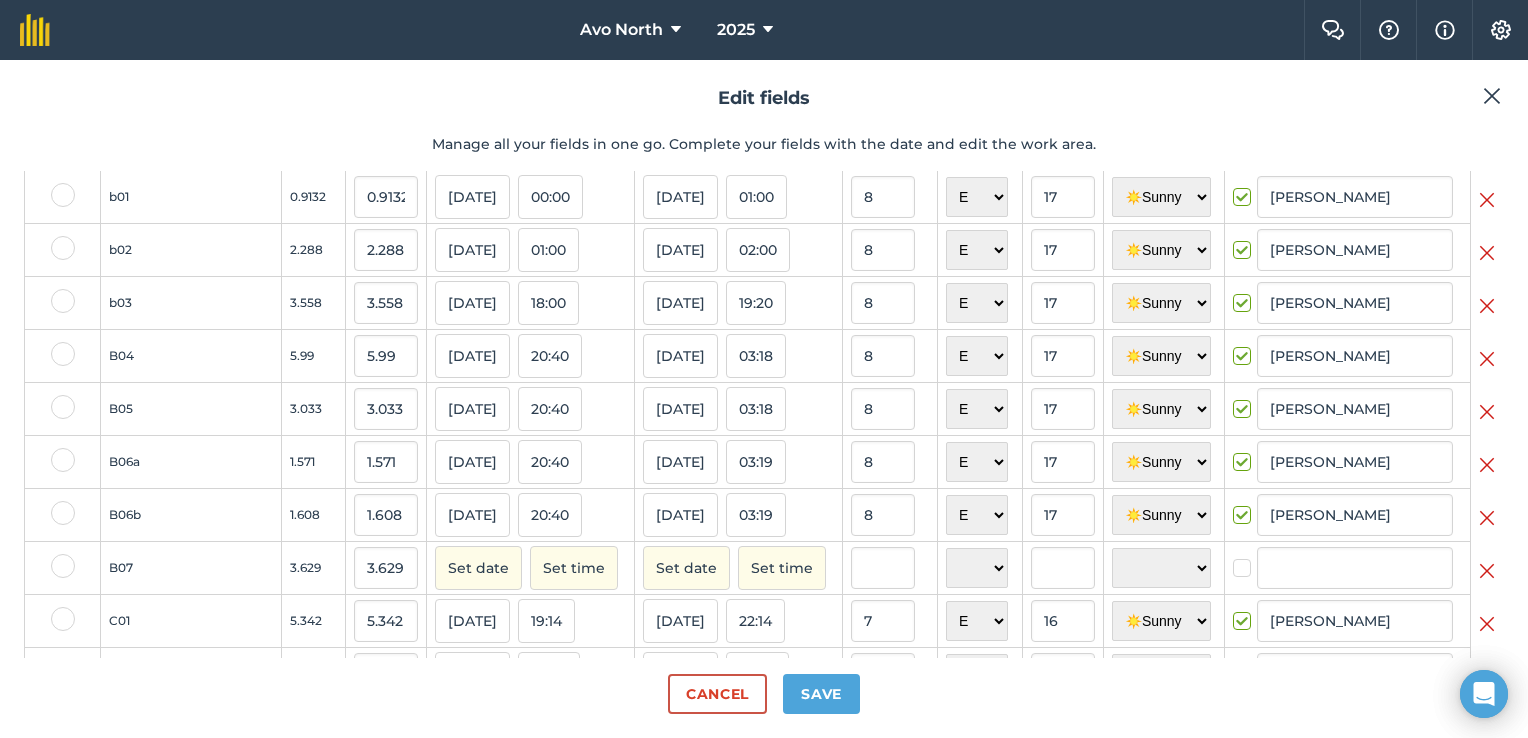 scroll, scrollTop: 0, scrollLeft: 0, axis: both 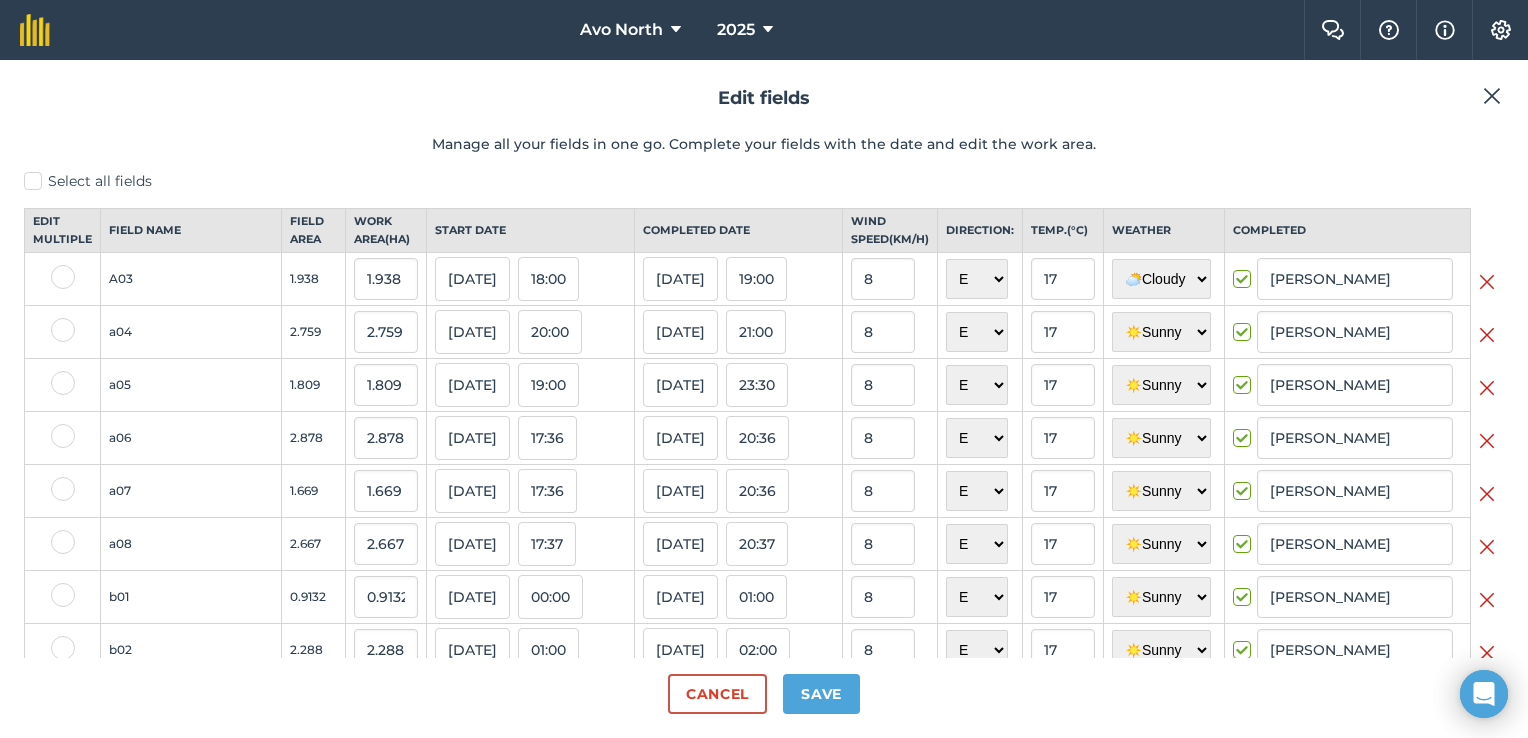 drag, startPoint x: 1505, startPoint y: 79, endPoint x: 1496, endPoint y: 94, distance: 17.492855 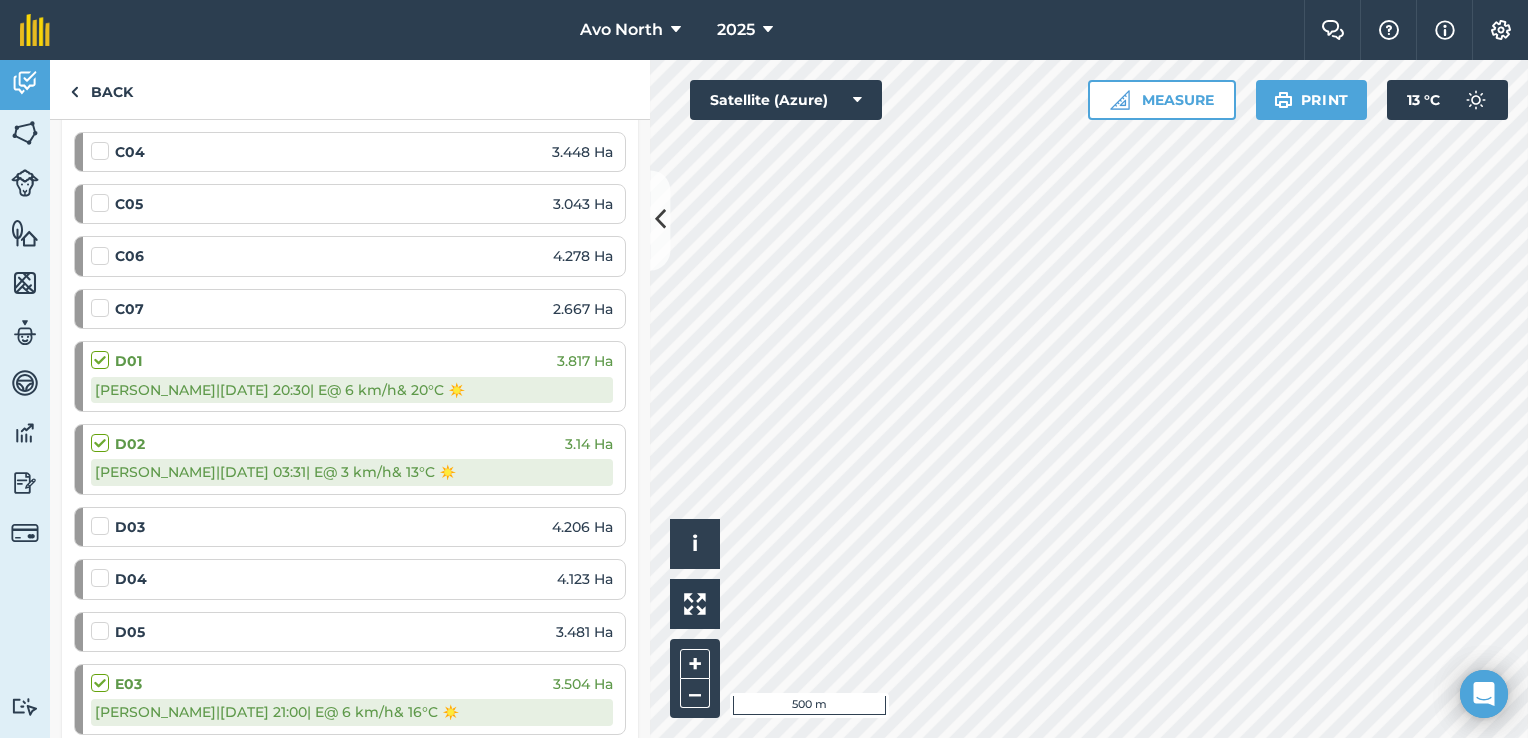 scroll, scrollTop: 1900, scrollLeft: 0, axis: vertical 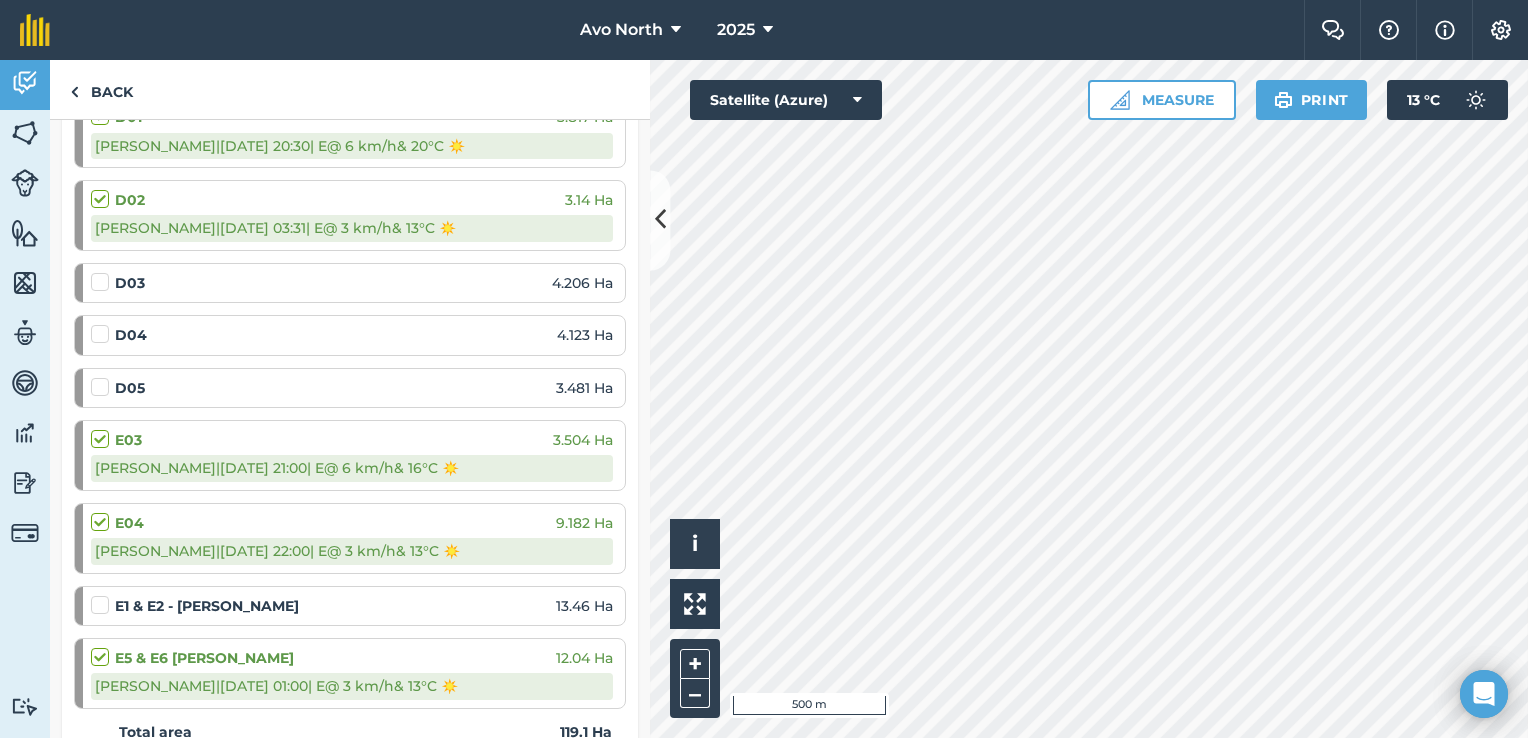 click at bounding box center (103, 595) 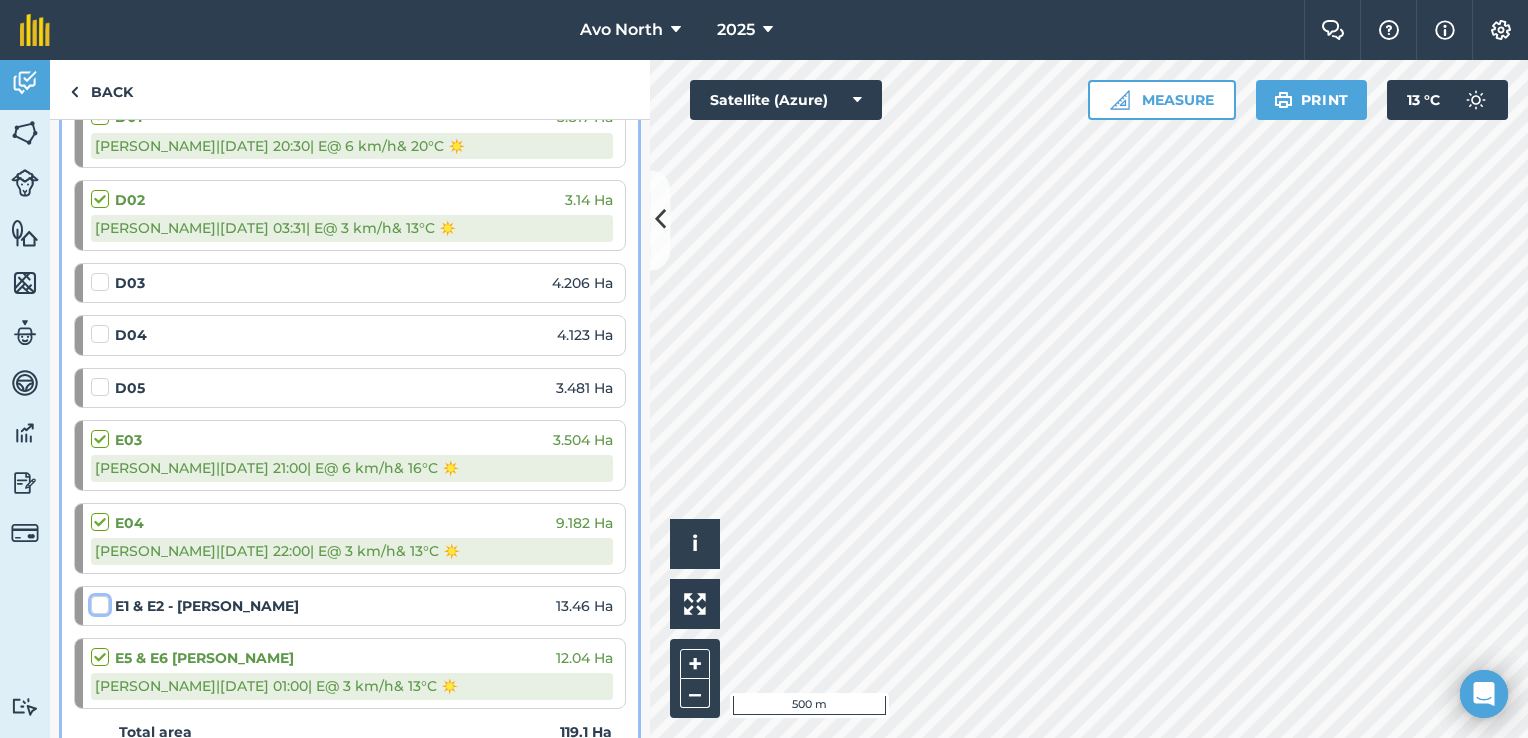 click at bounding box center [97, 601] 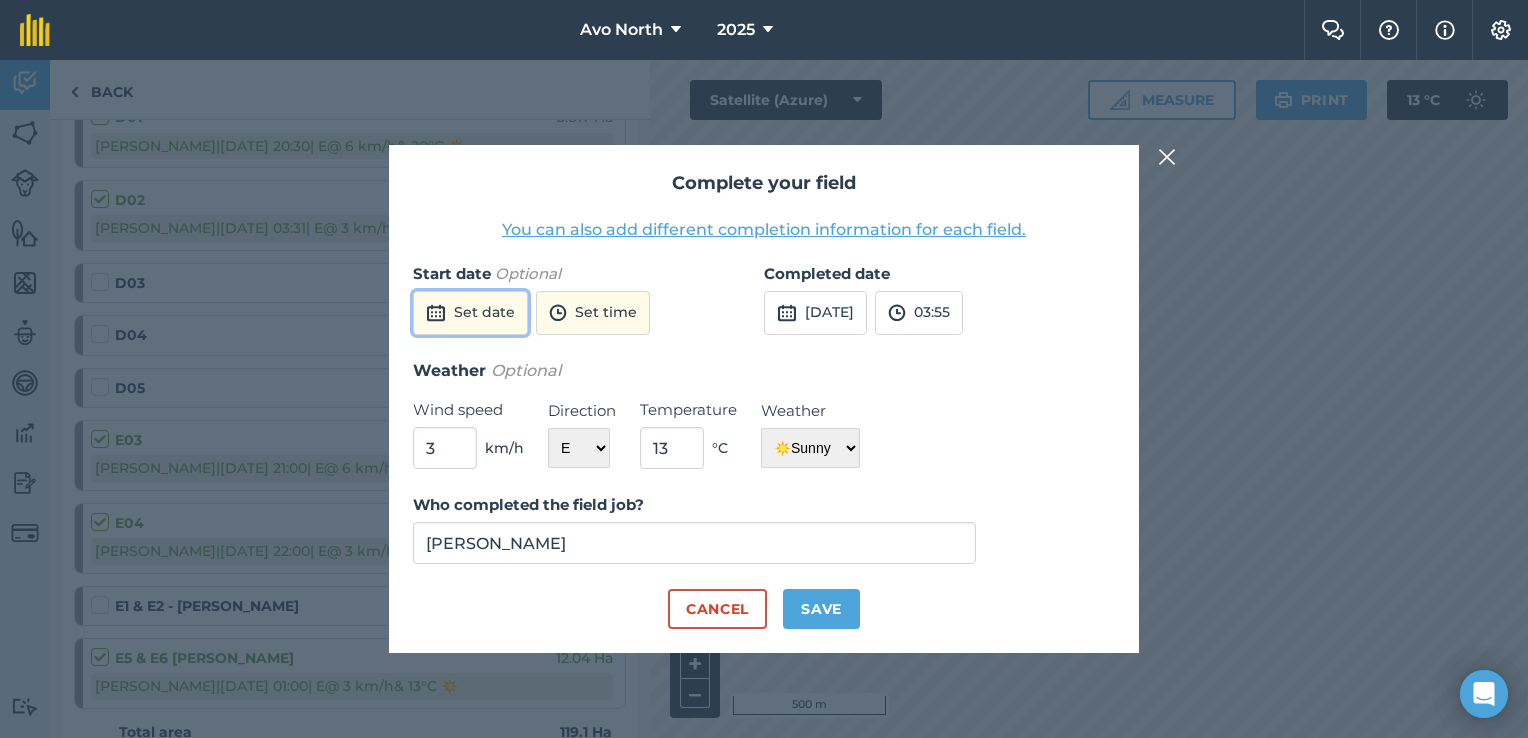 click on "Set date" at bounding box center (470, 313) 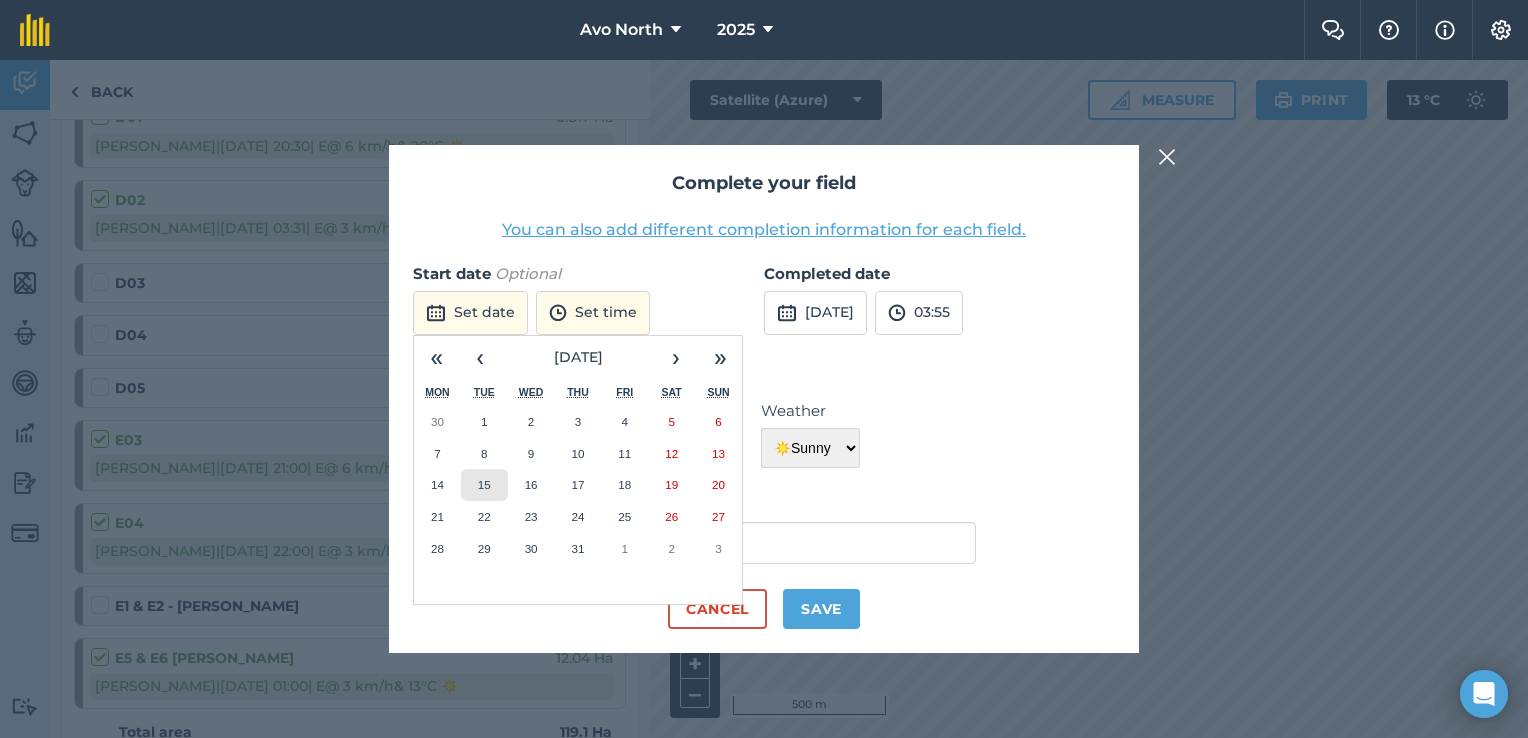 click on "15" at bounding box center (484, 485) 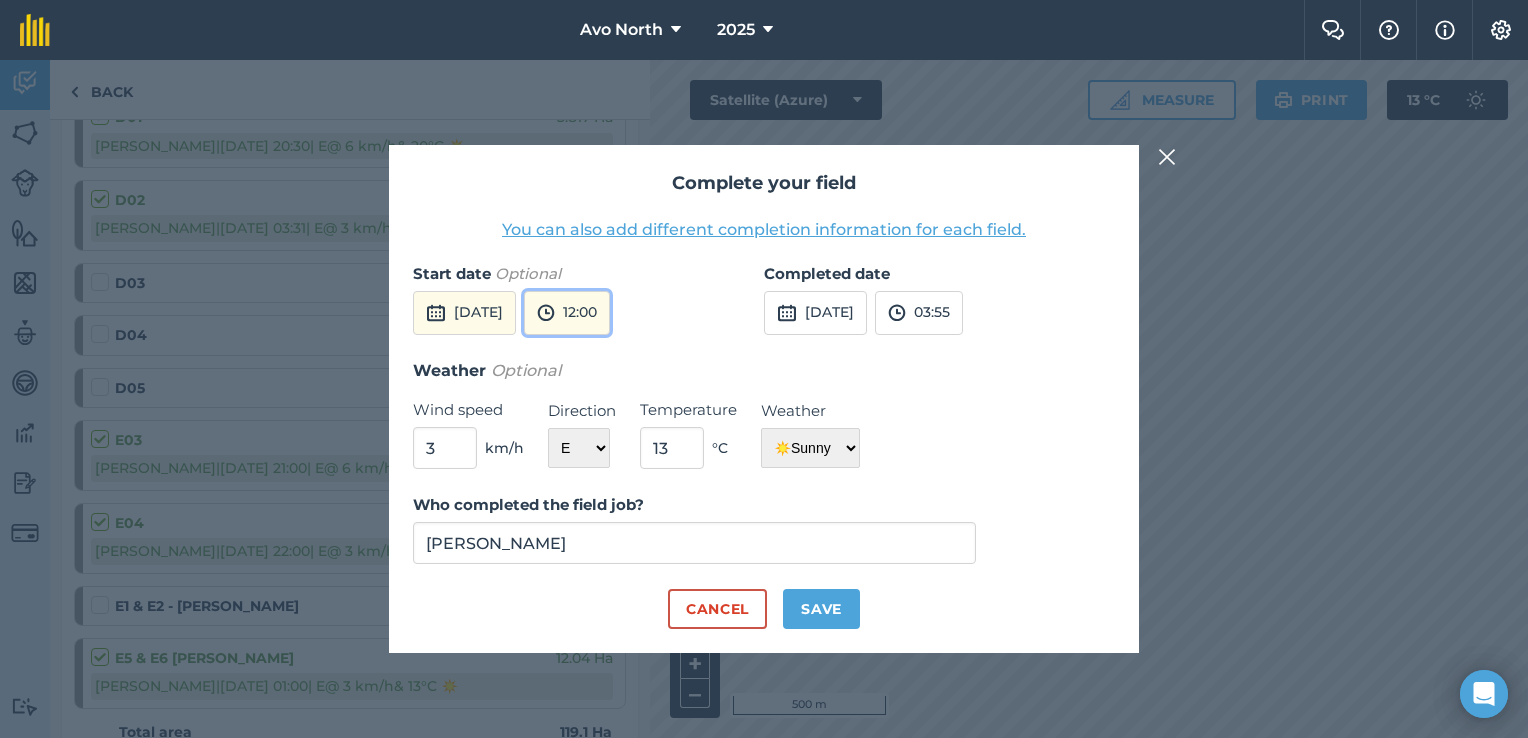 click on "12:00" at bounding box center (567, 313) 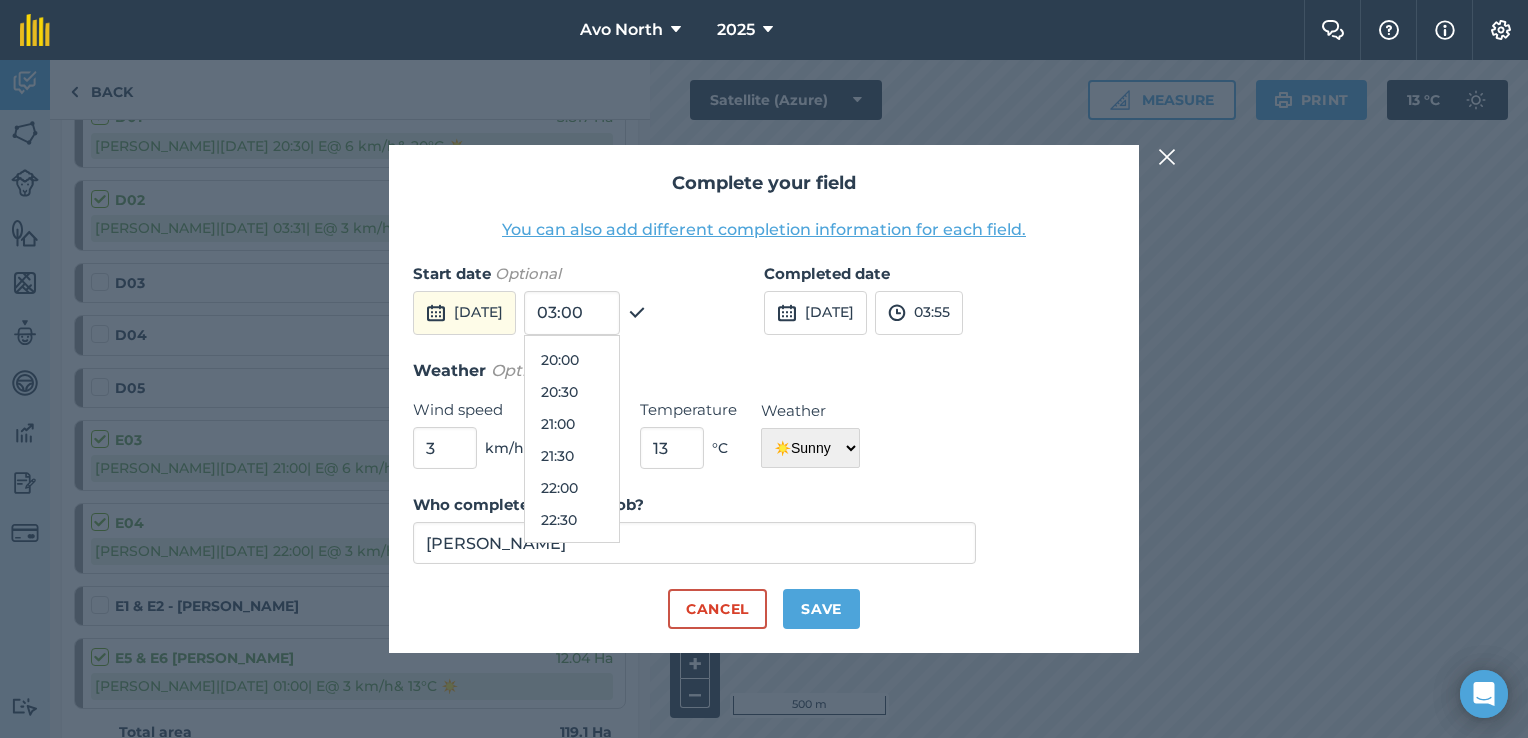 scroll, scrollTop: 1329, scrollLeft: 0, axis: vertical 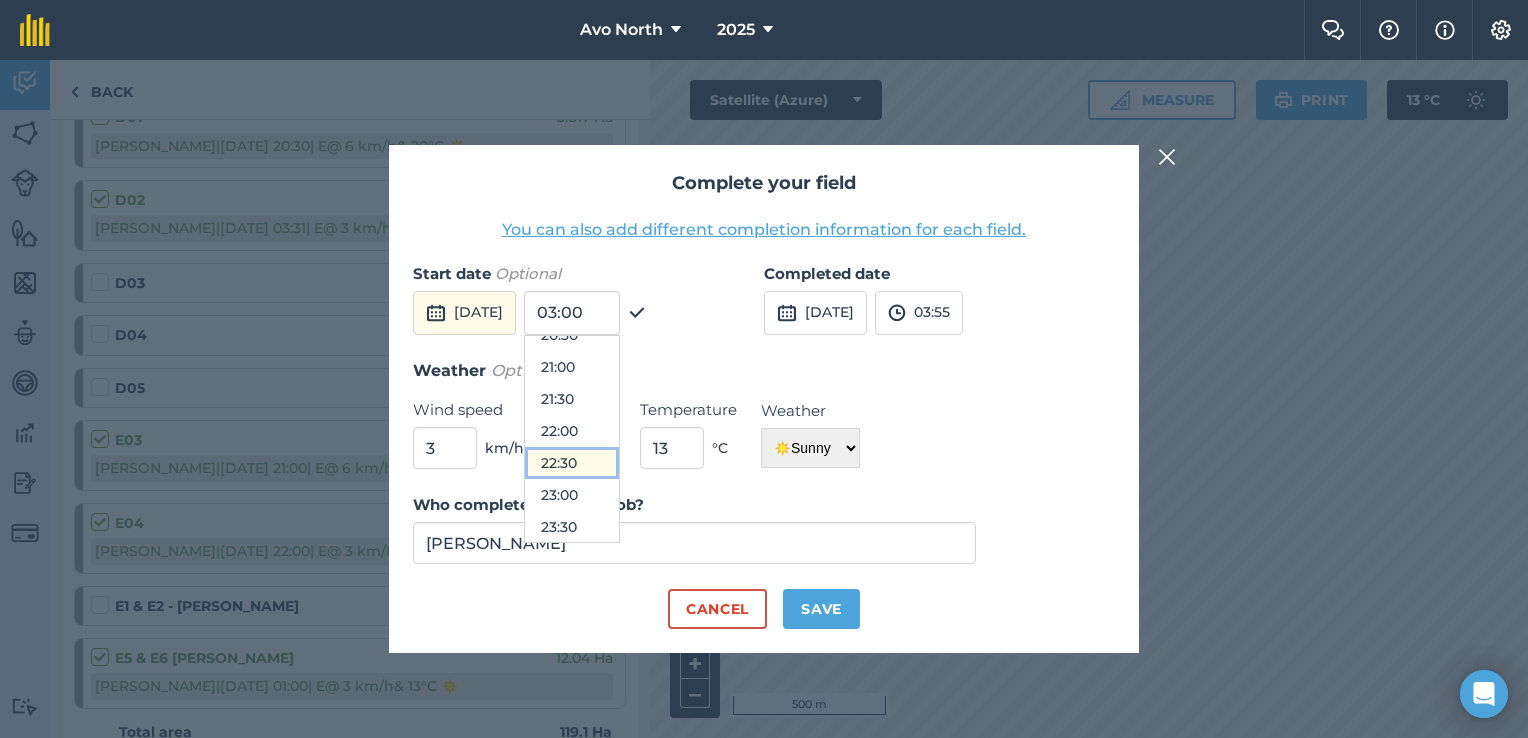click on "22:30" at bounding box center (572, 463) 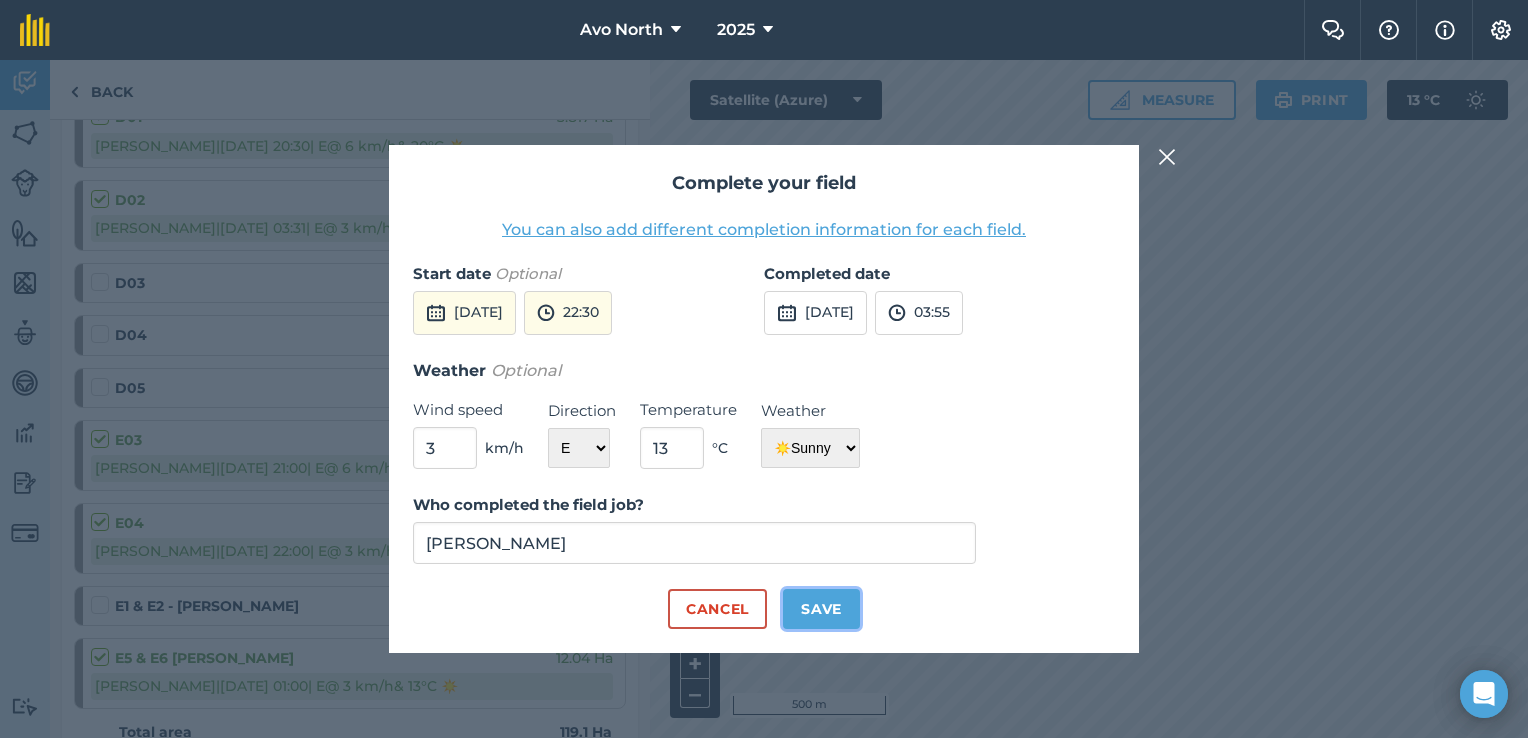 click on "Save" at bounding box center [821, 609] 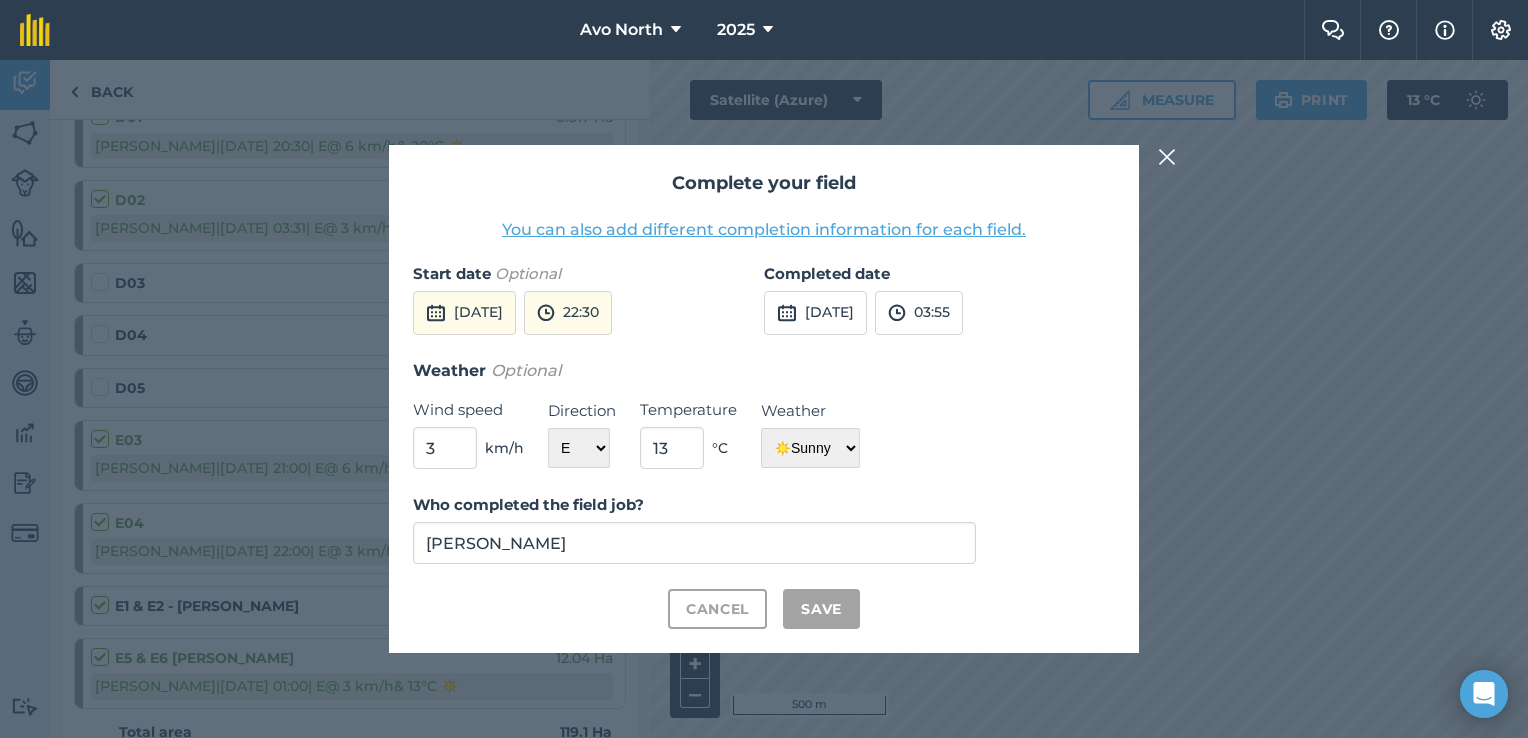 checkbox on "true" 